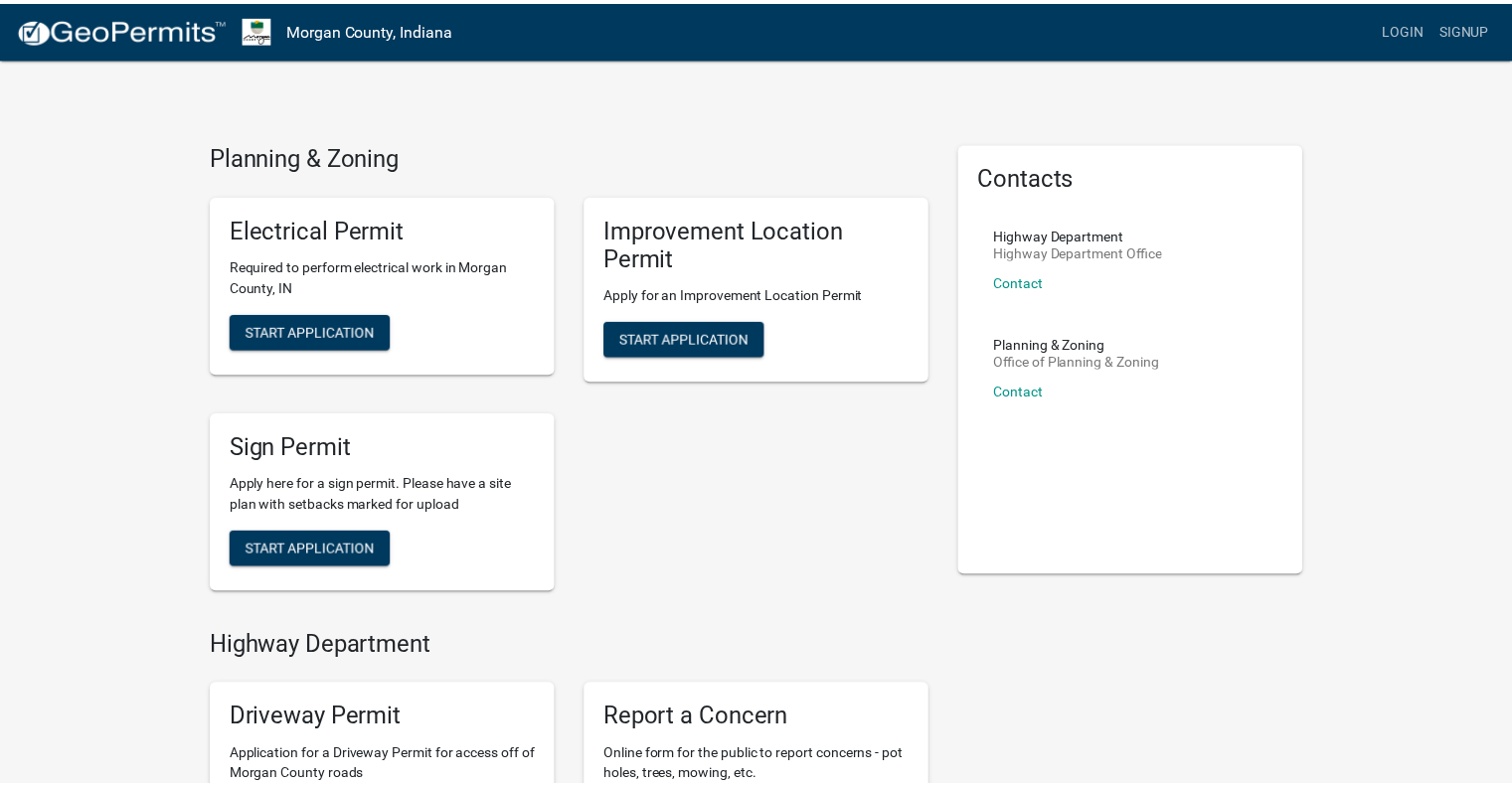 scroll, scrollTop: 0, scrollLeft: 0, axis: both 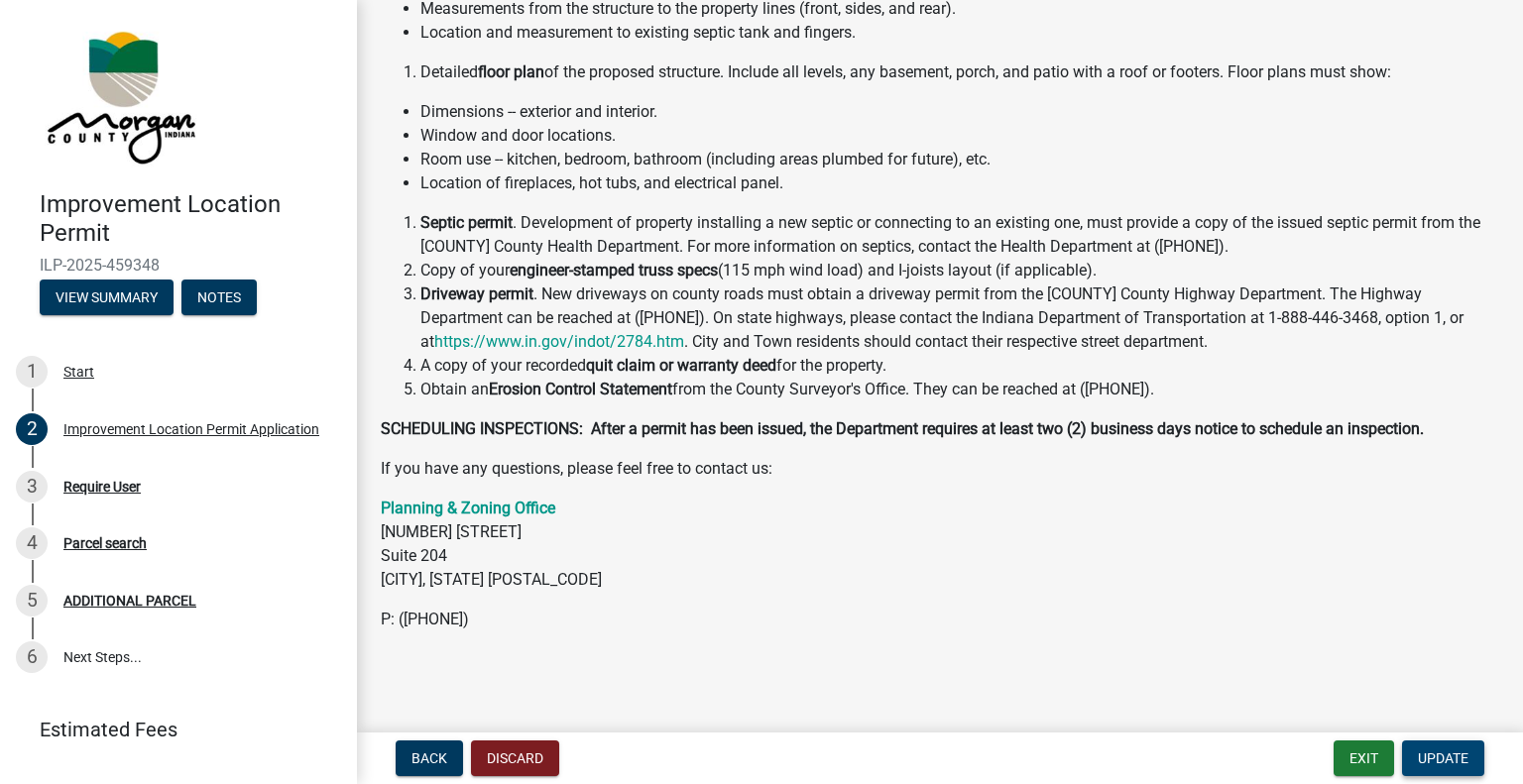 click on "Update" at bounding box center (1443, 758) 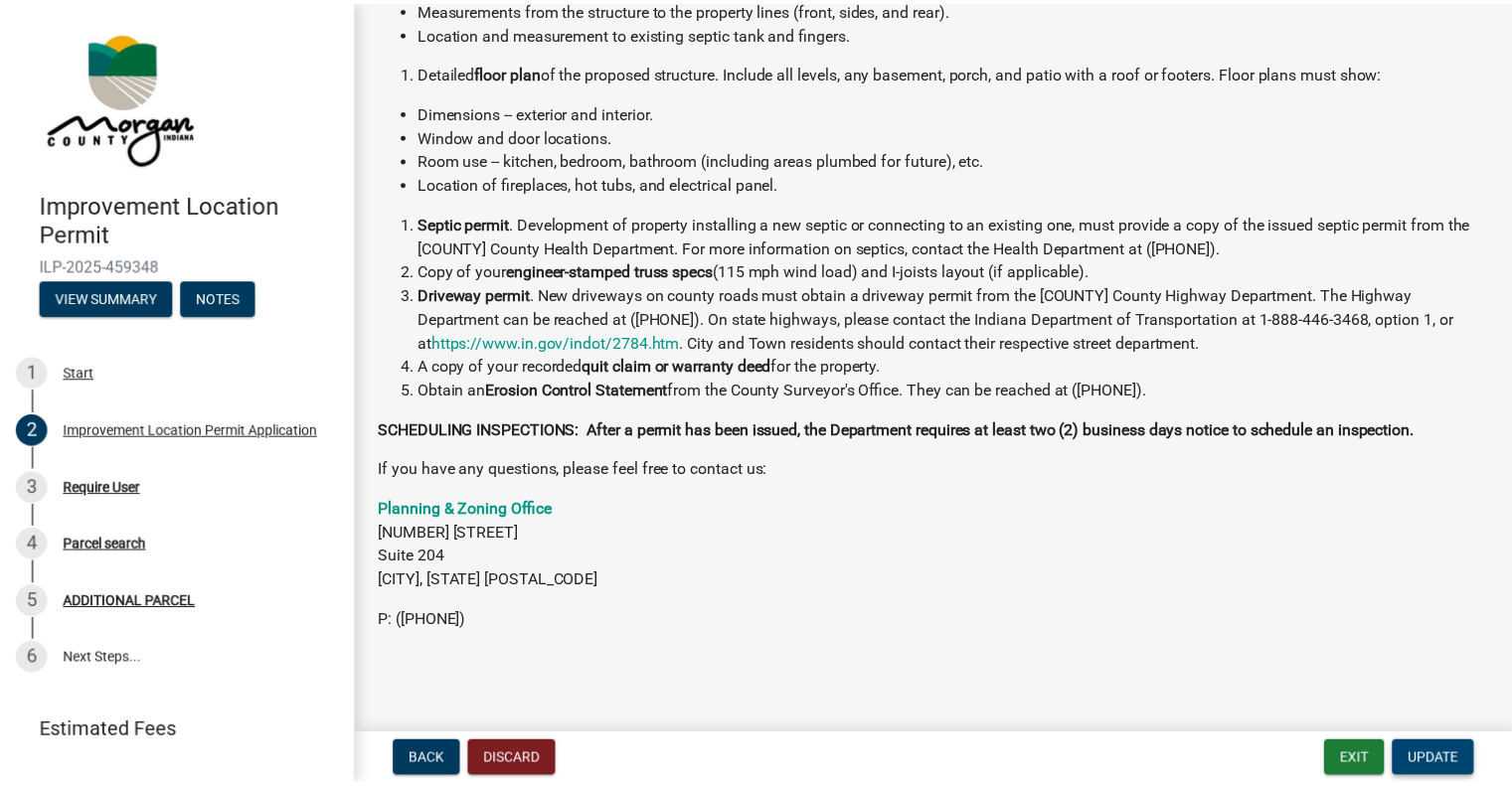scroll, scrollTop: 0, scrollLeft: 0, axis: both 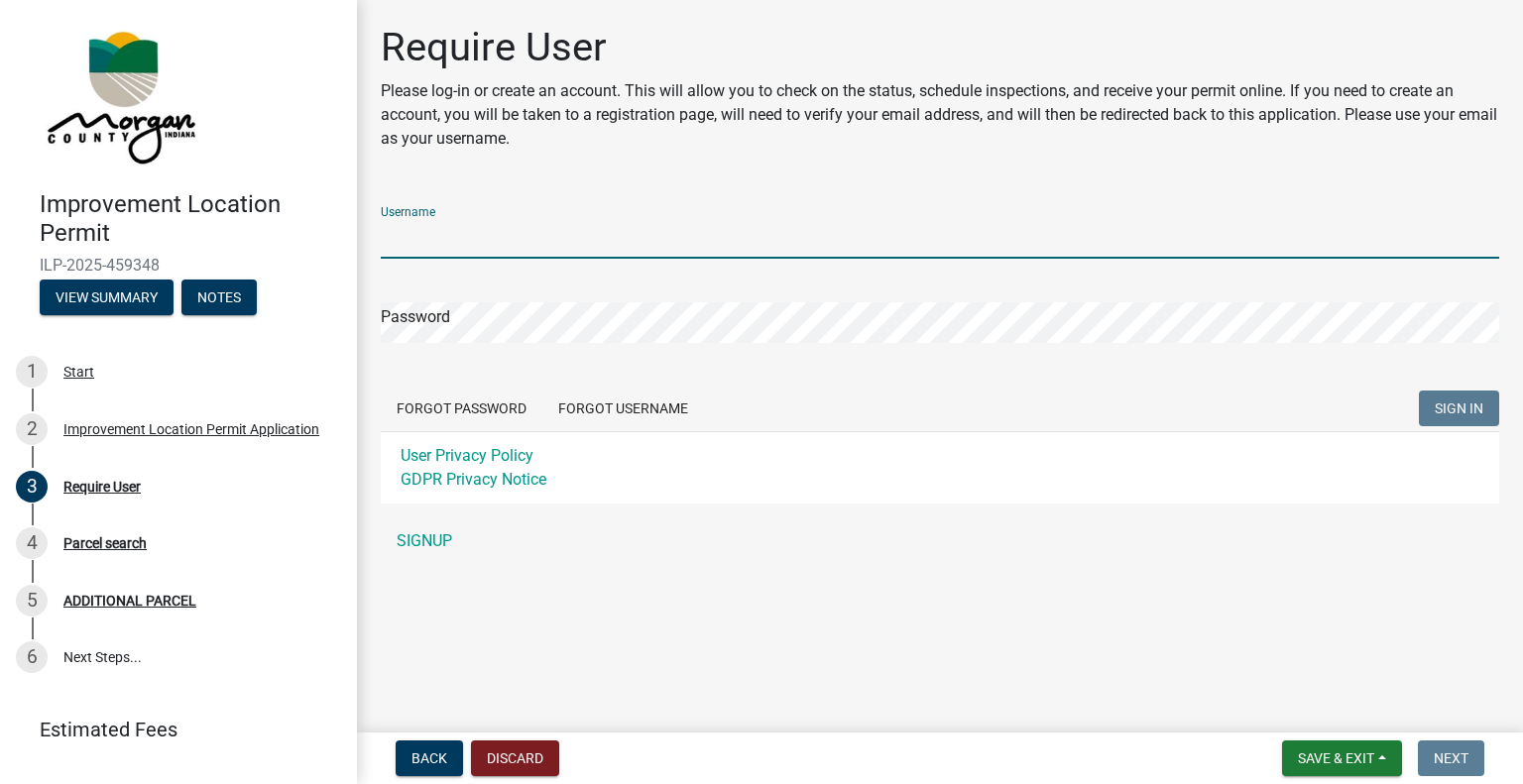 click on "Username" at bounding box center [940, 238] 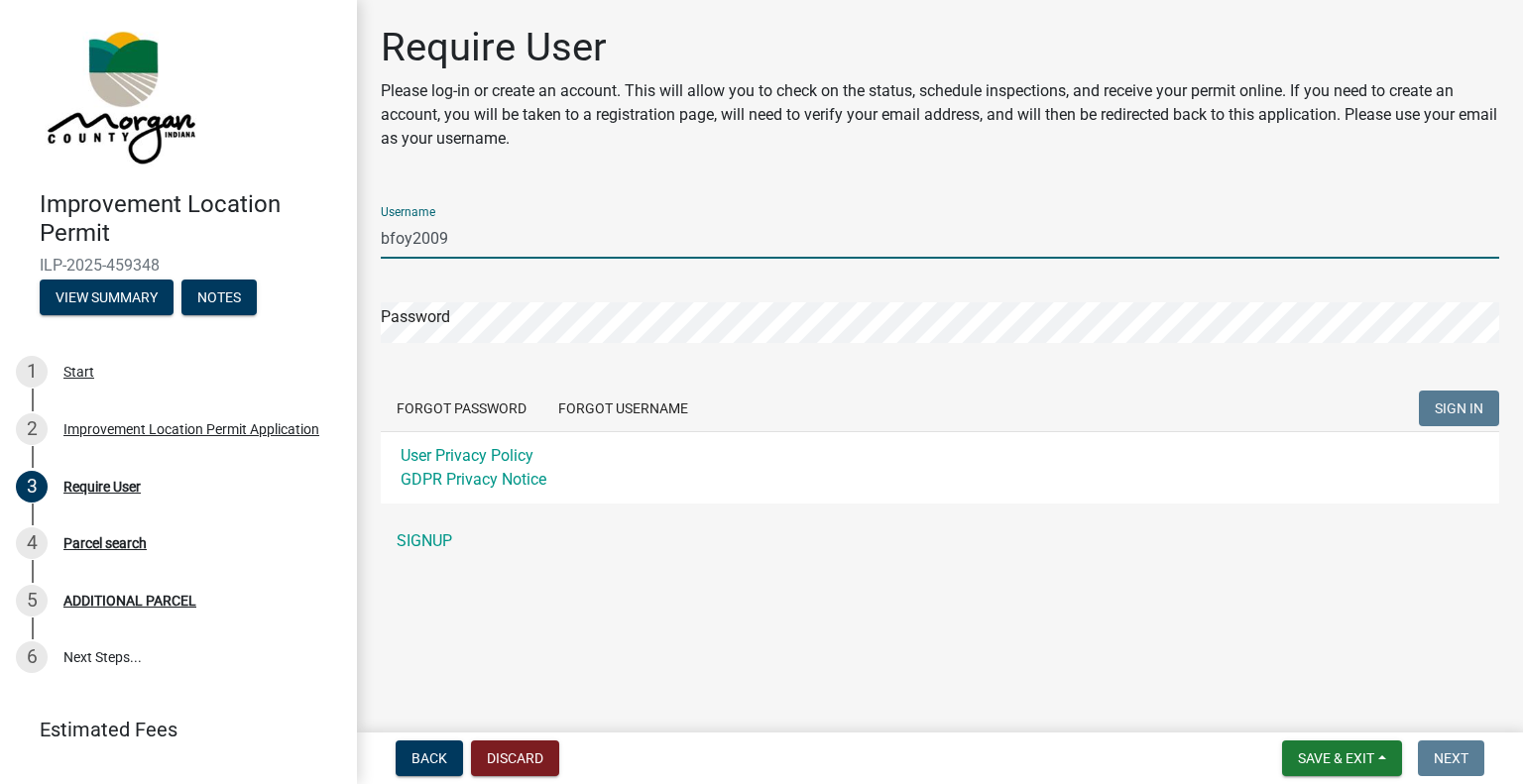 type on "[USERNAME]" 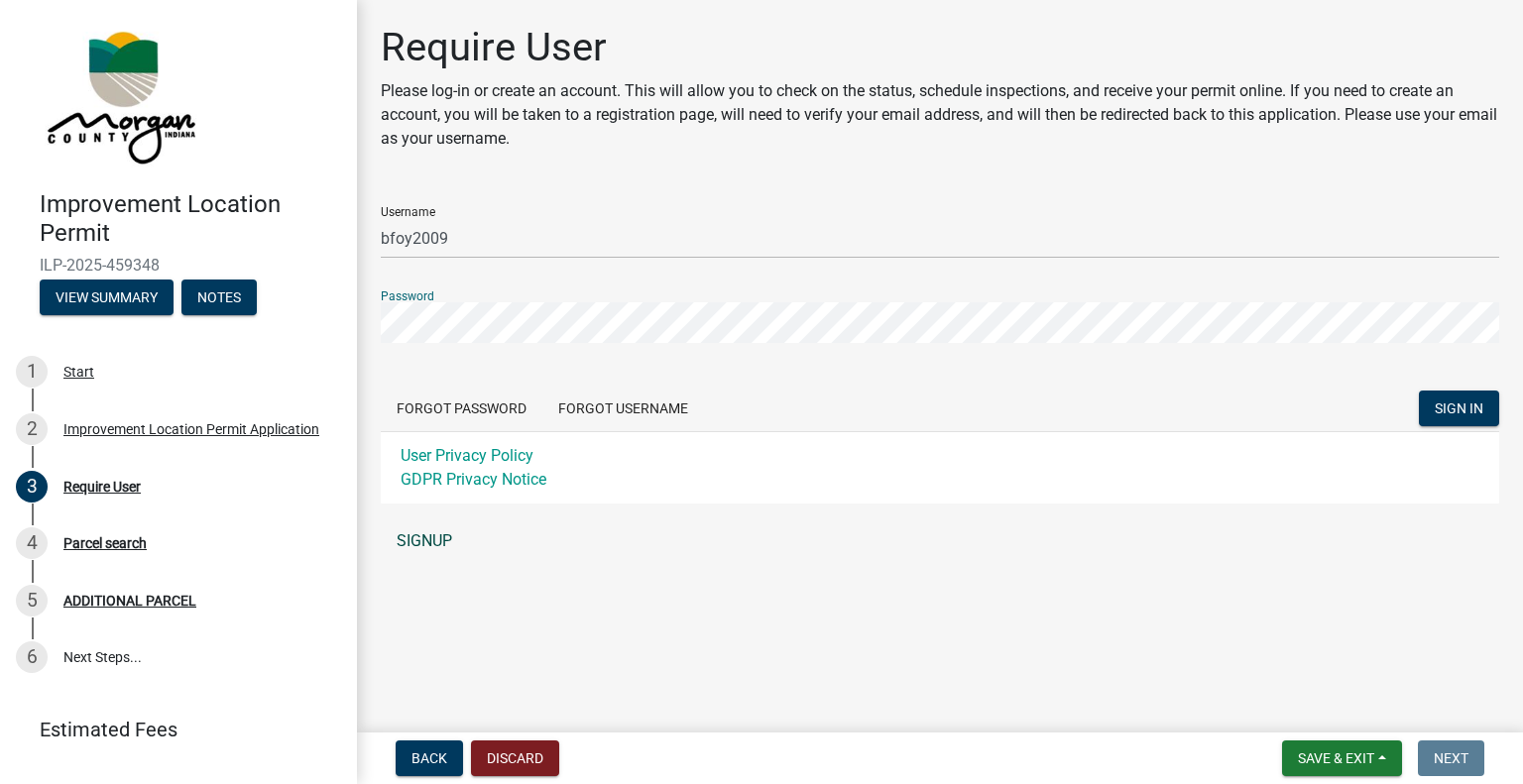 click on "SIGNUP" 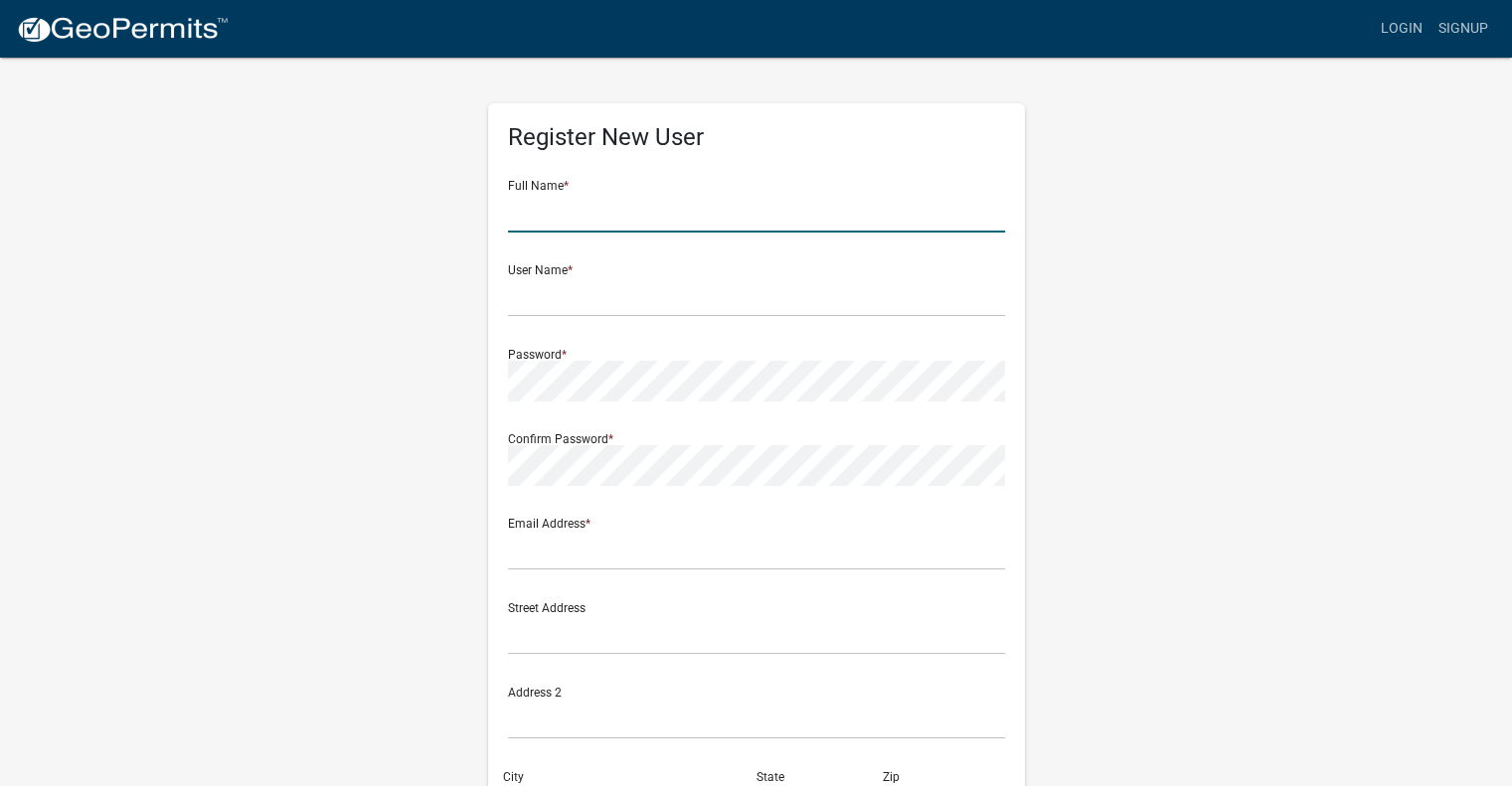click 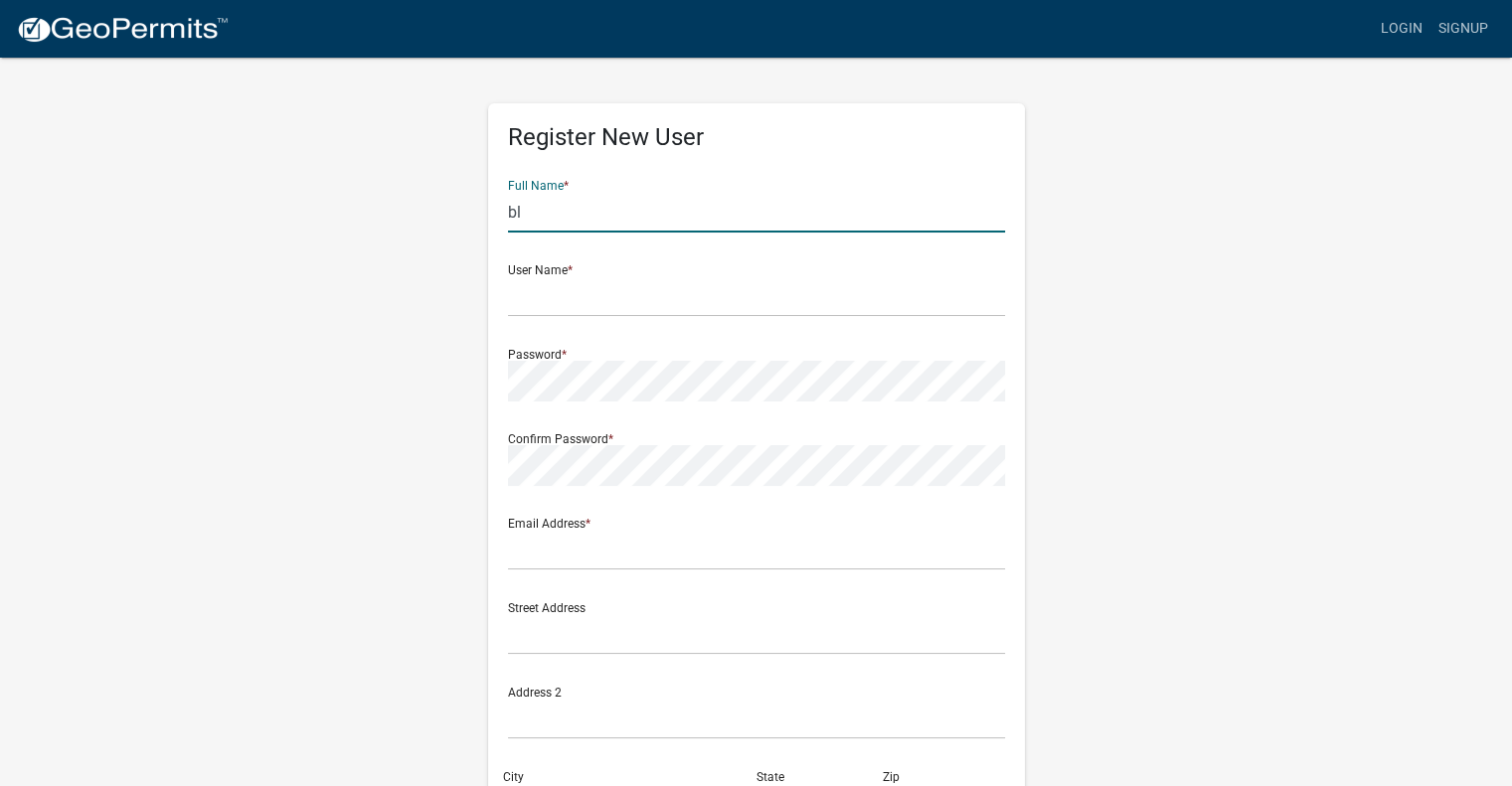 type on "b" 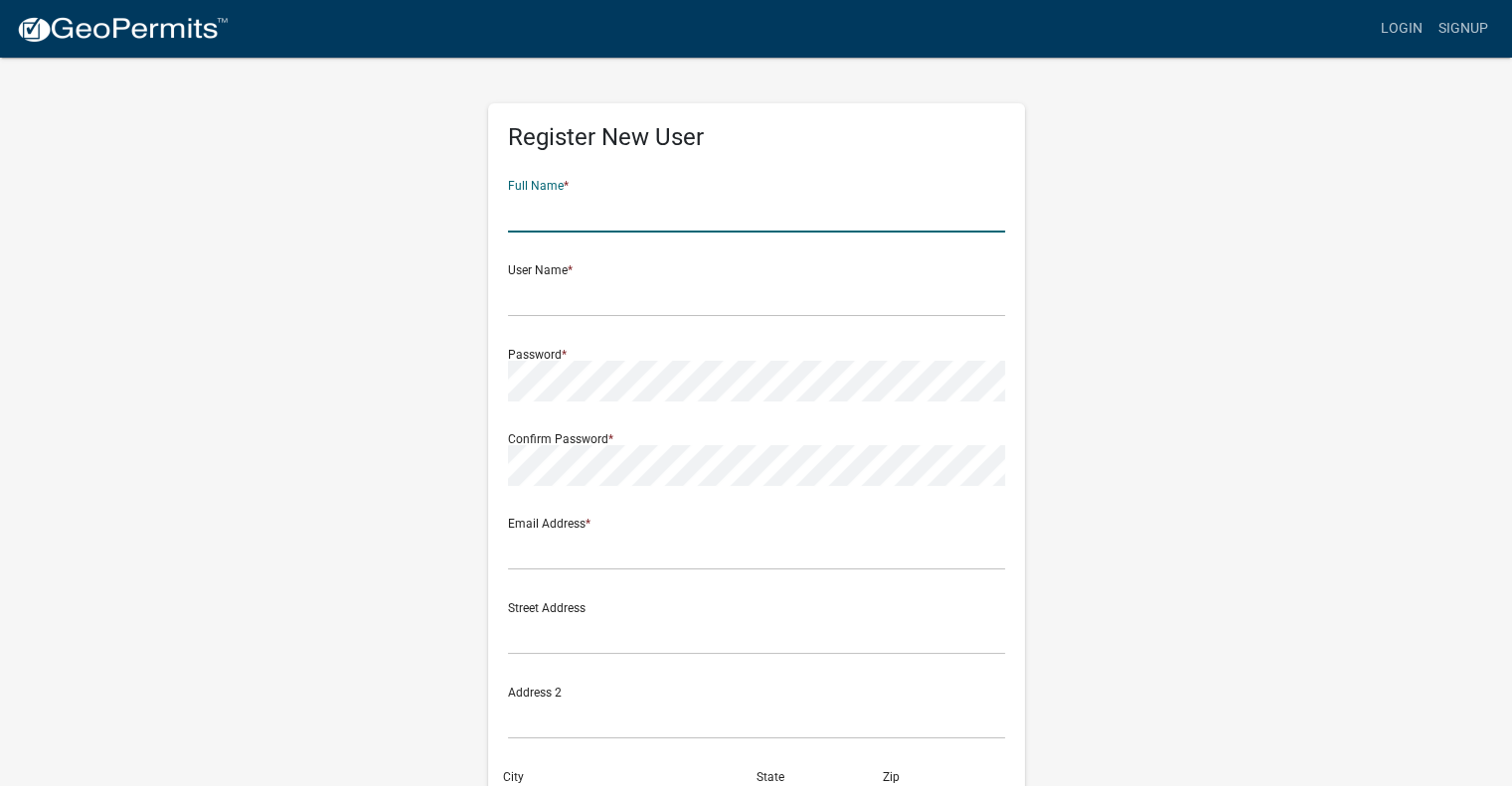 click 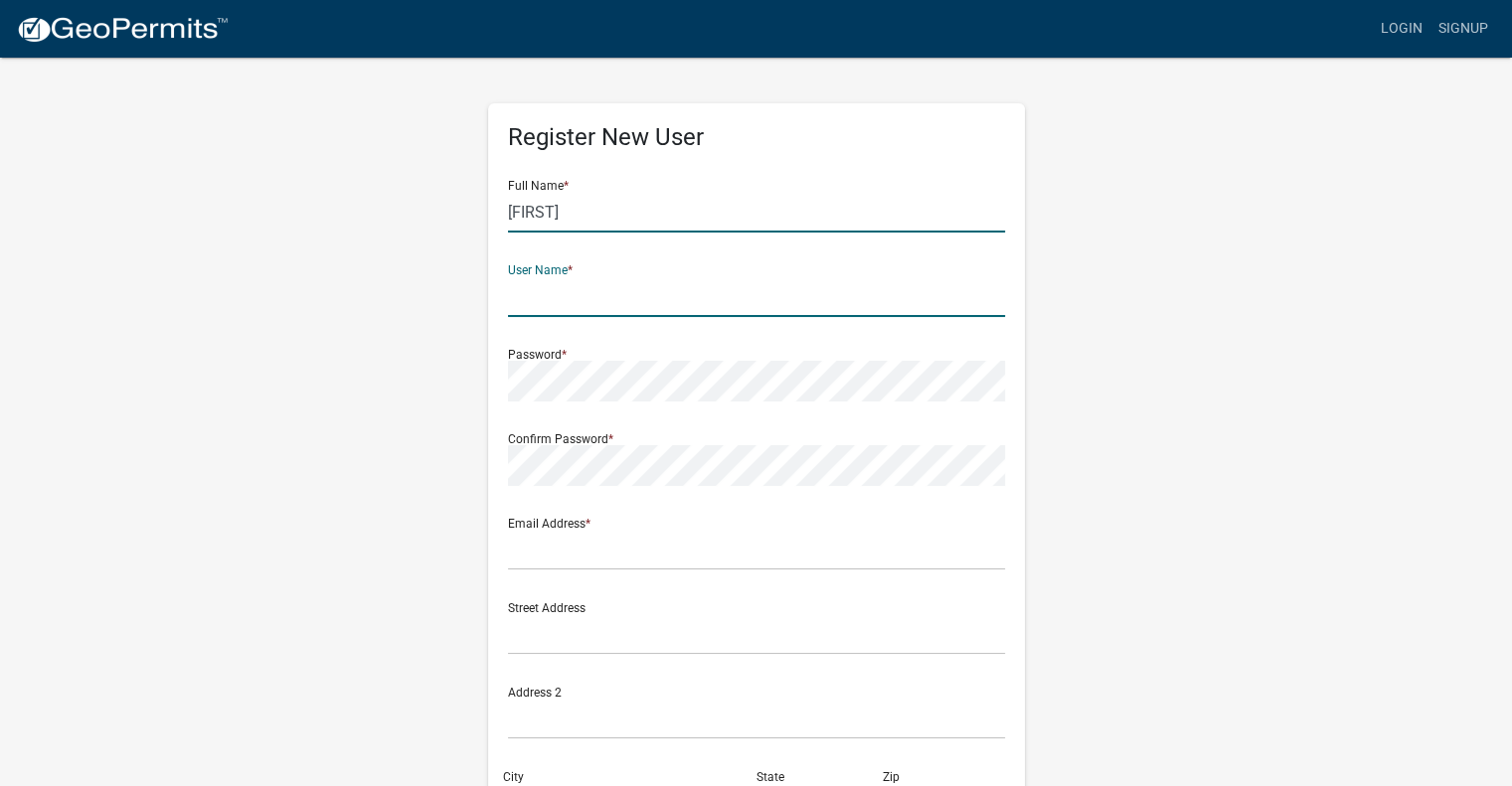 click on "[LAST]" 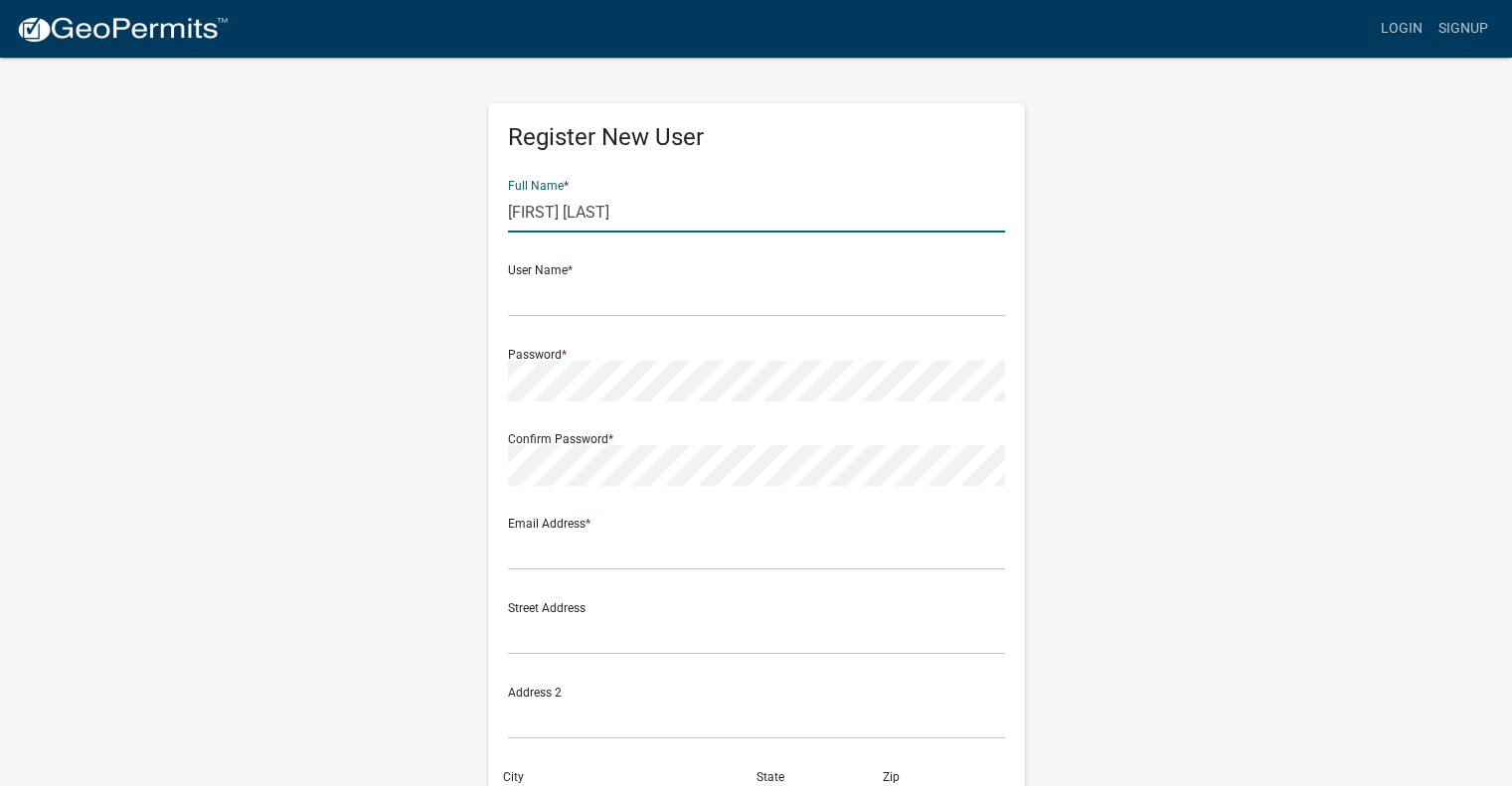 type on "[FIRST] [LAST]" 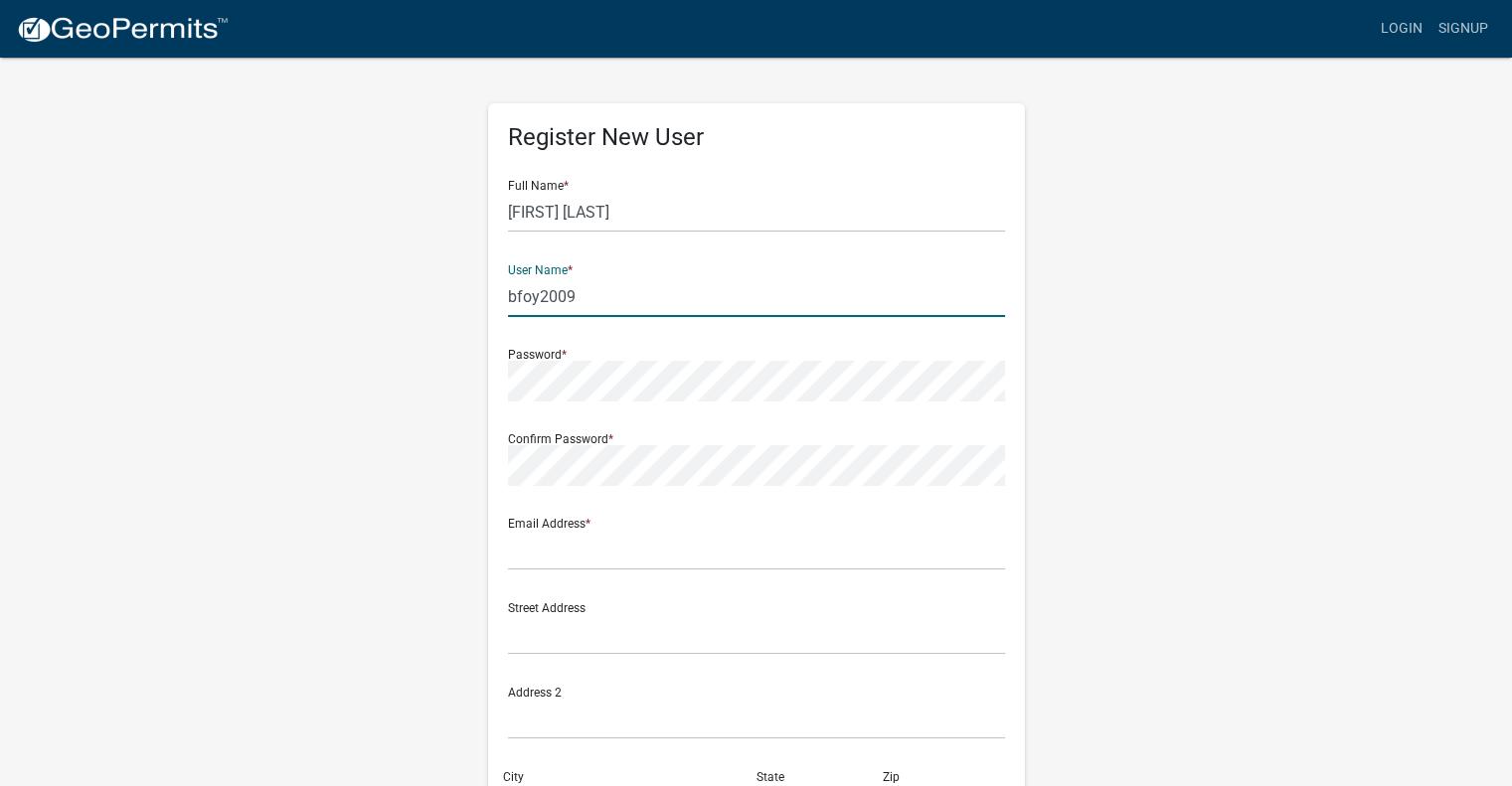 type on "[USERNAME]" 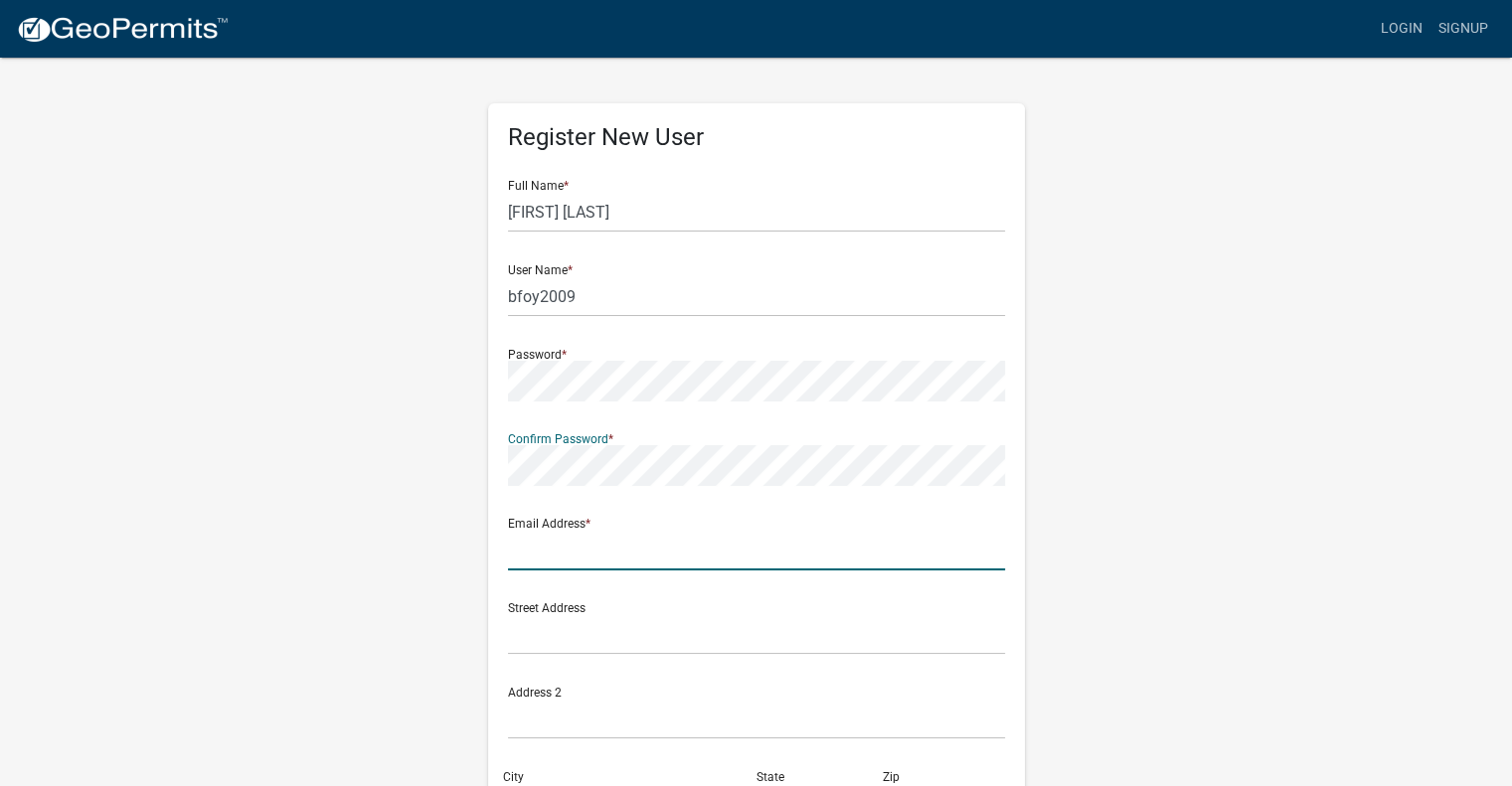 click 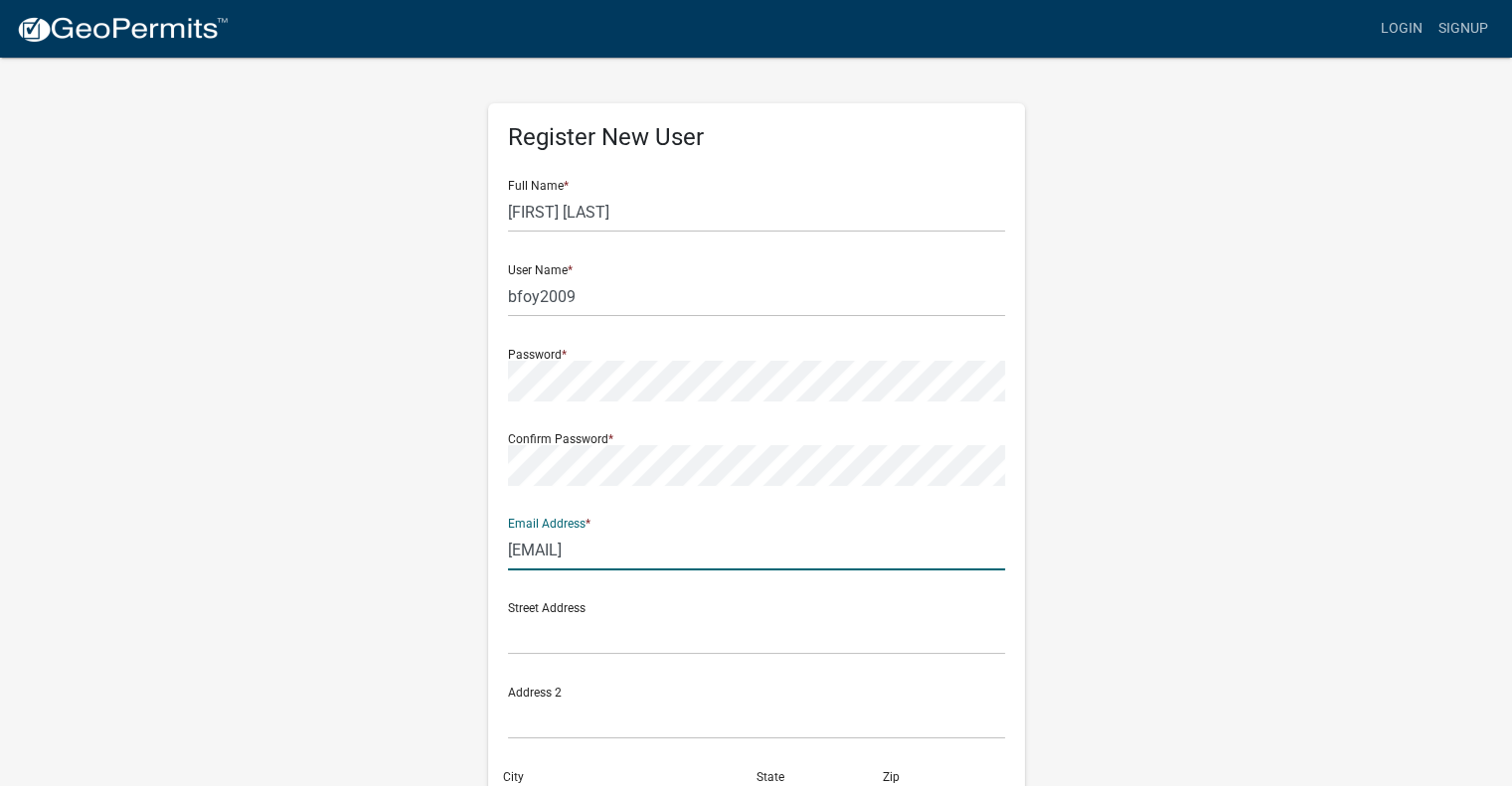 type on "[USERNAME]@[EMAIL]" 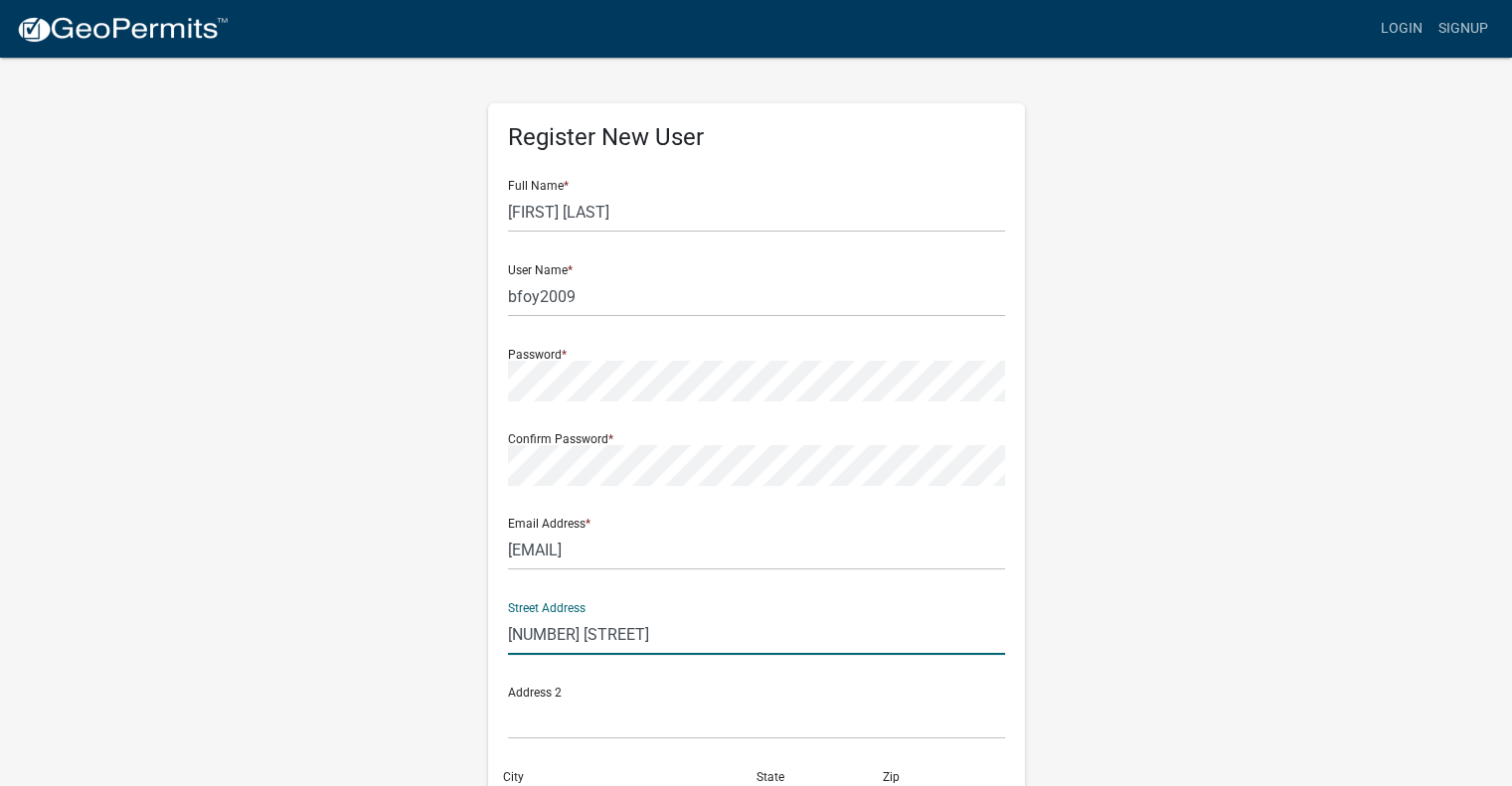 type on "10484 North Appleseed Lane" 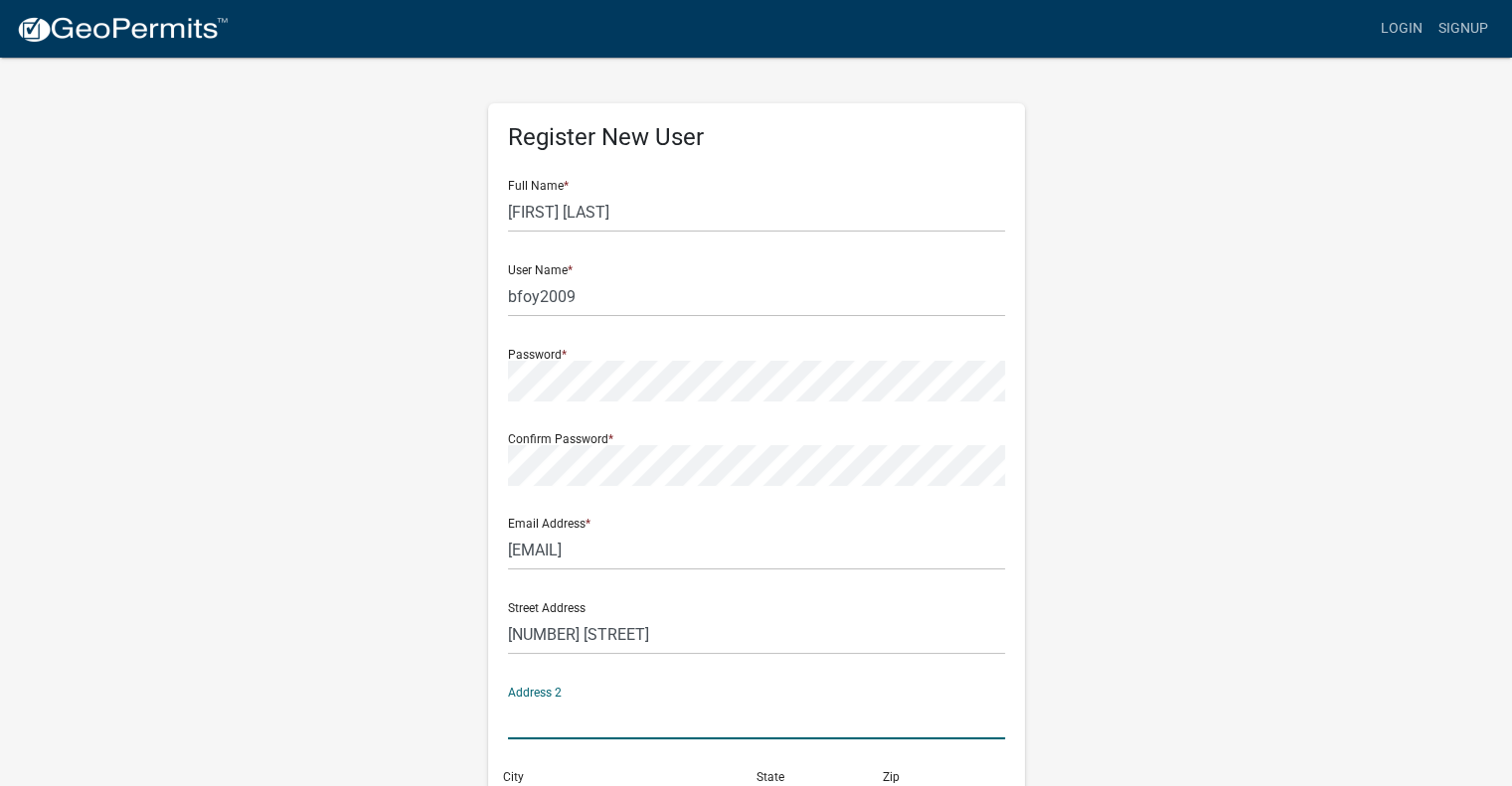 scroll, scrollTop: 37, scrollLeft: 0, axis: vertical 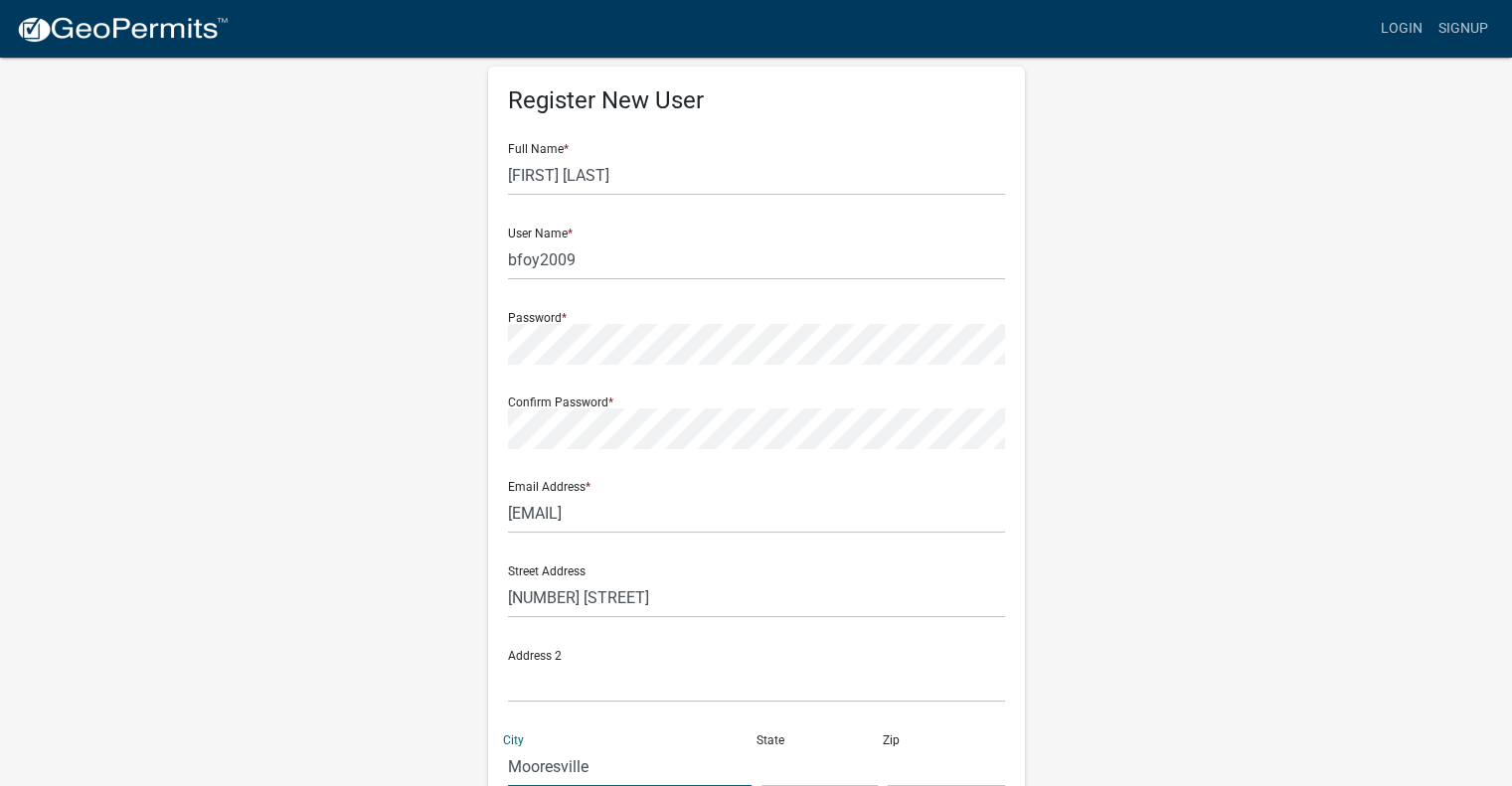 type on "Mooresville" 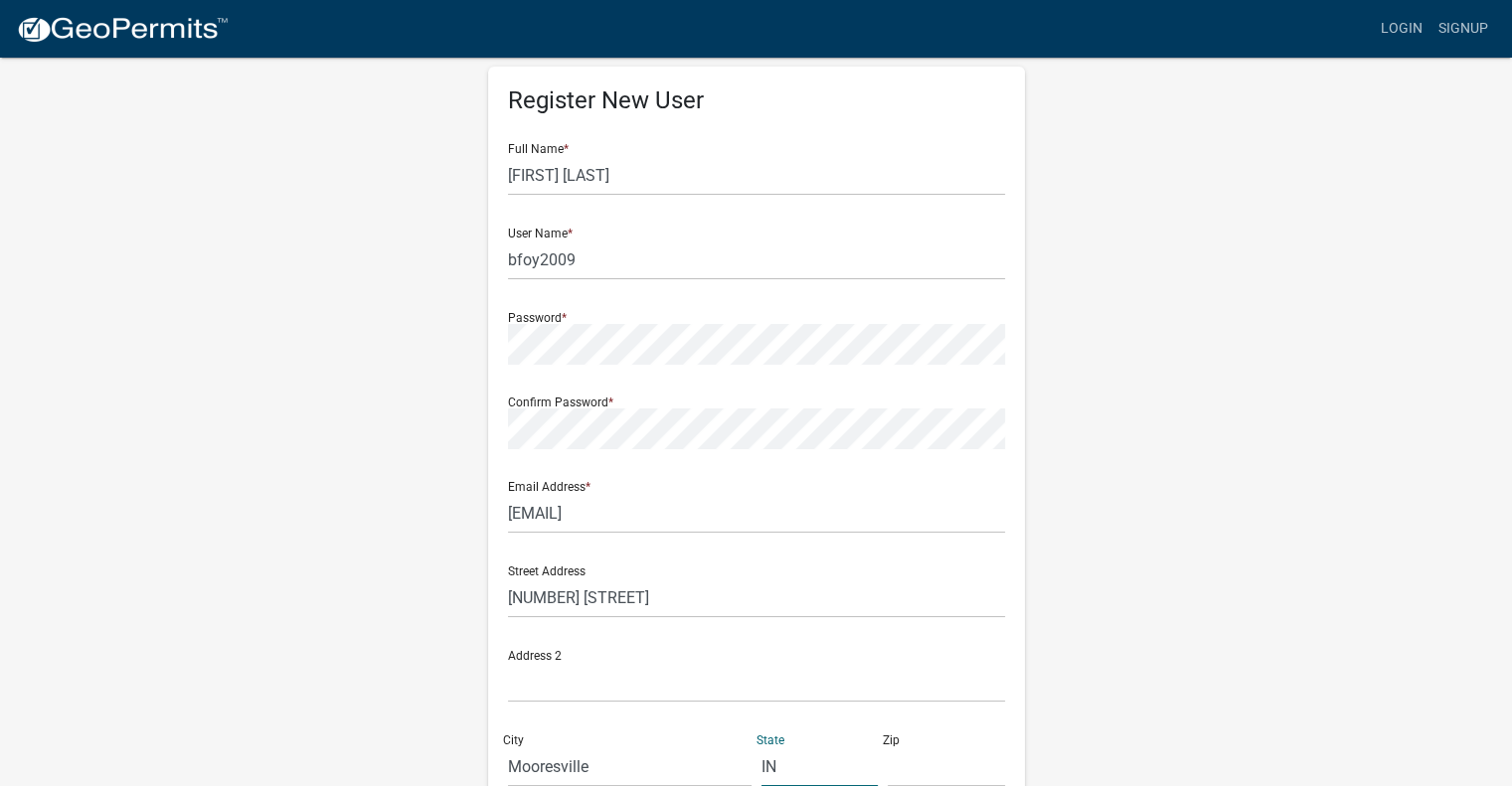 type on "IN" 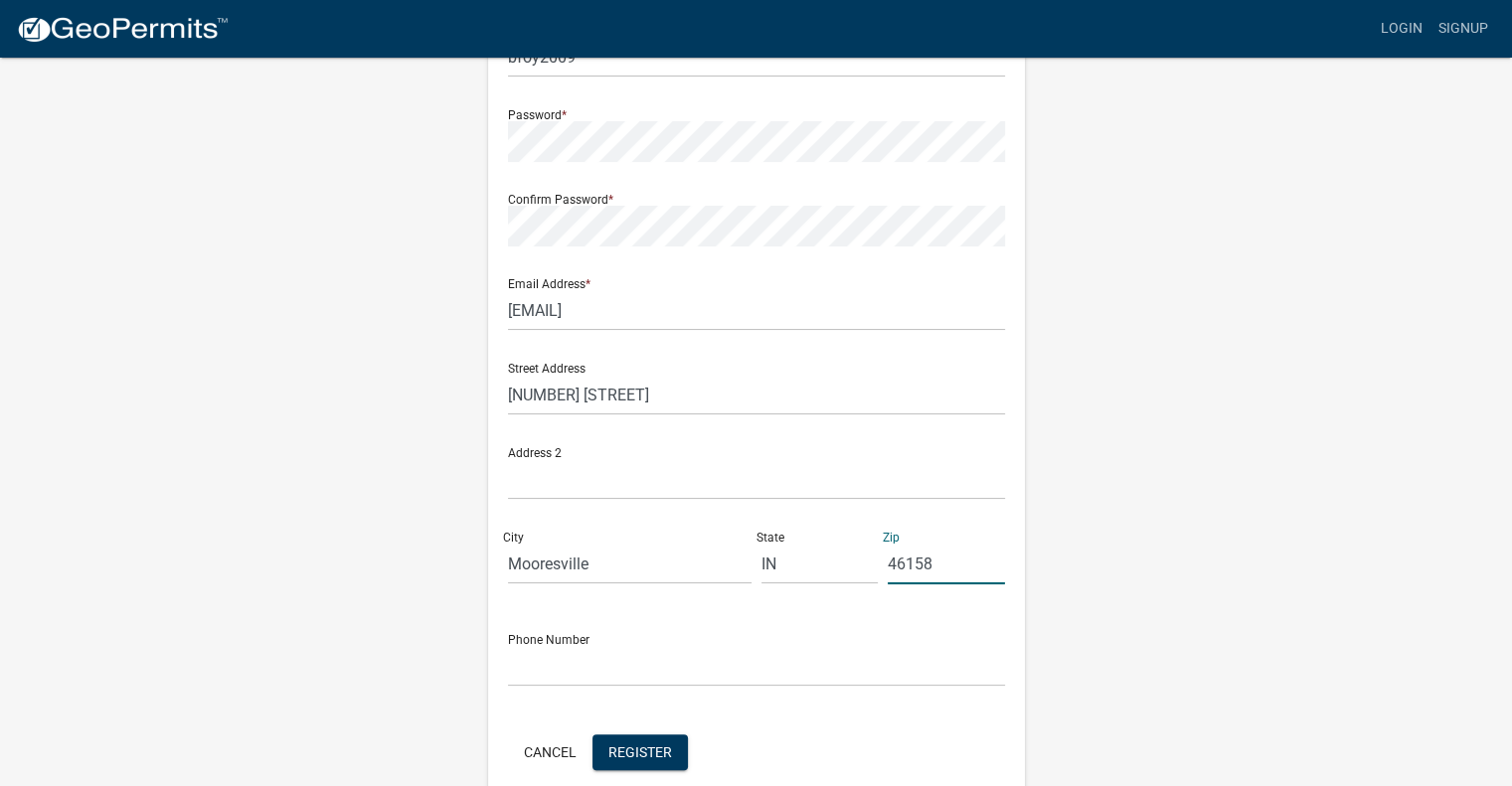 scroll, scrollTop: 332, scrollLeft: 0, axis: vertical 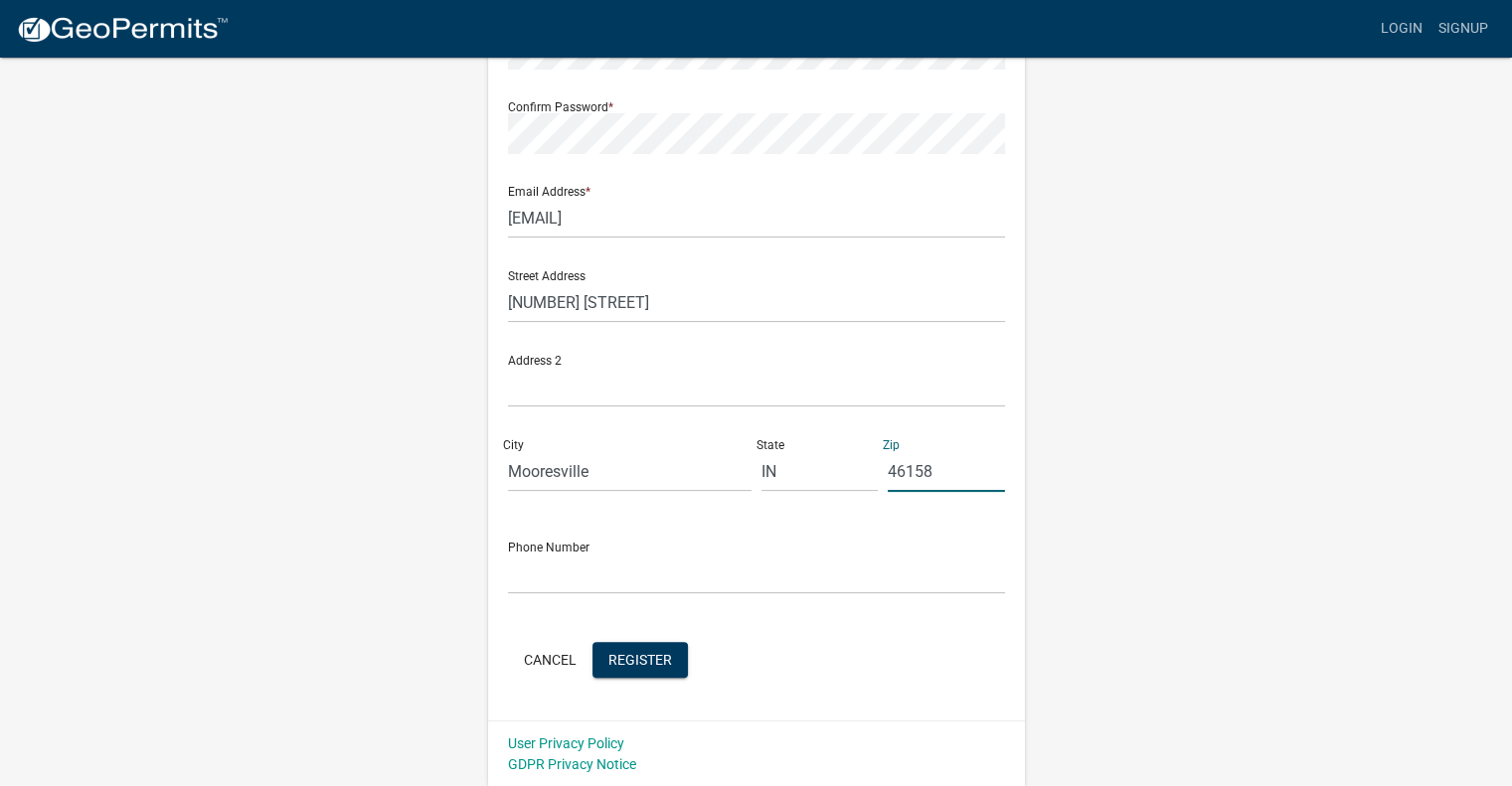 type on "46158" 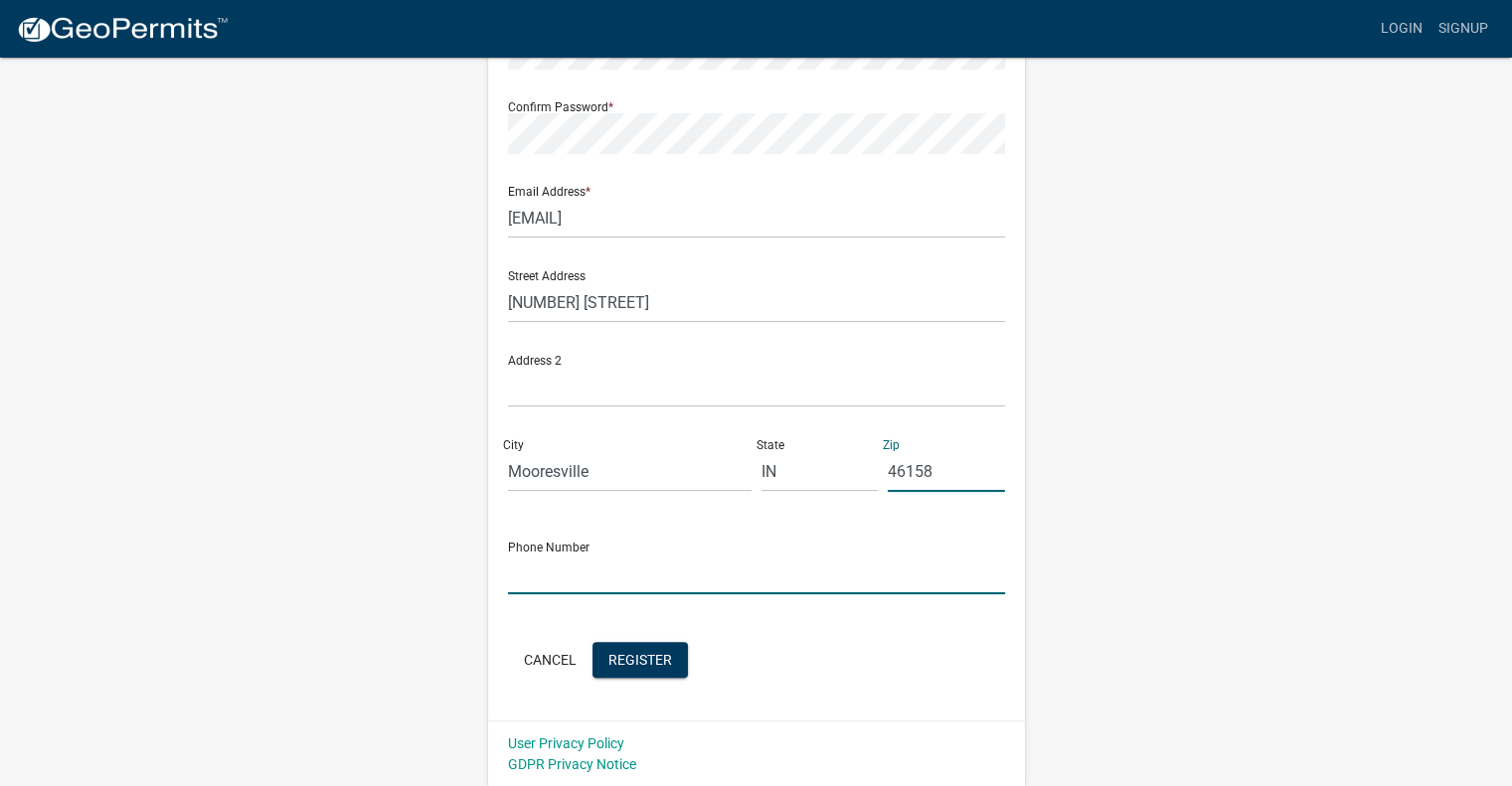 click 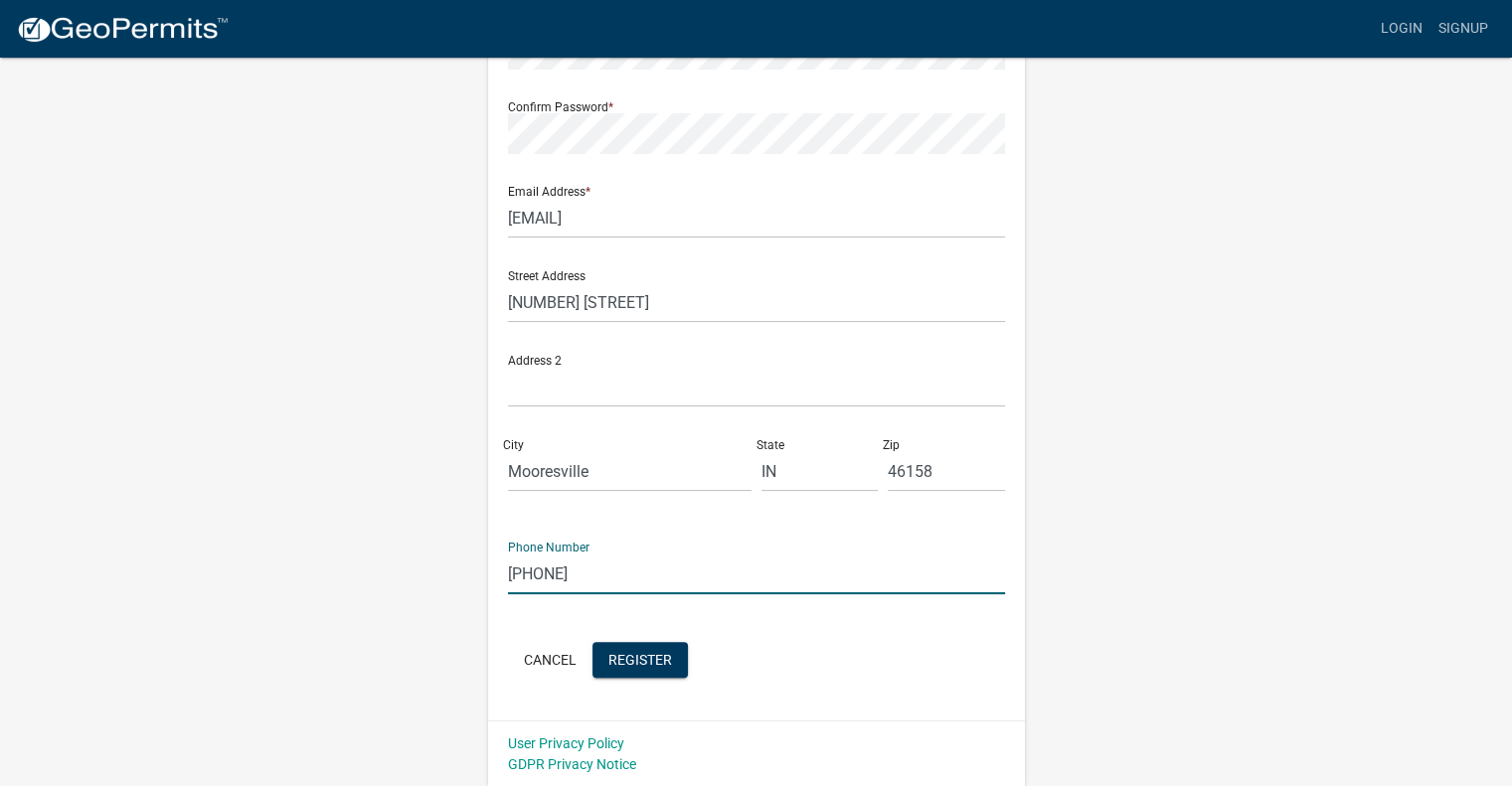 type on "[PHONE]" 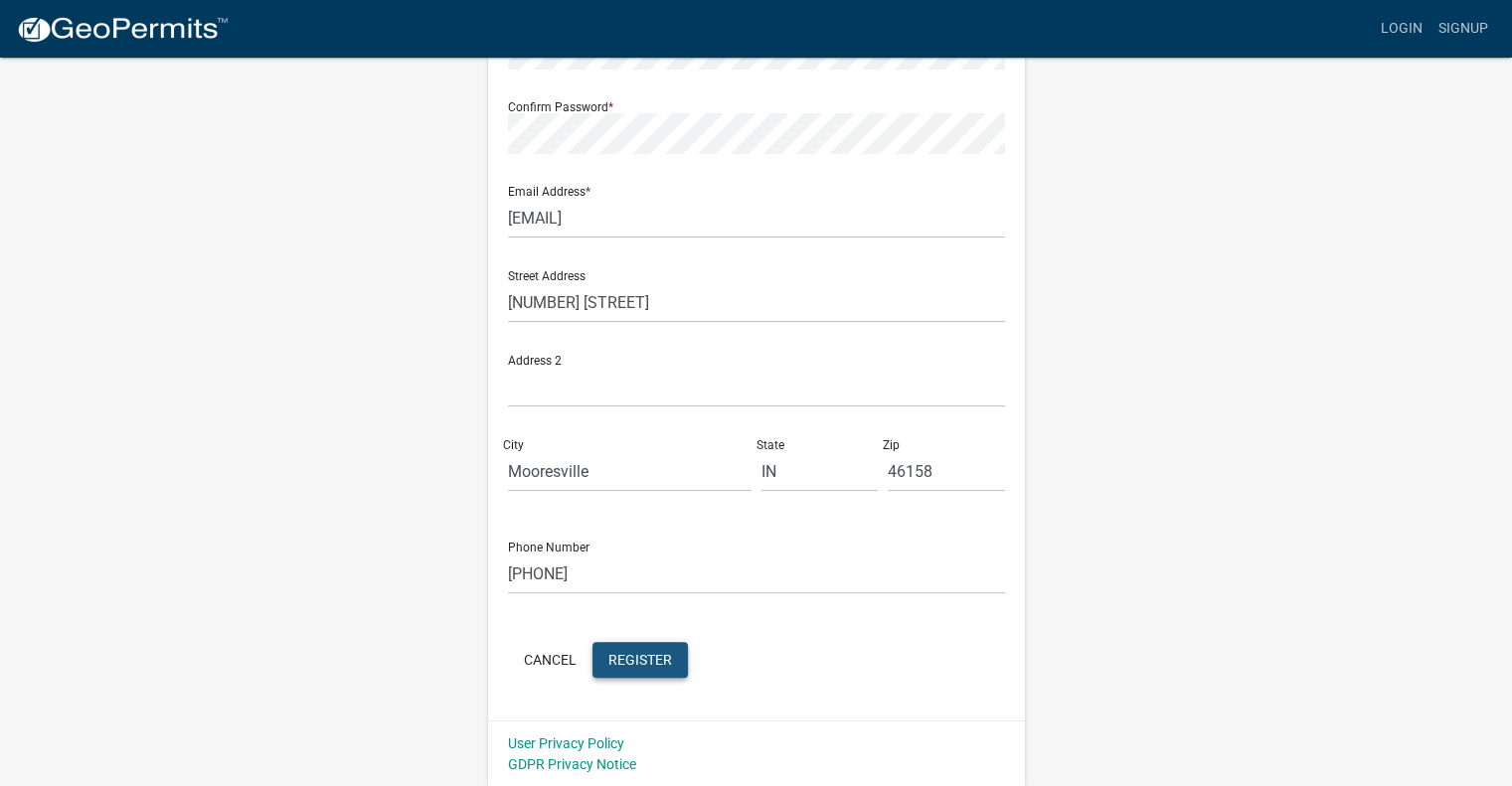 click on "Register" 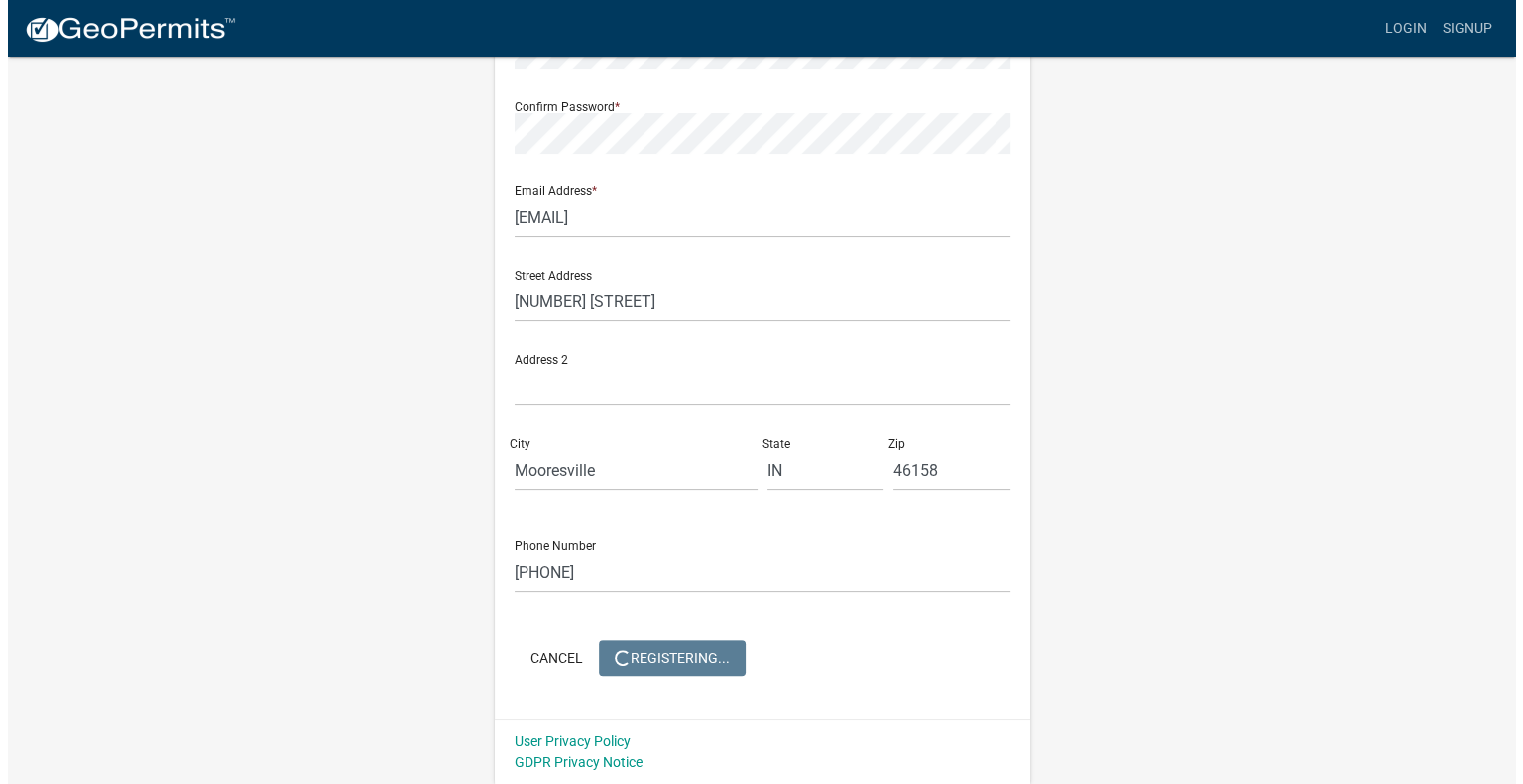 scroll, scrollTop: 0, scrollLeft: 0, axis: both 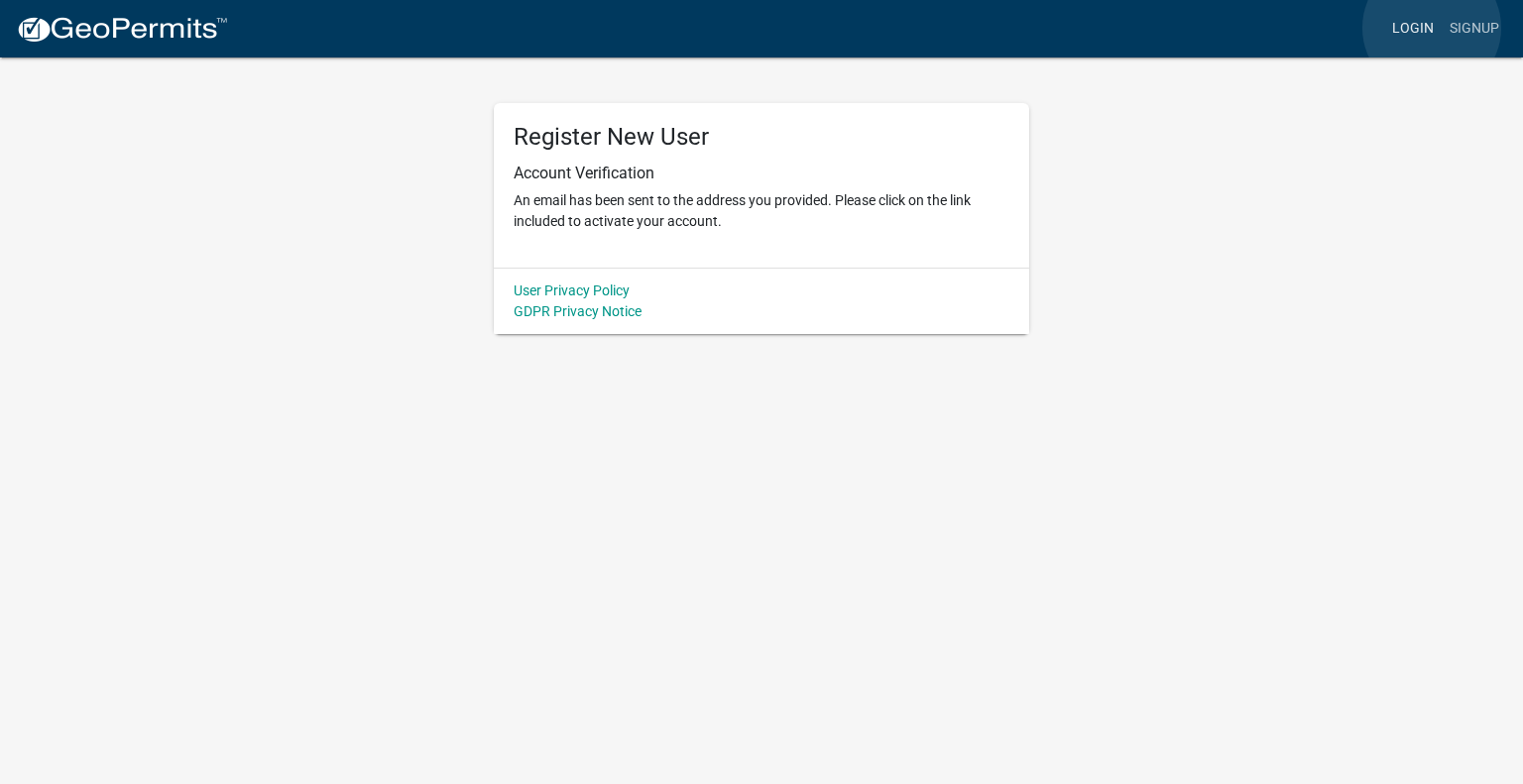 click on "Login" at bounding box center (1413, 29) 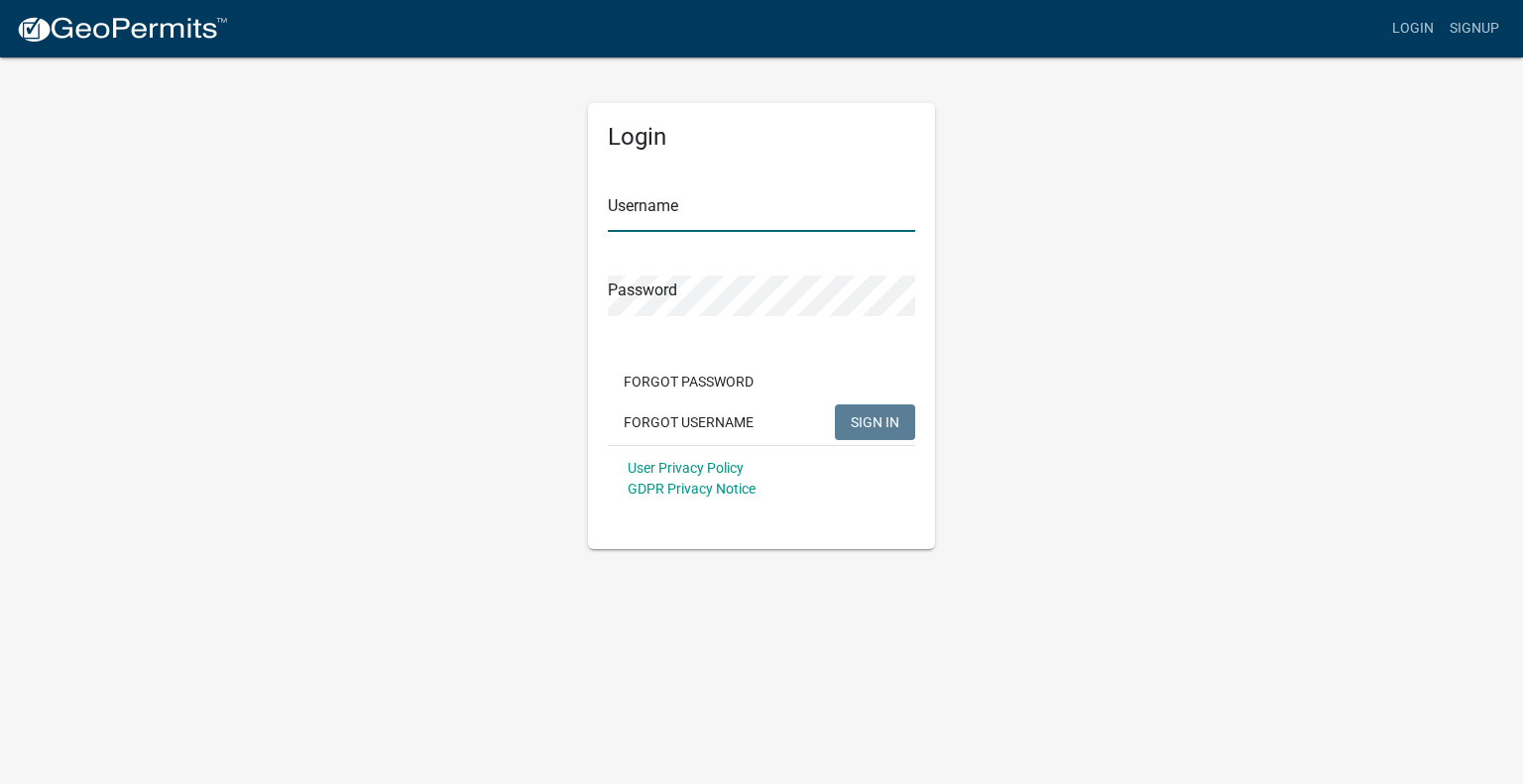 click on "Username" at bounding box center [762, 211] 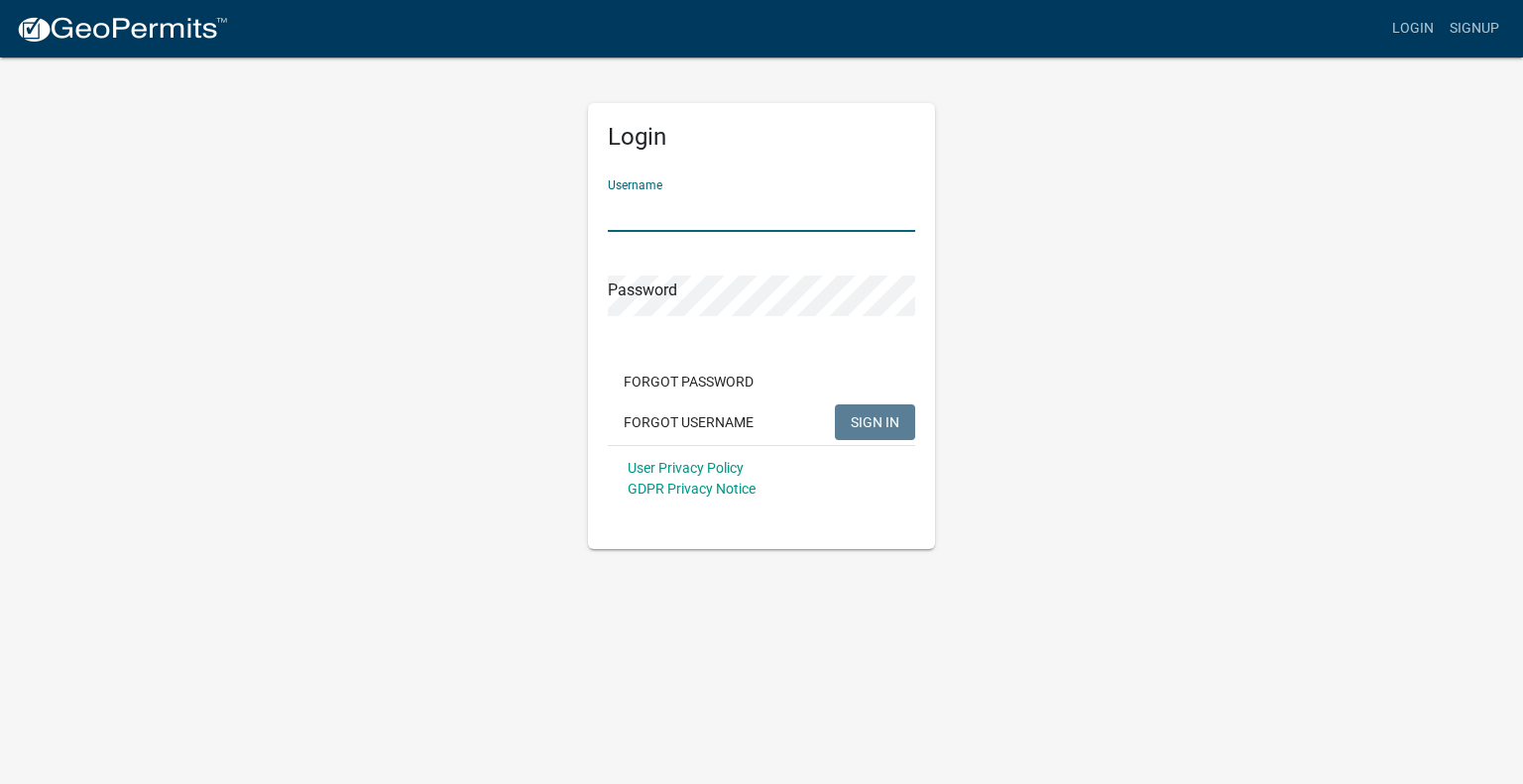 type on "[USERNAME]" 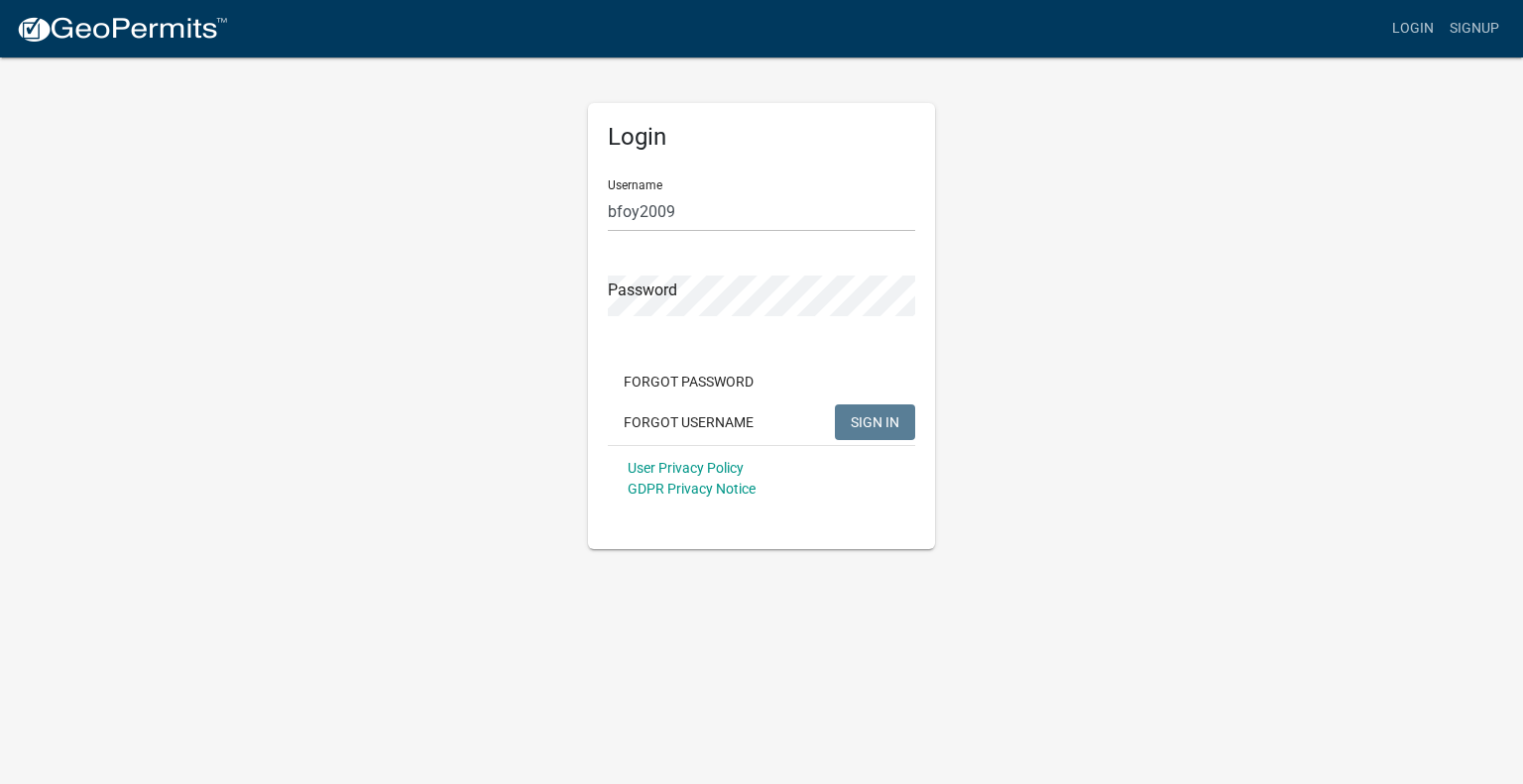 click on "Username bfoy2009 Password  Forgot Password   Forgot Username  SIGN IN User Privacy Policy GDPR Privacy Notice" 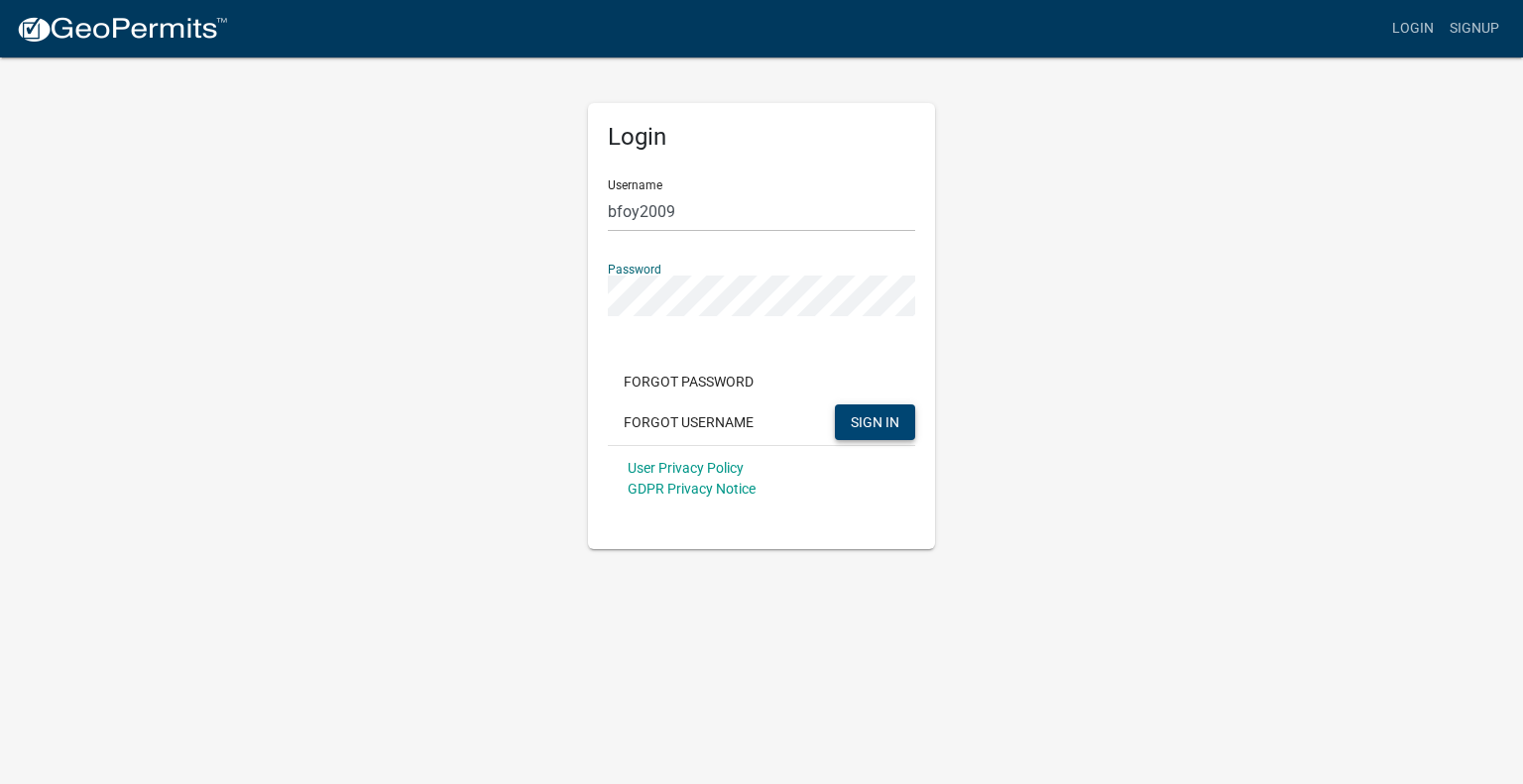 click on "SIGN IN" 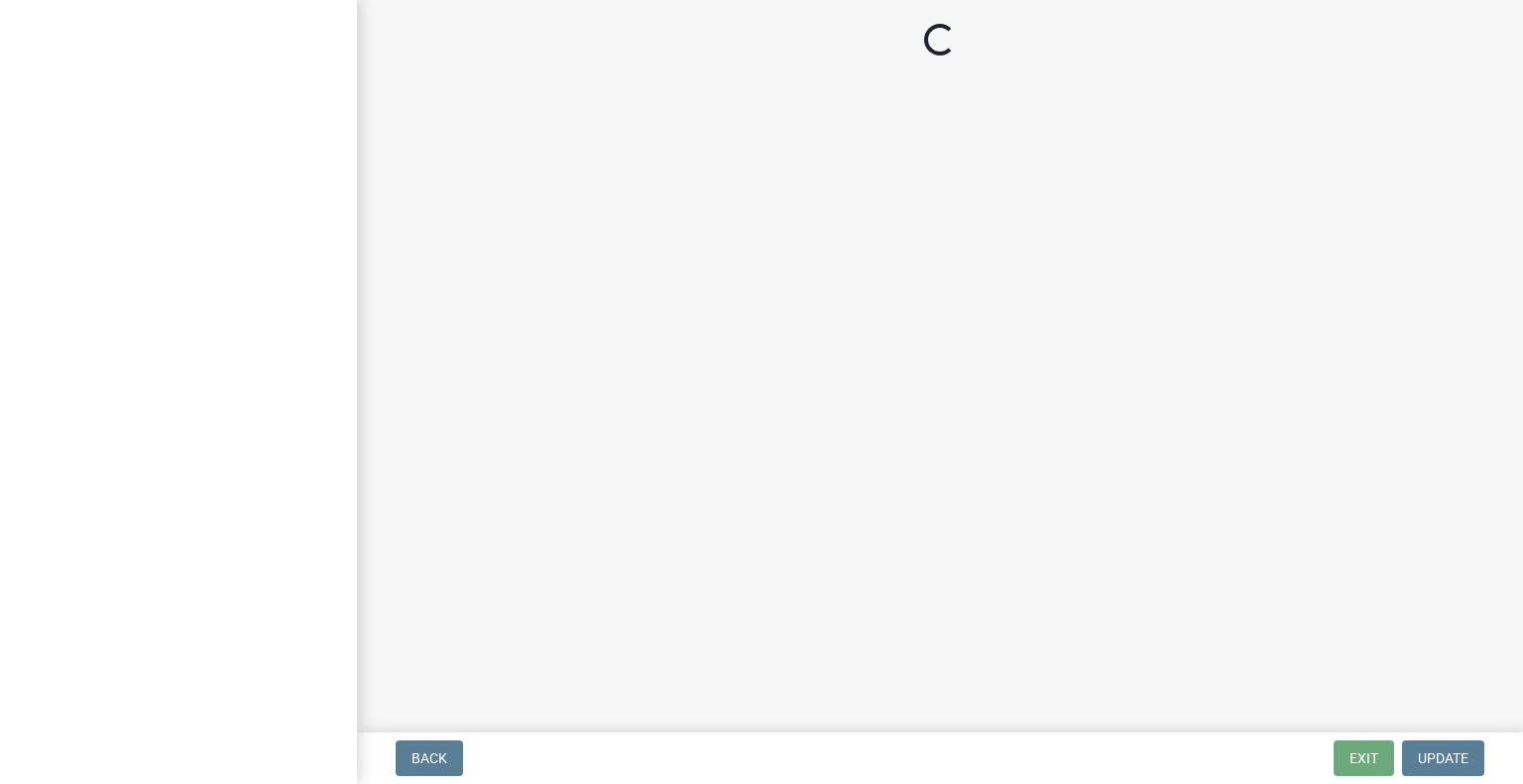 scroll, scrollTop: 0, scrollLeft: 0, axis: both 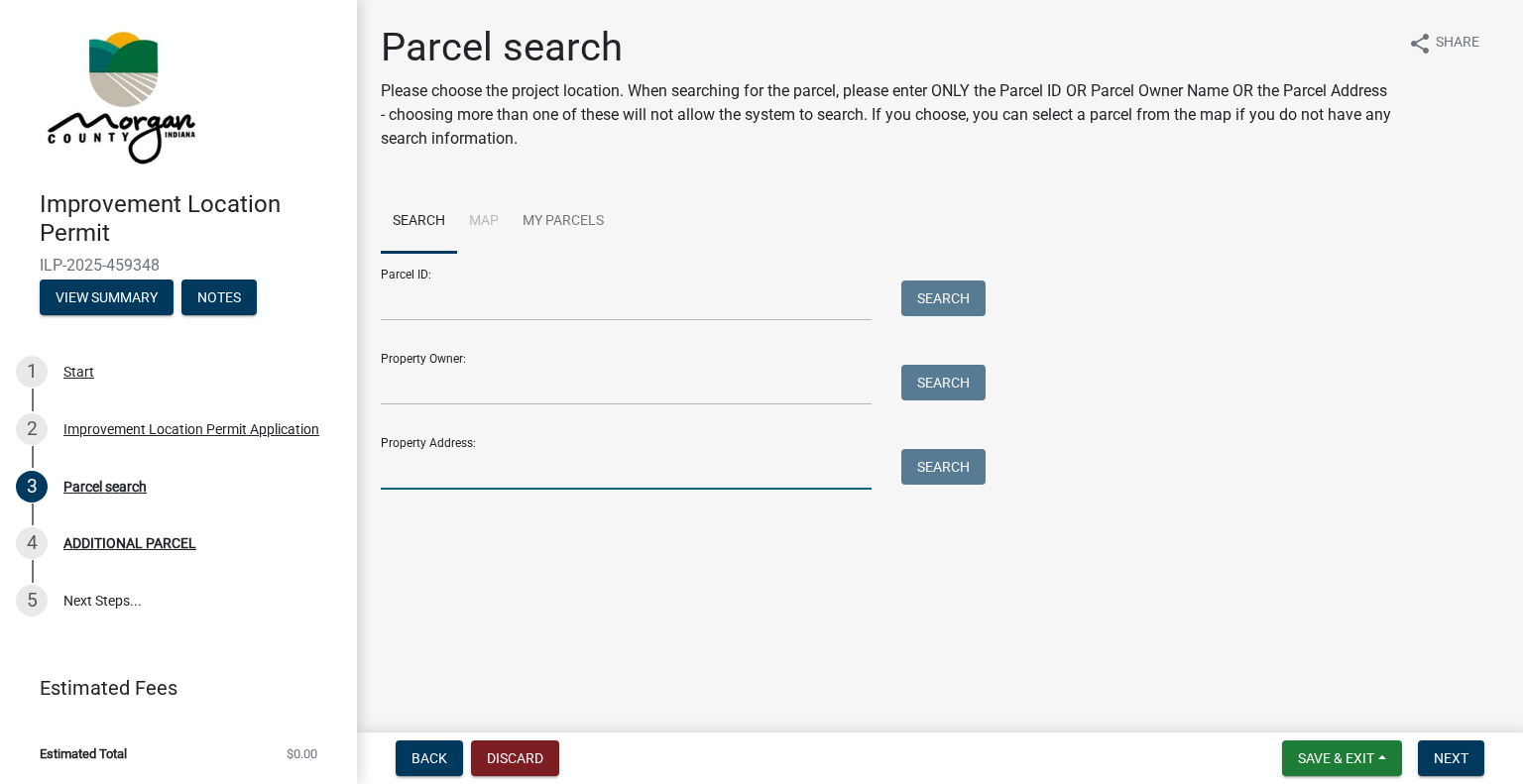 click on "Property Address:" at bounding box center (626, 469) 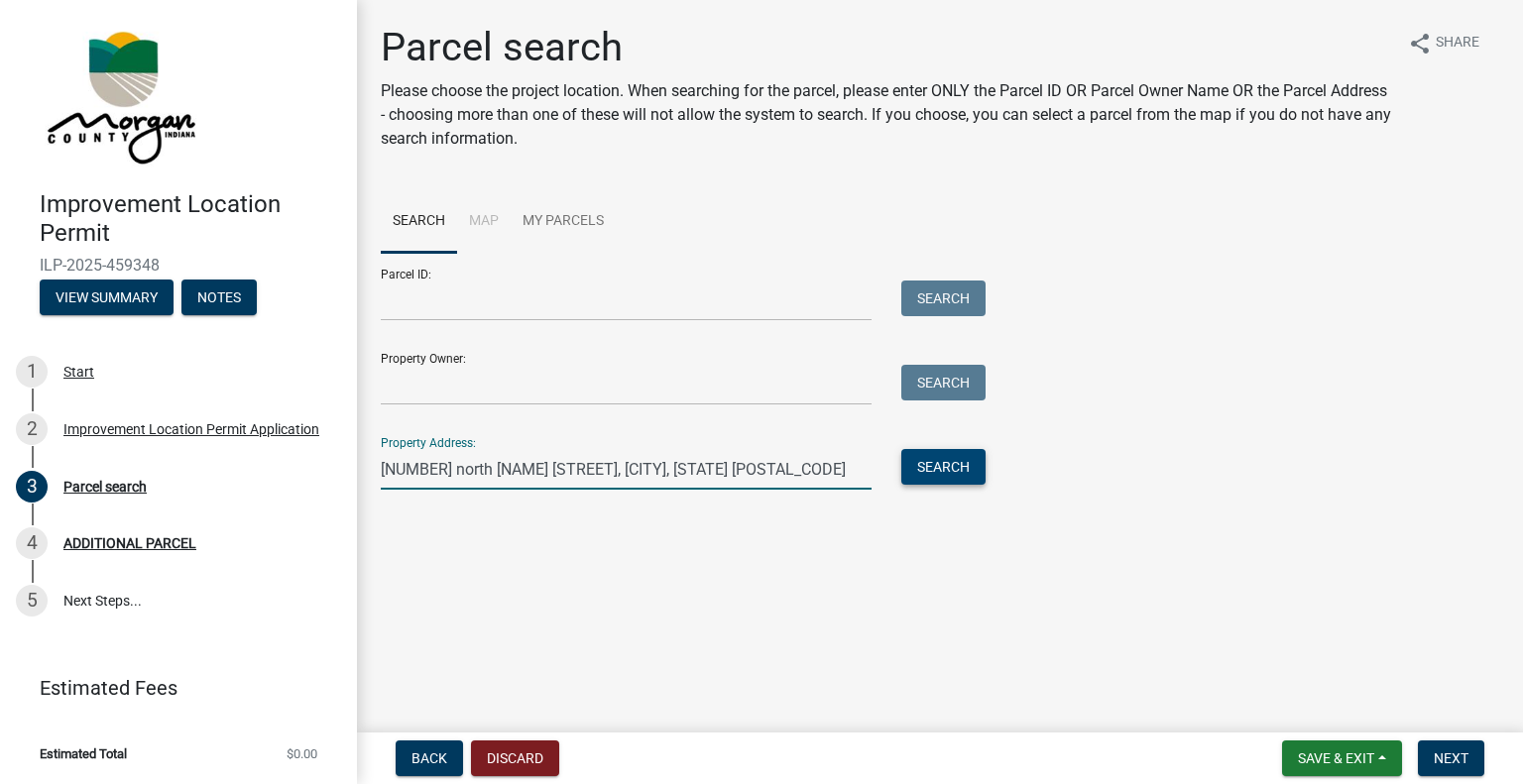 type on "[NUMBER] north [NAME] [STREET], [CITY], [STATE] [POSTAL_CODE]" 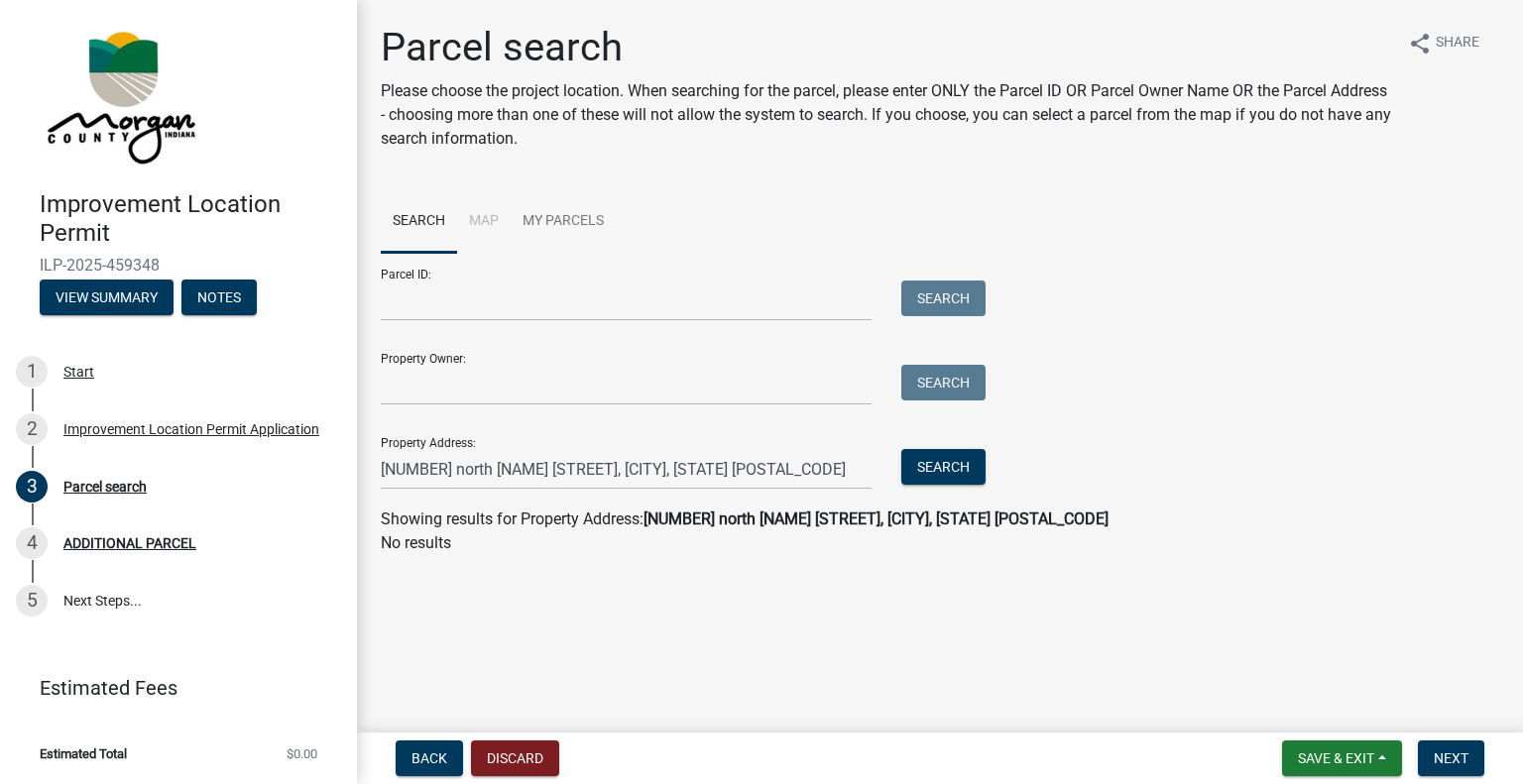 click on "[NUMBER] north [NAME] [STREET], [CITY], [STATE] [POSTAL_CODE]" 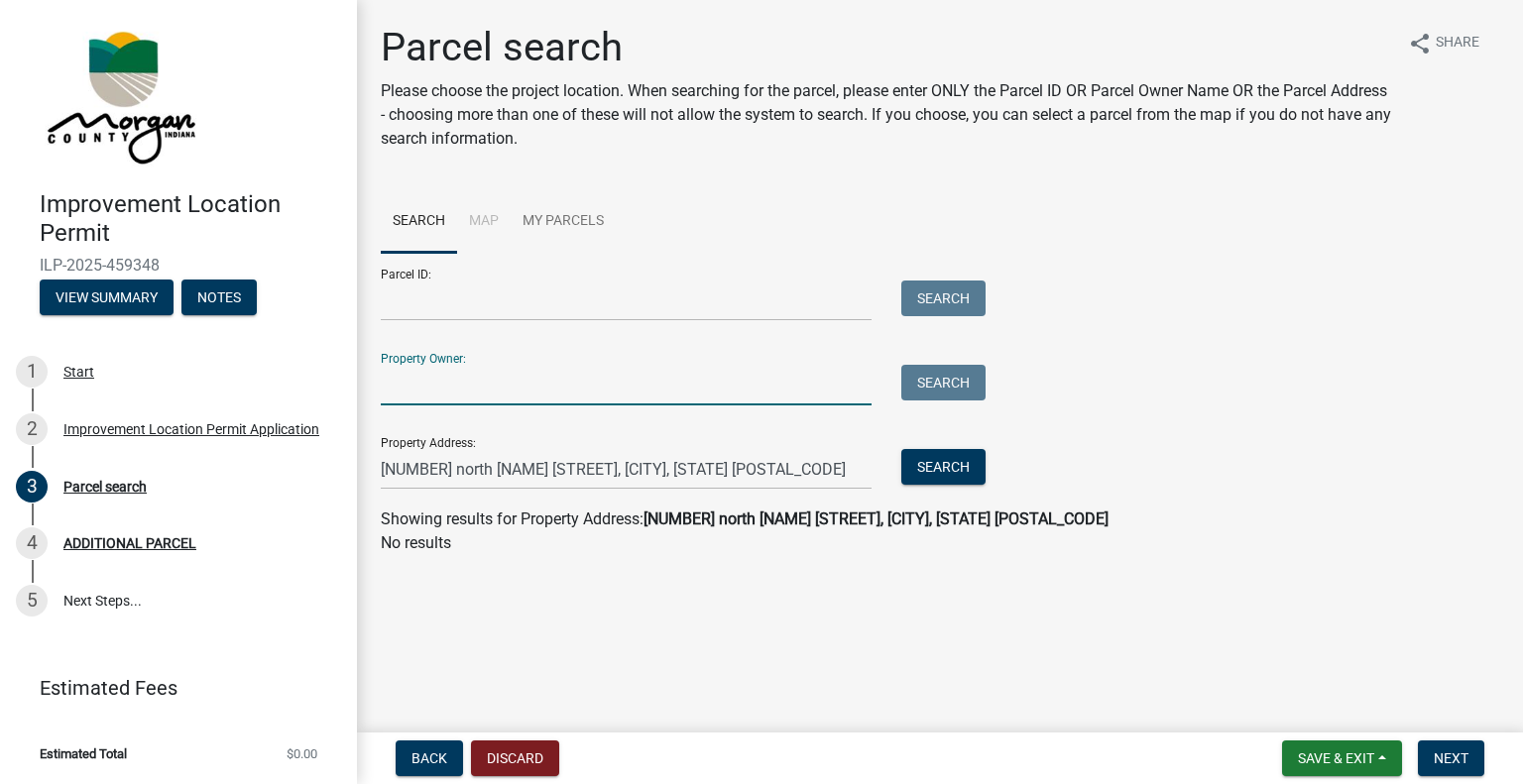click on "Property Owner:" at bounding box center (626, 385) 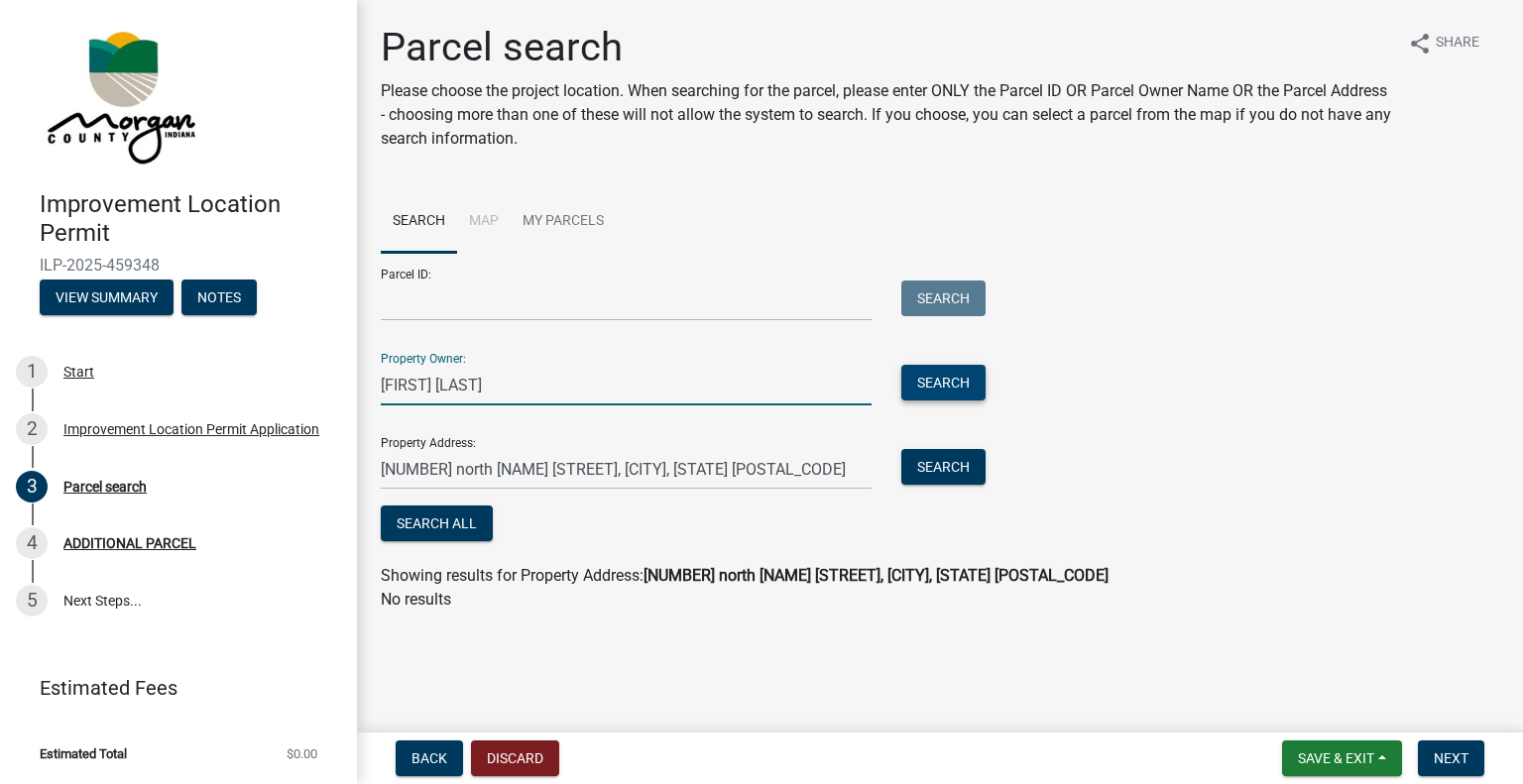 type on "[FIRST] [LAST]" 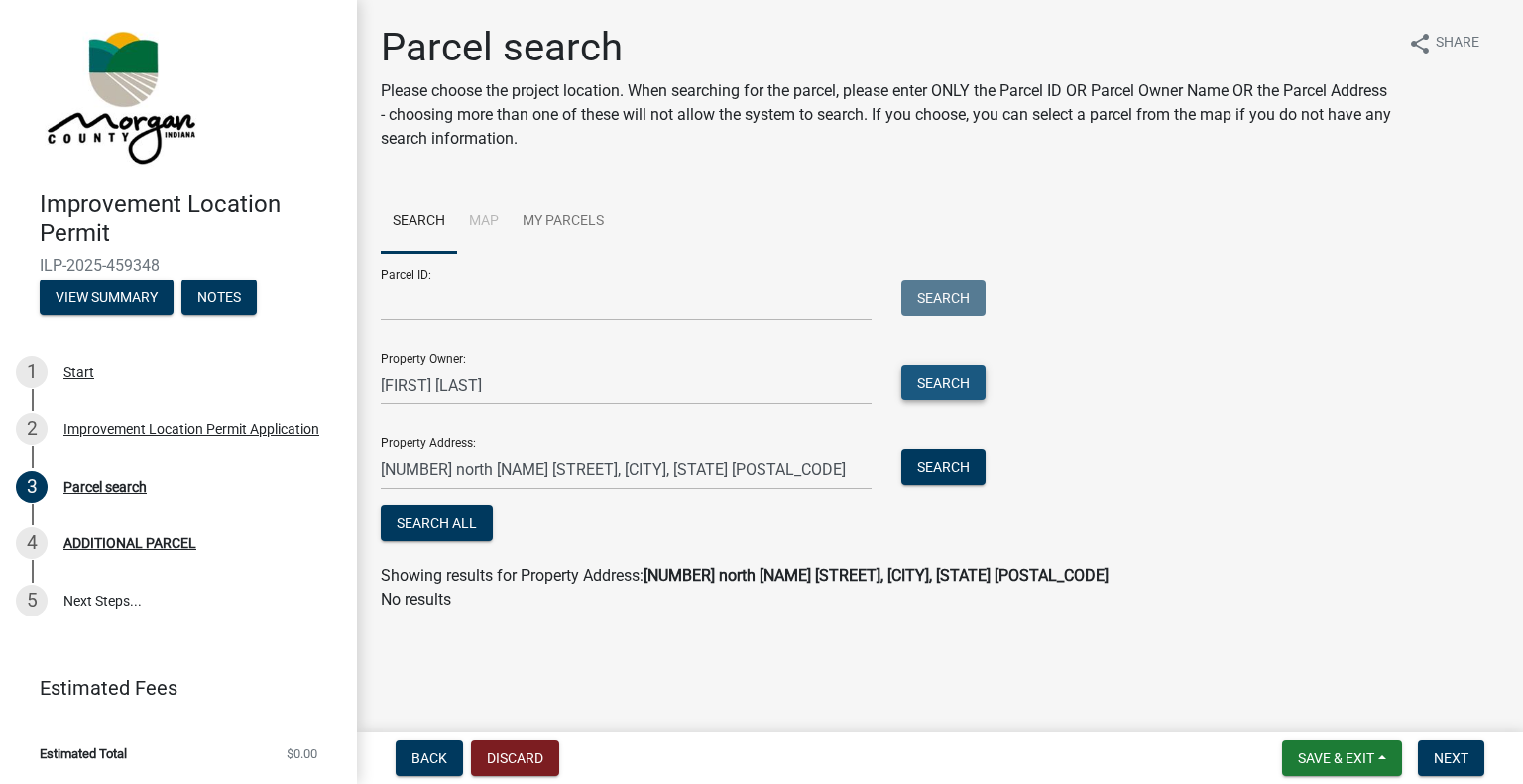 click on "Search" at bounding box center [943, 383] 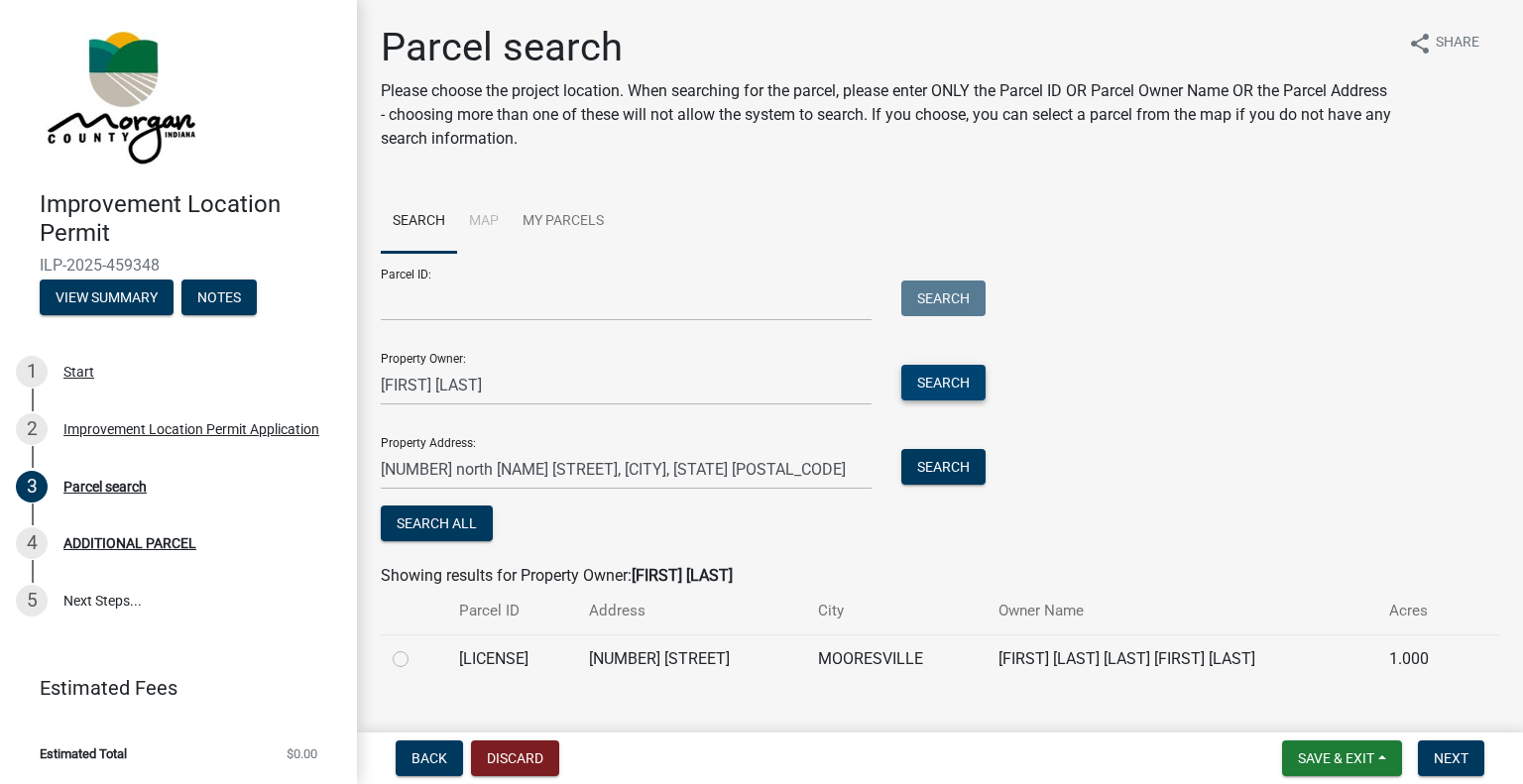 scroll, scrollTop: 36, scrollLeft: 0, axis: vertical 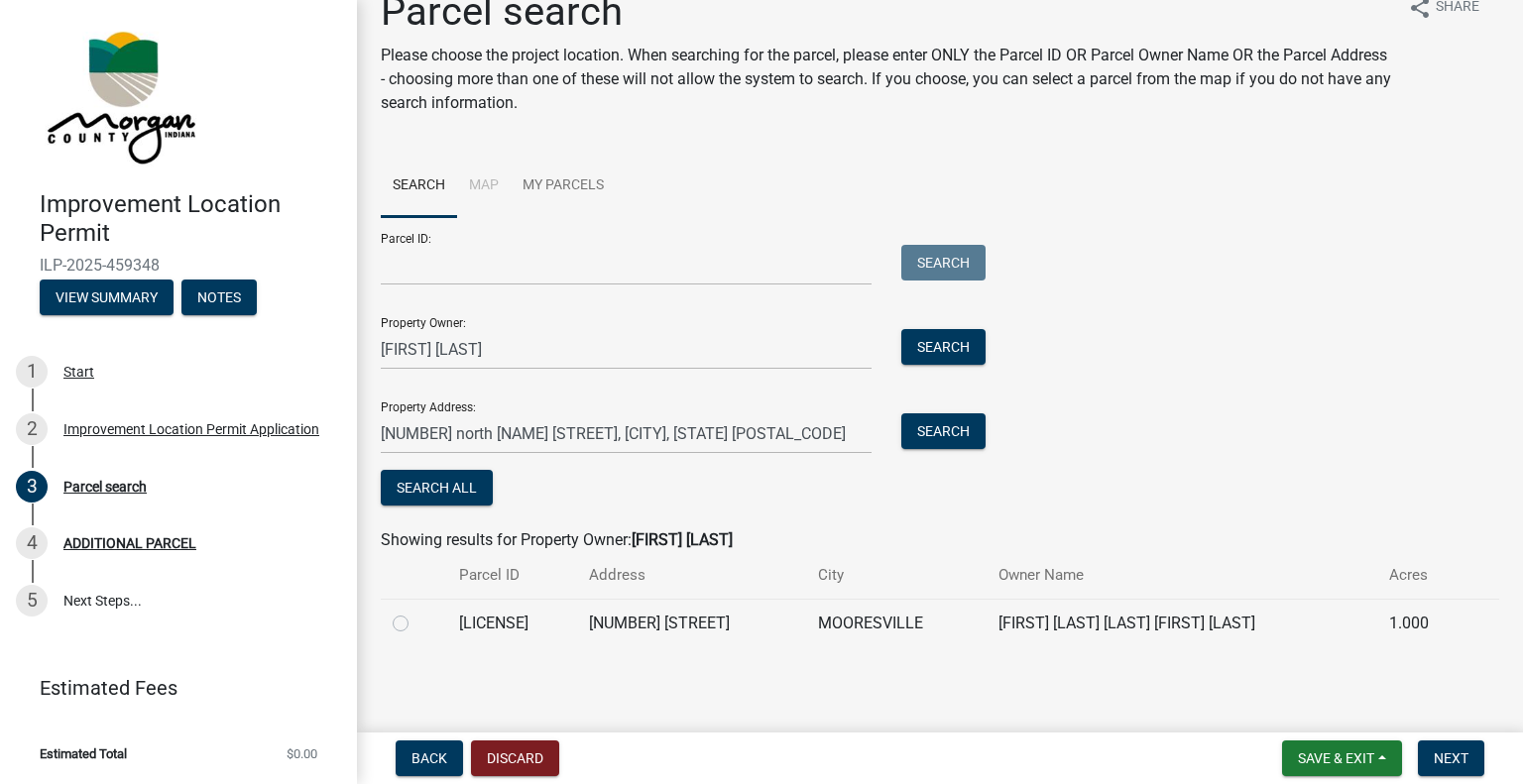 click on "[NUMBER] [STREET]" 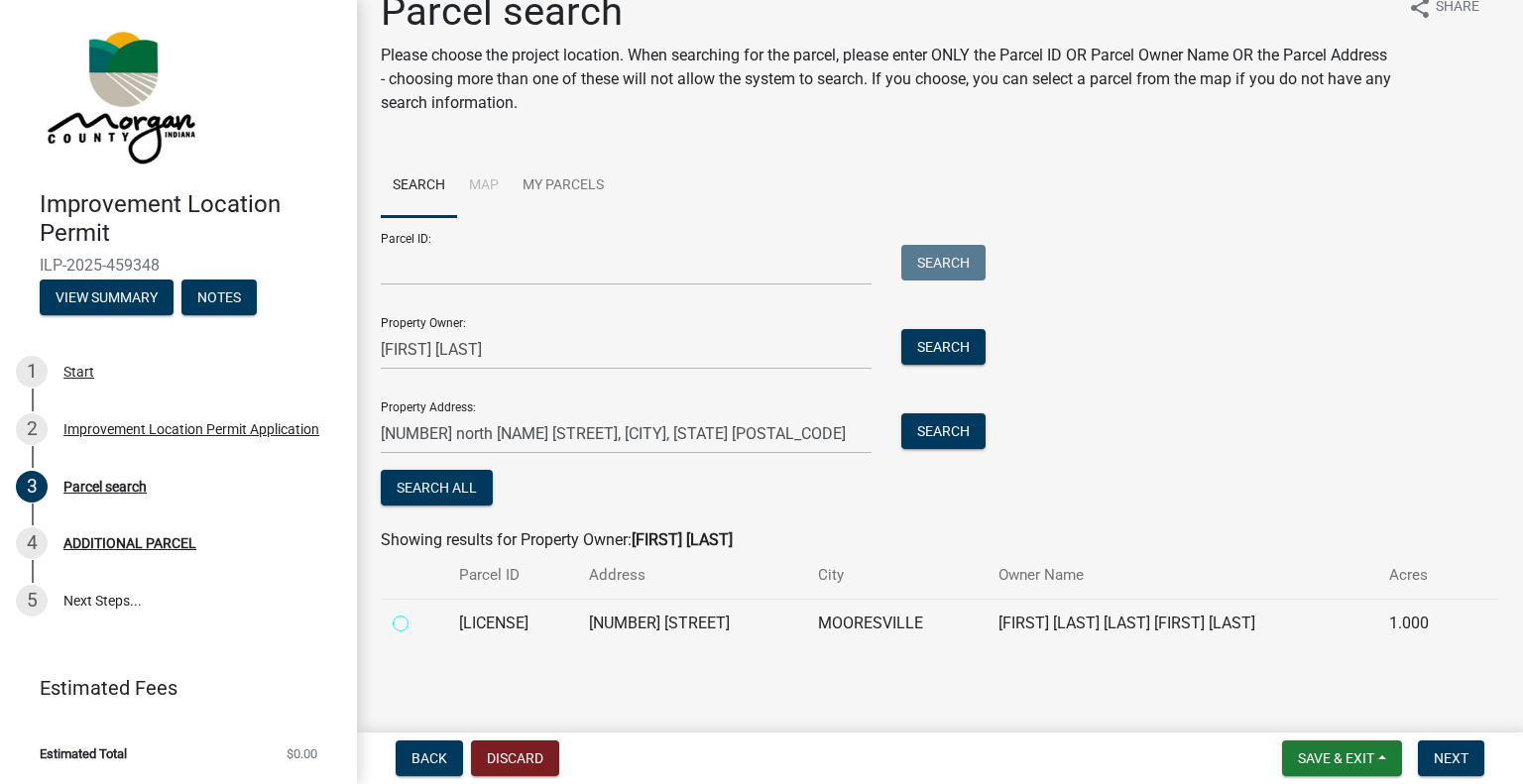 click at bounding box center [422, 617] 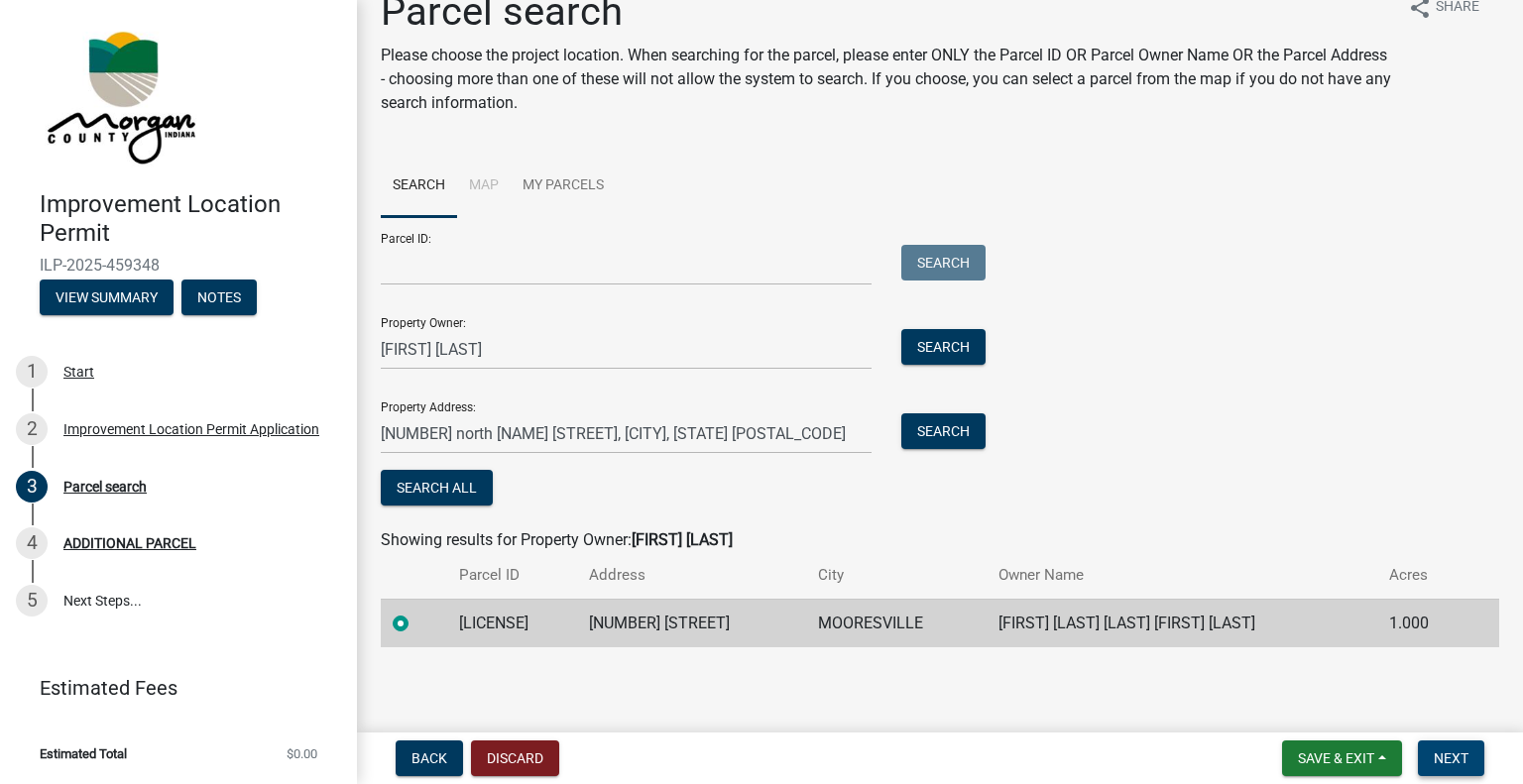 click on "Next" at bounding box center [1451, 758] 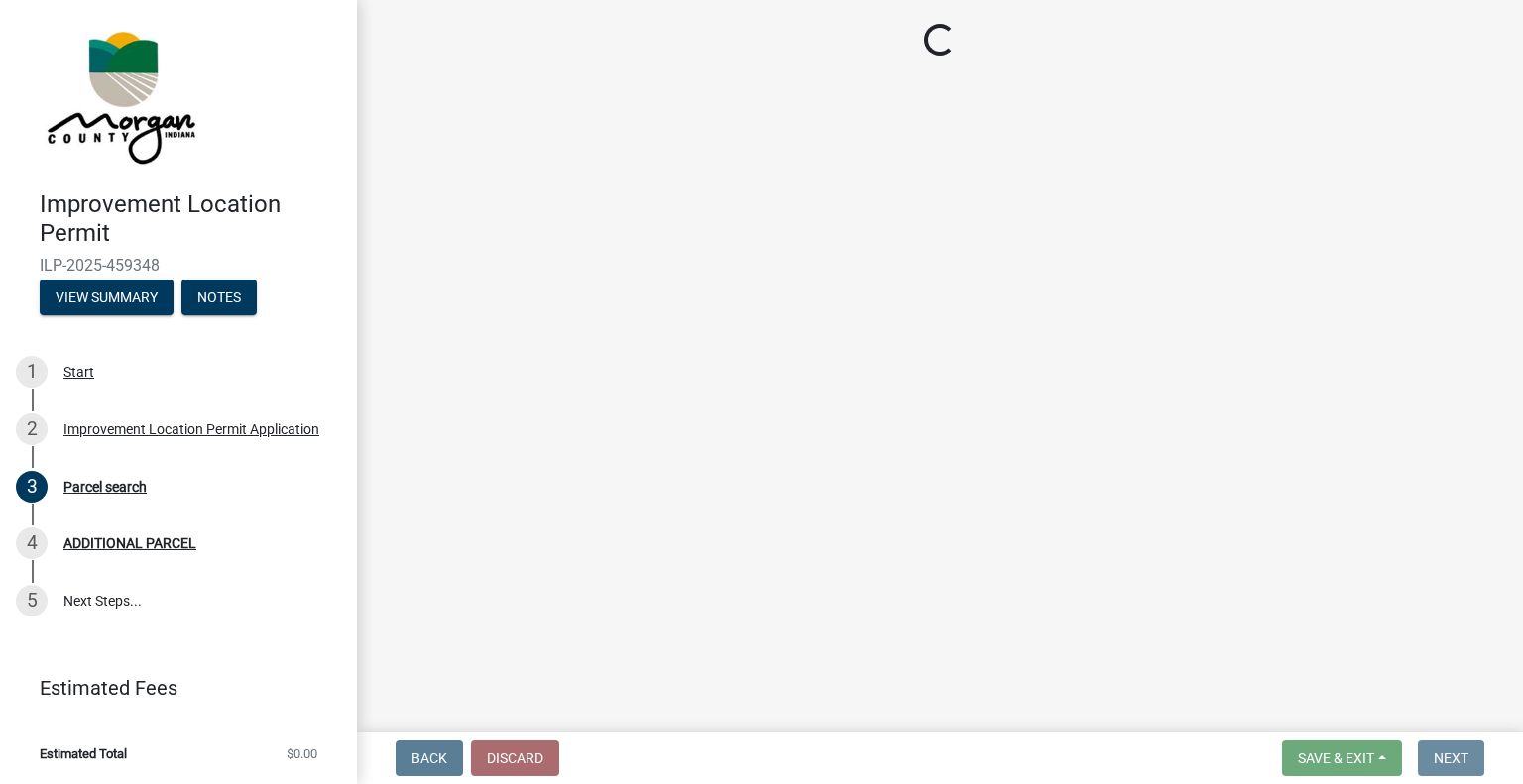 scroll, scrollTop: 0, scrollLeft: 0, axis: both 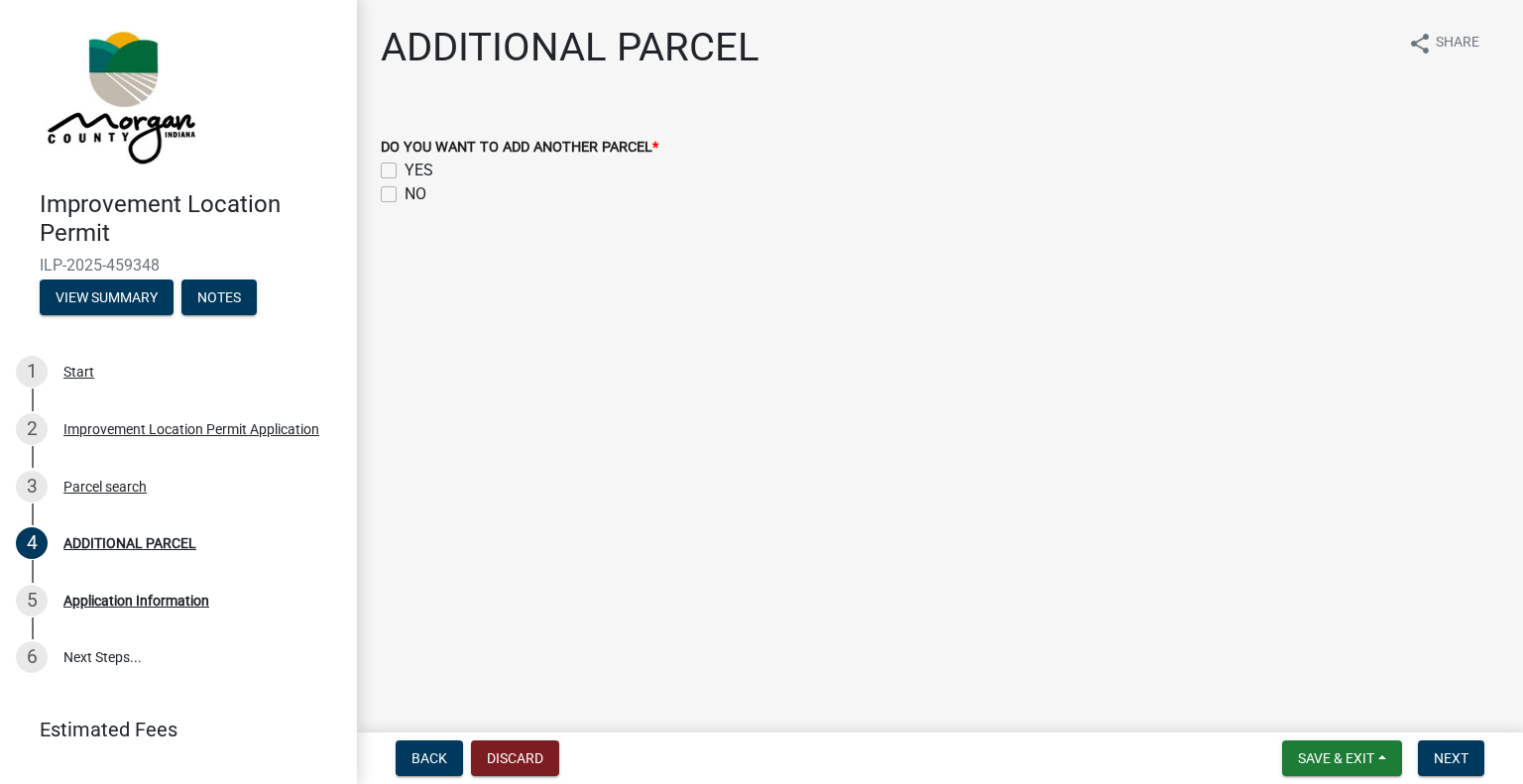 click on "NO" 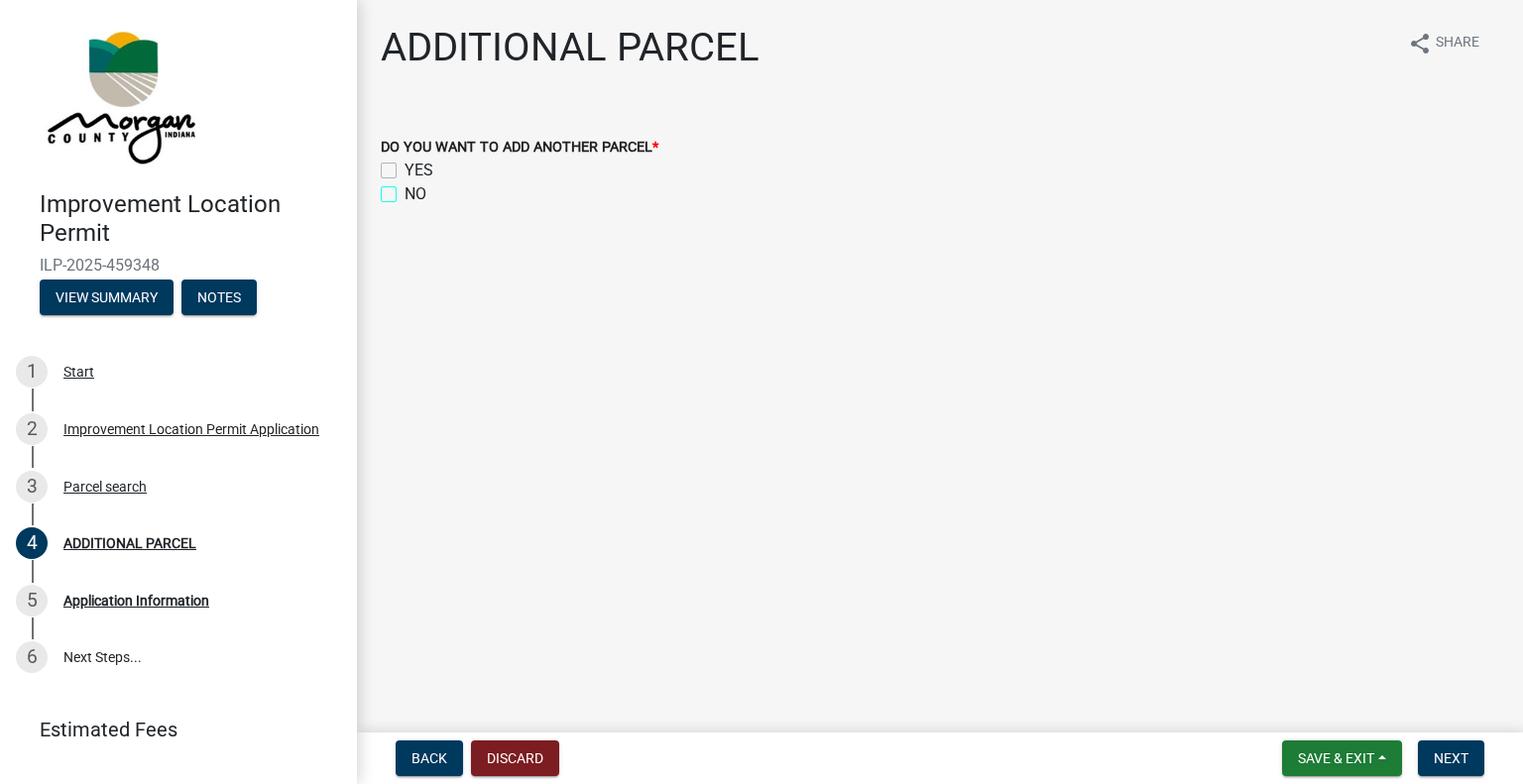 click on "NO" at bounding box center (410, 188) 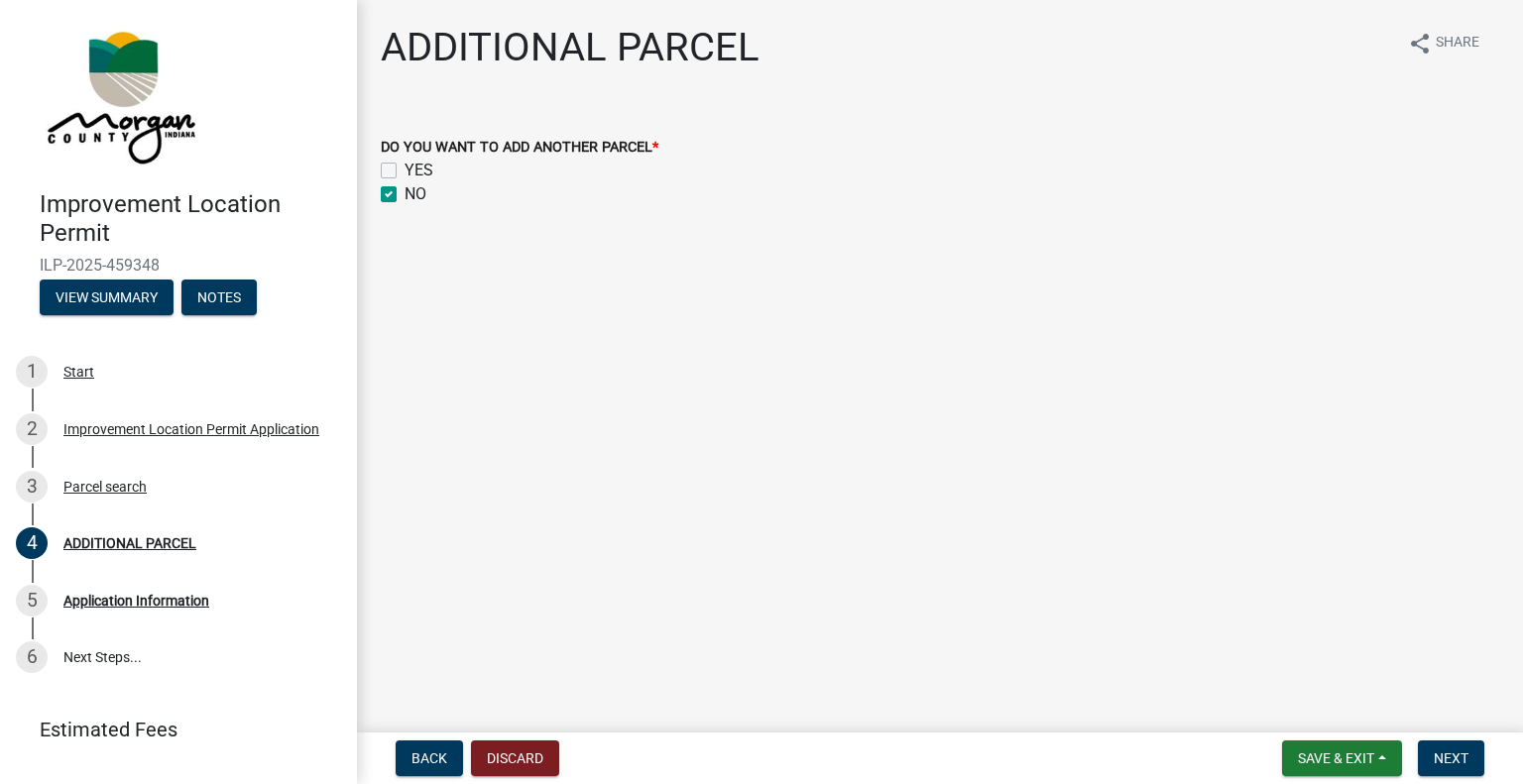 checkbox on "false" 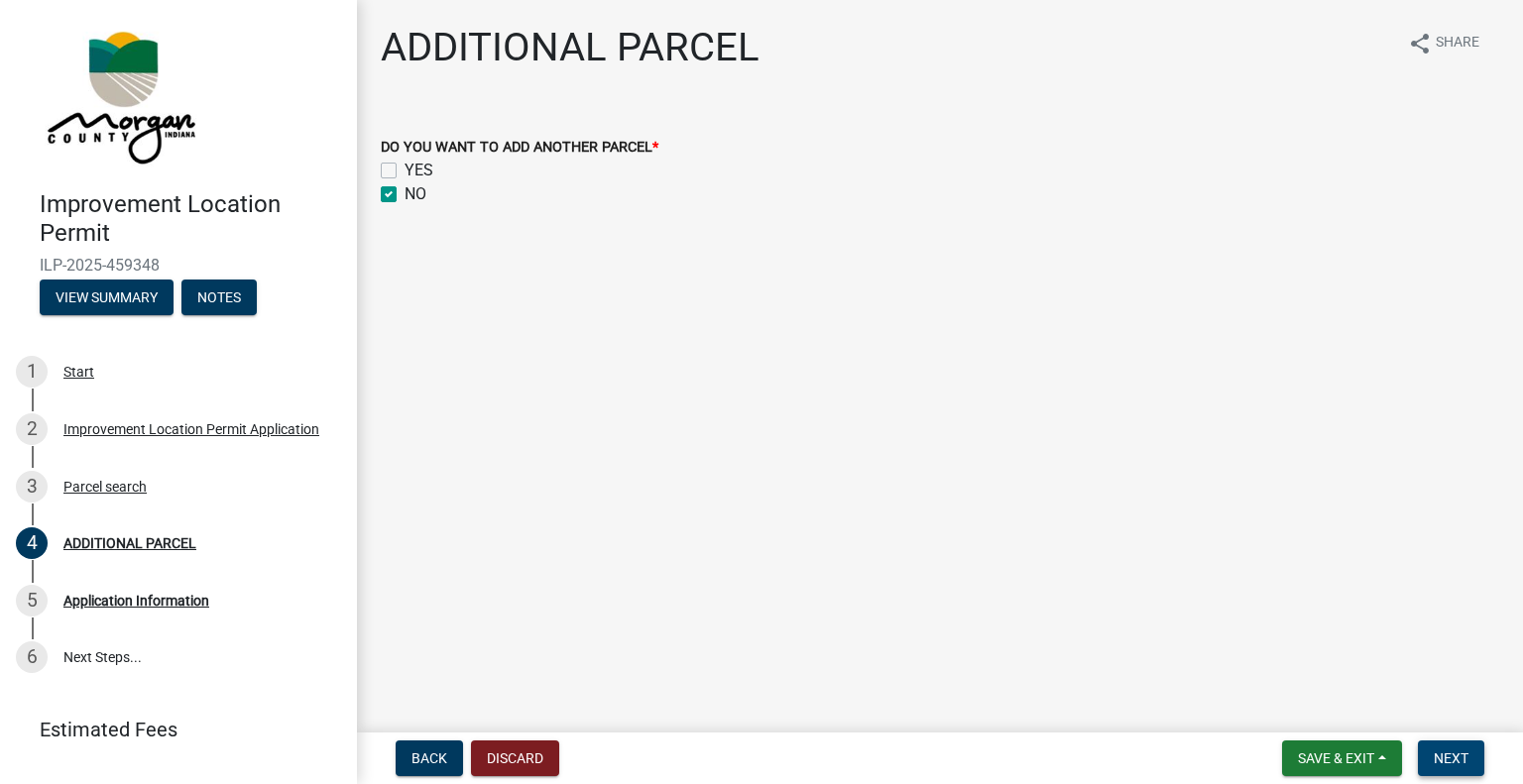 click on "Next" at bounding box center (1451, 758) 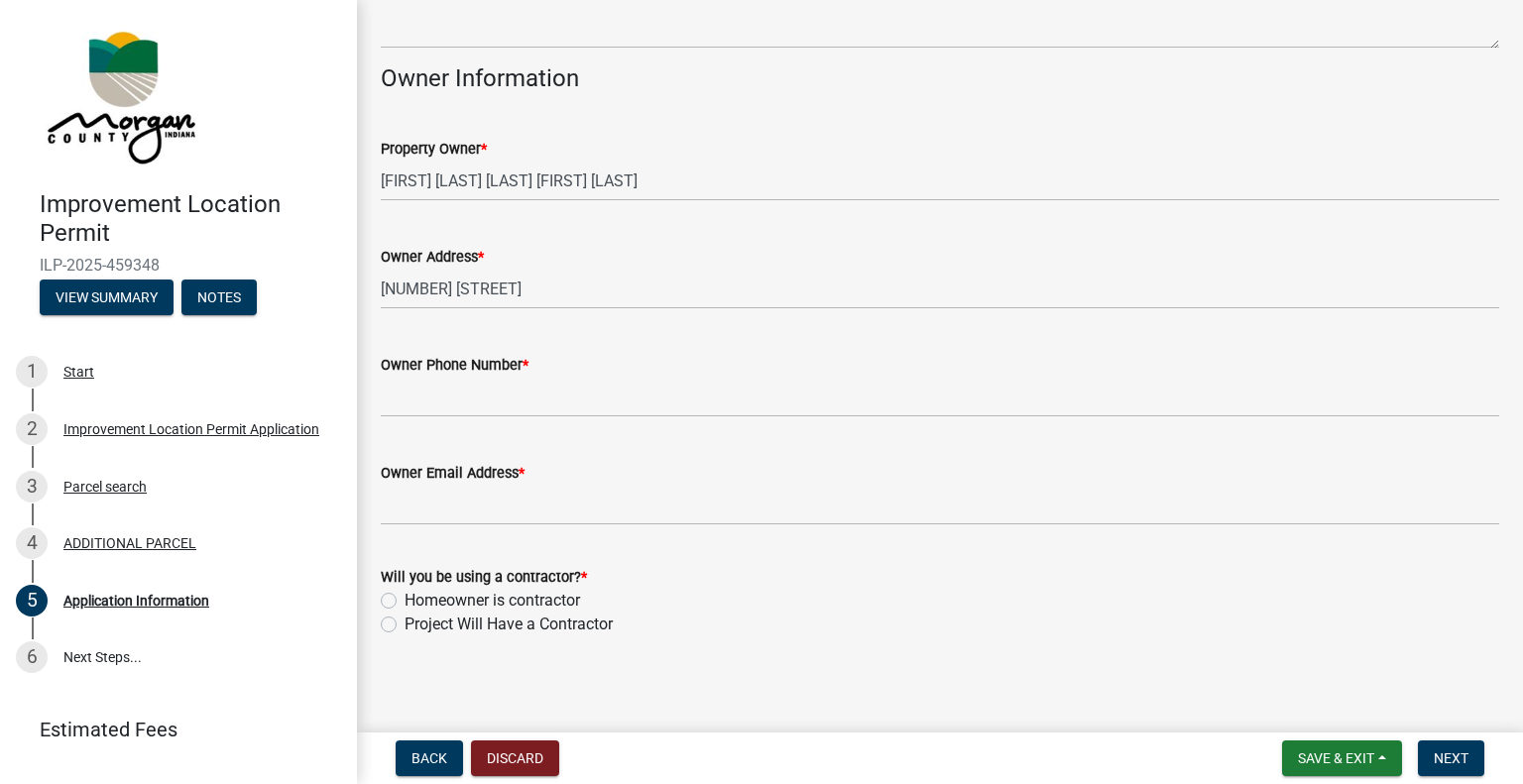 scroll, scrollTop: 907, scrollLeft: 0, axis: vertical 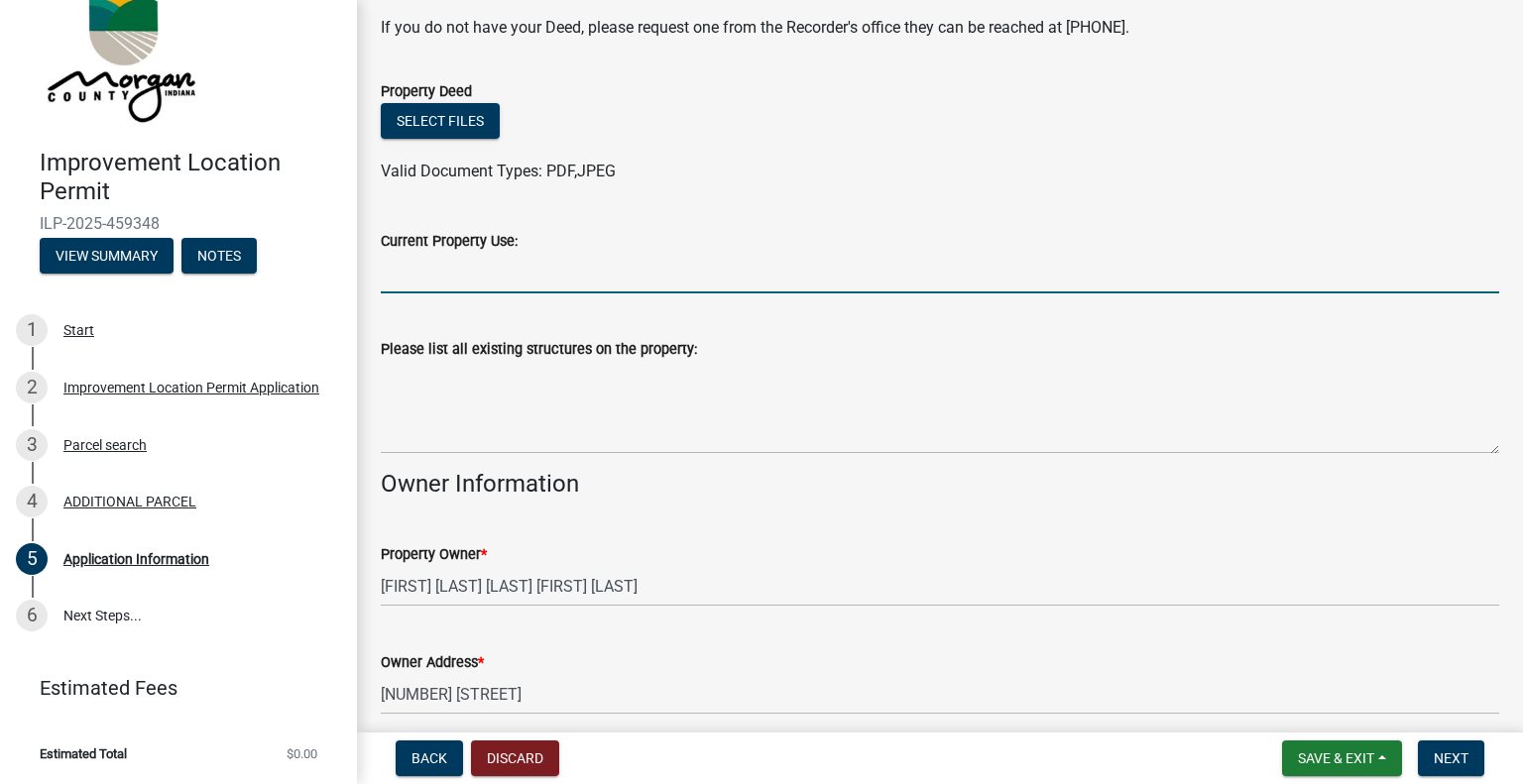 click on "Current Property Use:" at bounding box center (940, 273) 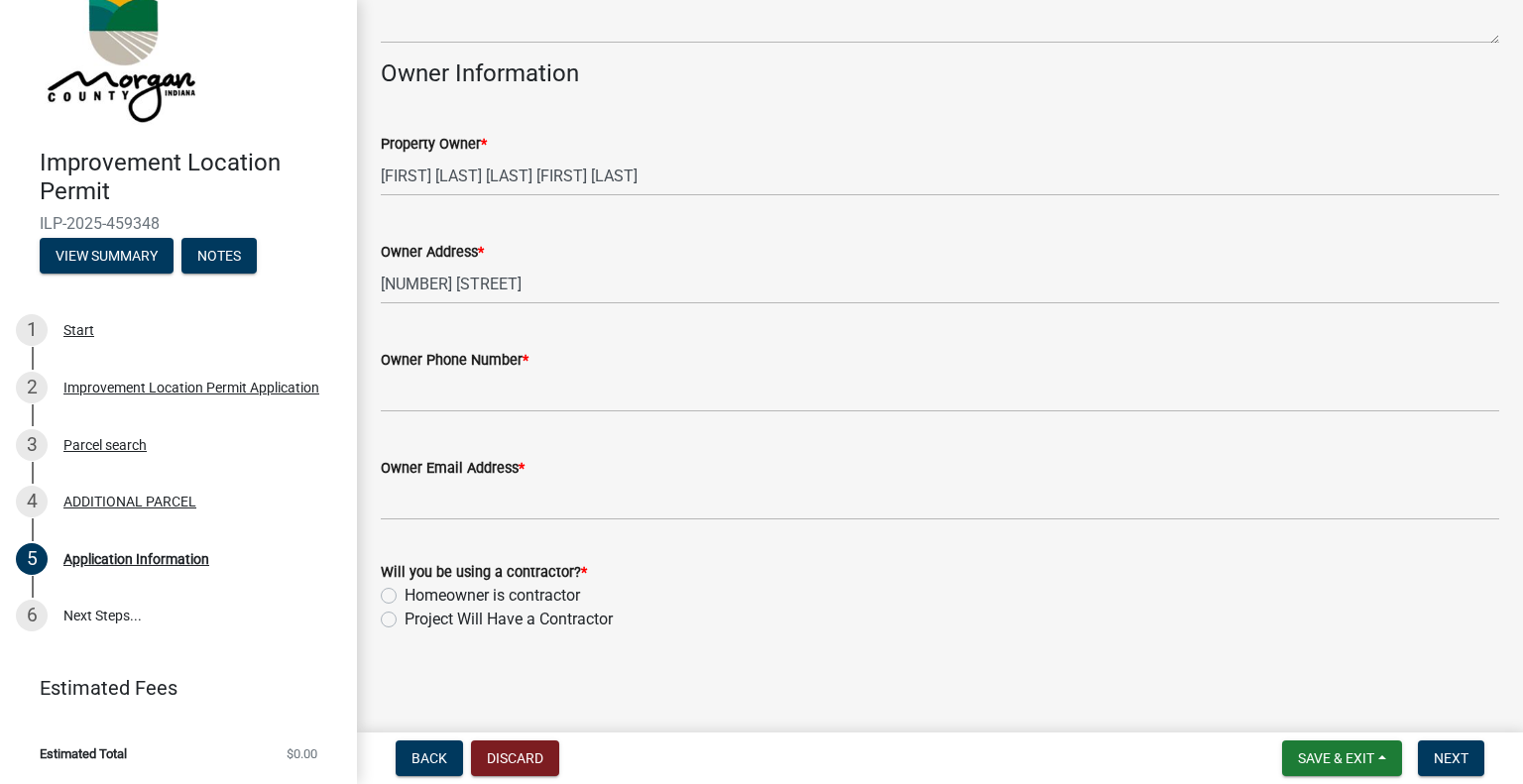 scroll, scrollTop: 907, scrollLeft: 0, axis: vertical 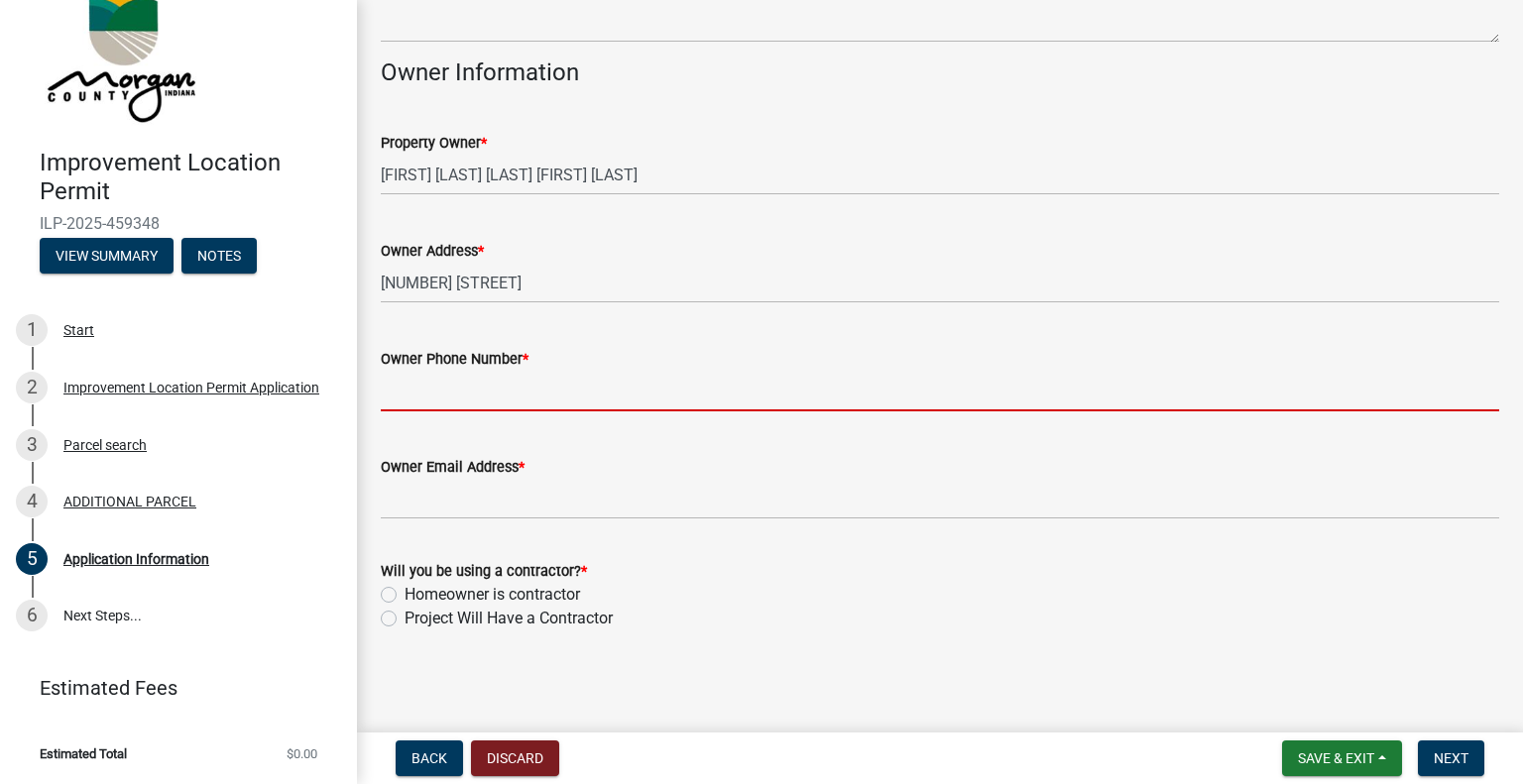 click on "Owner Phone Number  *" at bounding box center [940, 391] 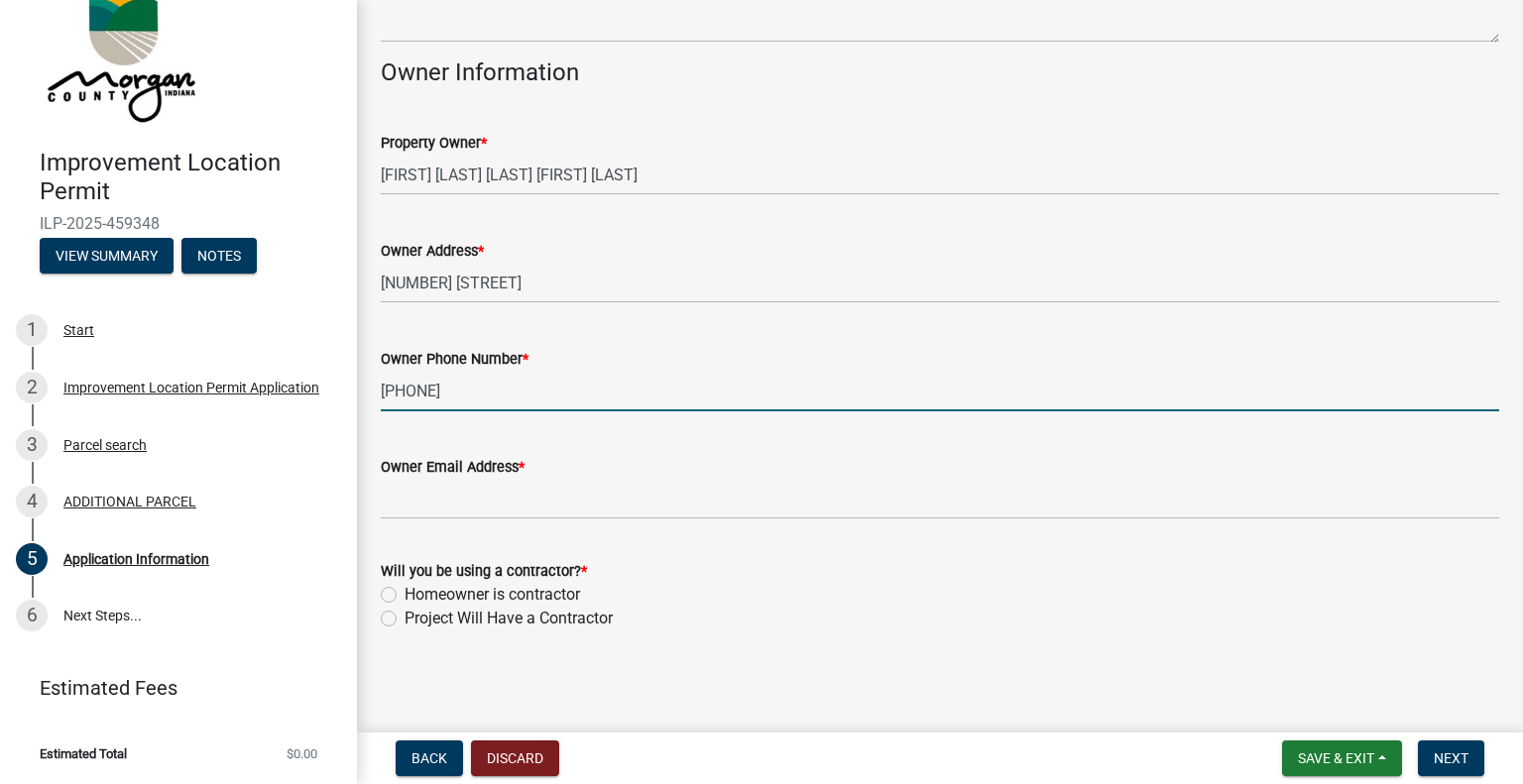 type on "[PHONE]" 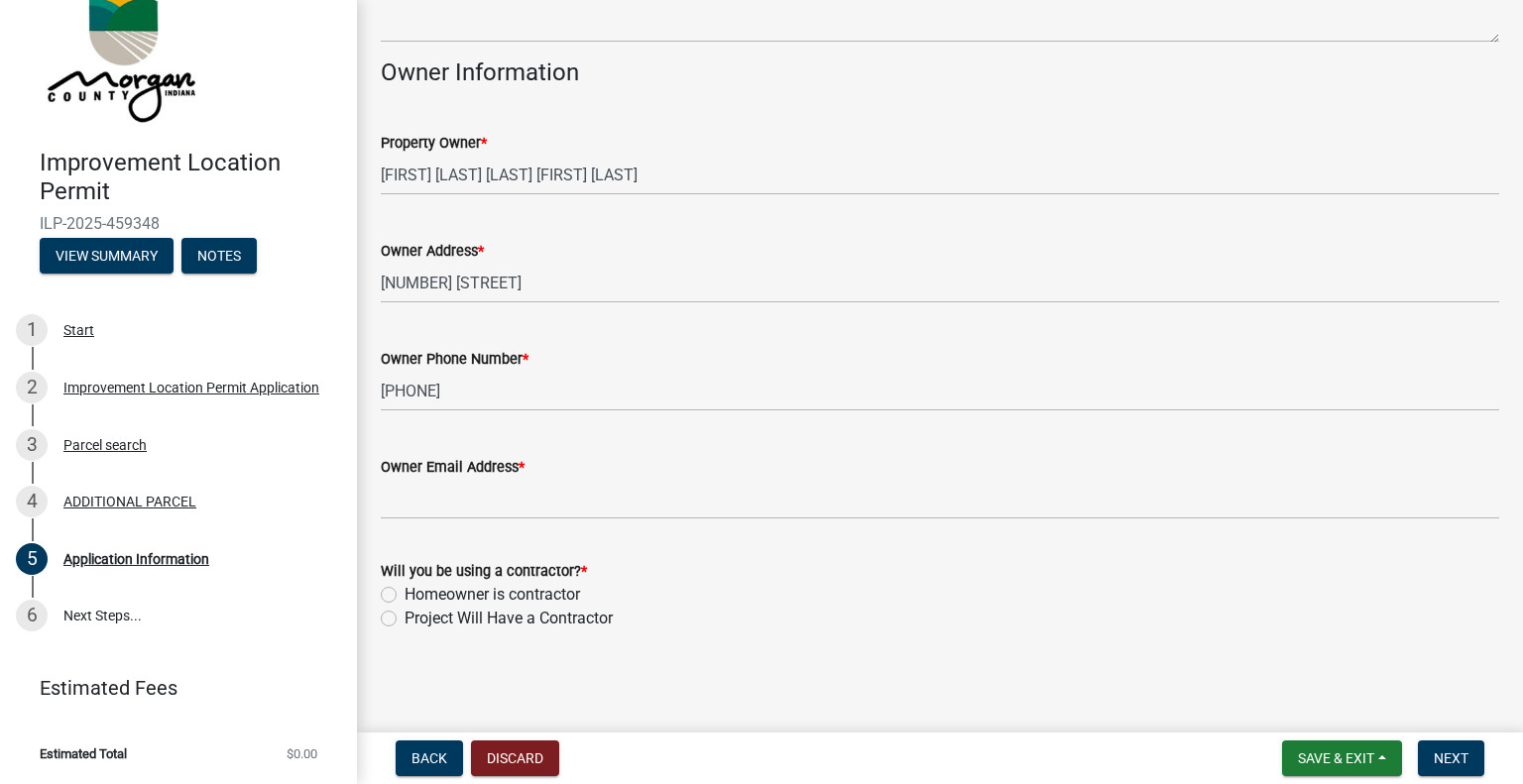 click on "Owner Email Address  *" 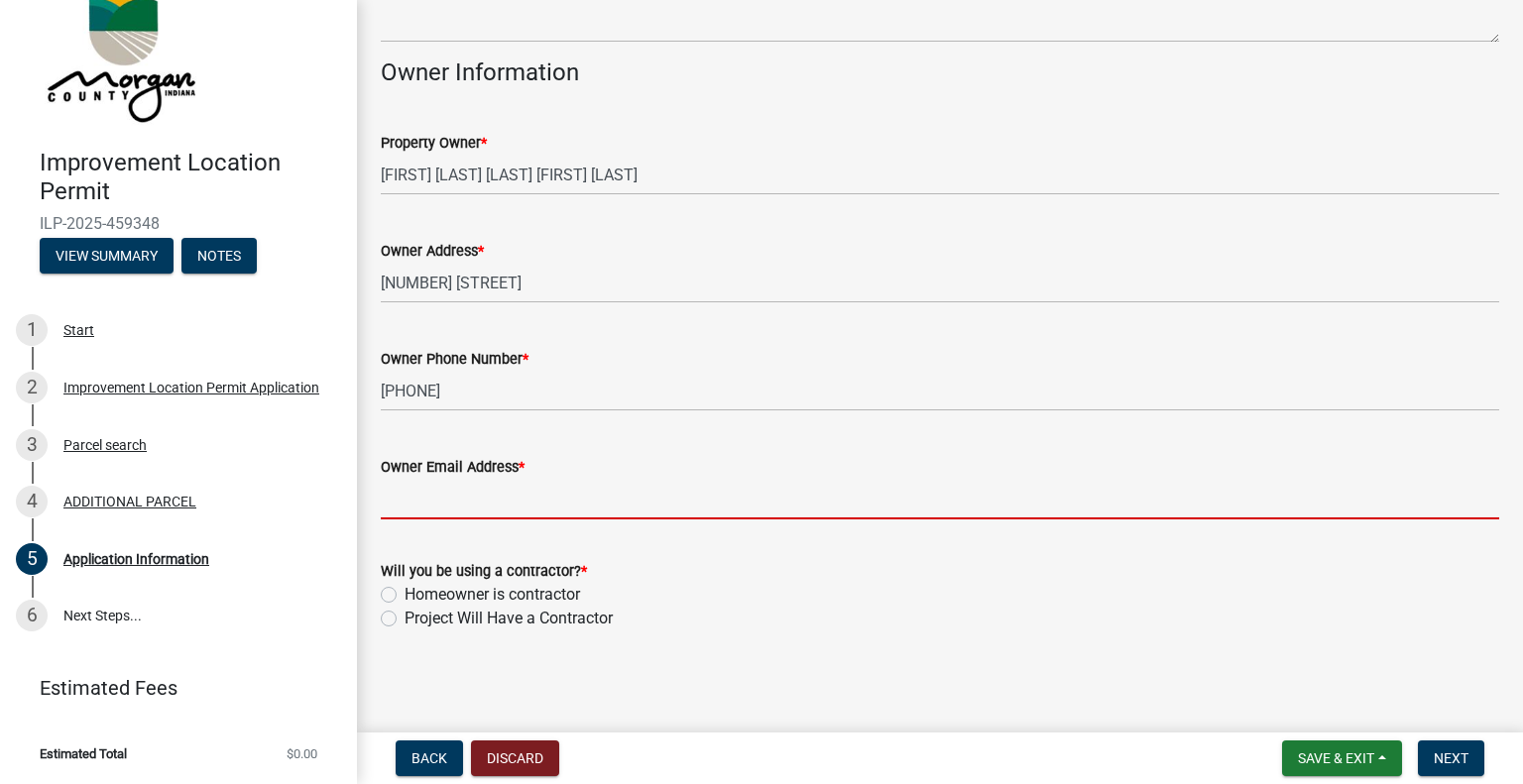 click on "Owner Email Address  *" at bounding box center [940, 499] 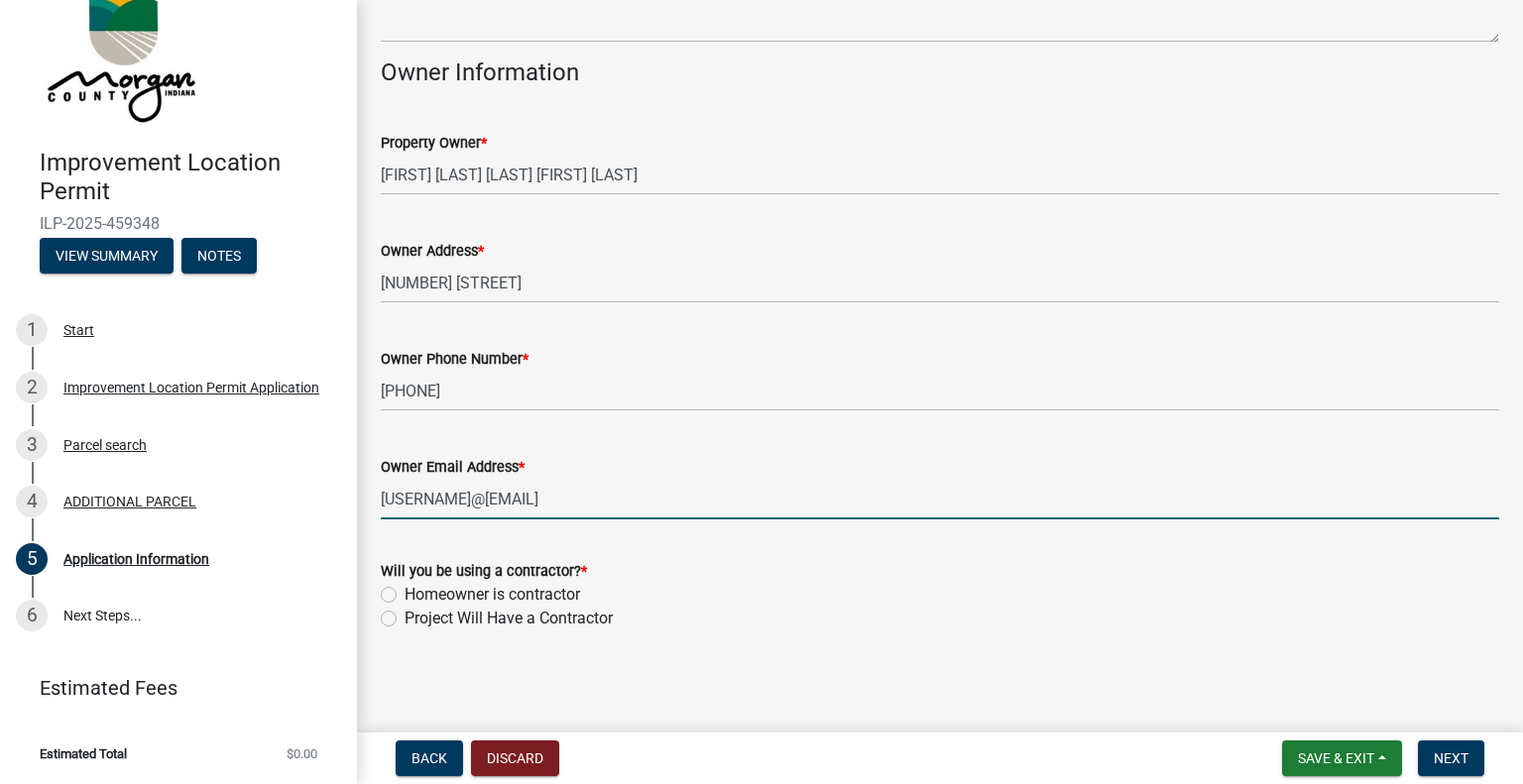 type on "[USERNAME]@[EMAIL]" 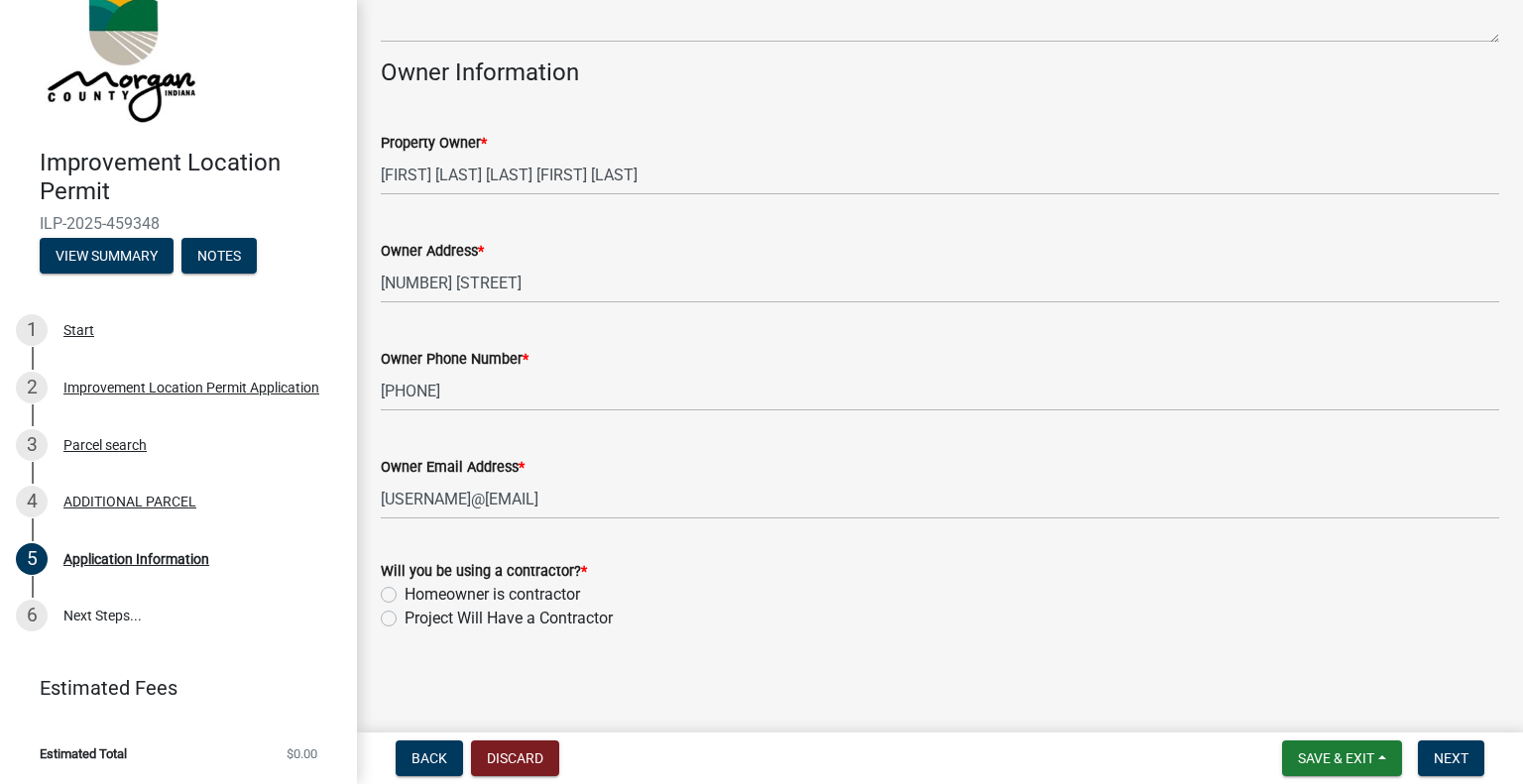 click on "Homeowner is contractor" 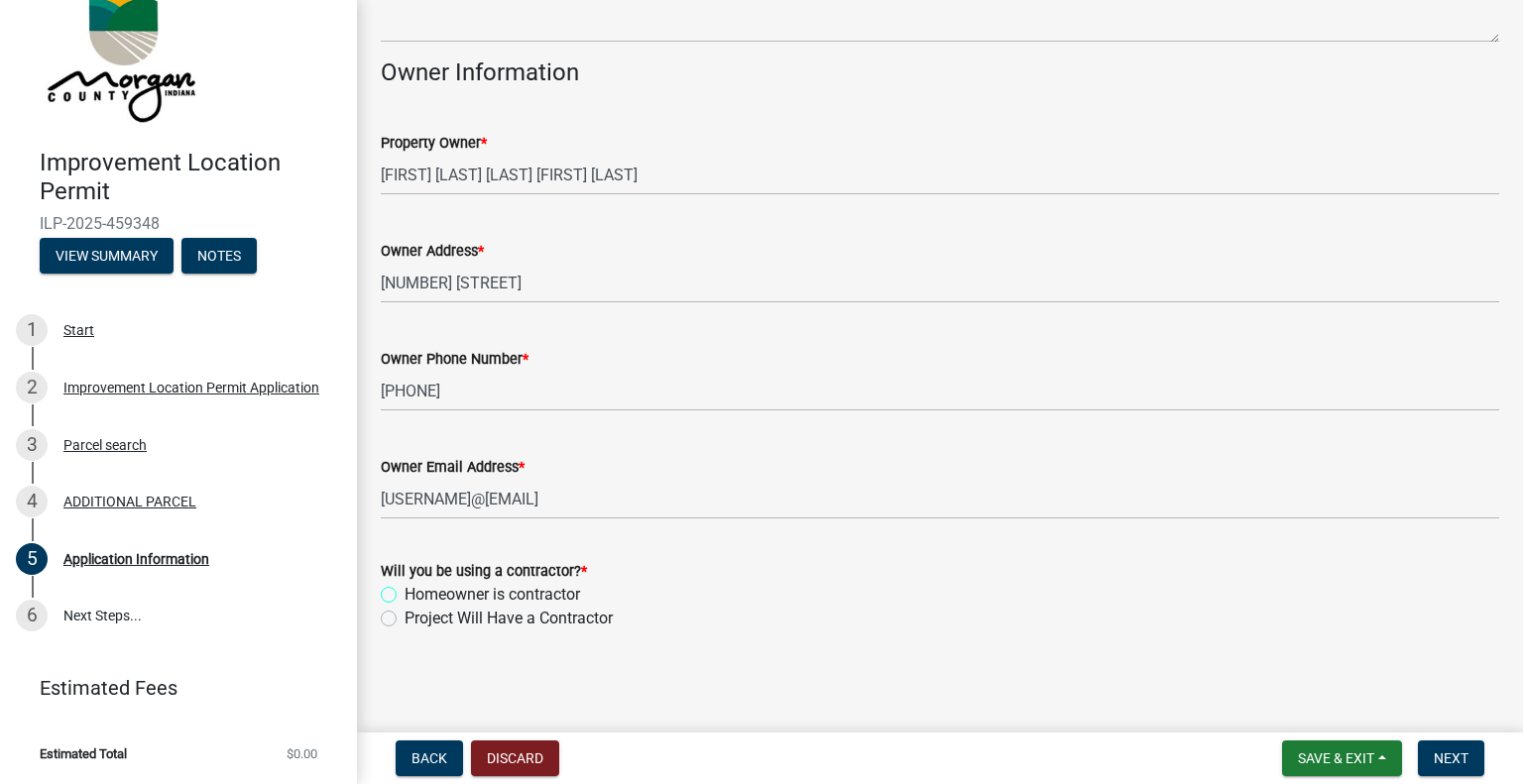 click on "Homeowner is contractor" at bounding box center (410, 589) 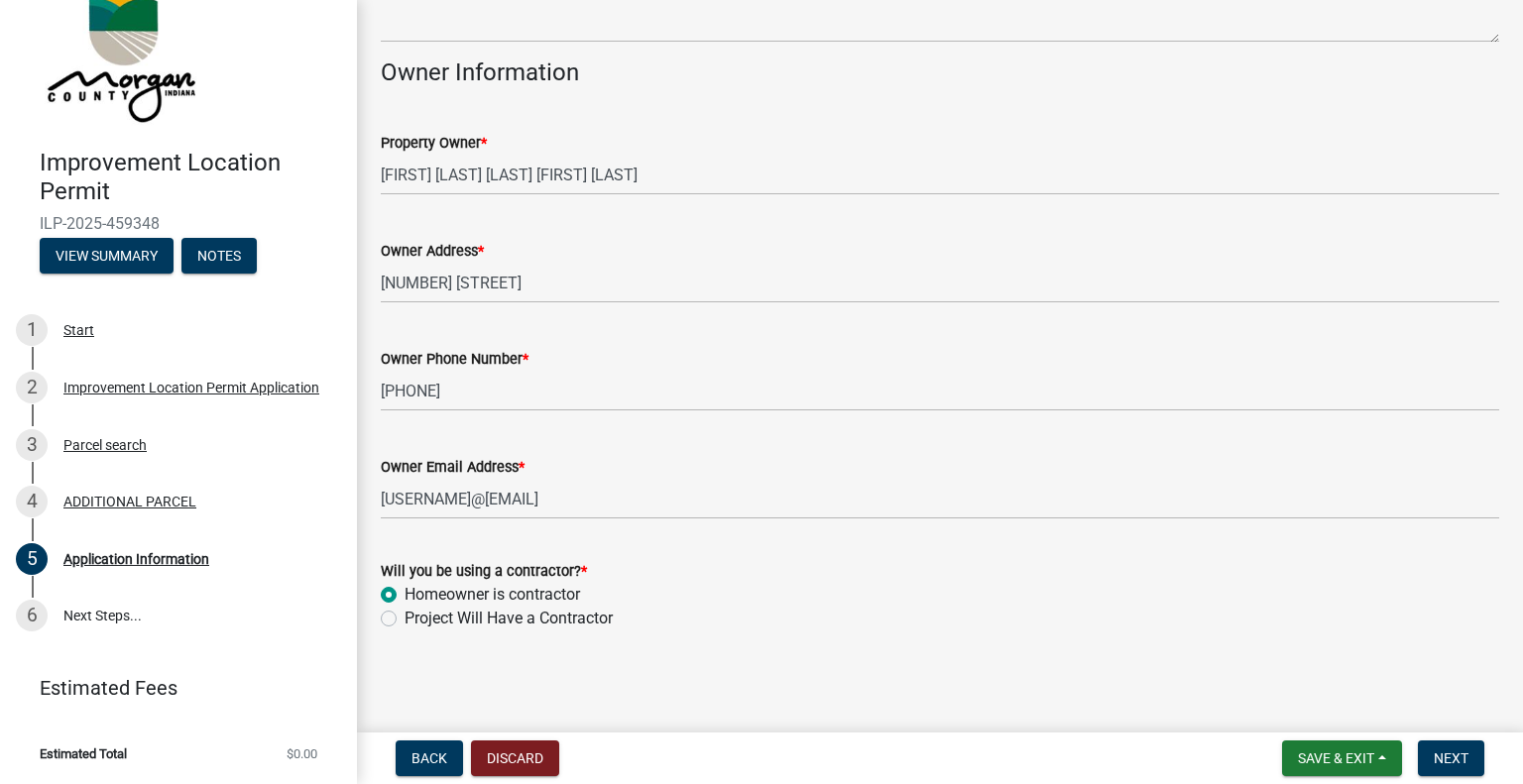 radio on "true" 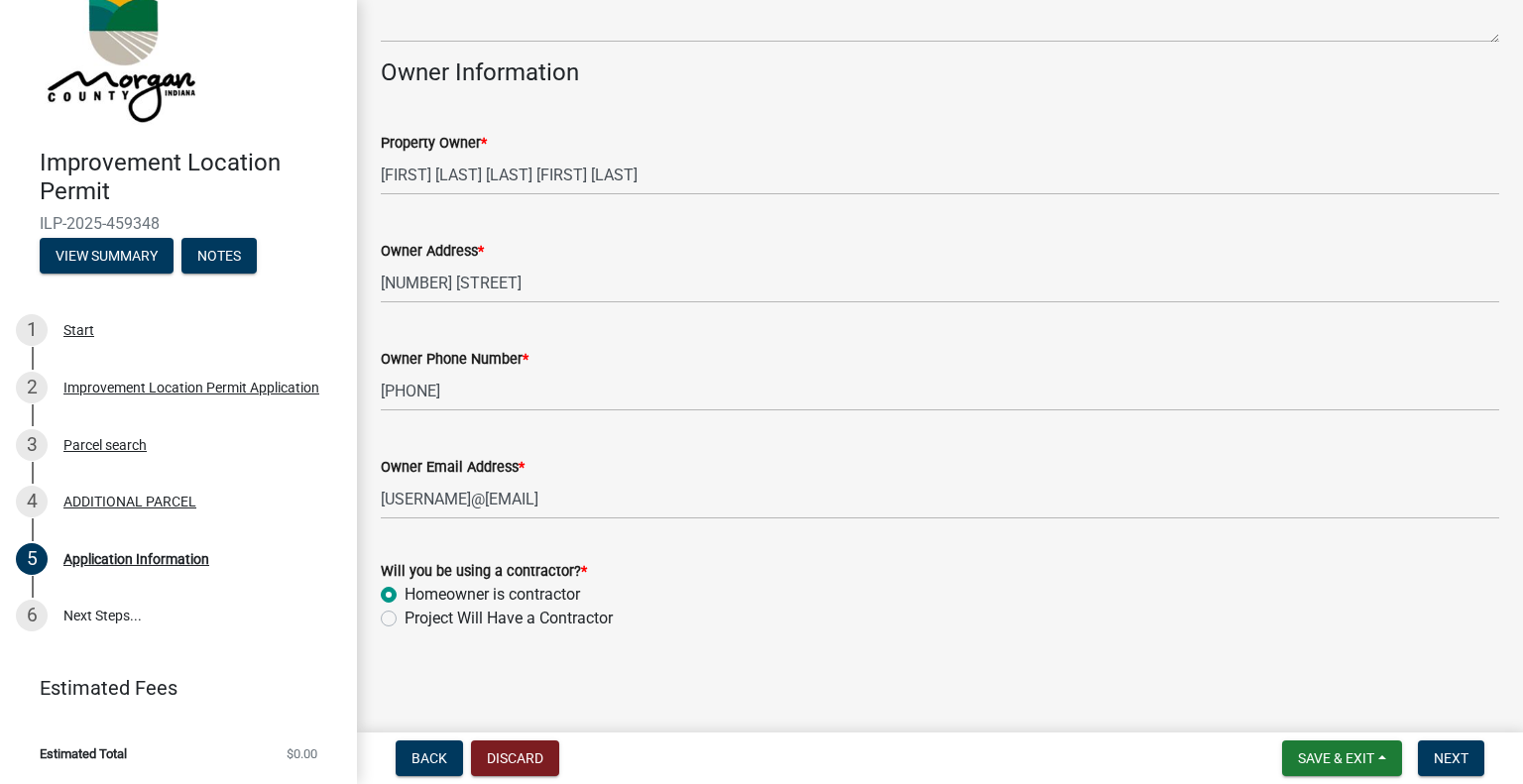click on "Back  Discard   Save & Exit  Save  Save & Exit   Next" at bounding box center (940, 758) 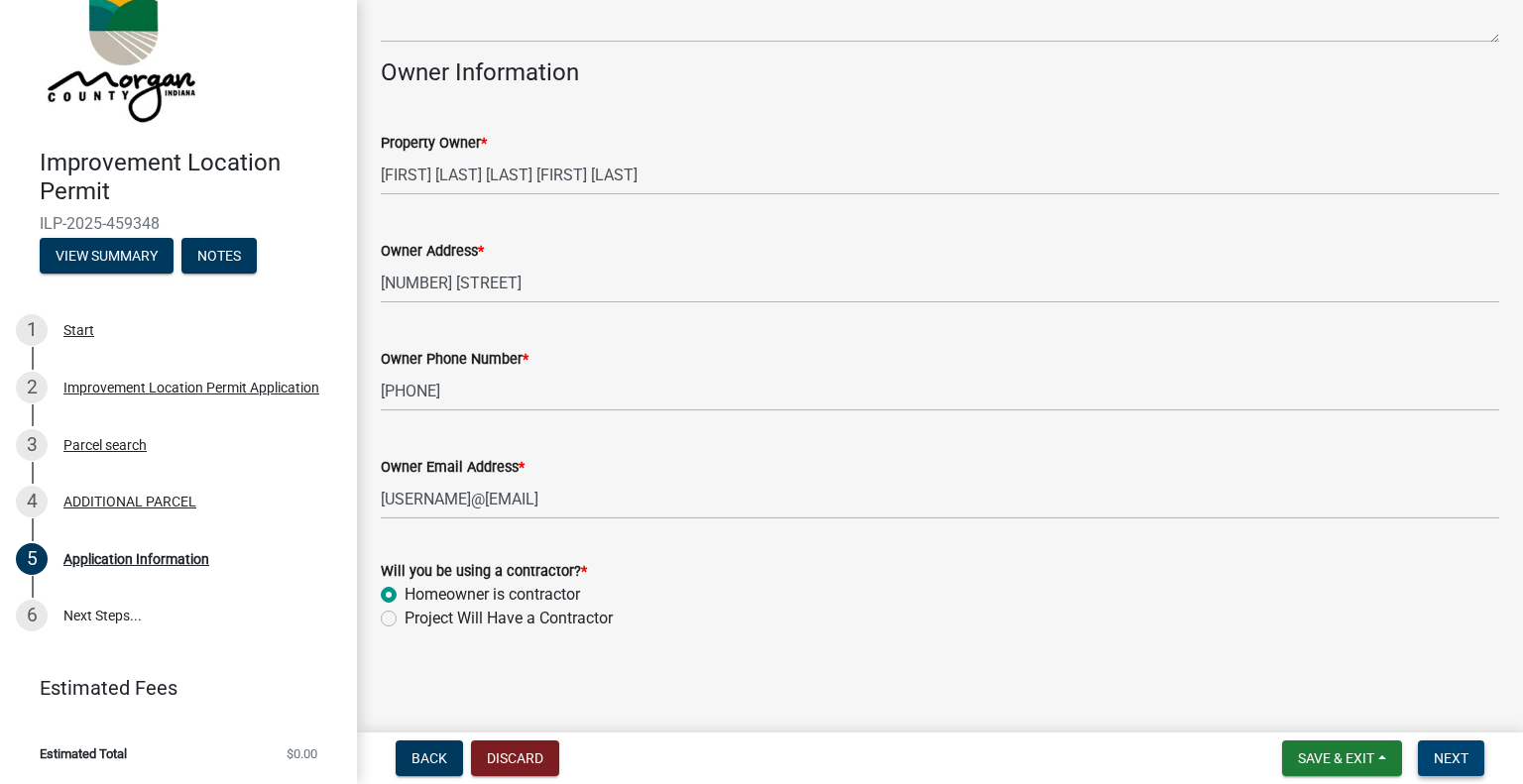 click on "Next" at bounding box center [1451, 758] 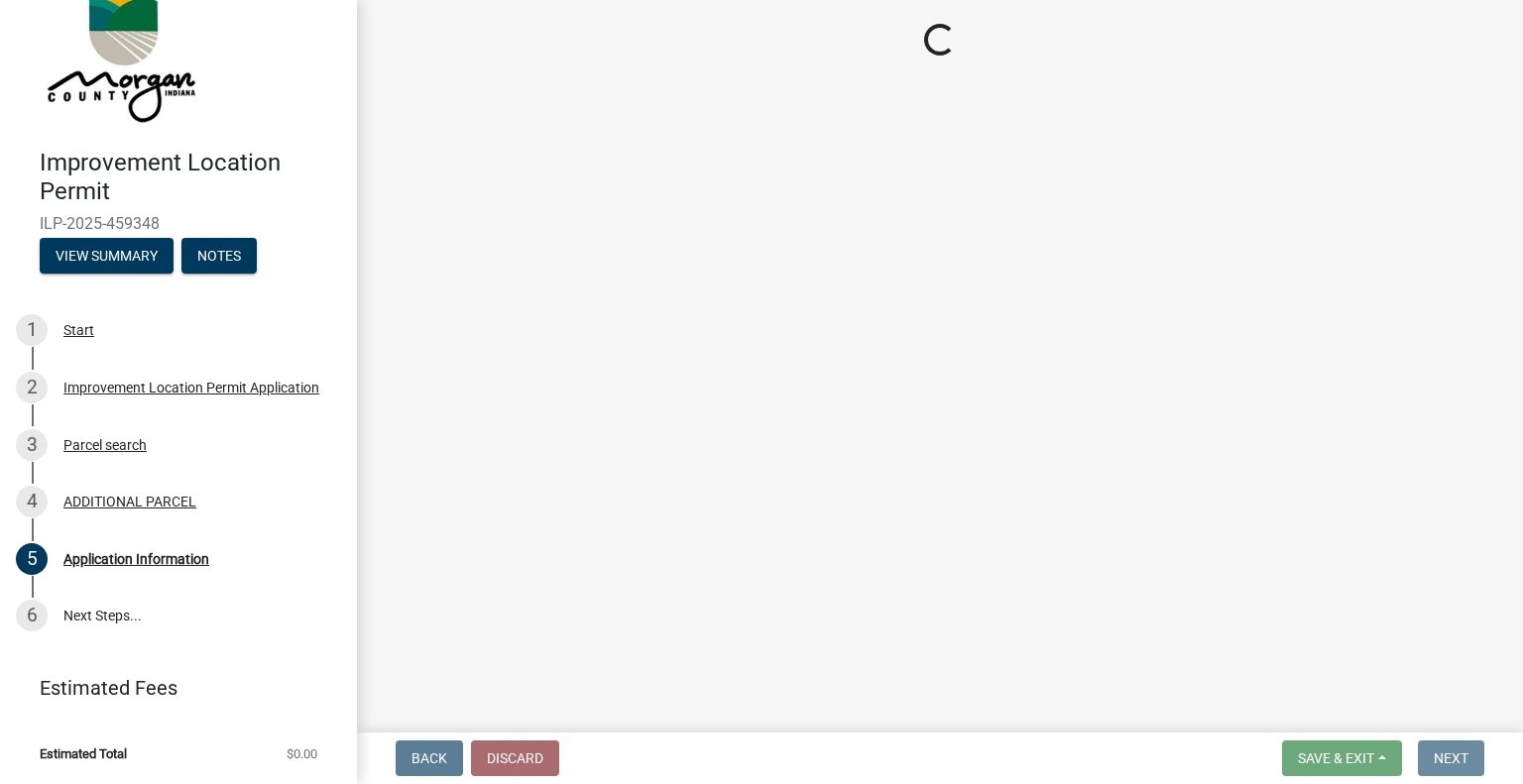 scroll, scrollTop: 0, scrollLeft: 0, axis: both 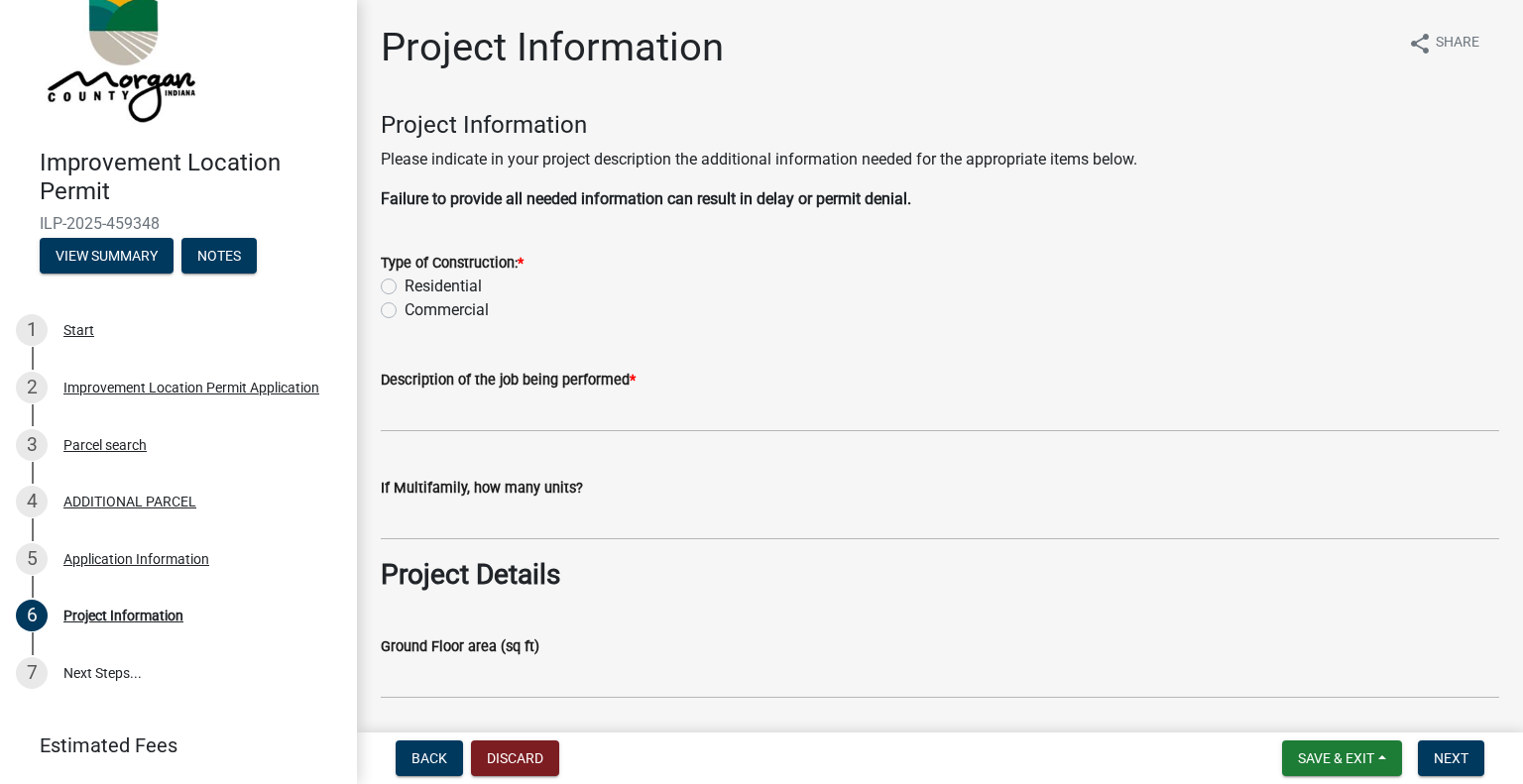 click on "Residential" 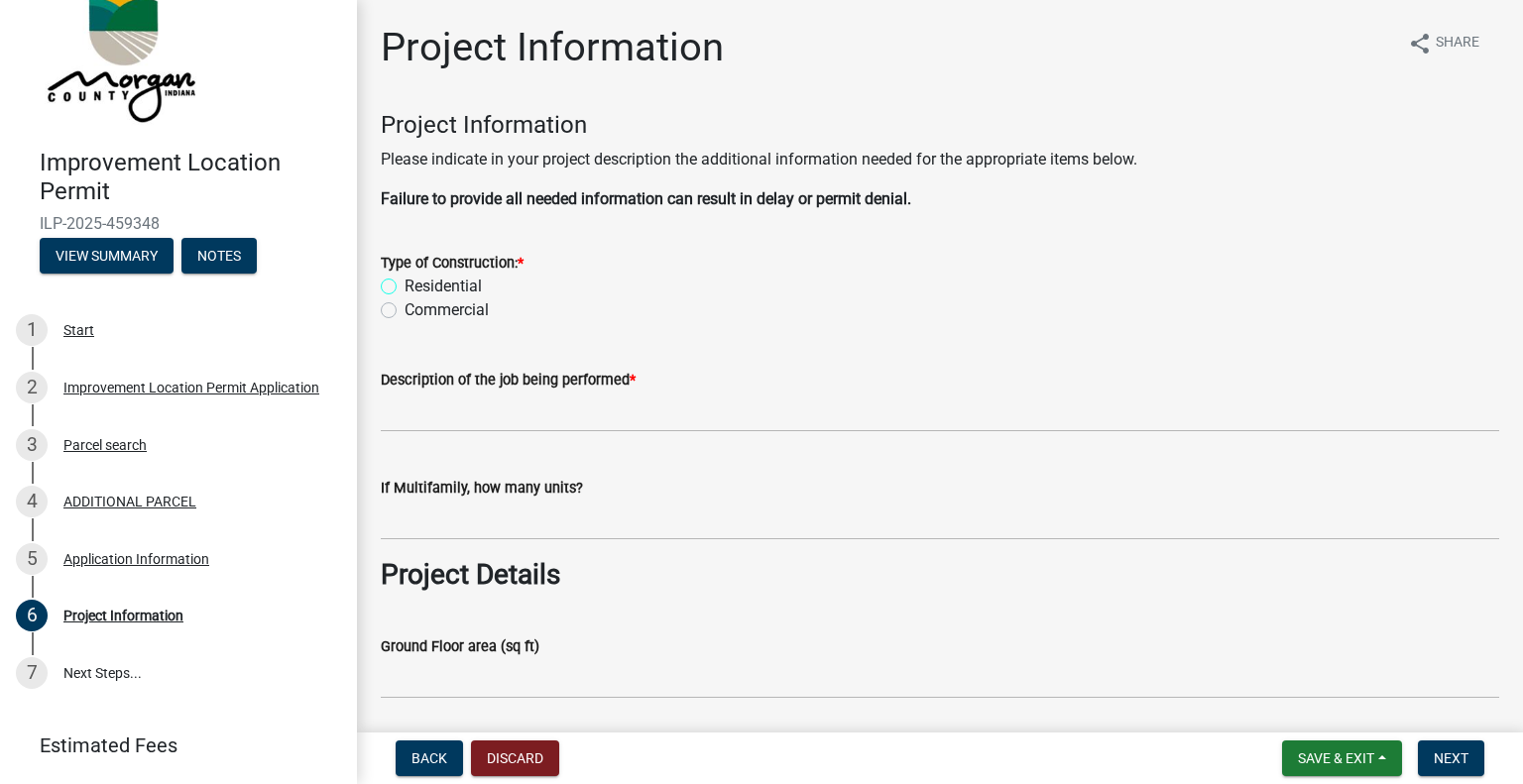 click on "Residential" at bounding box center (410, 280) 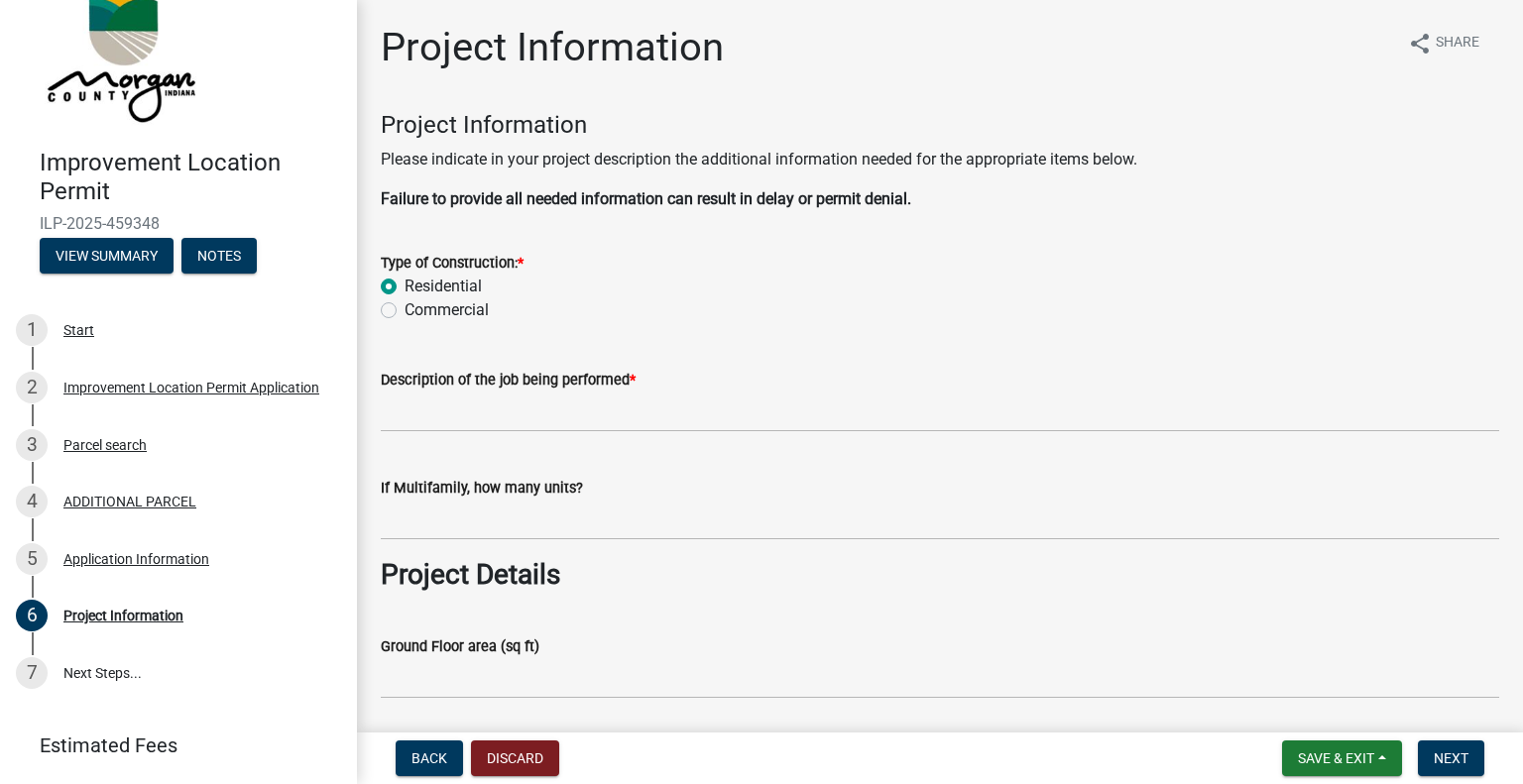 radio on "true" 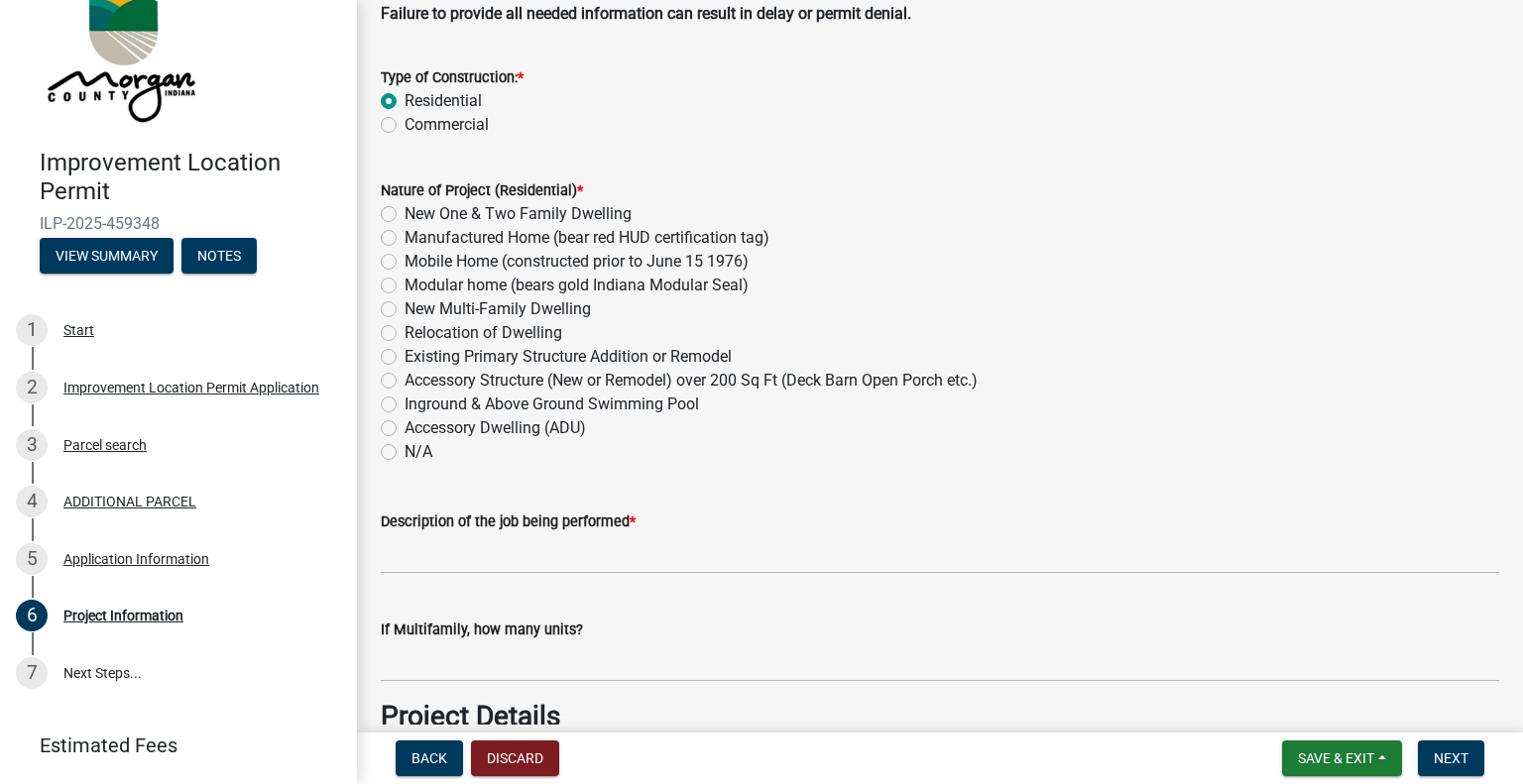scroll, scrollTop: 297, scrollLeft: 0, axis: vertical 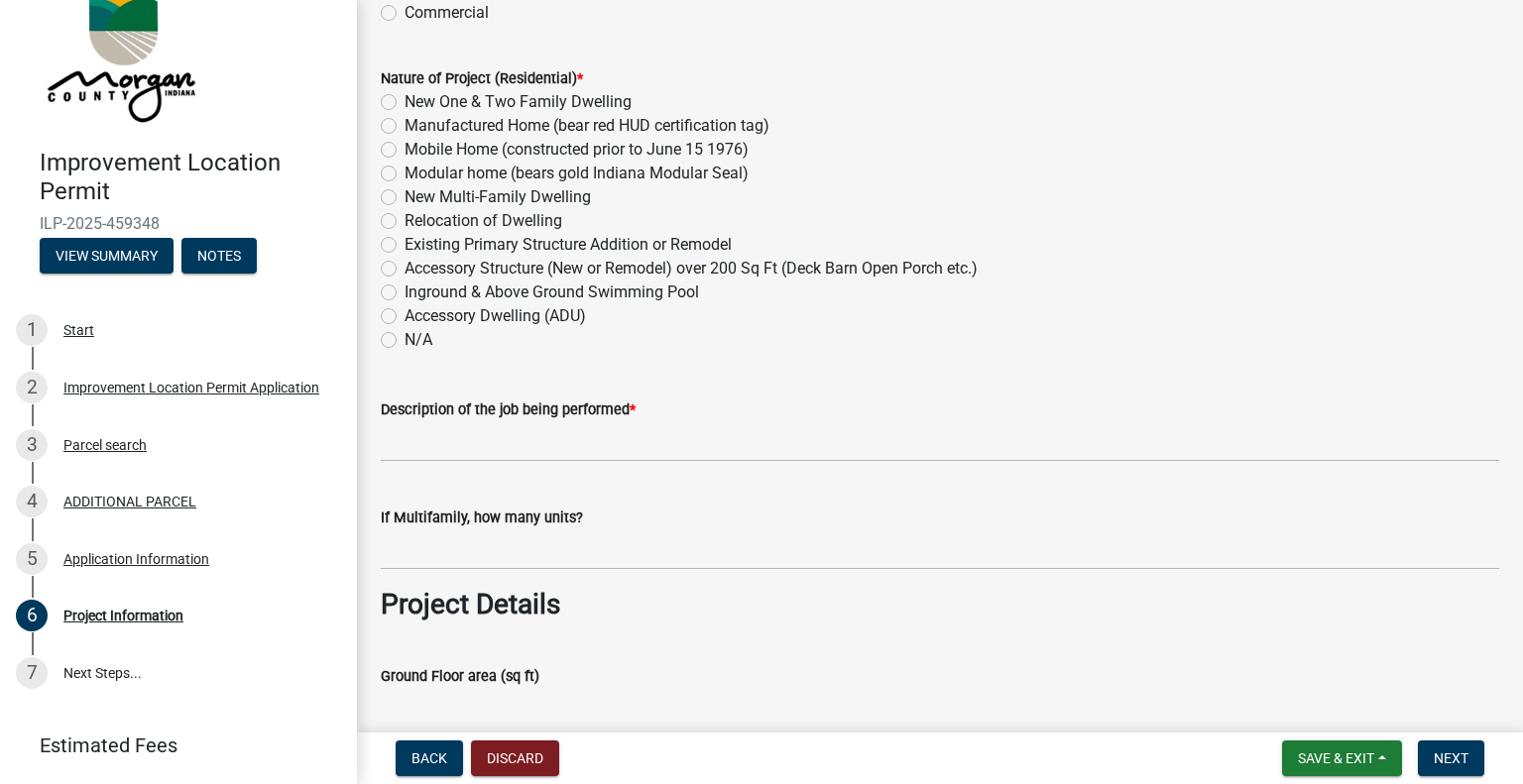 click on "Accessory Structure (New or Remodel) over 200 Sq Ft (Deck Barn Open Porch etc.)" 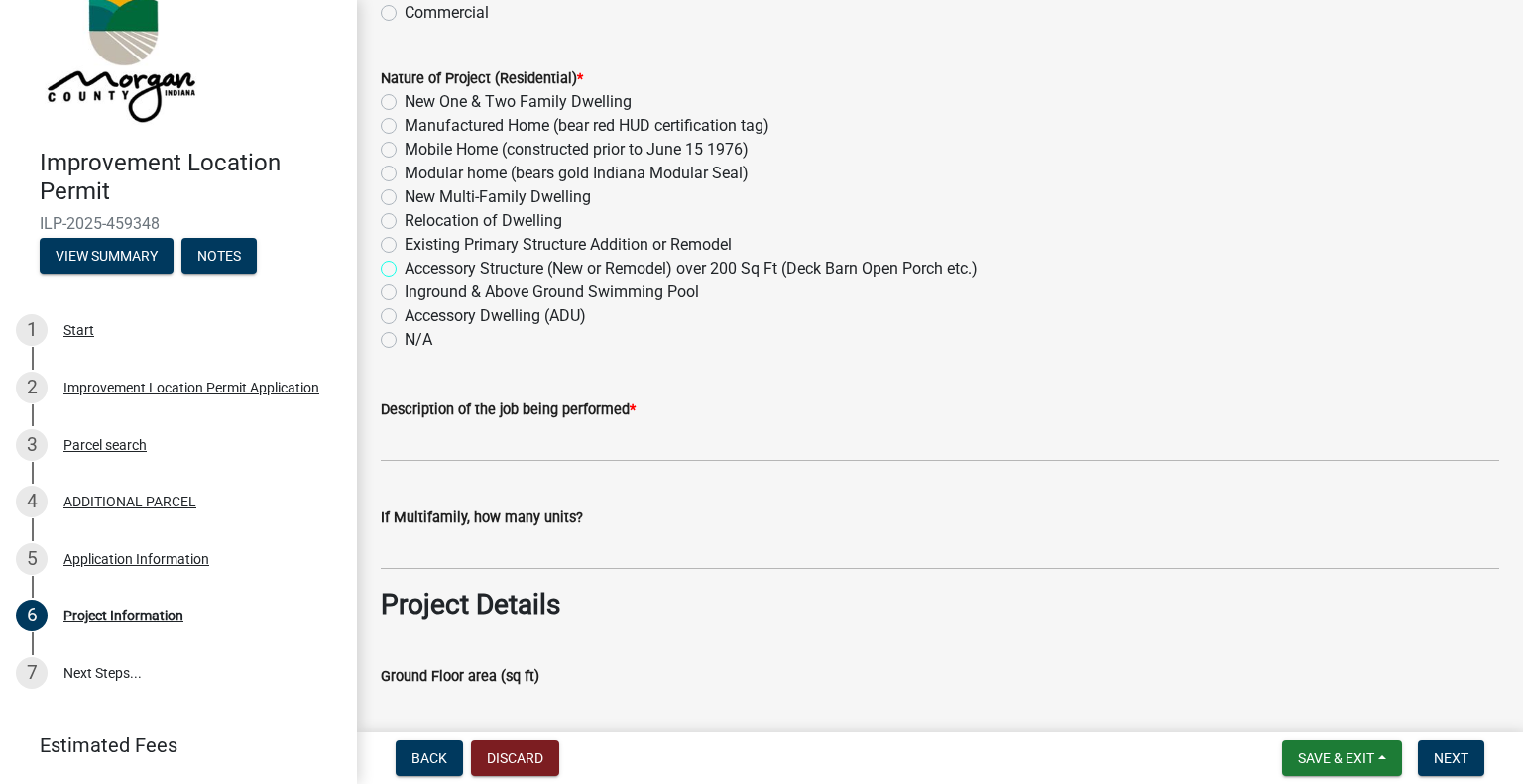 click on "Accessory Structure (New or Remodel) over 200 Sq Ft (Deck Barn Open Porch etc.)" at bounding box center [410, 263] 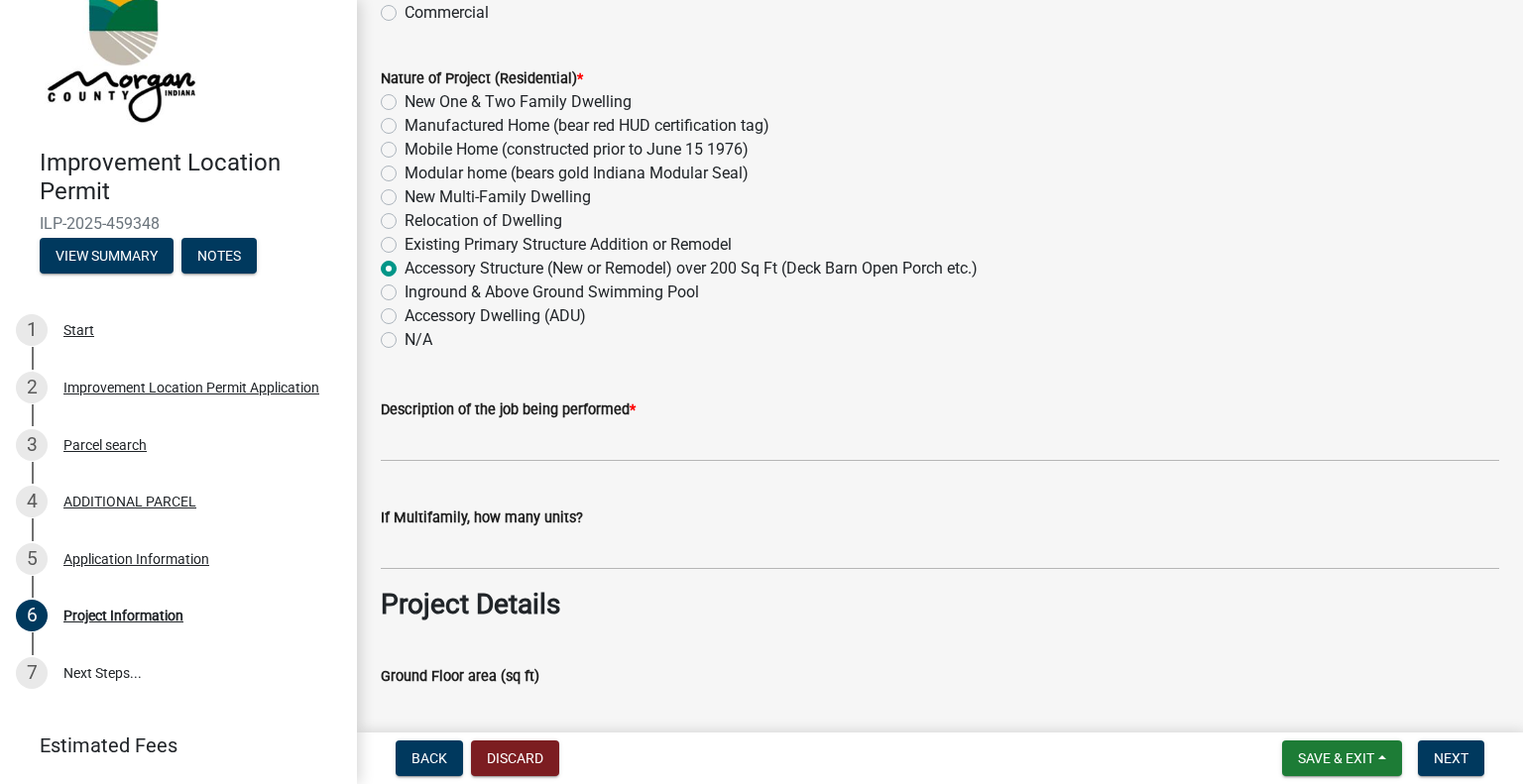 radio on "true" 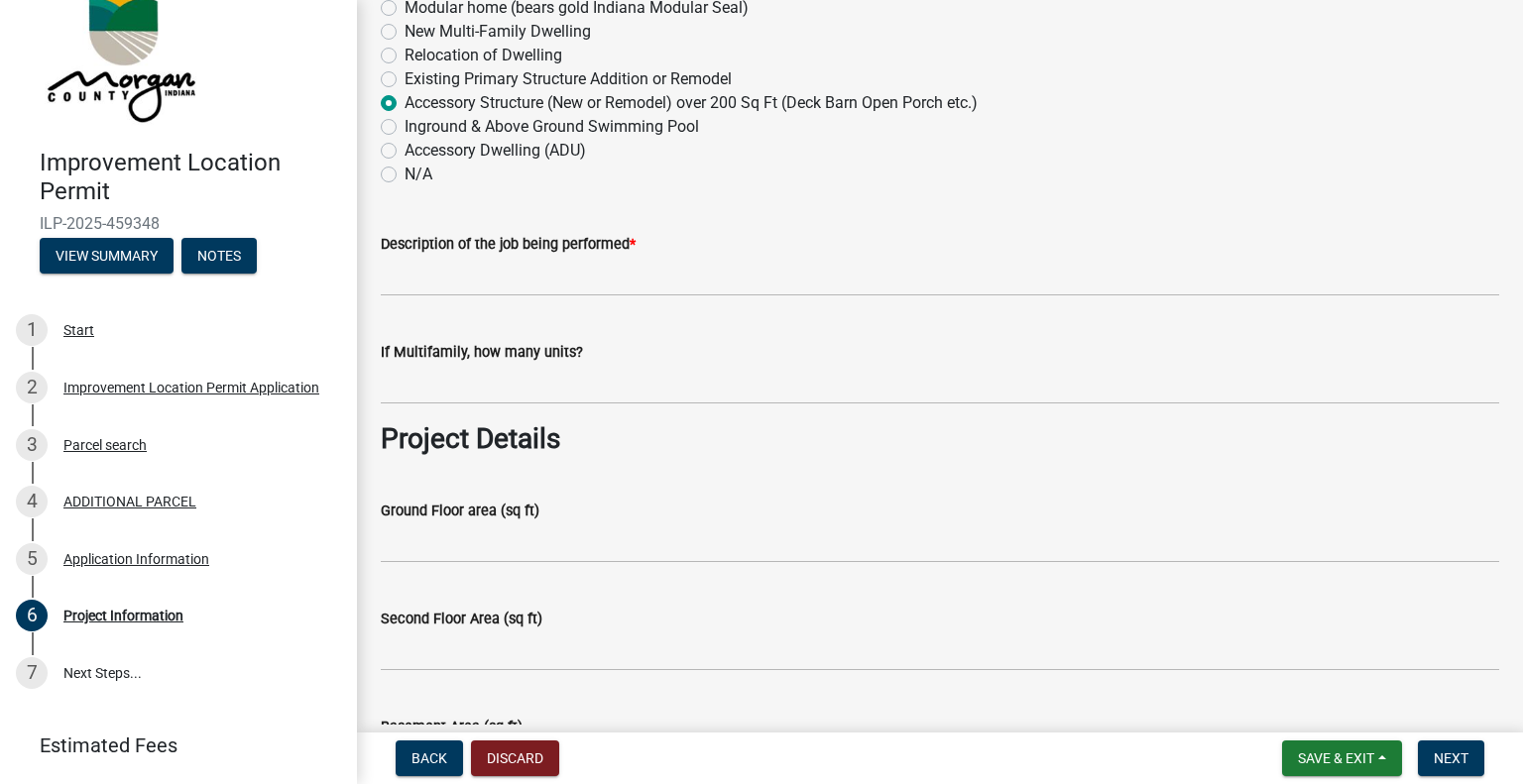 scroll, scrollTop: 496, scrollLeft: 0, axis: vertical 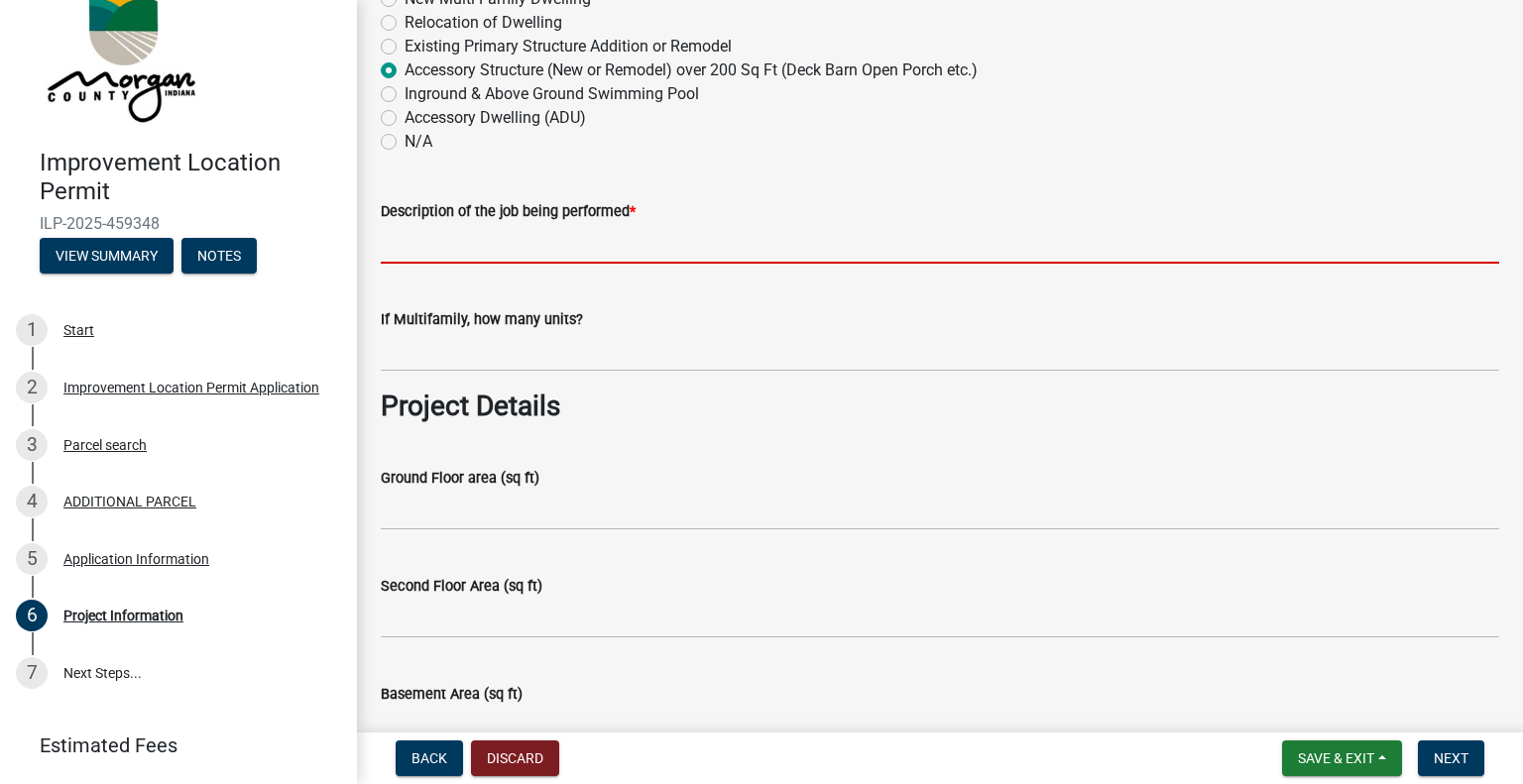 click on "Description of the job being performed  *" at bounding box center (940, 243) 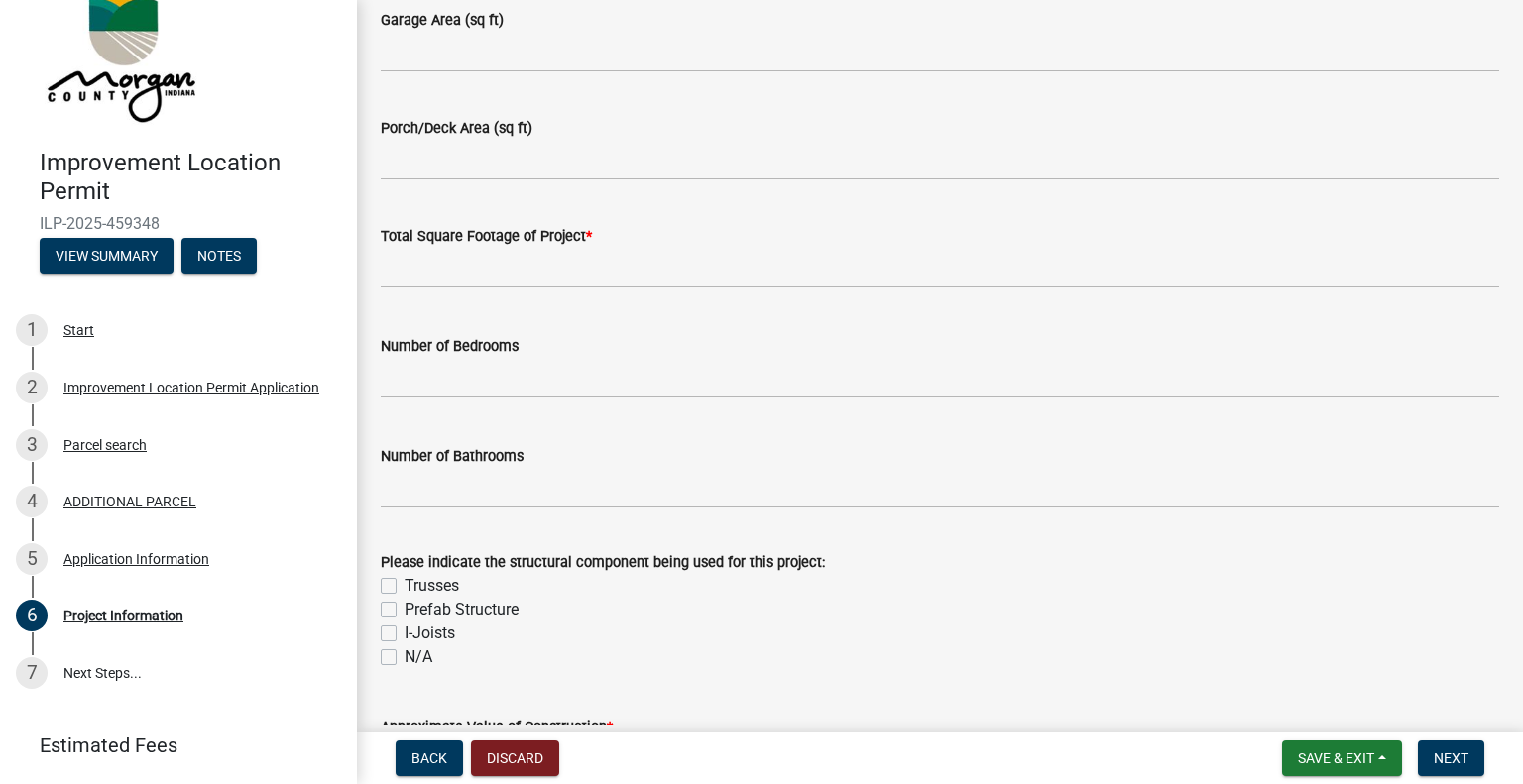scroll, scrollTop: 1388, scrollLeft: 0, axis: vertical 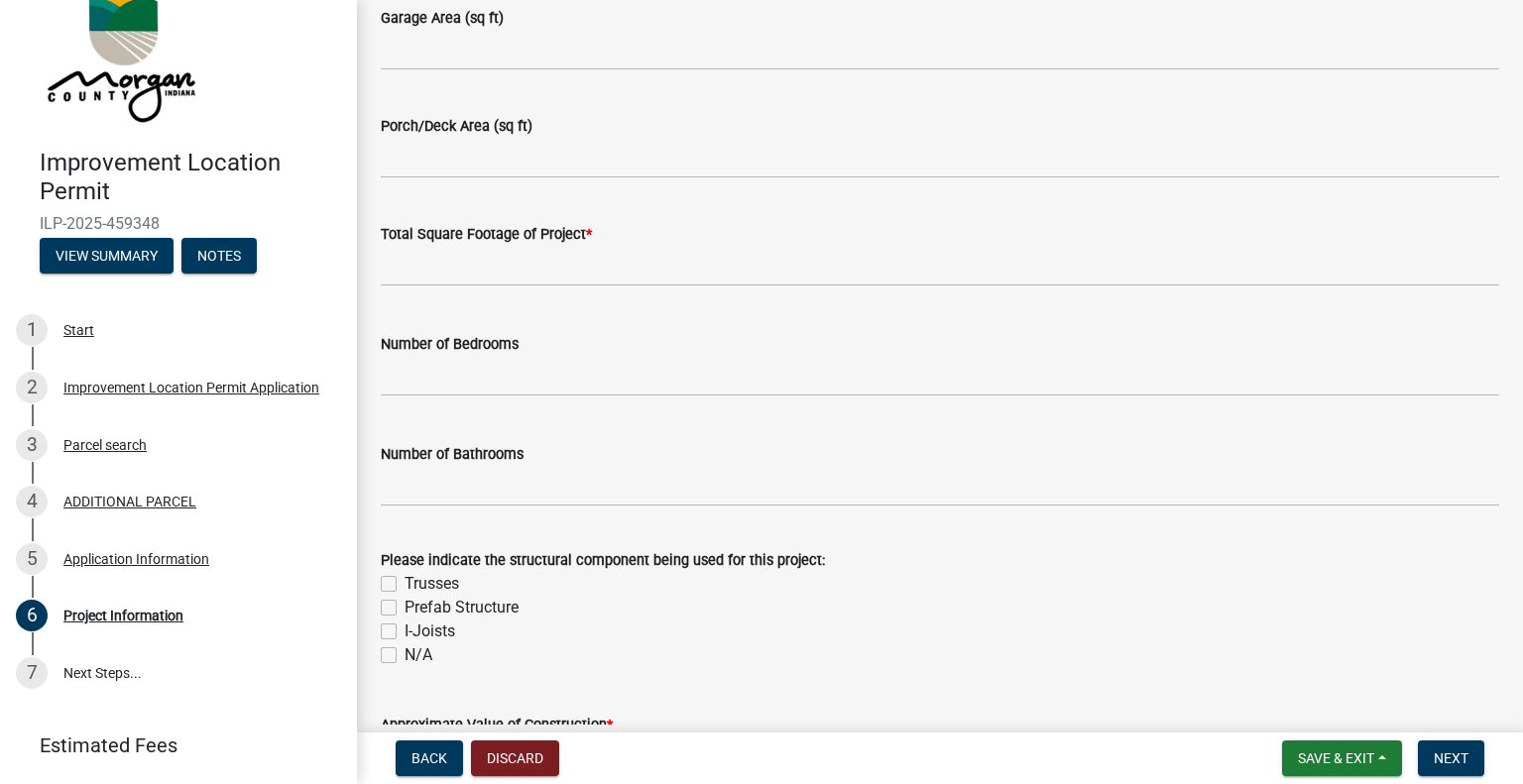 type on "relocation of a livestock shed/run in shed/lean to" 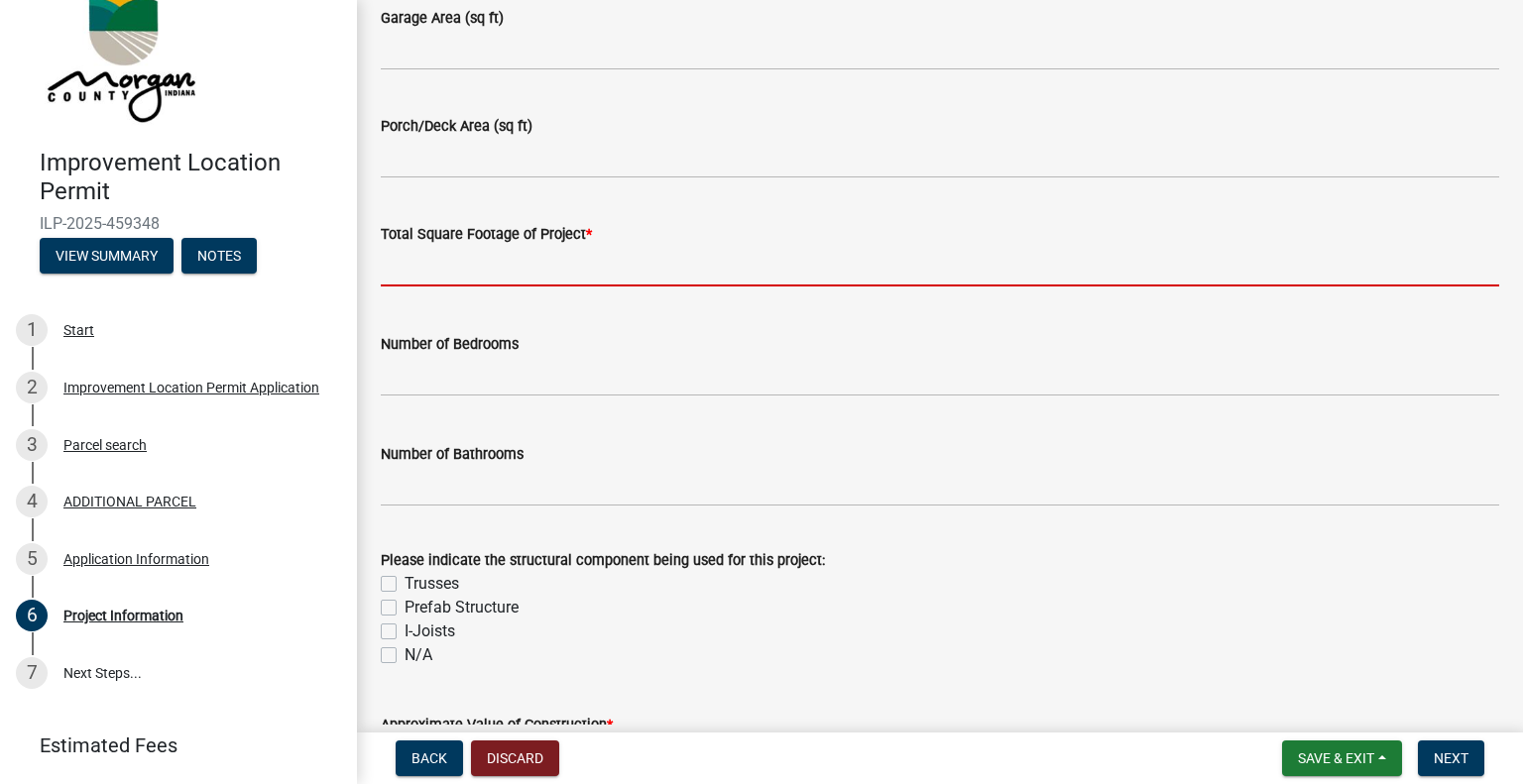 click 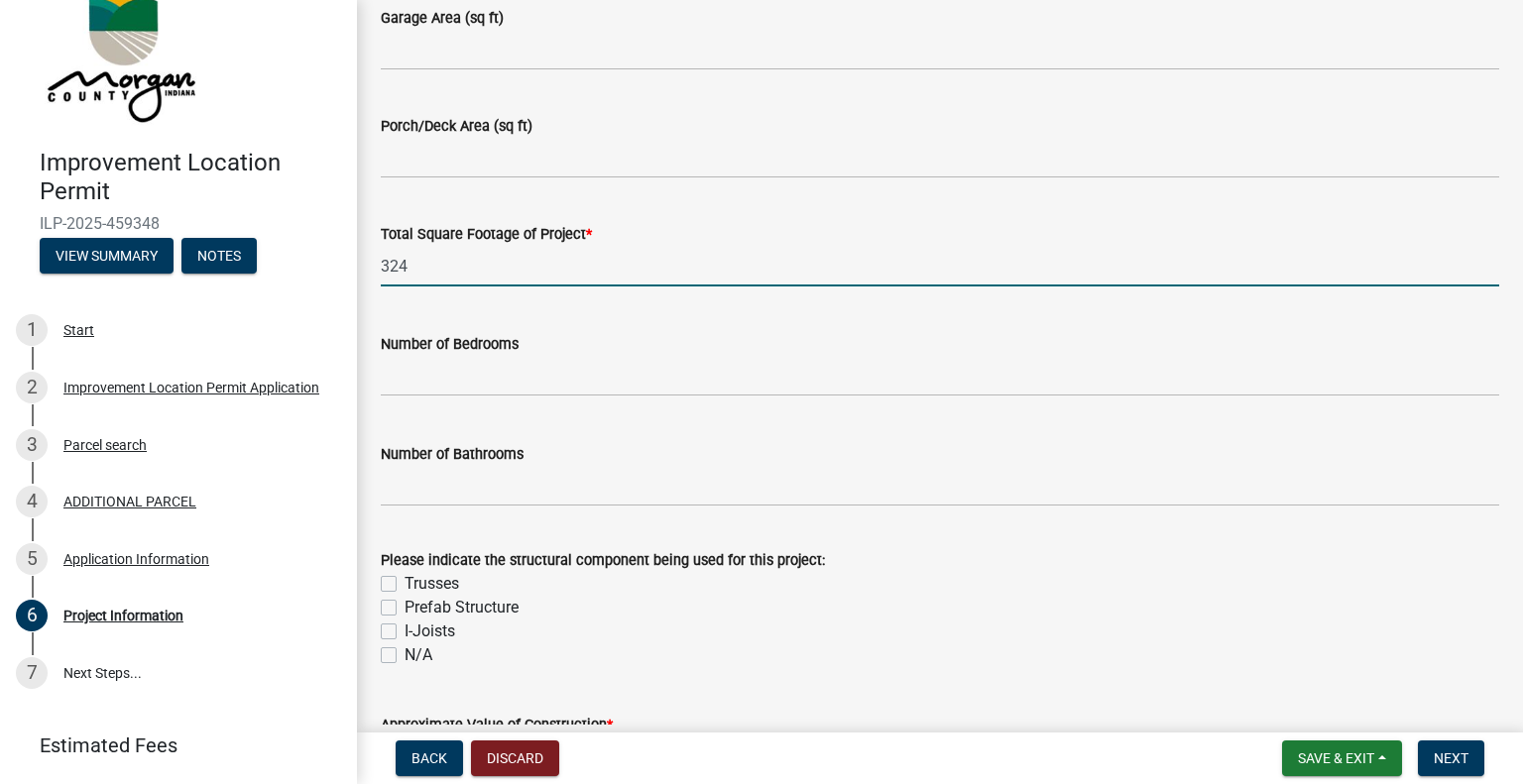 type on "324" 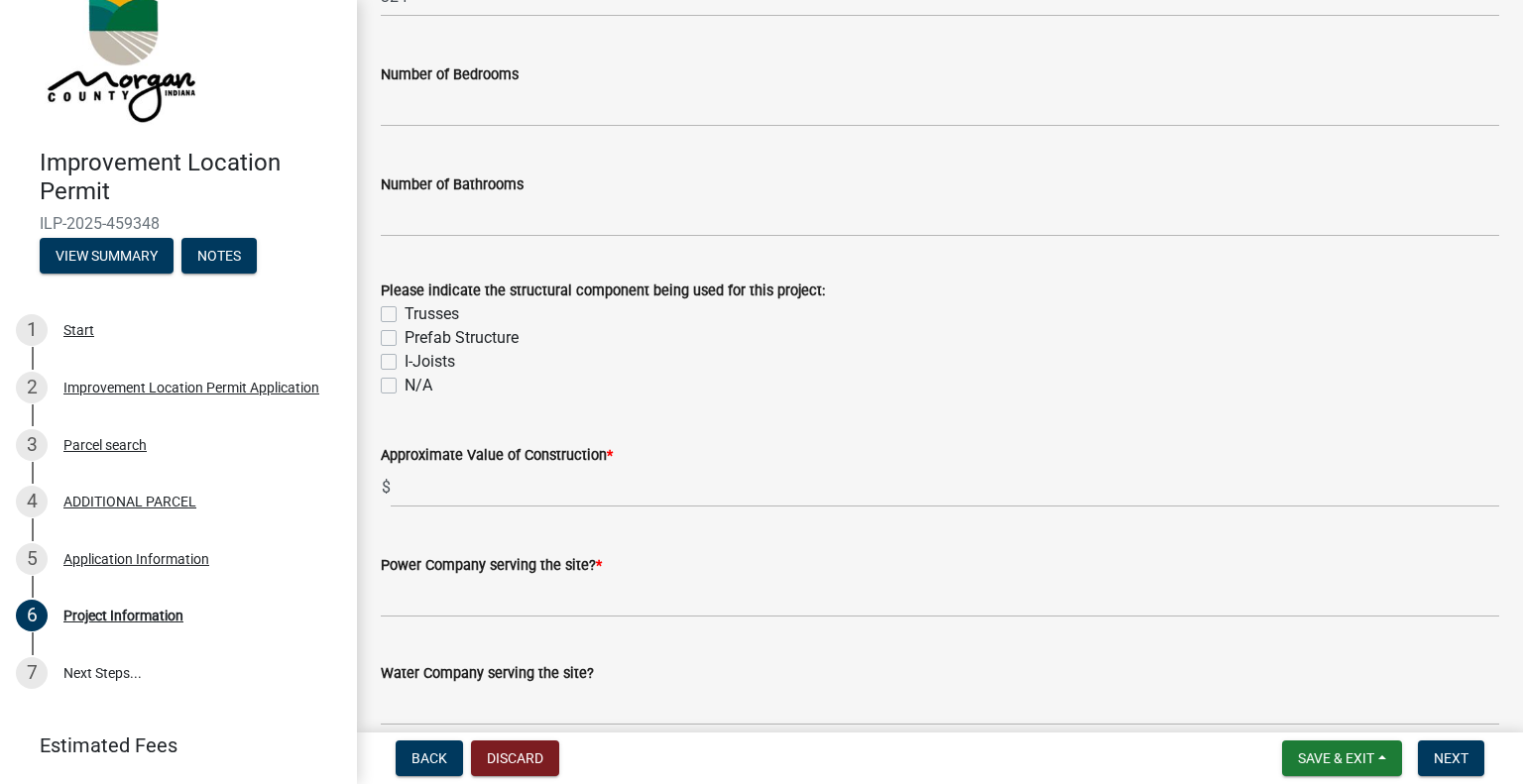scroll, scrollTop: 1685, scrollLeft: 0, axis: vertical 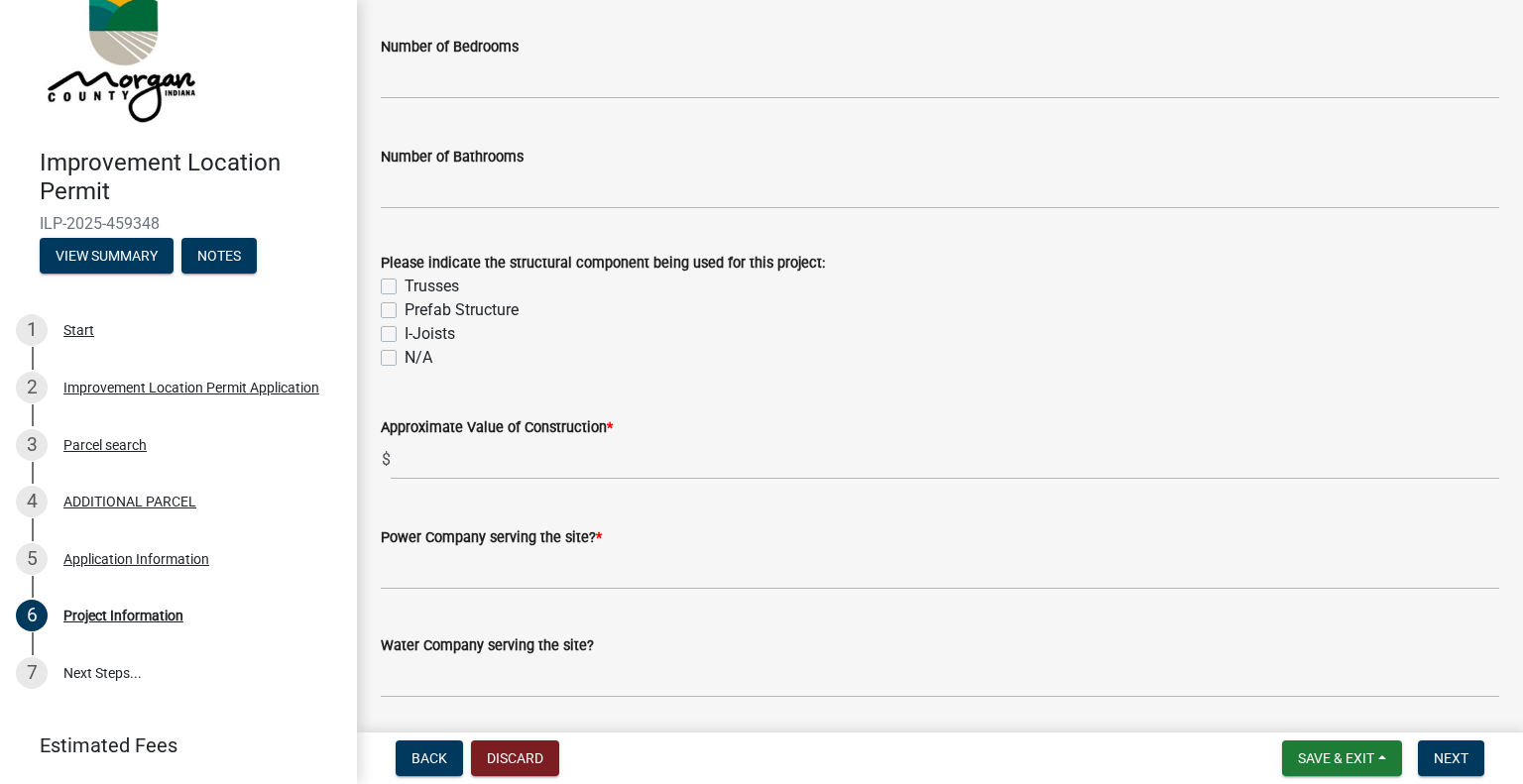 click on "Trusses" 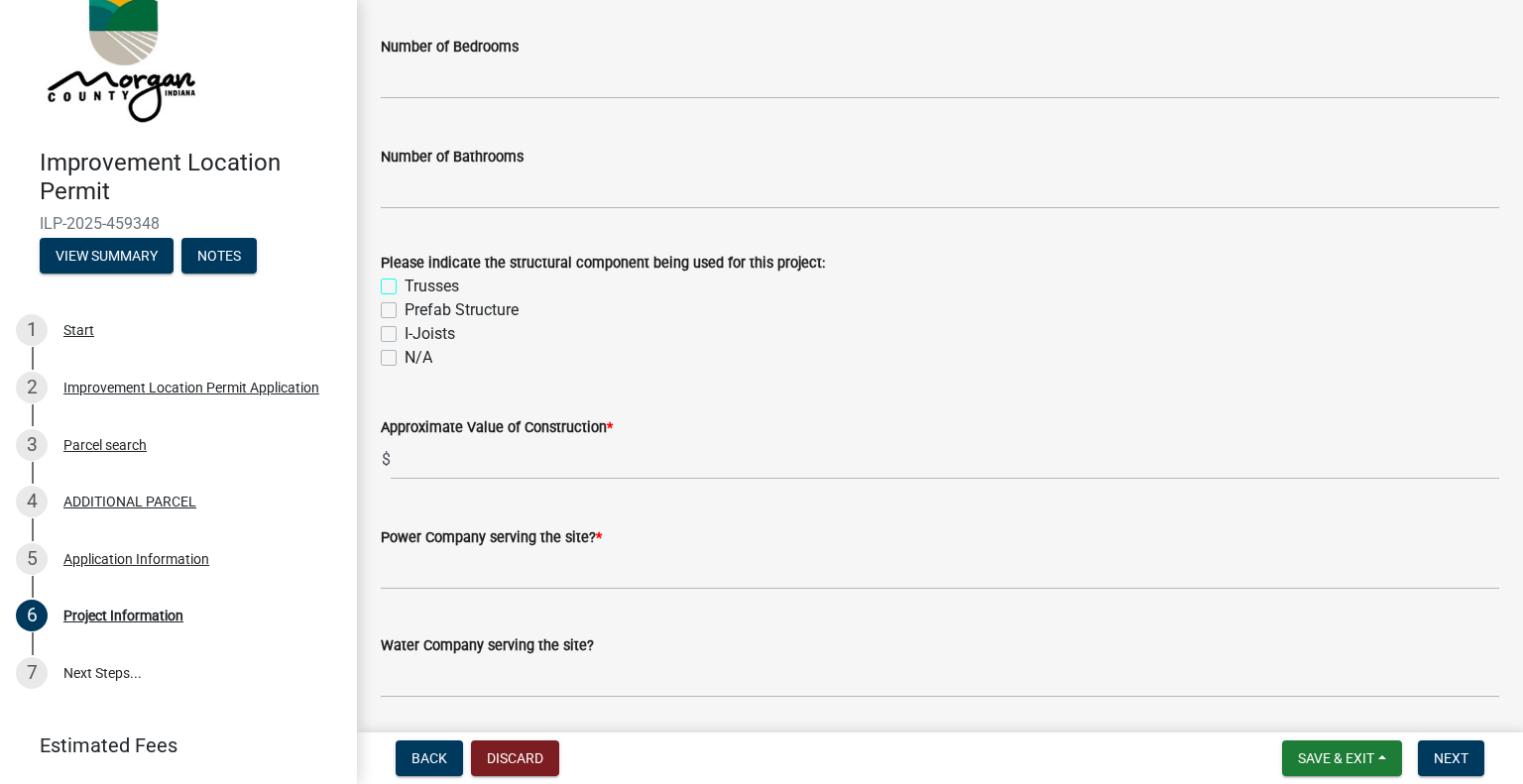 click on "Trusses" at bounding box center (410, 280) 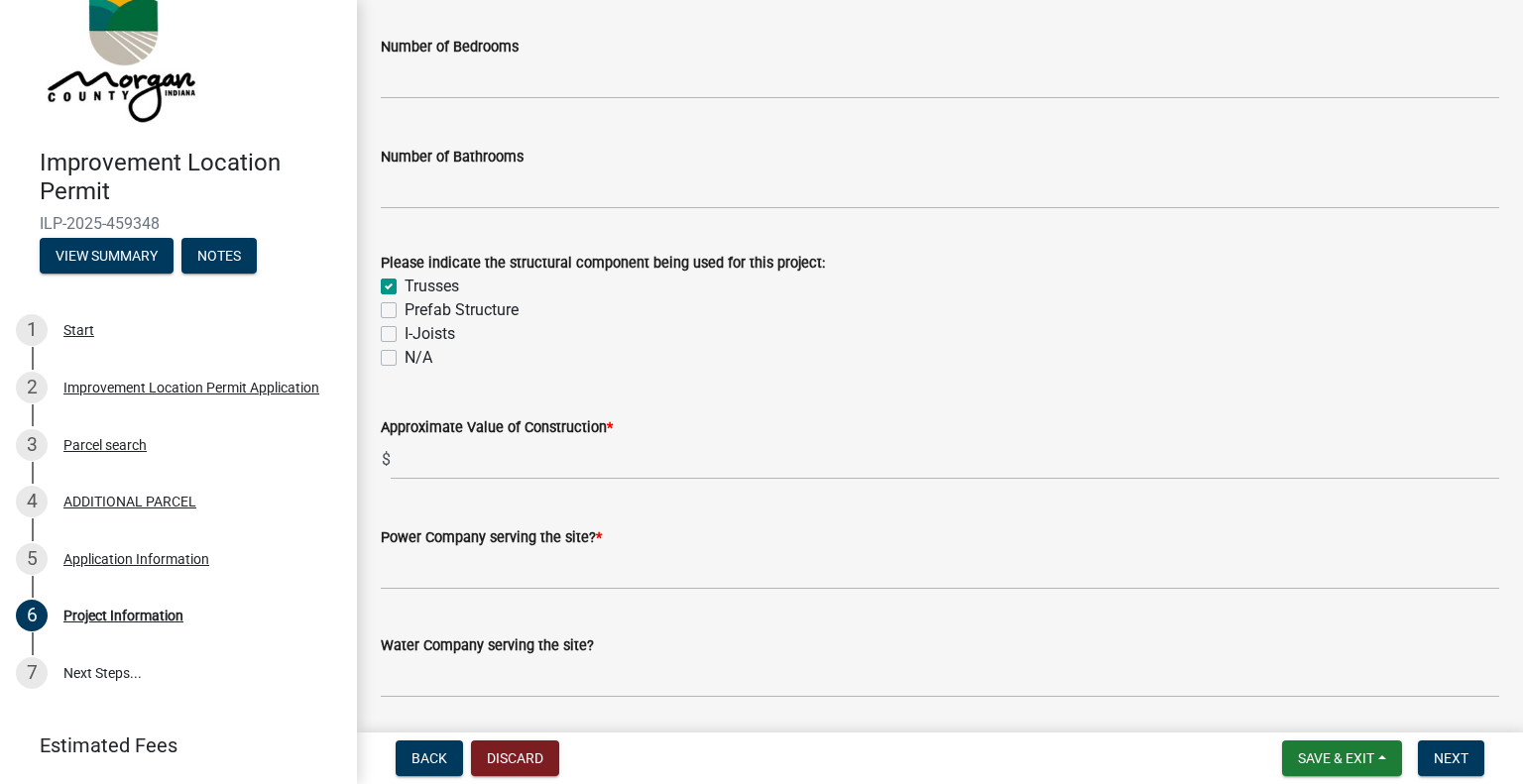 checkbox on "true" 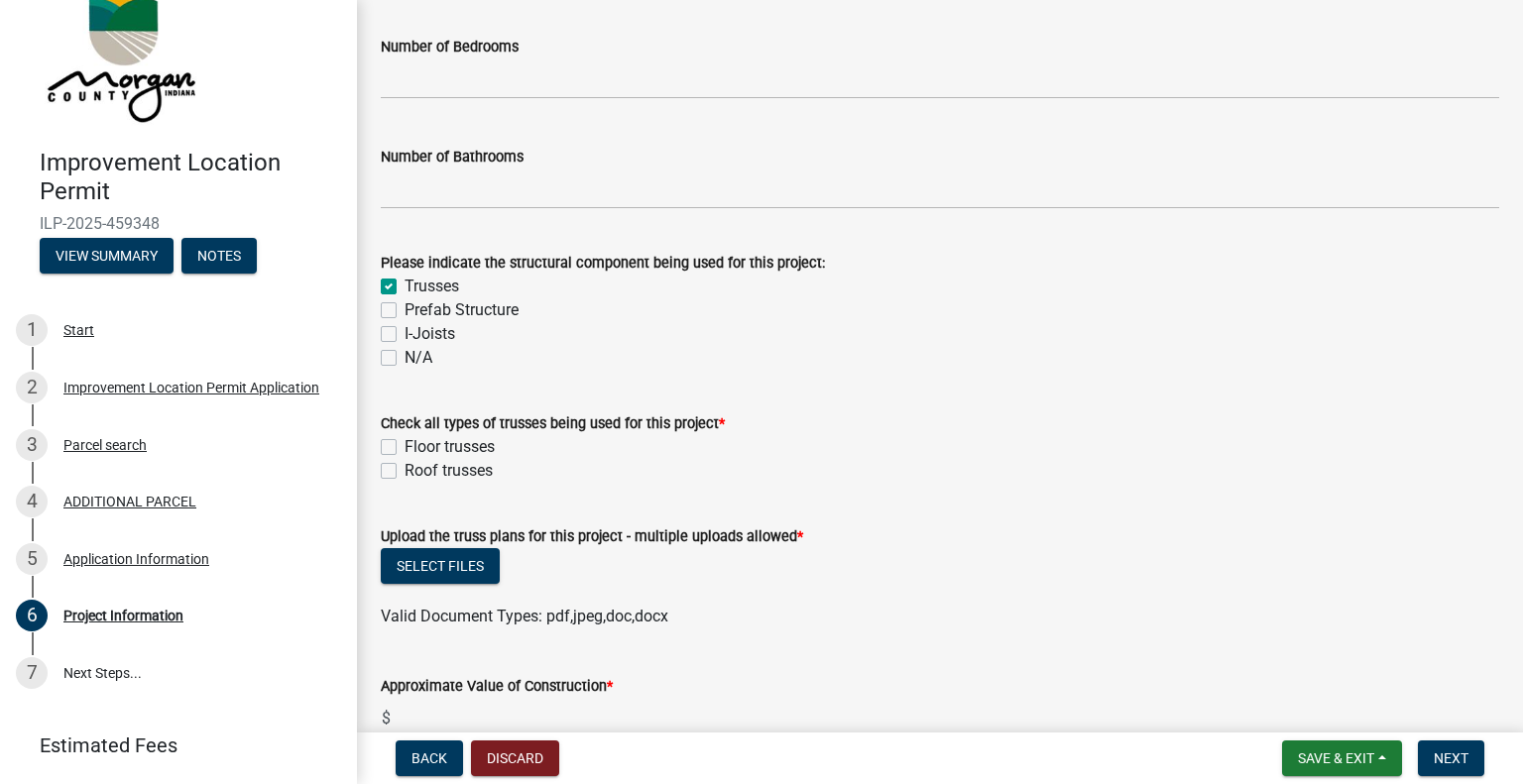 click on "Roof trusses" 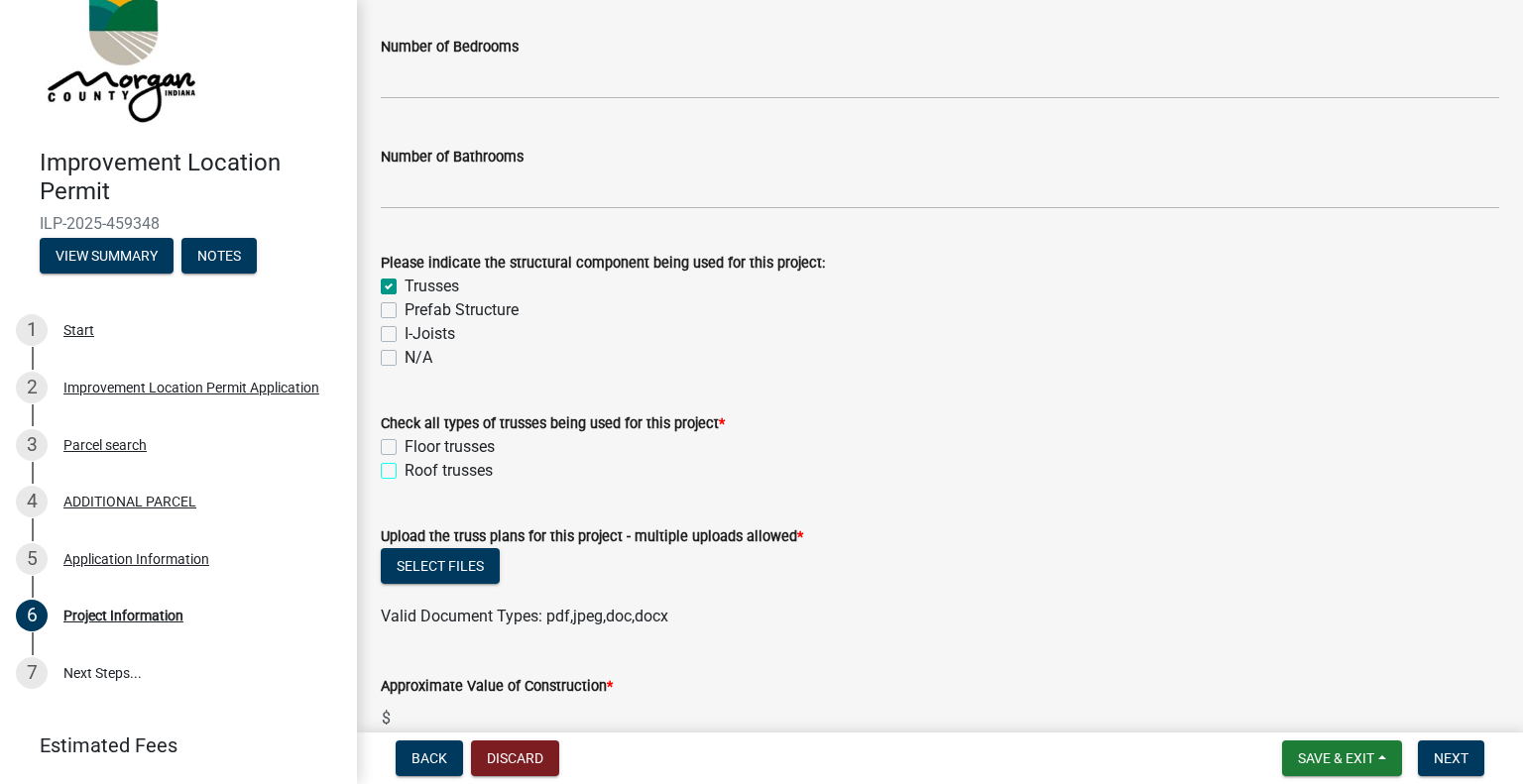click on "Roof trusses" at bounding box center (410, 465) 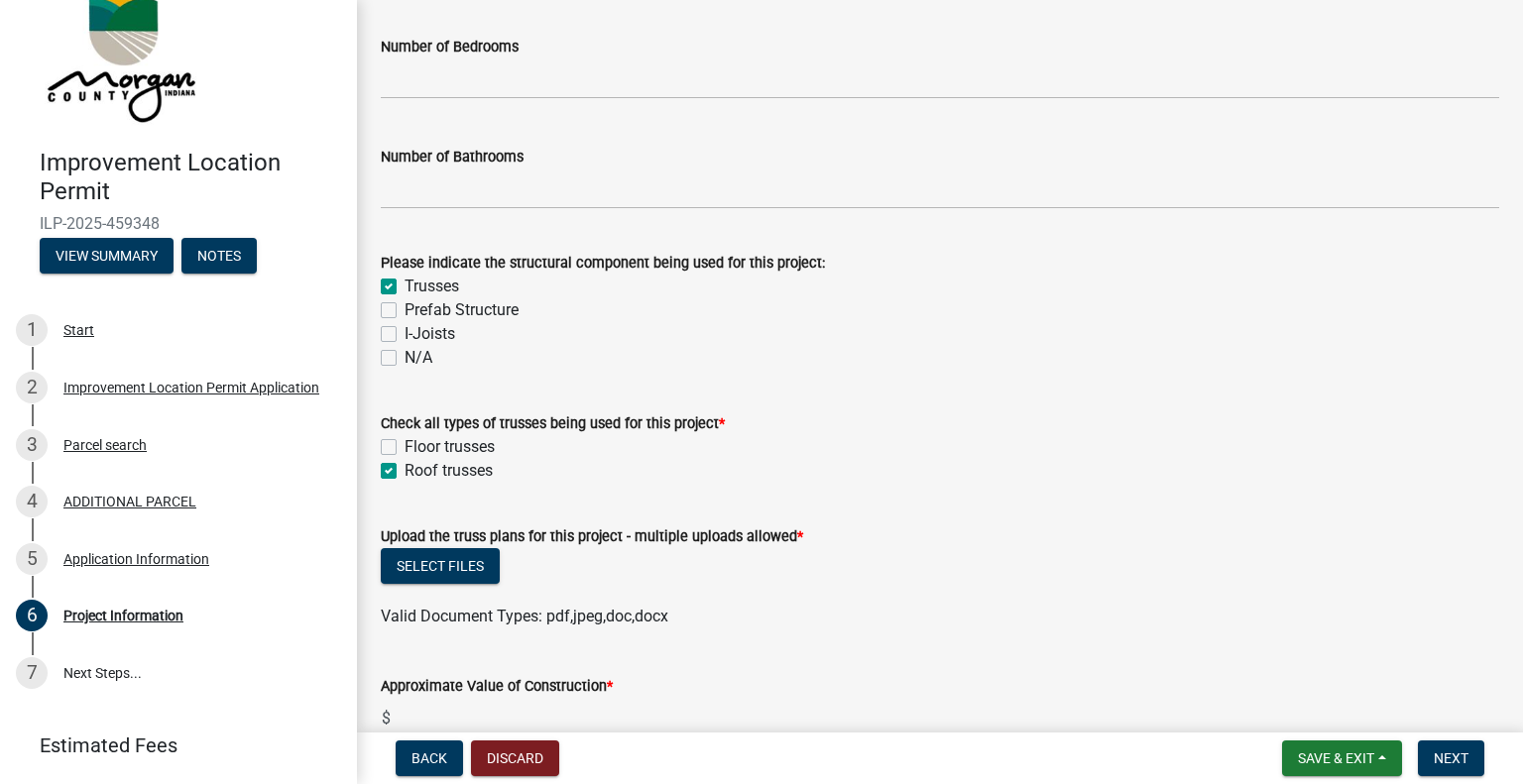 checkbox on "false" 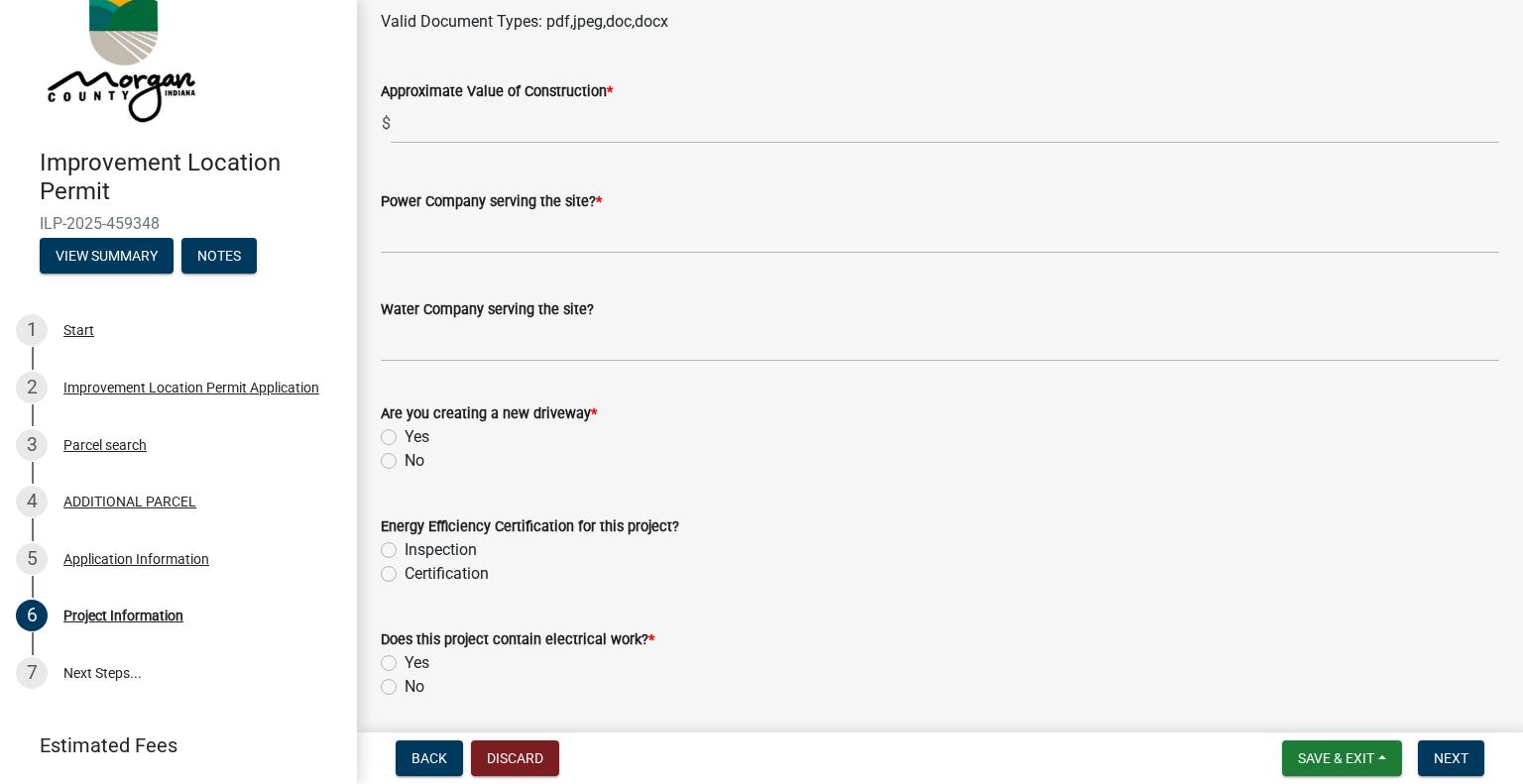 scroll, scrollTop: 2181, scrollLeft: 0, axis: vertical 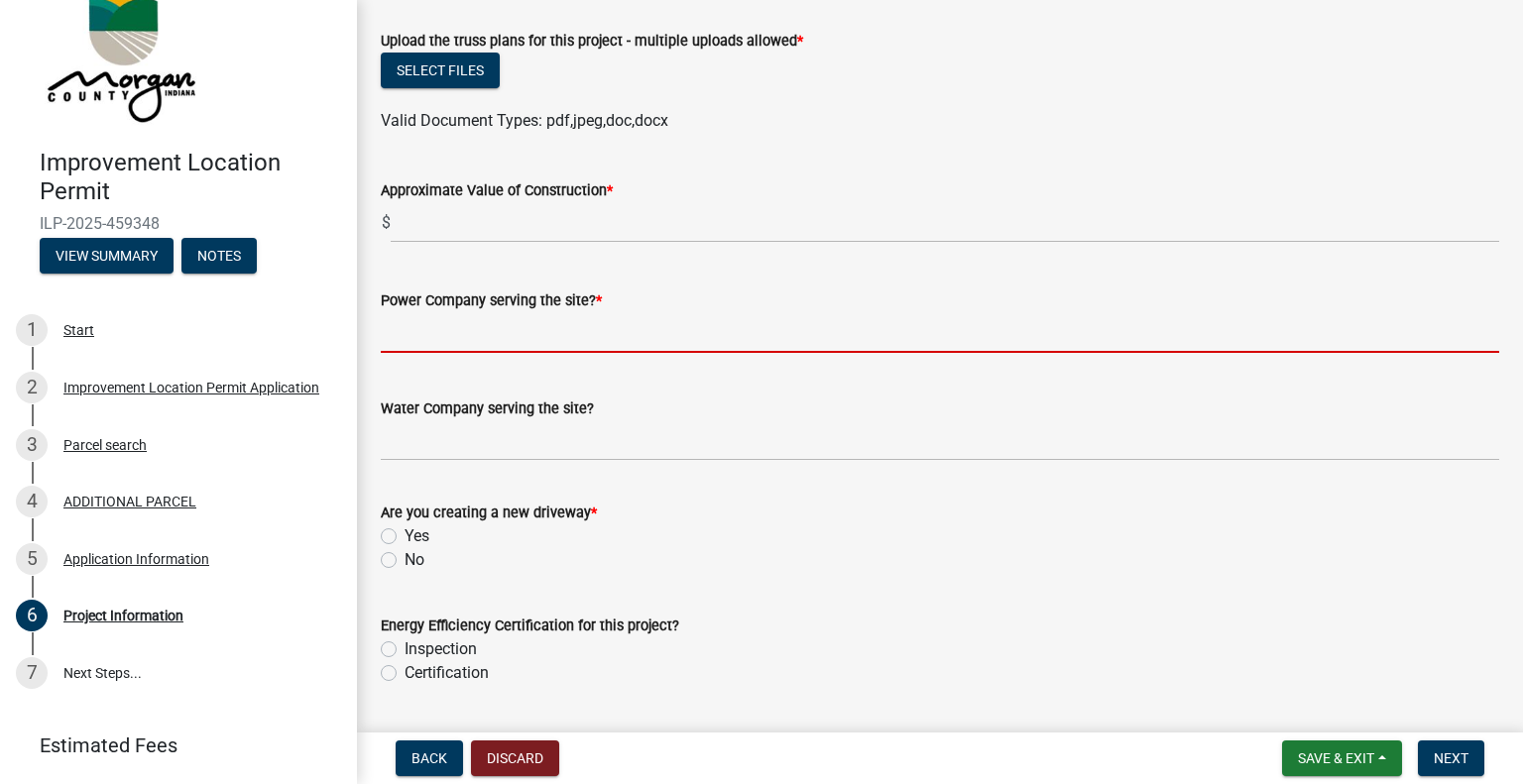 click on "Power Company serving the site?  *" at bounding box center (940, 332) 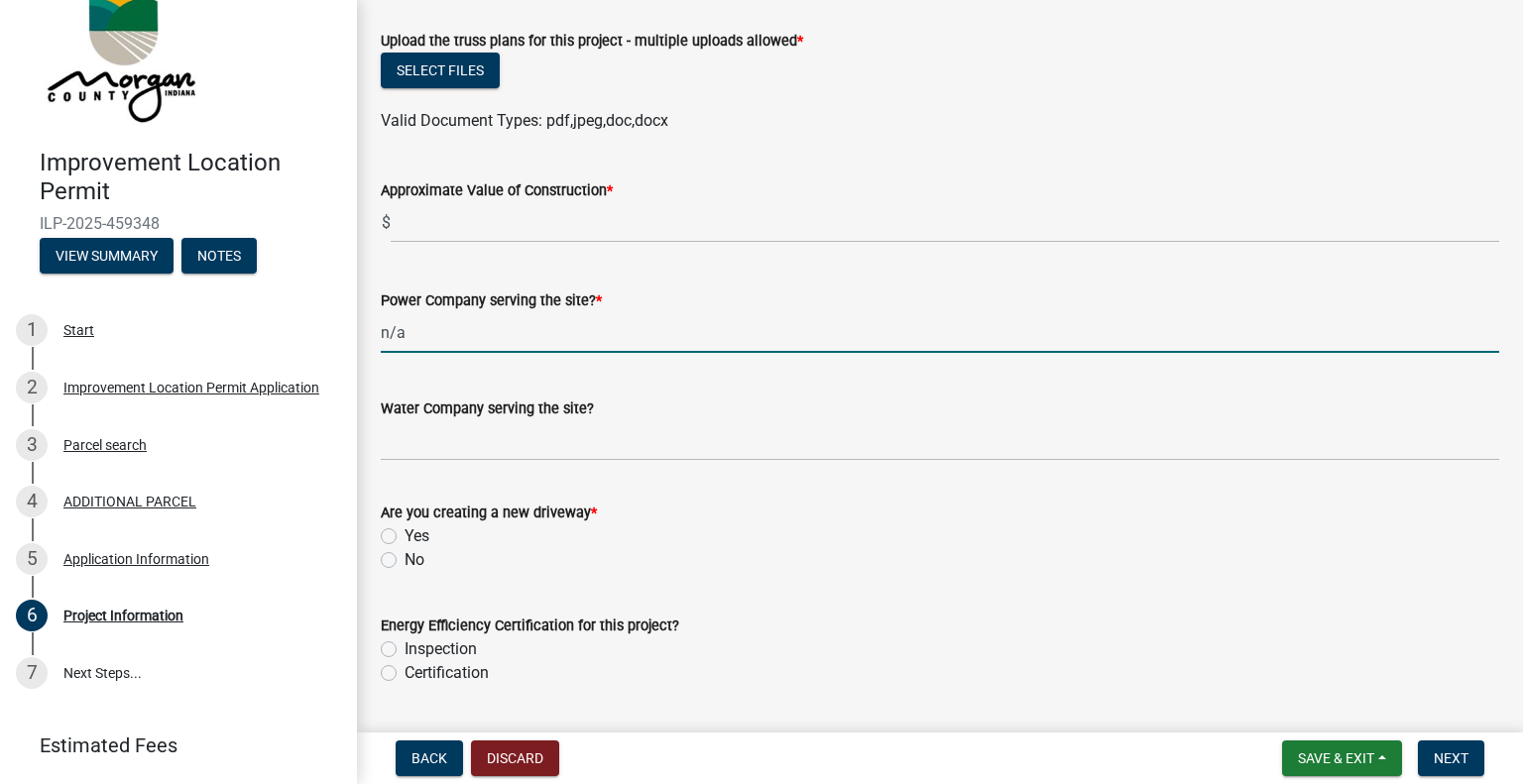 type on "n/a" 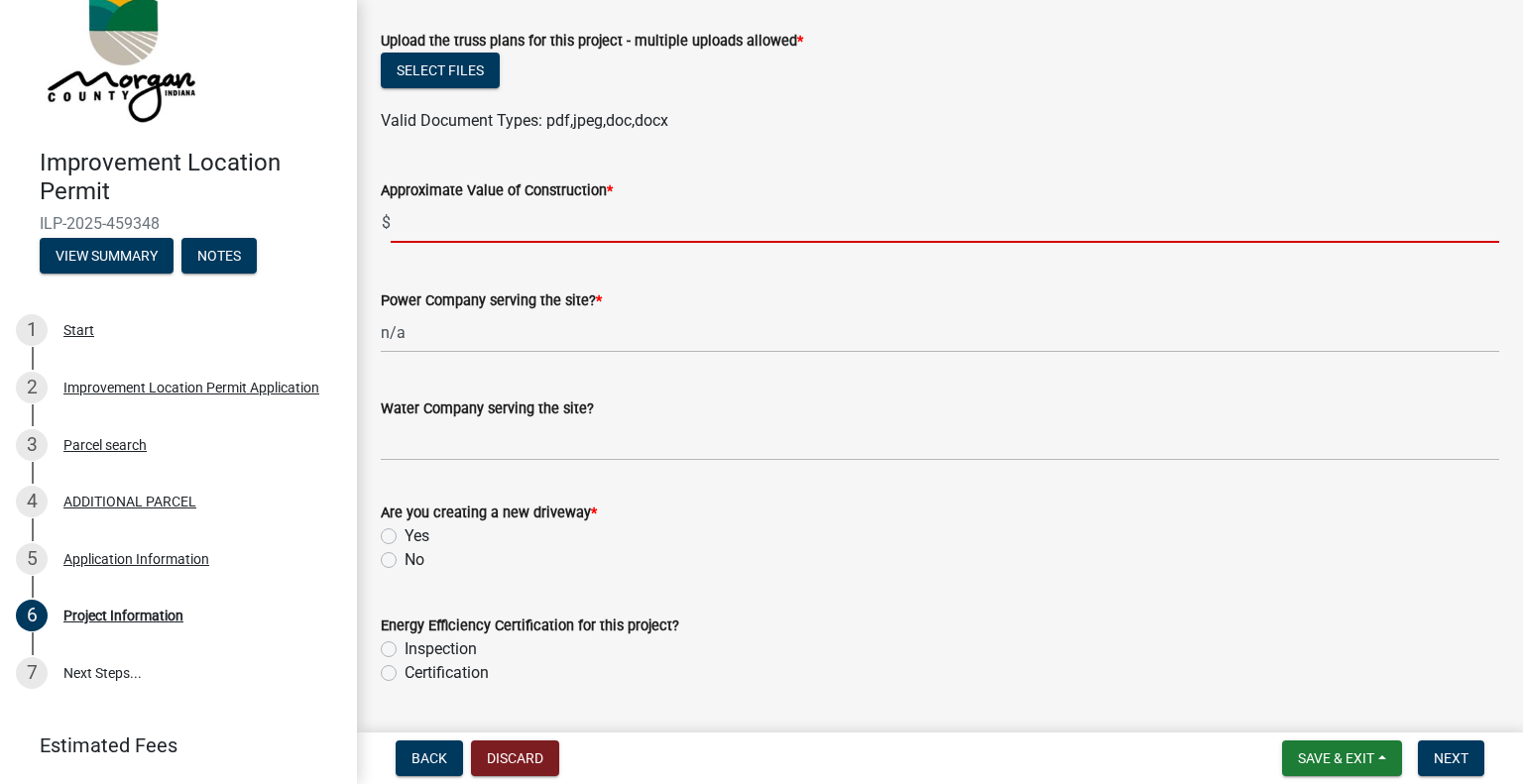 click 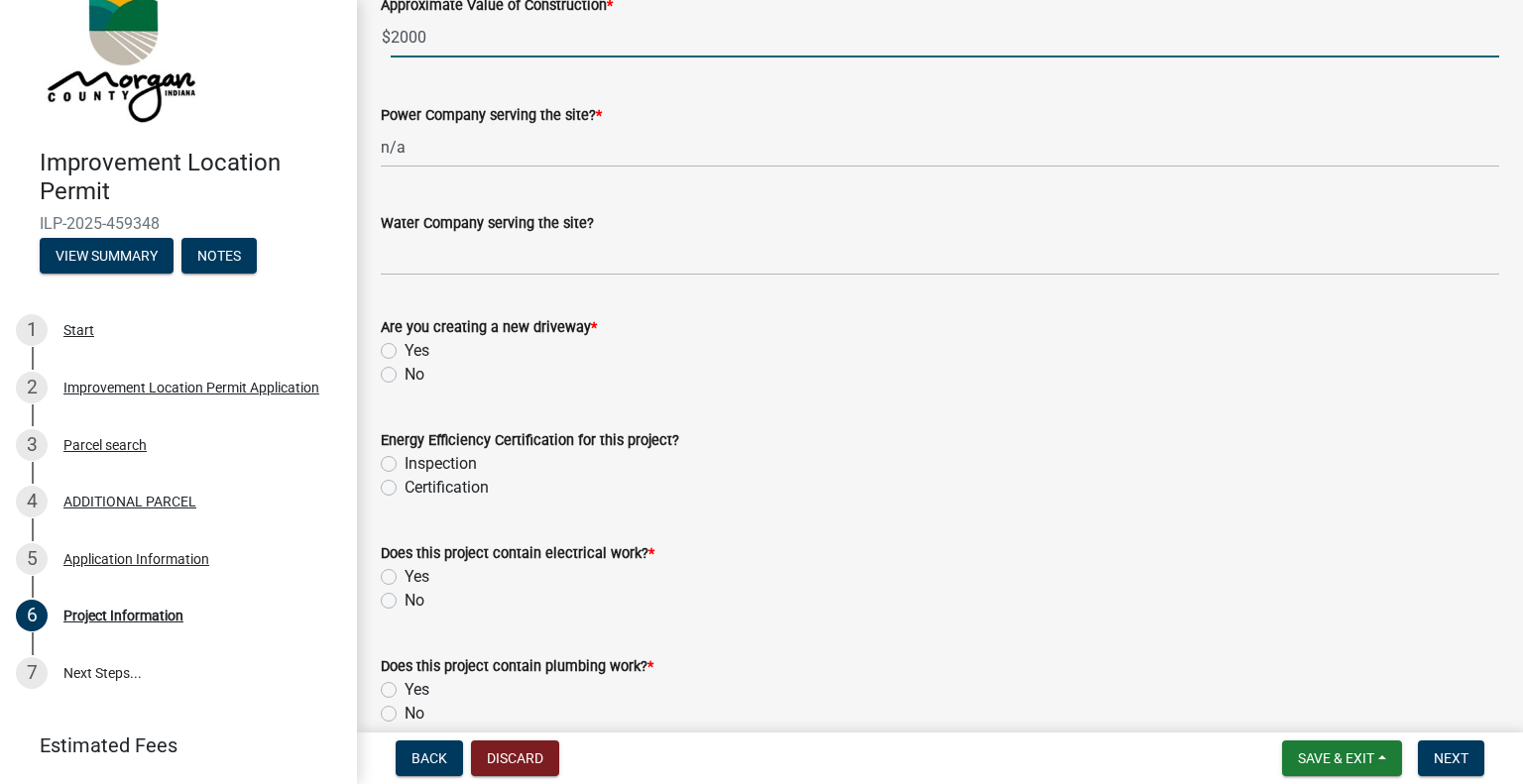 scroll, scrollTop: 2379, scrollLeft: 0, axis: vertical 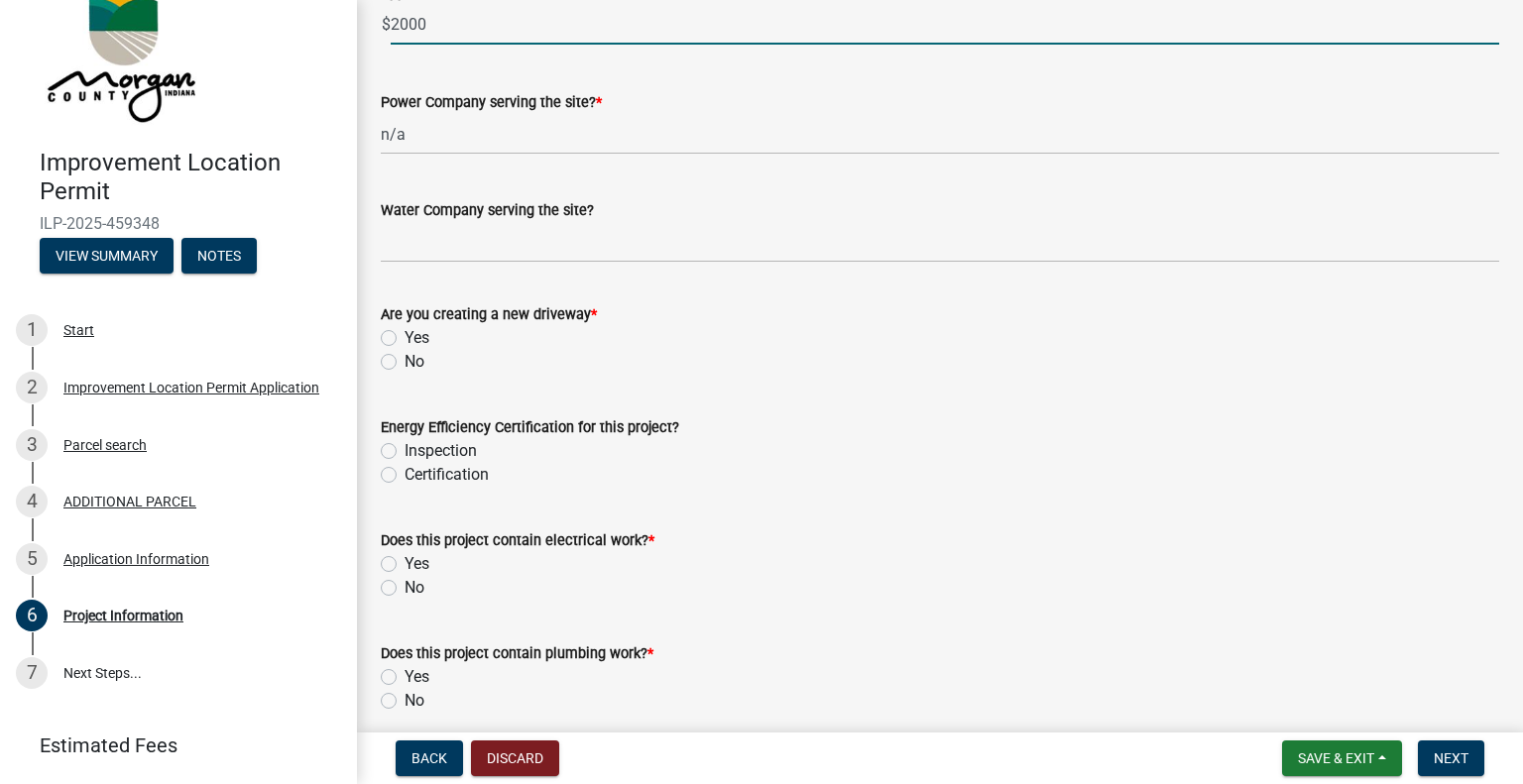 type on "2000" 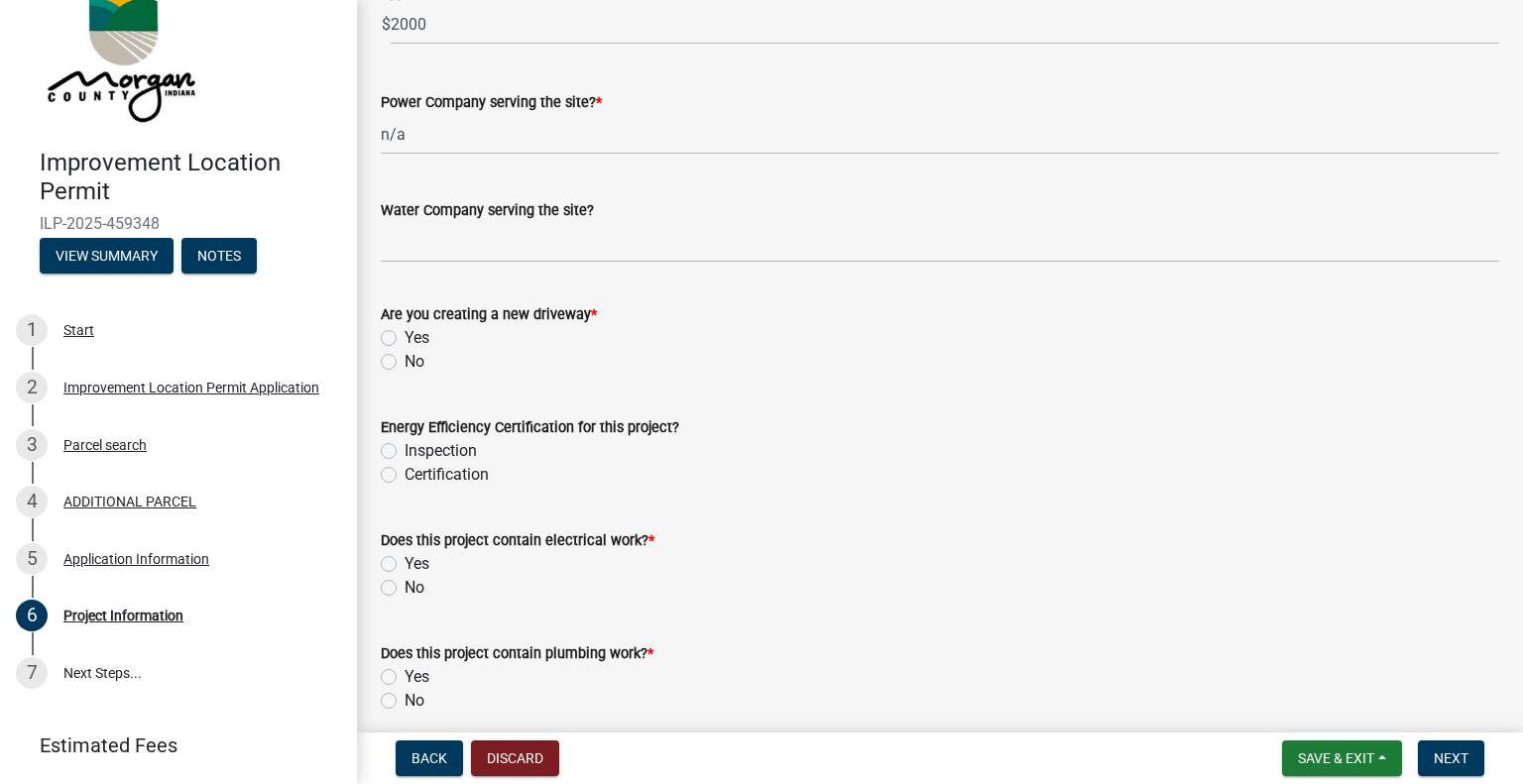 click on "No" 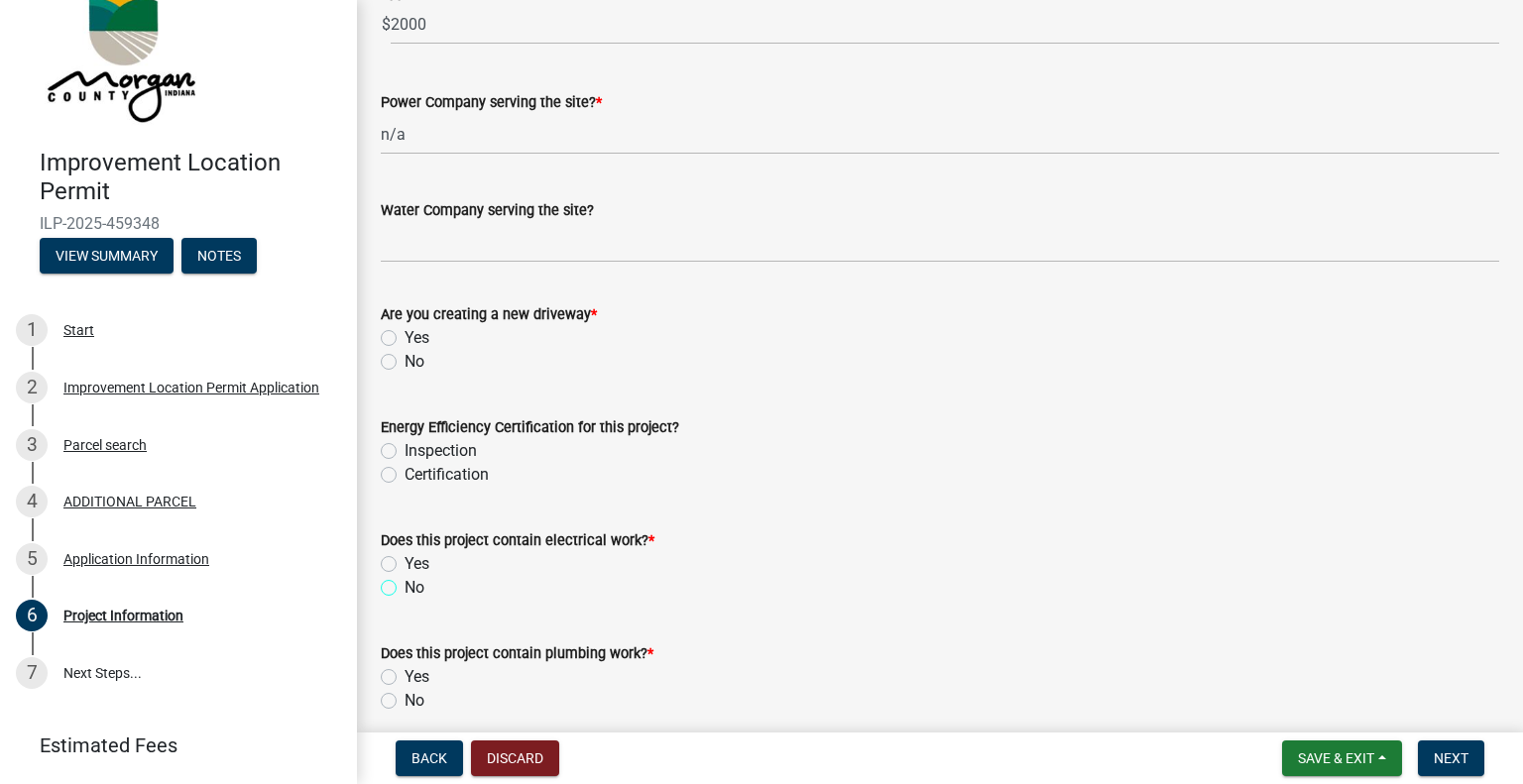 click on "No" at bounding box center (410, 582) 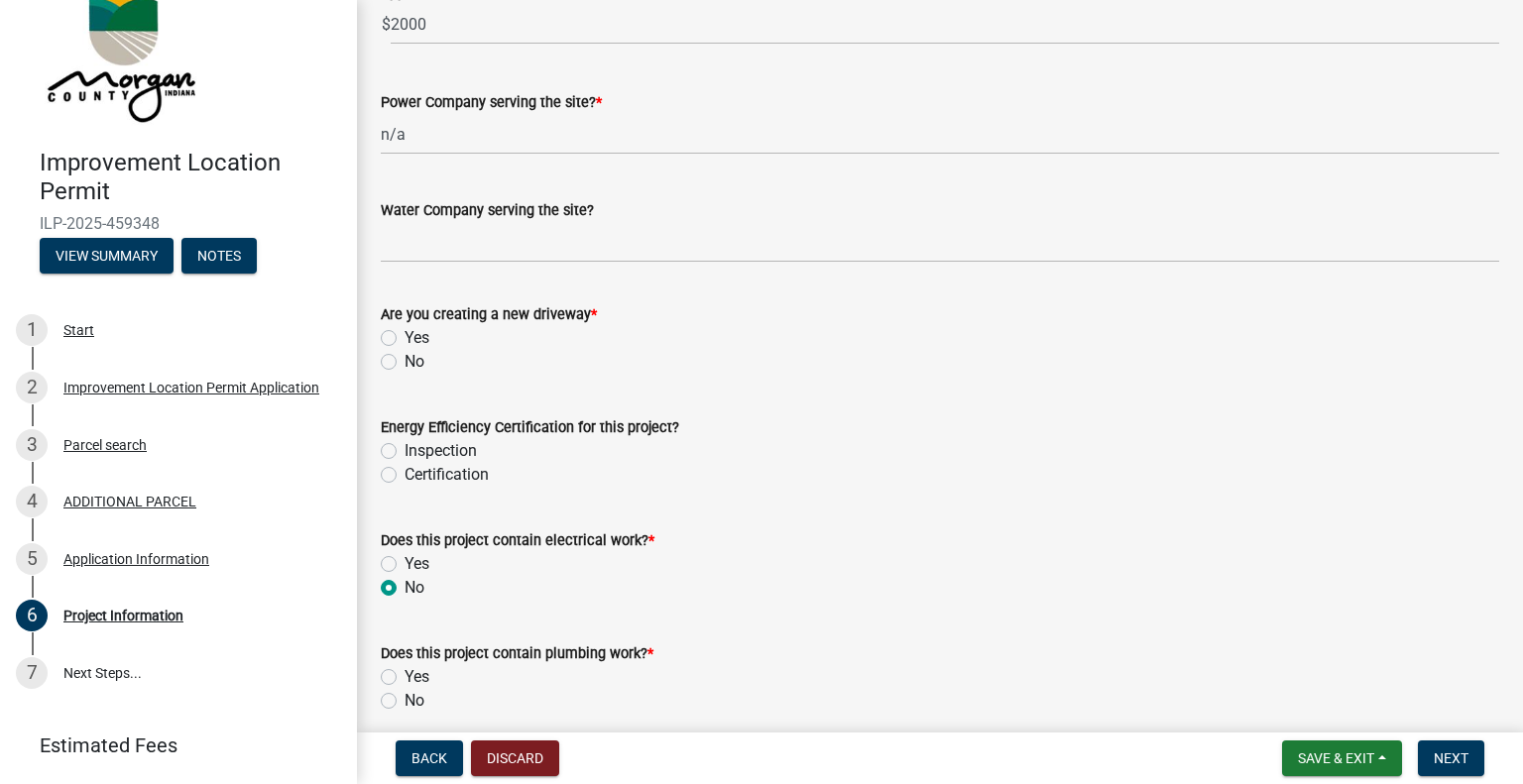 radio on "true" 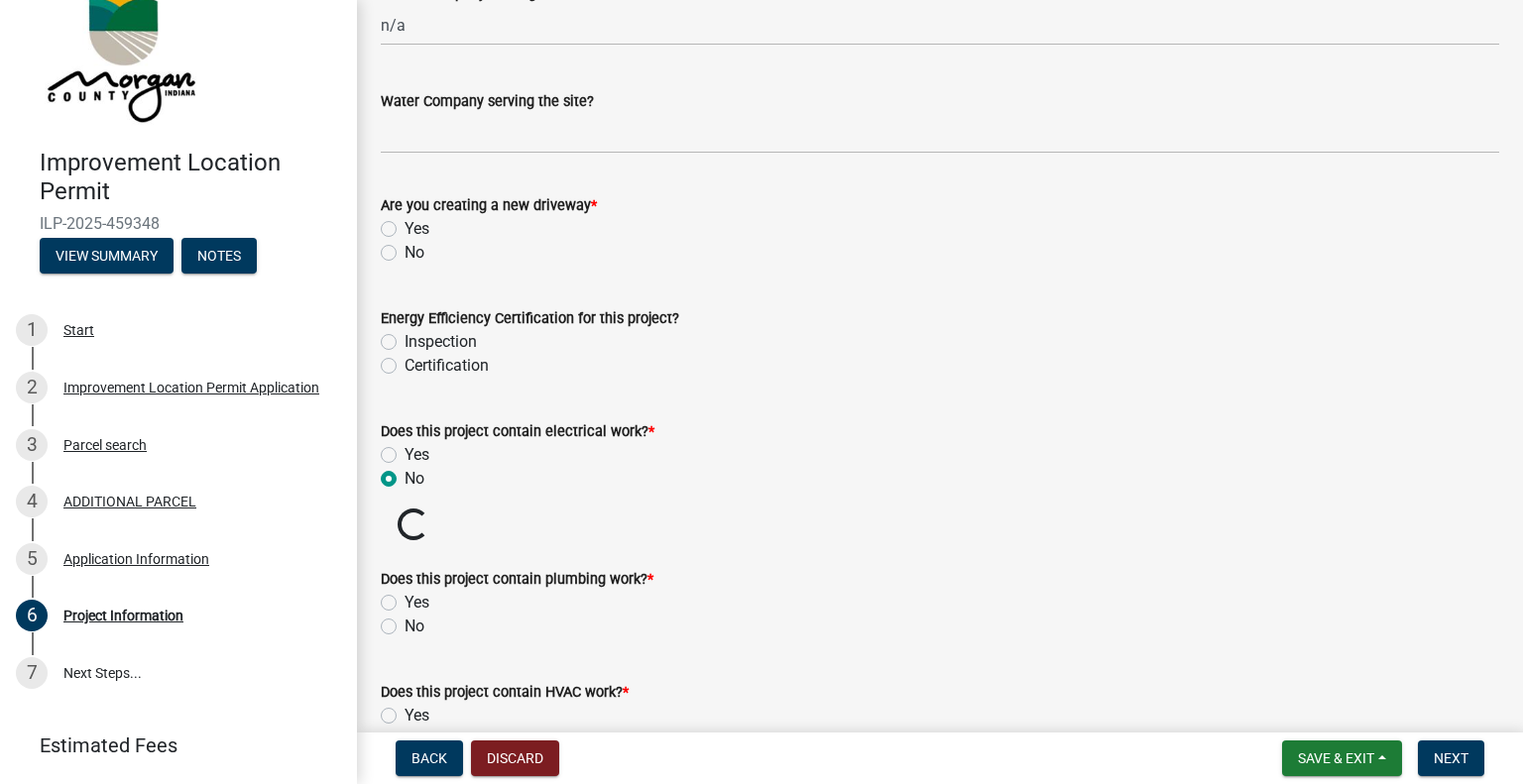 scroll, scrollTop: 2676, scrollLeft: 0, axis: vertical 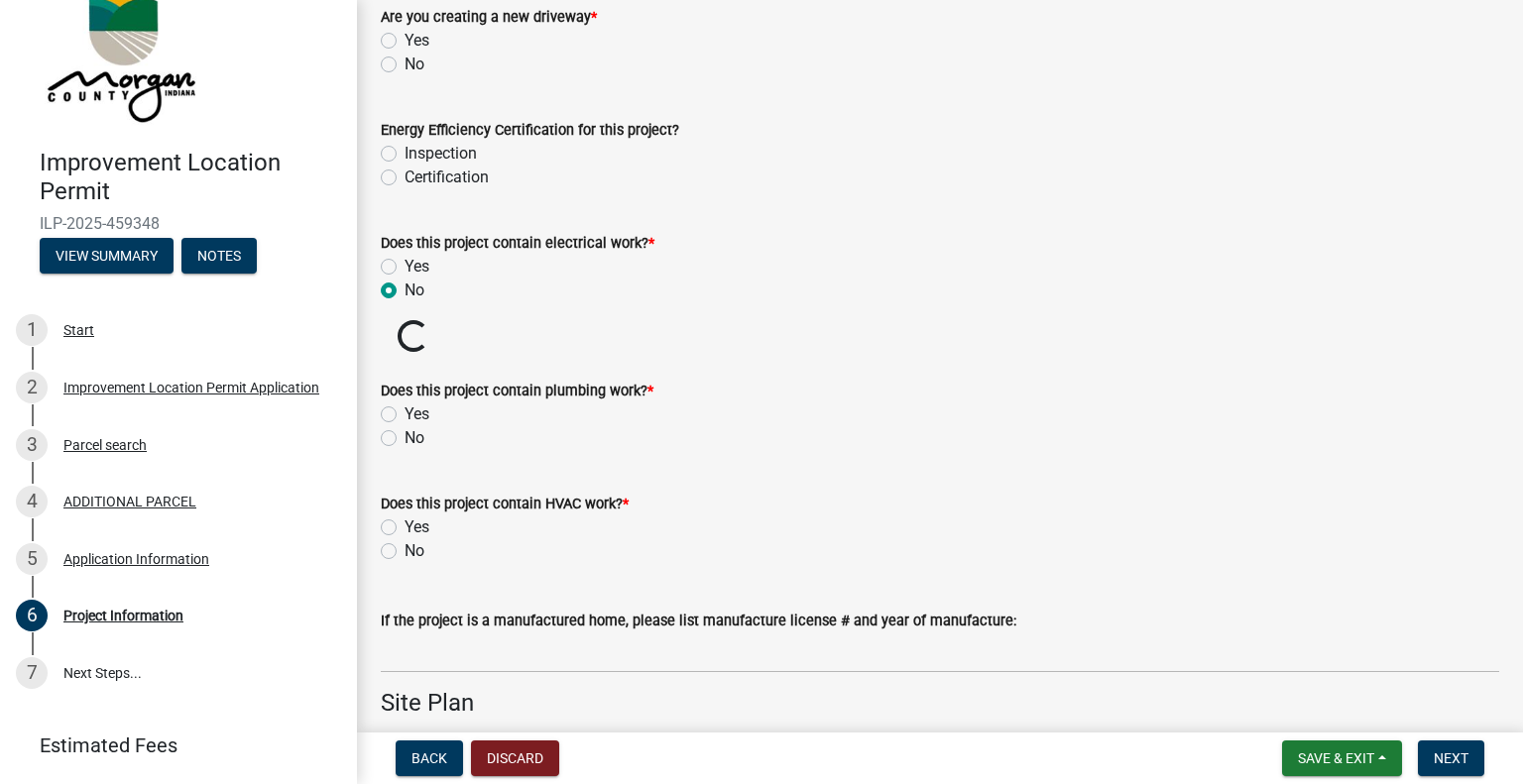 click on "No" 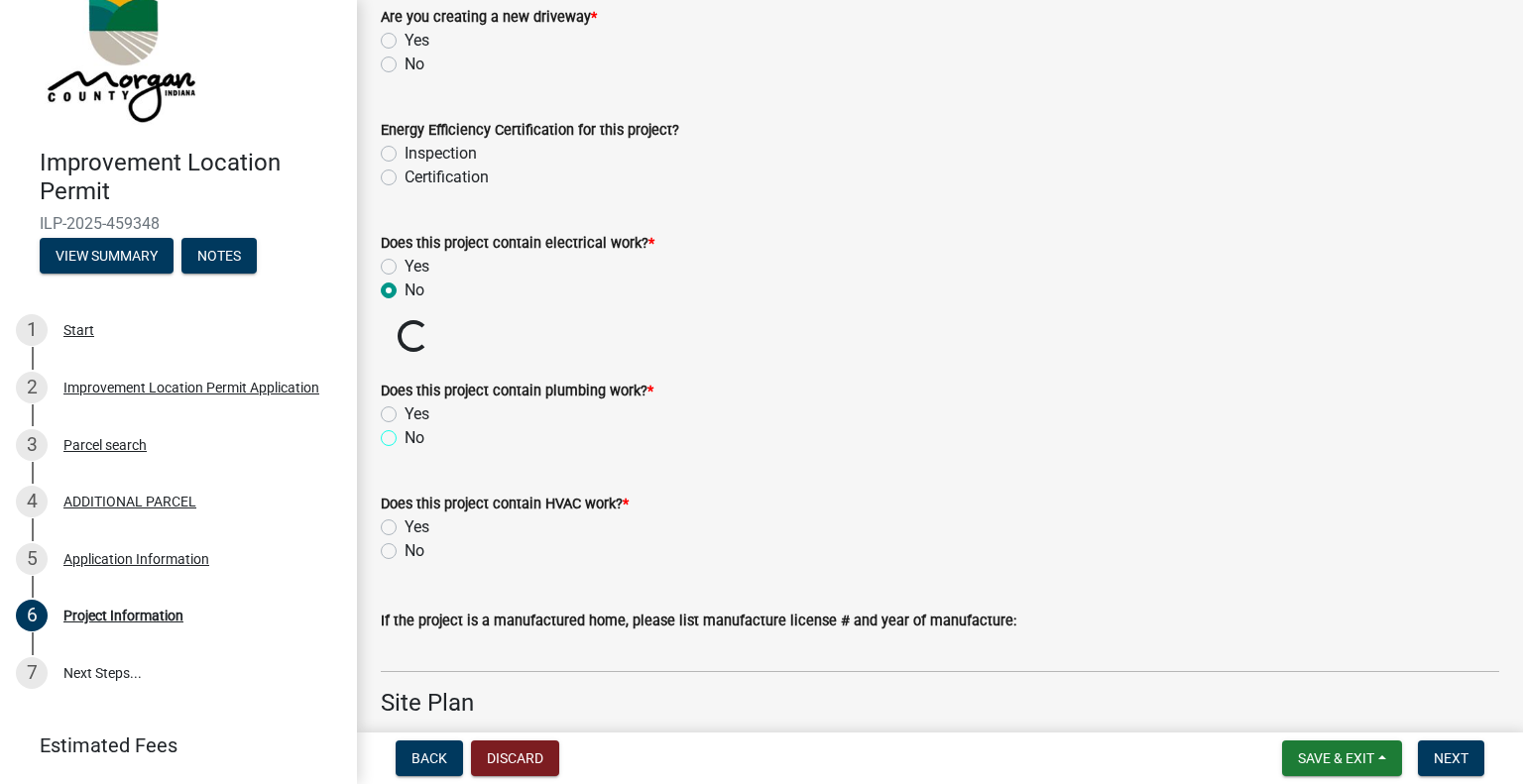 click on "No" at bounding box center (410, 432) 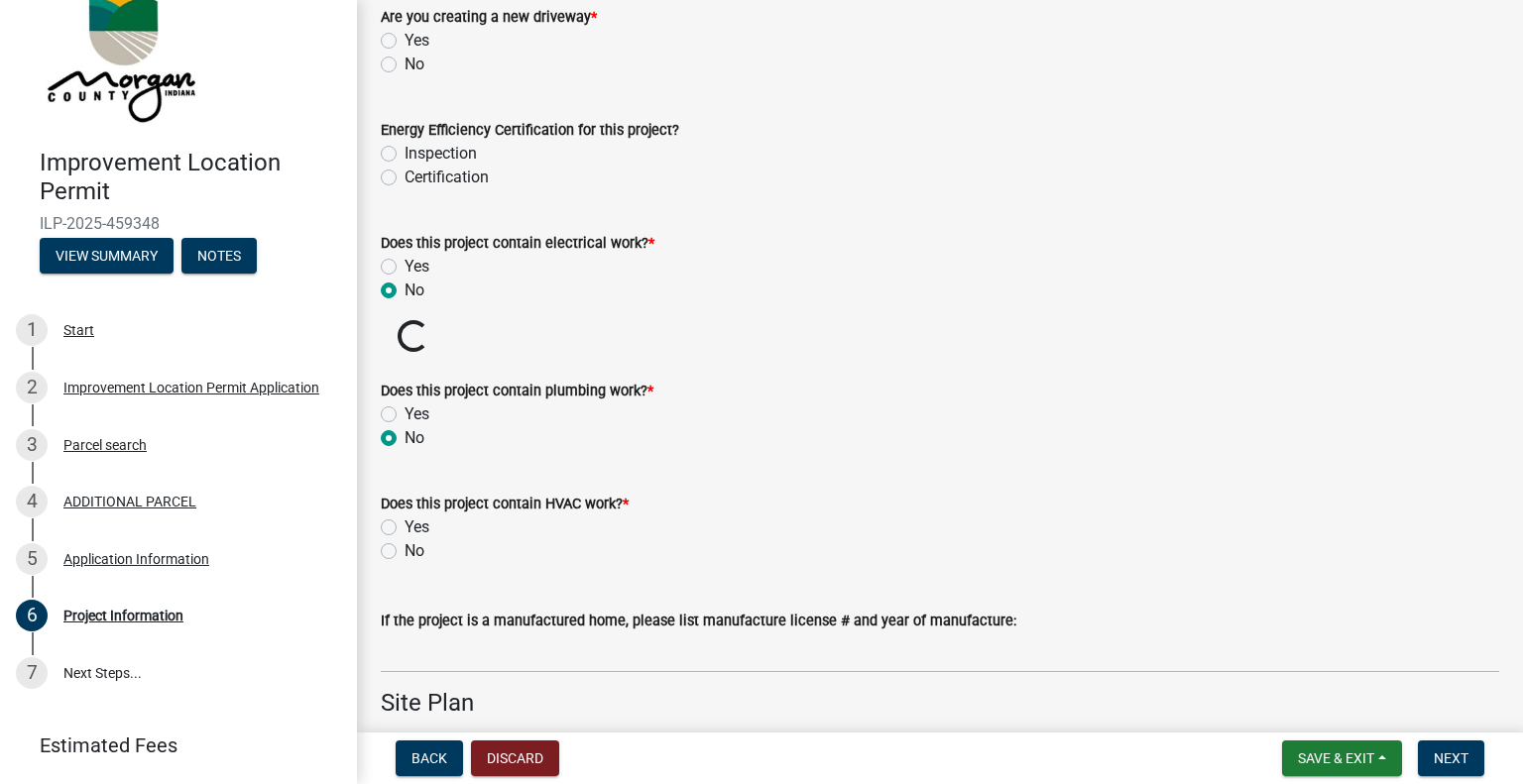 radio on "true" 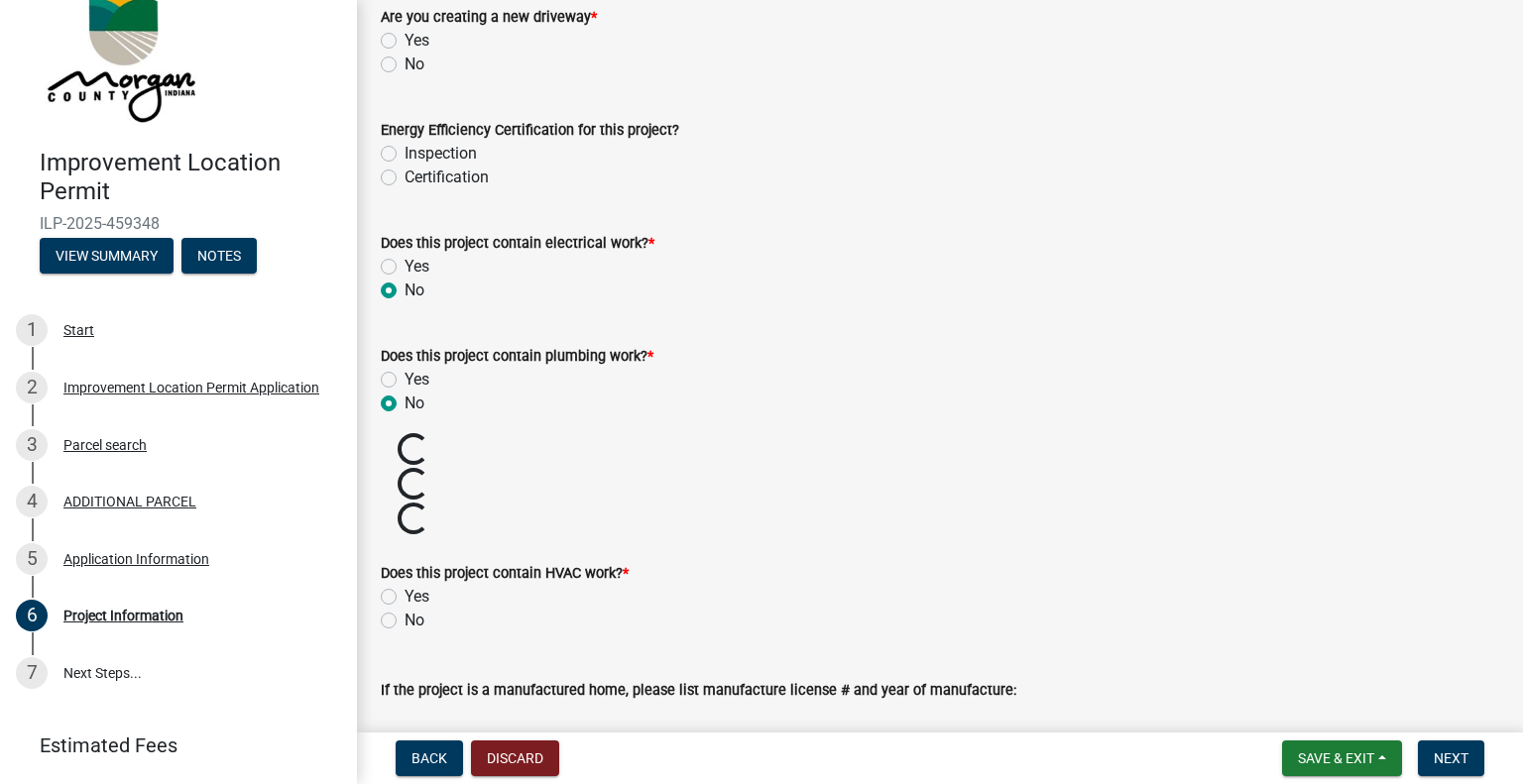 click on "No" 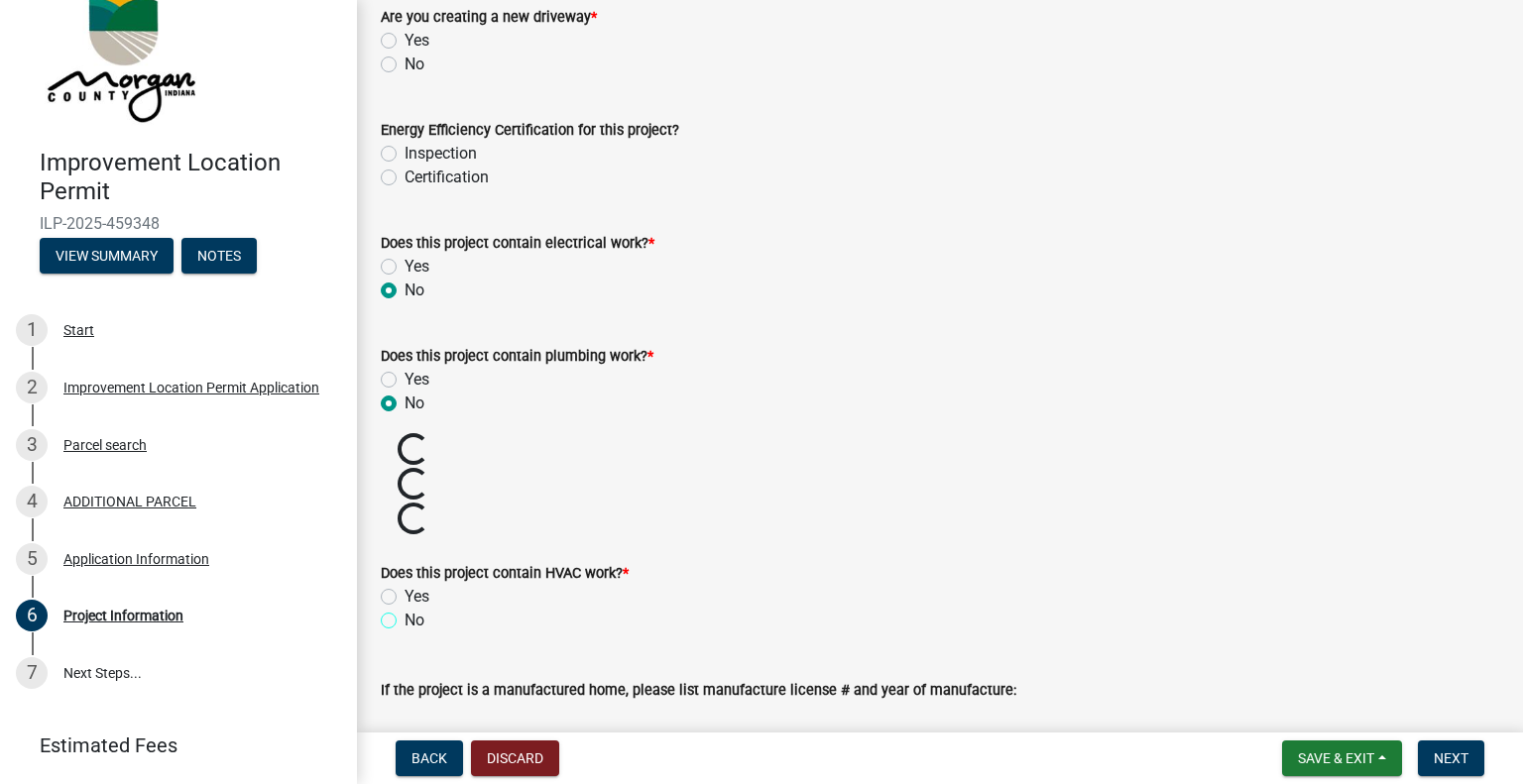 click on "No" at bounding box center [410, 615] 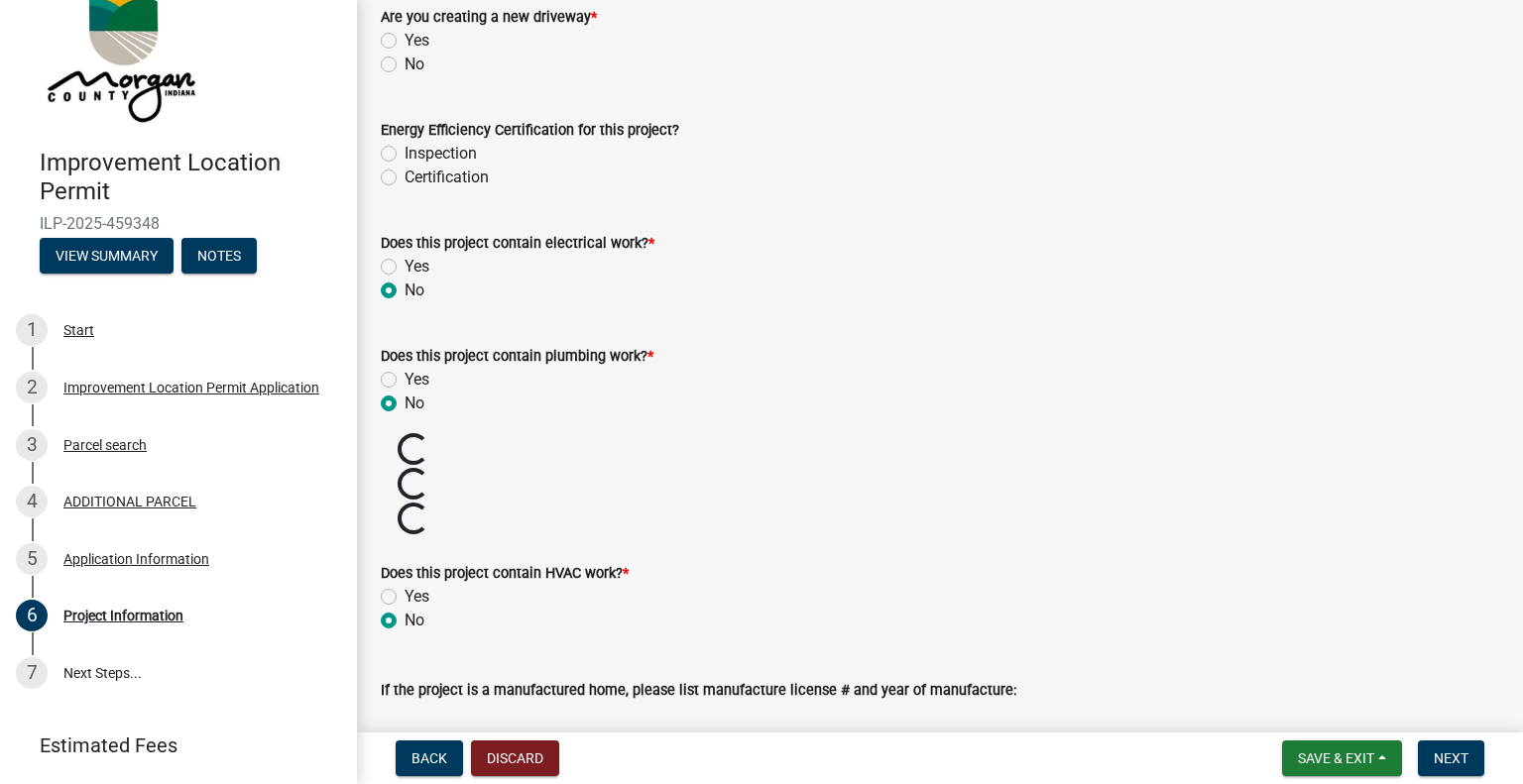radio on "true" 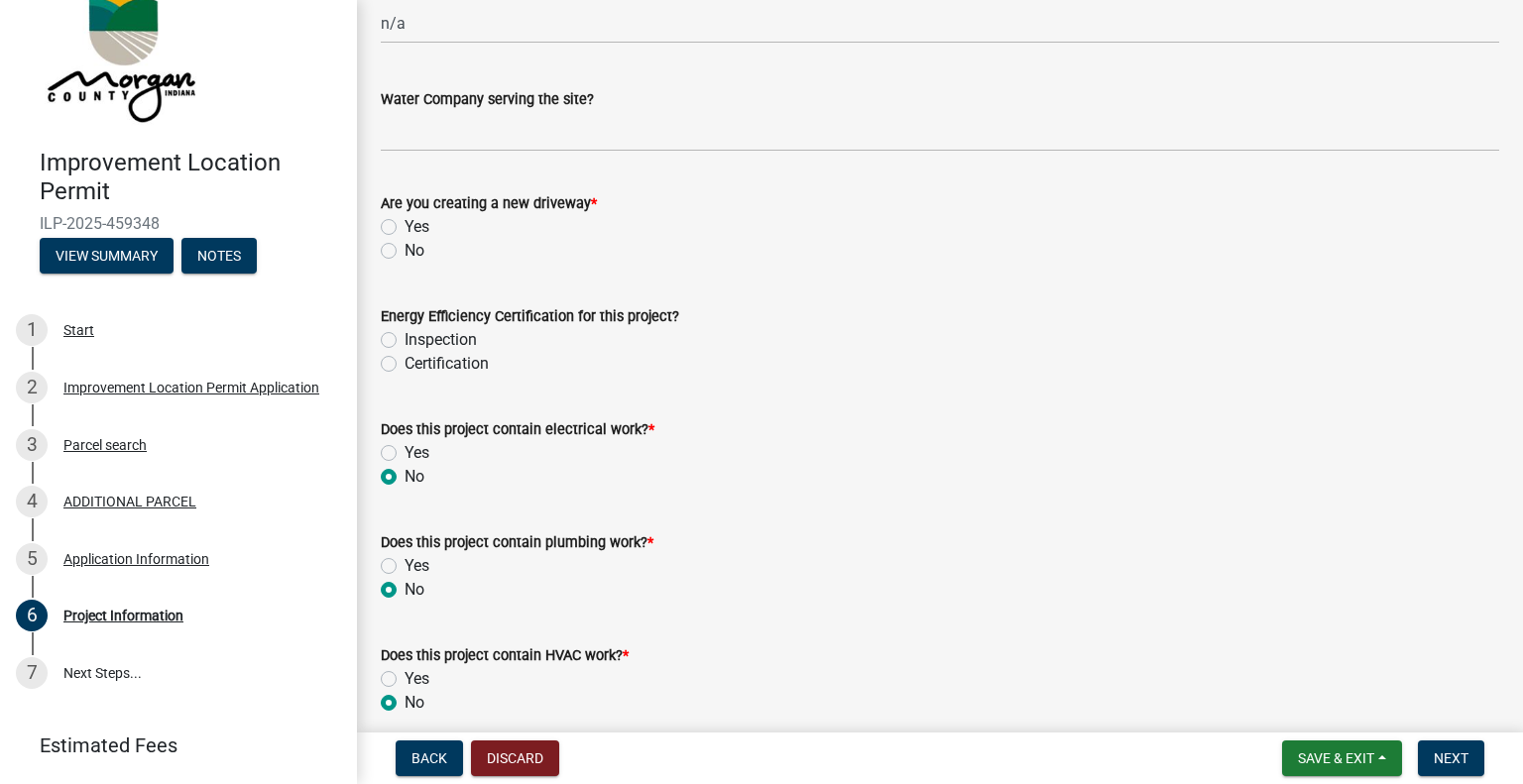 scroll, scrollTop: 2478, scrollLeft: 0, axis: vertical 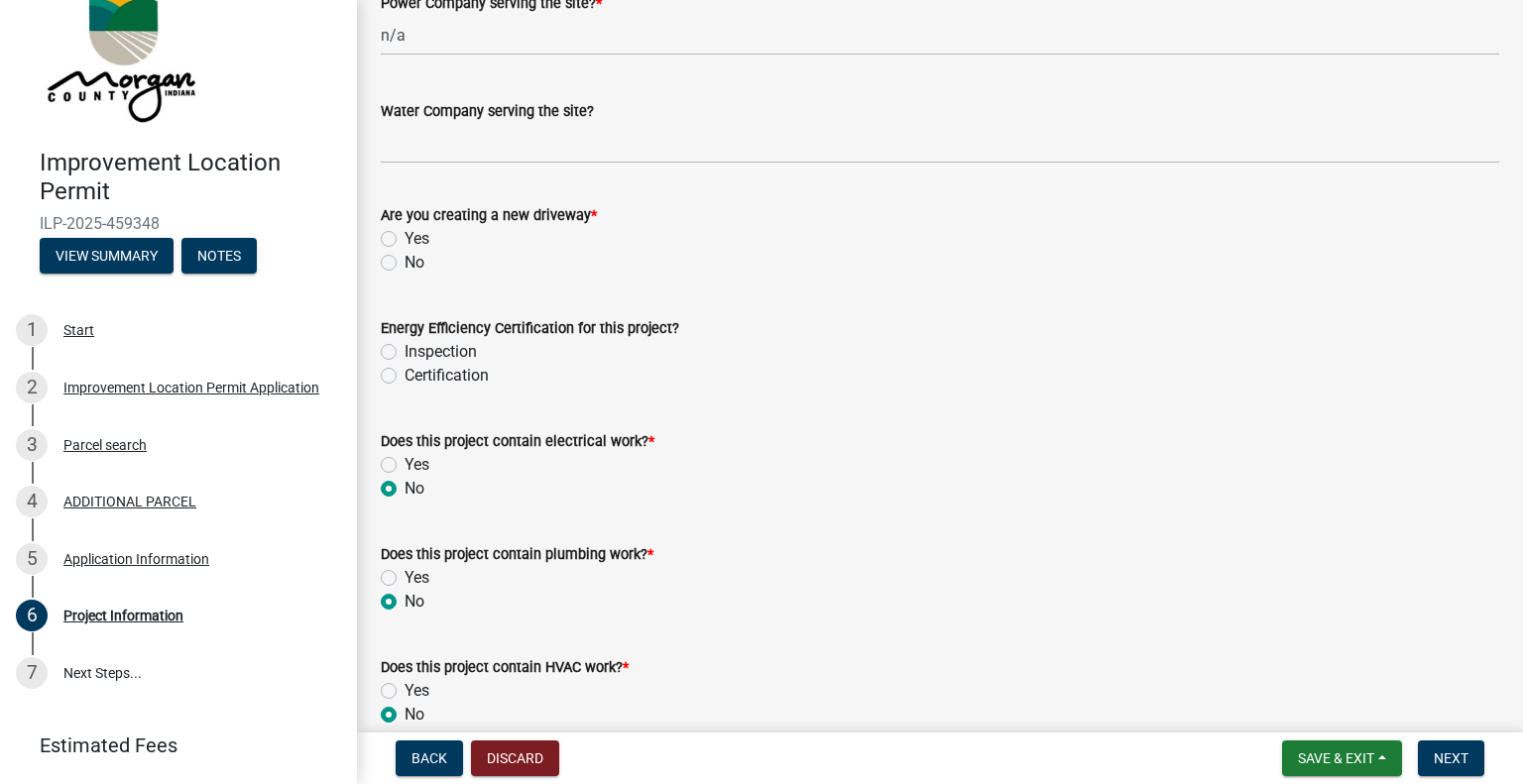 click on "No" 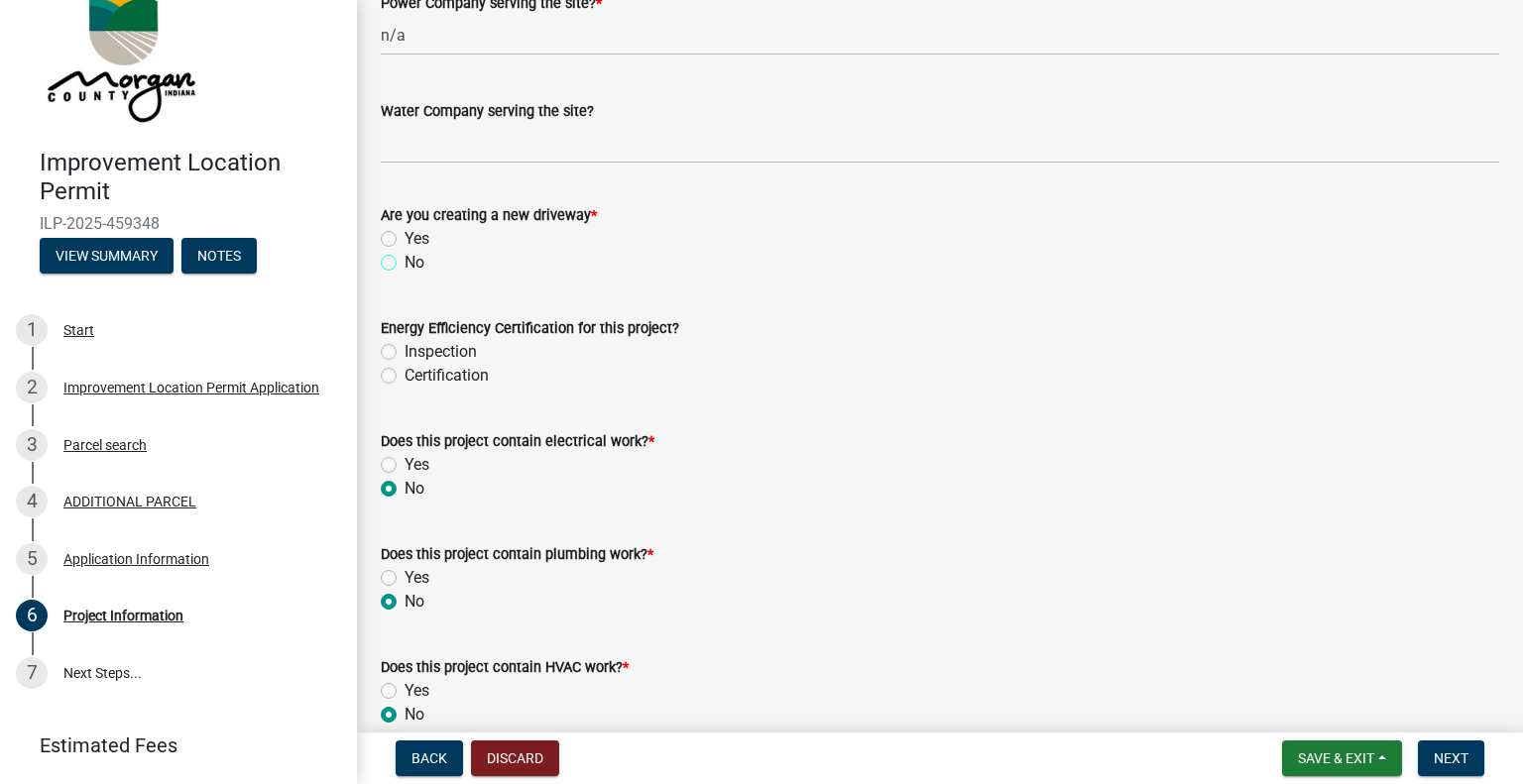 click on "No" at bounding box center (410, 257) 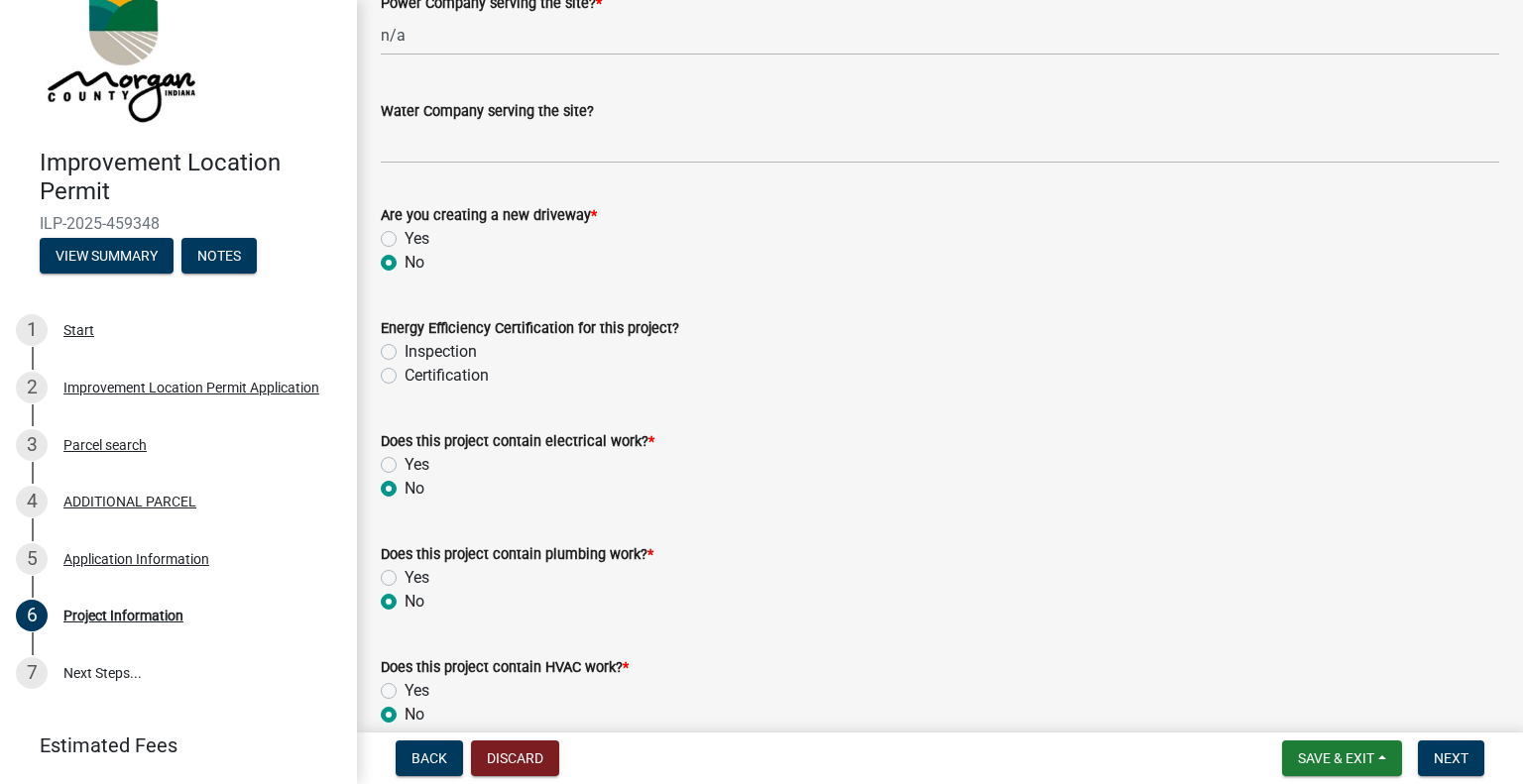 radio on "true" 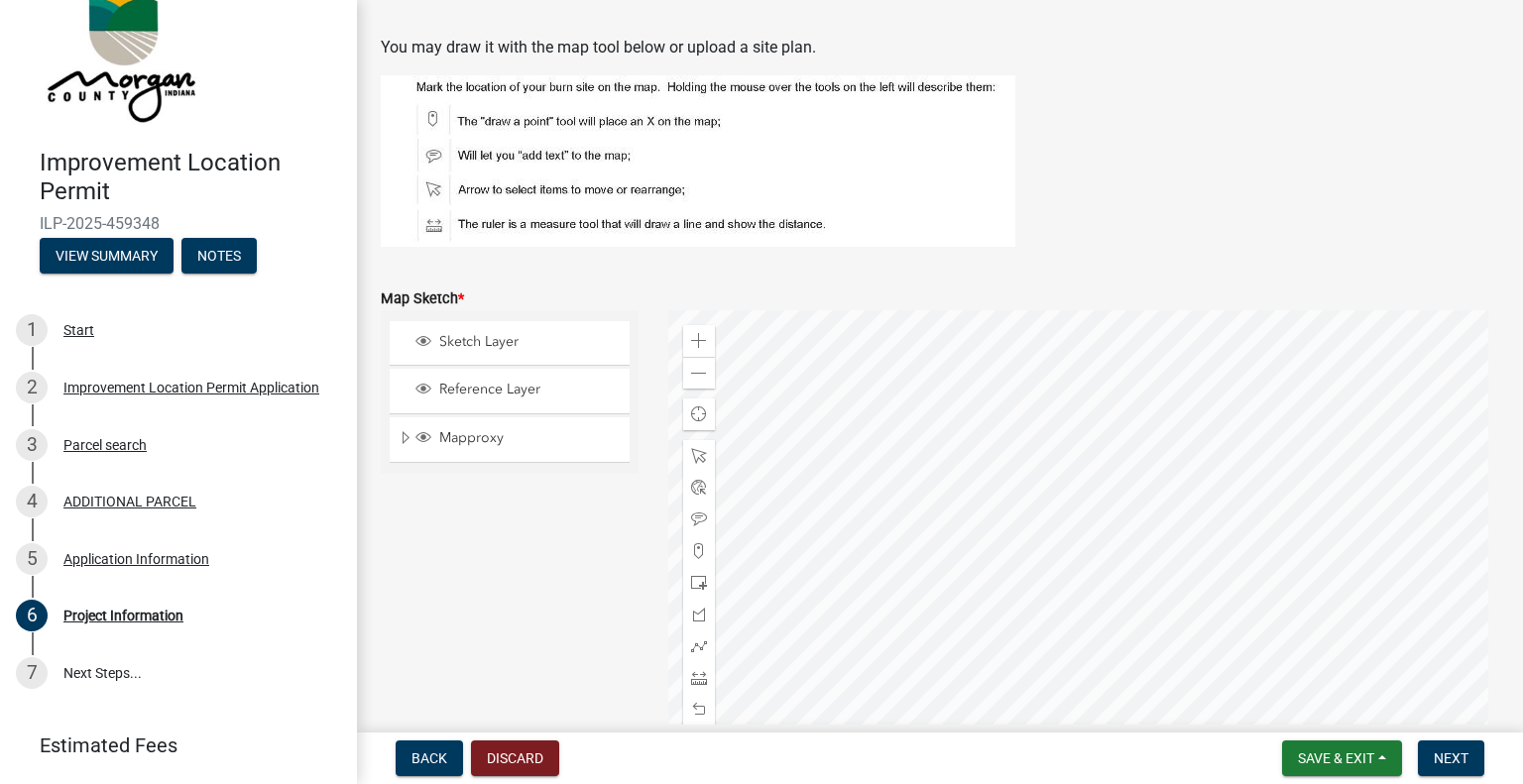 scroll, scrollTop: 3404, scrollLeft: 0, axis: vertical 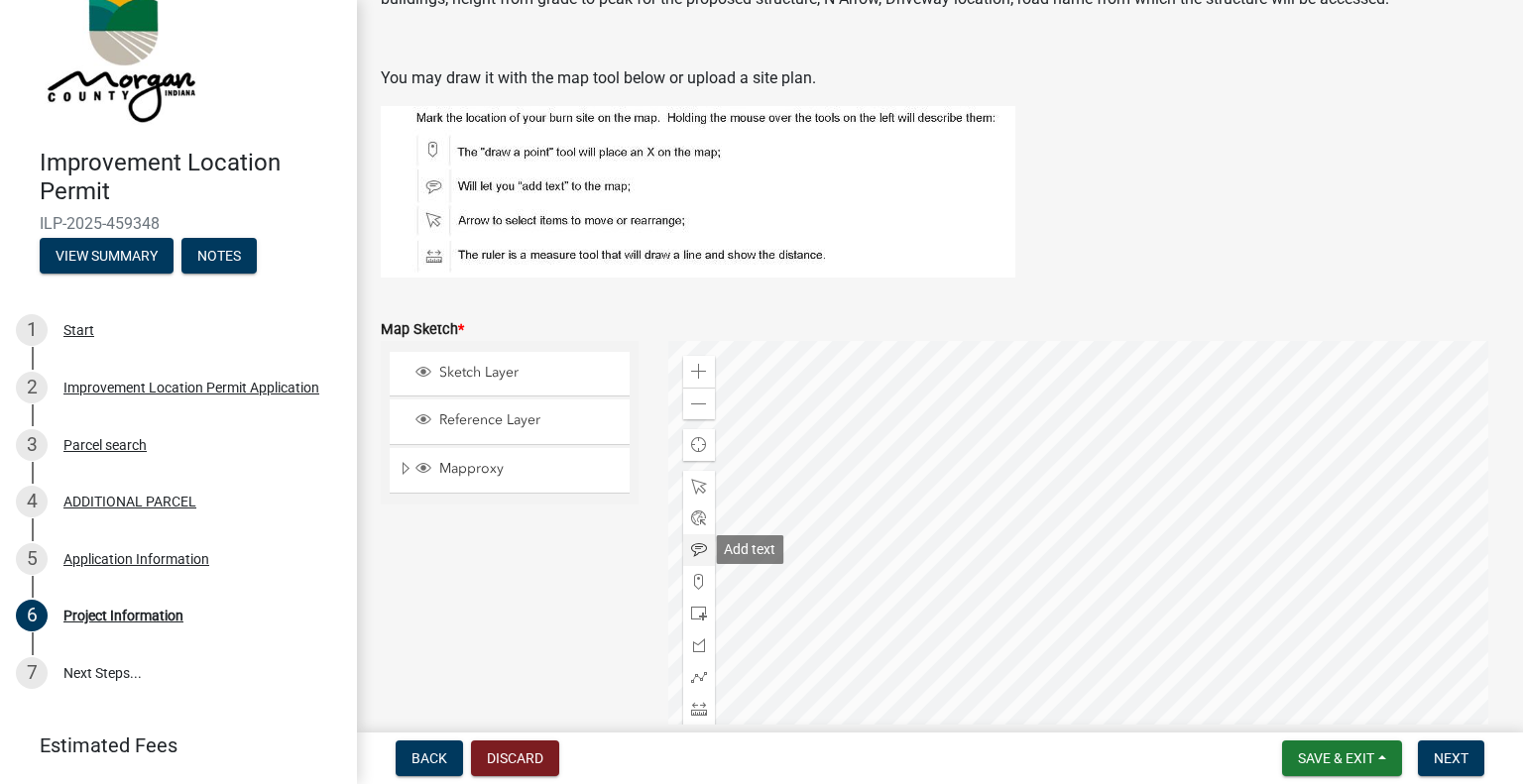 click 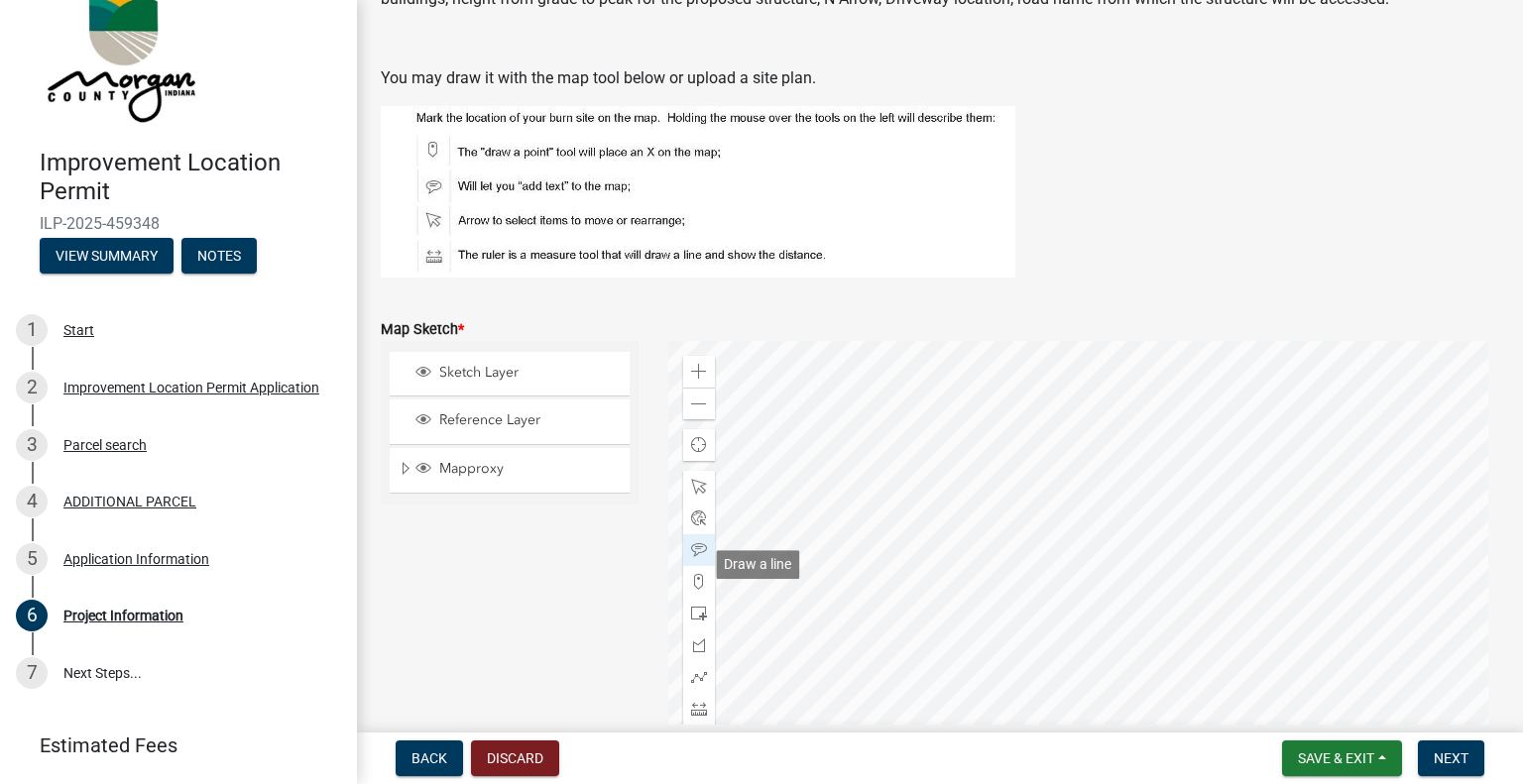 scroll, scrollTop: 3516, scrollLeft: 0, axis: vertical 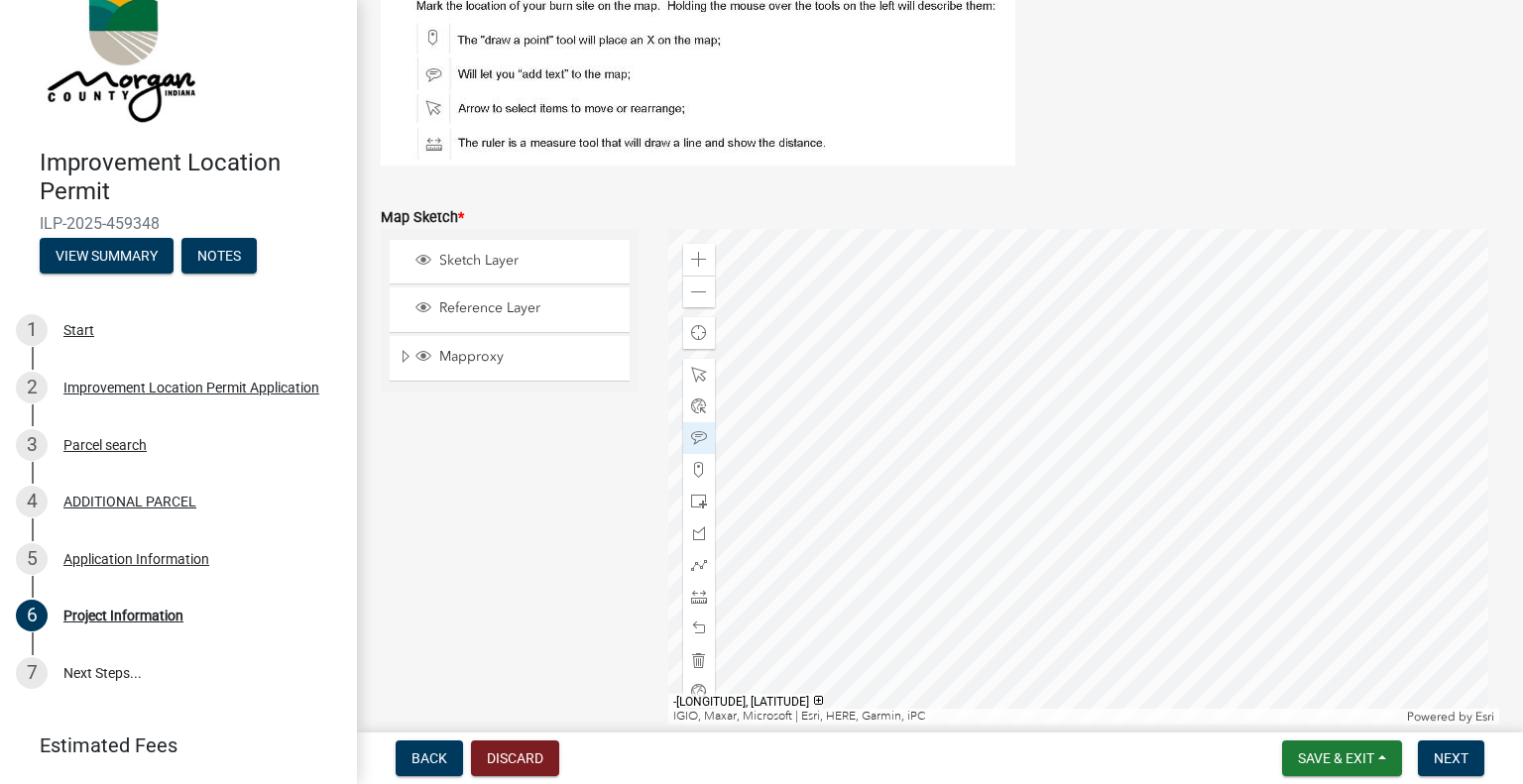 click 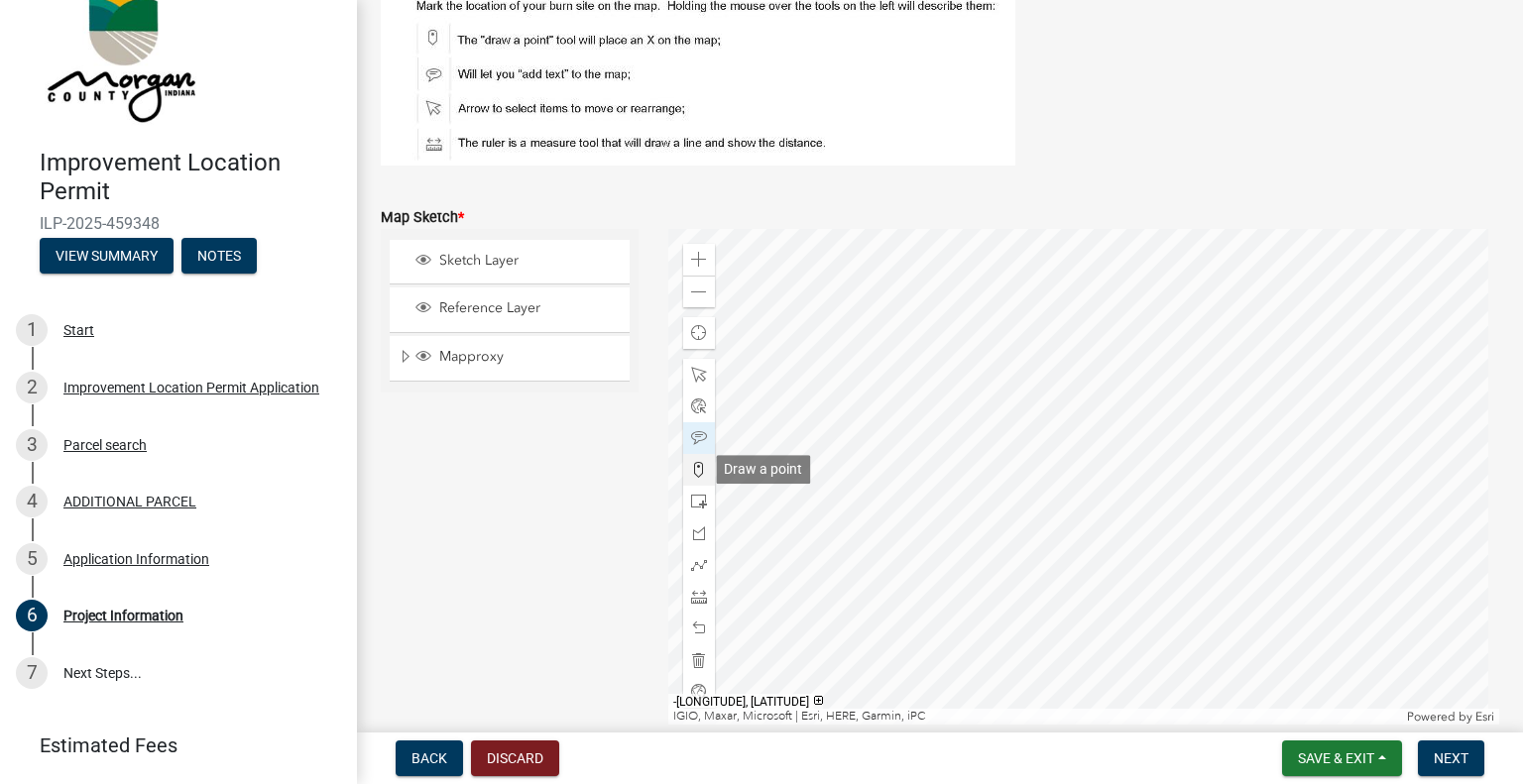 click 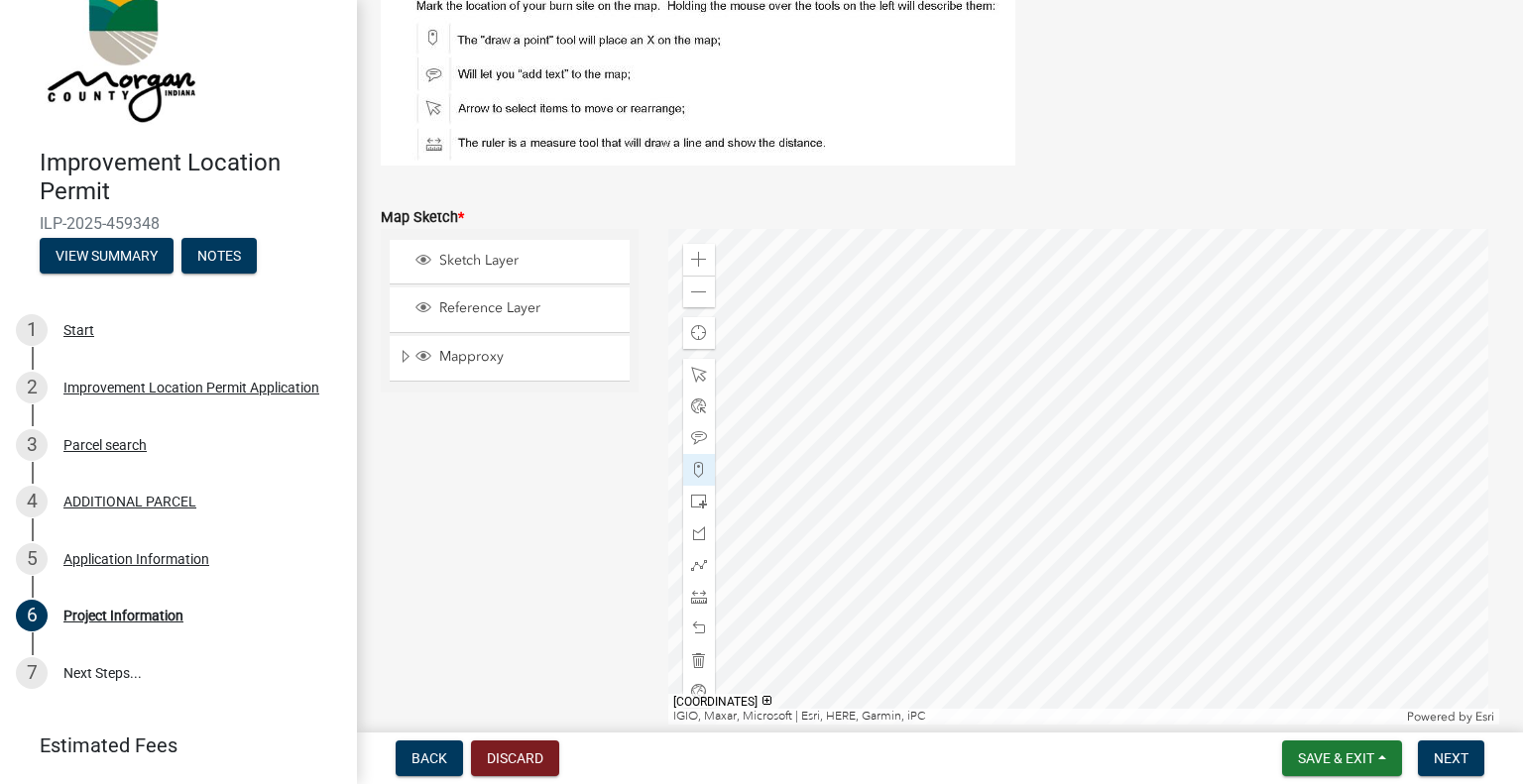 click 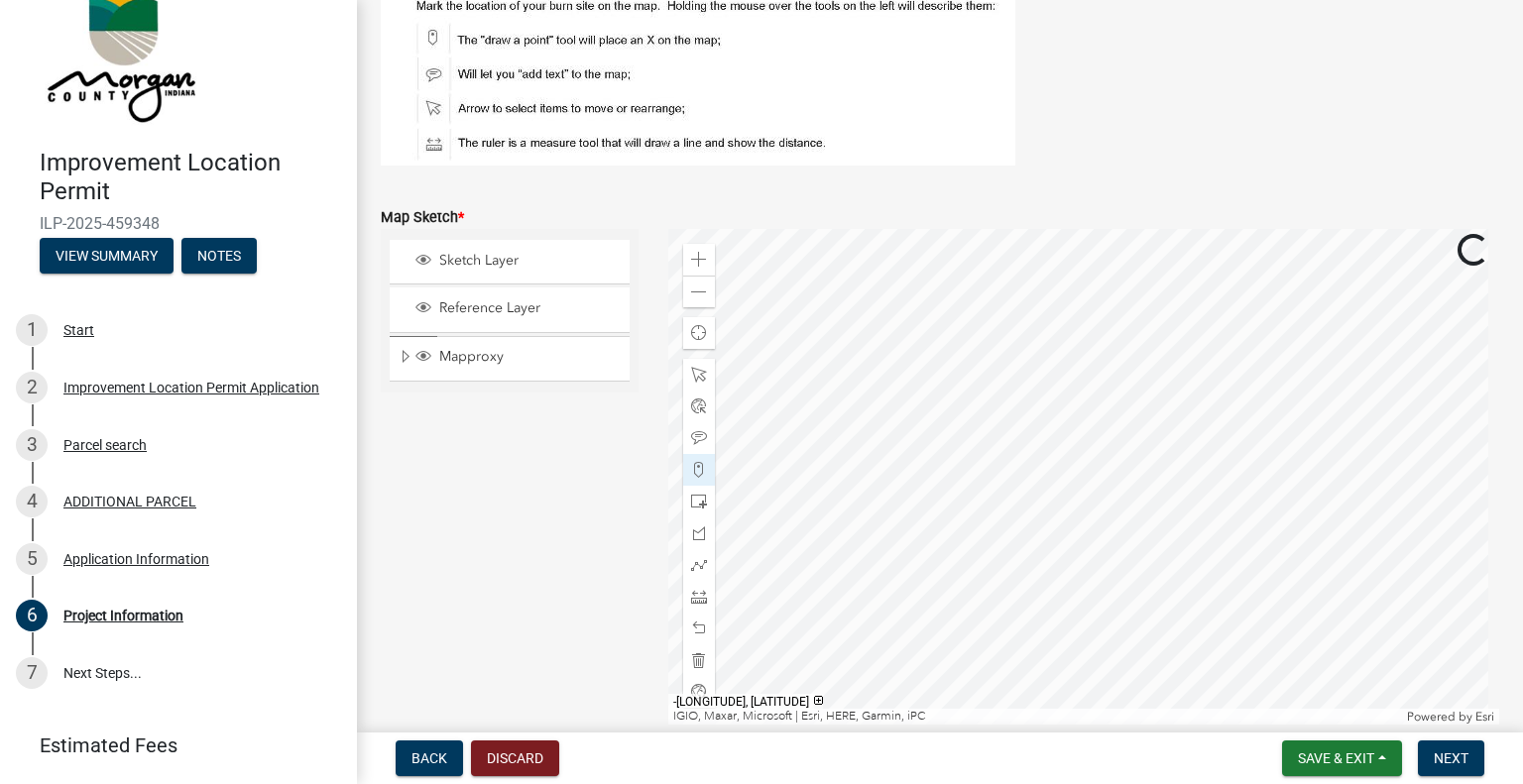 click 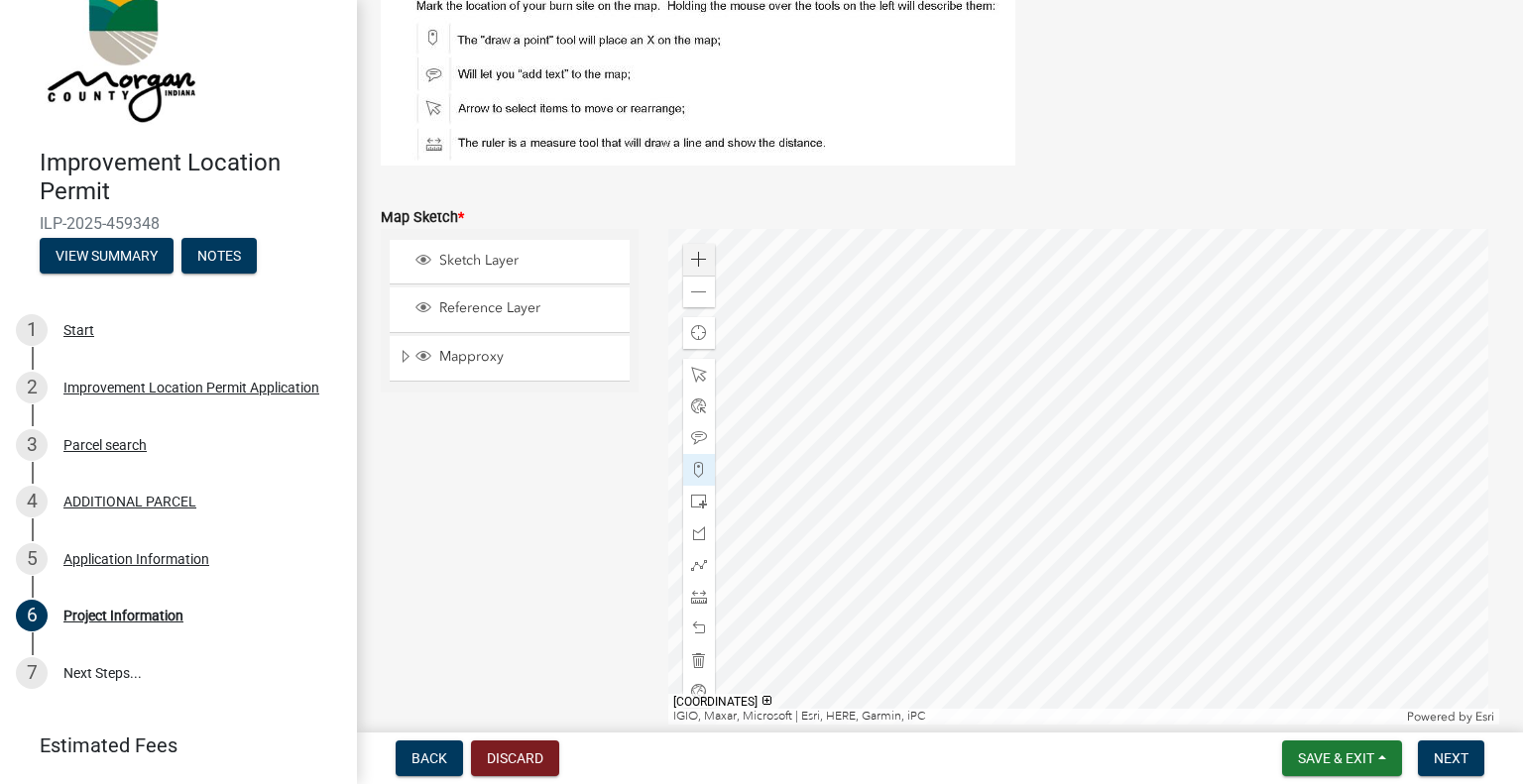 click 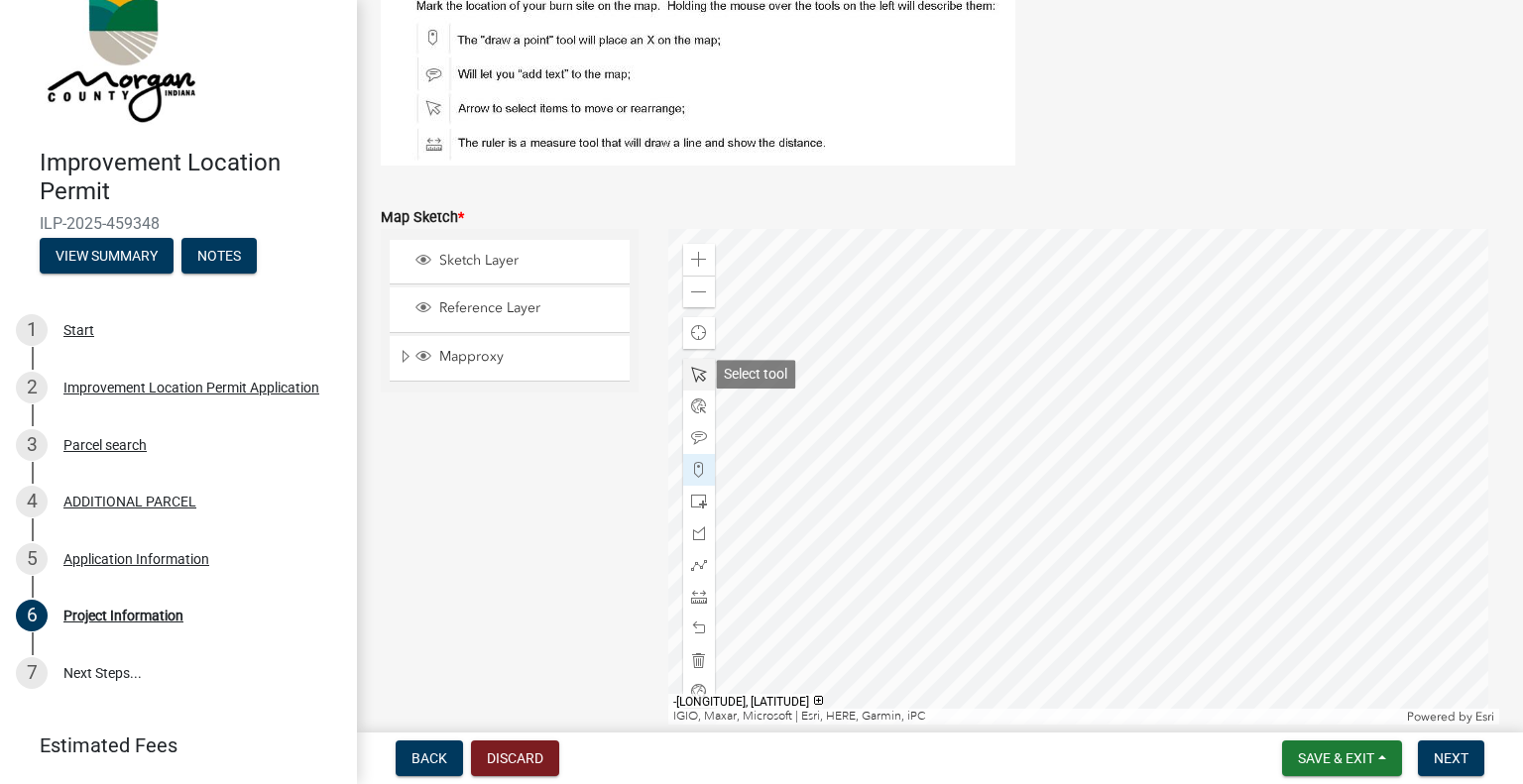 click 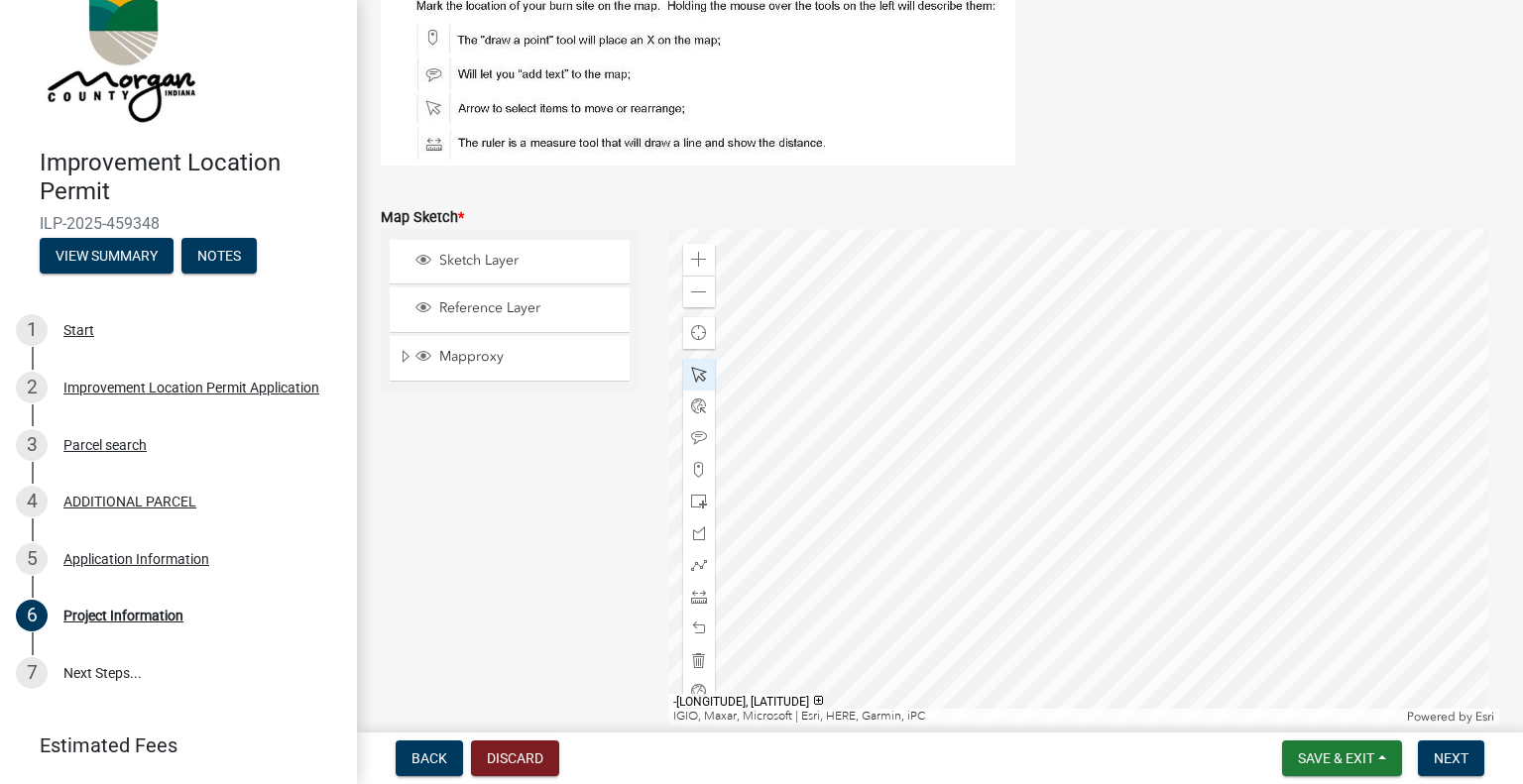click 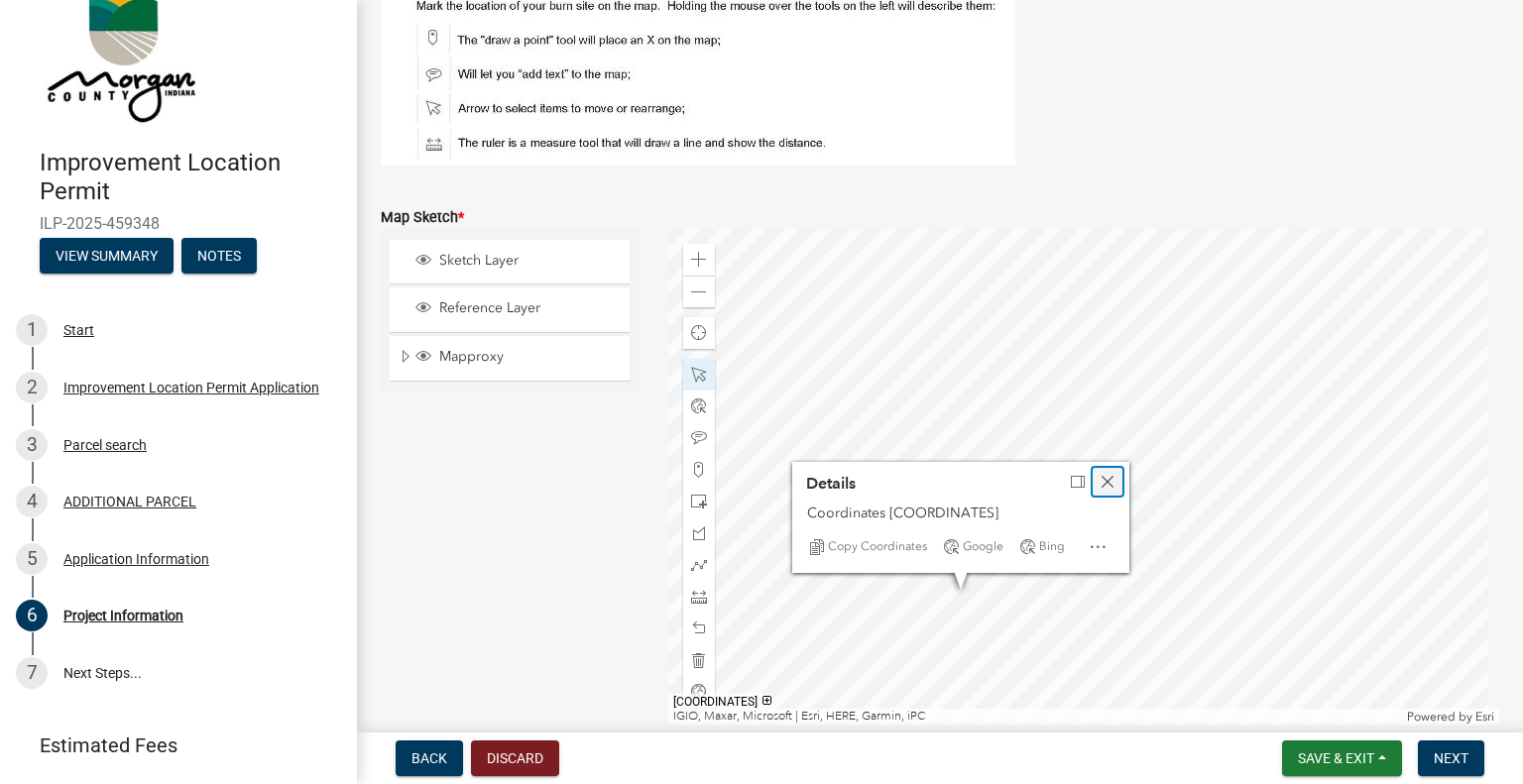 click 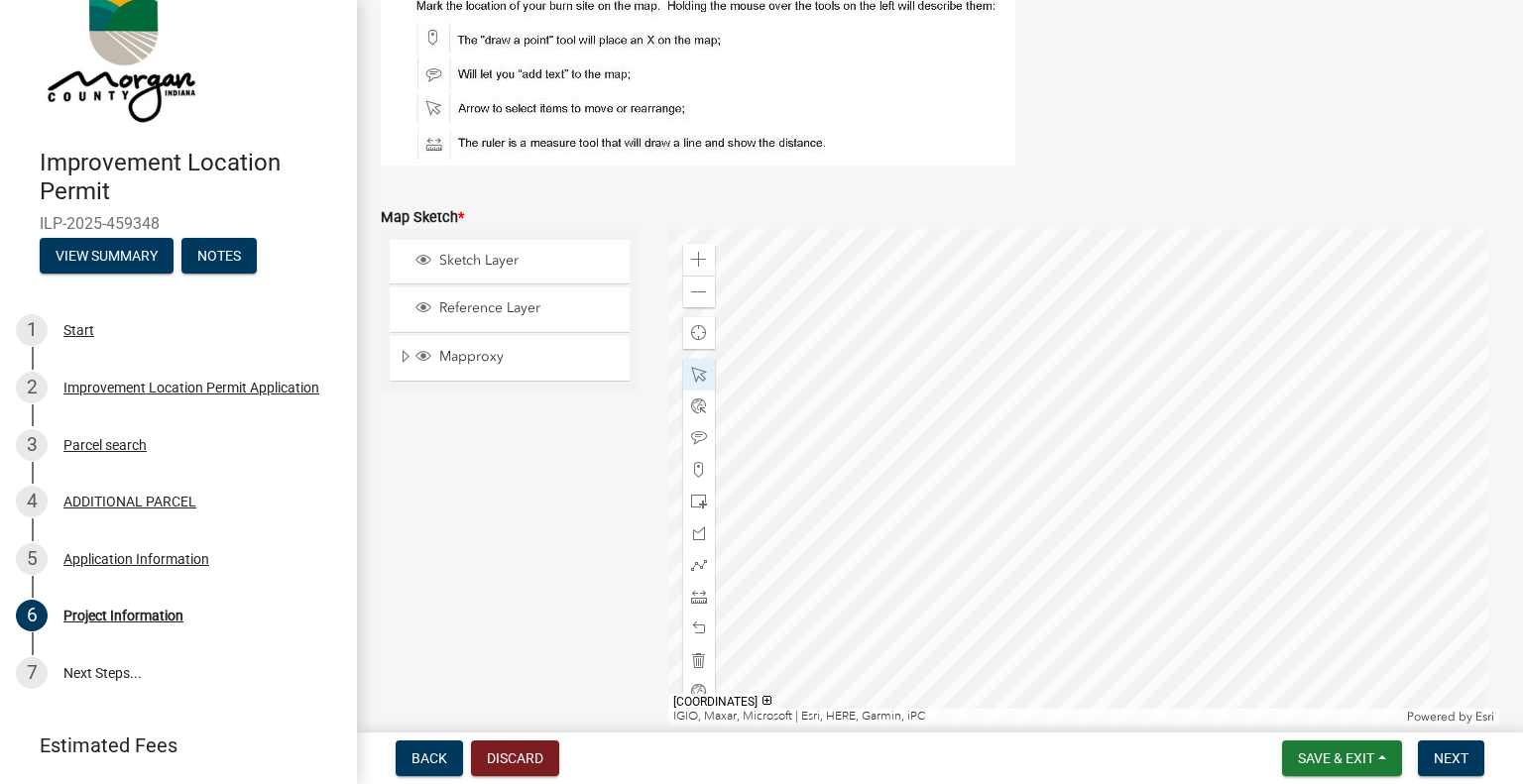 click 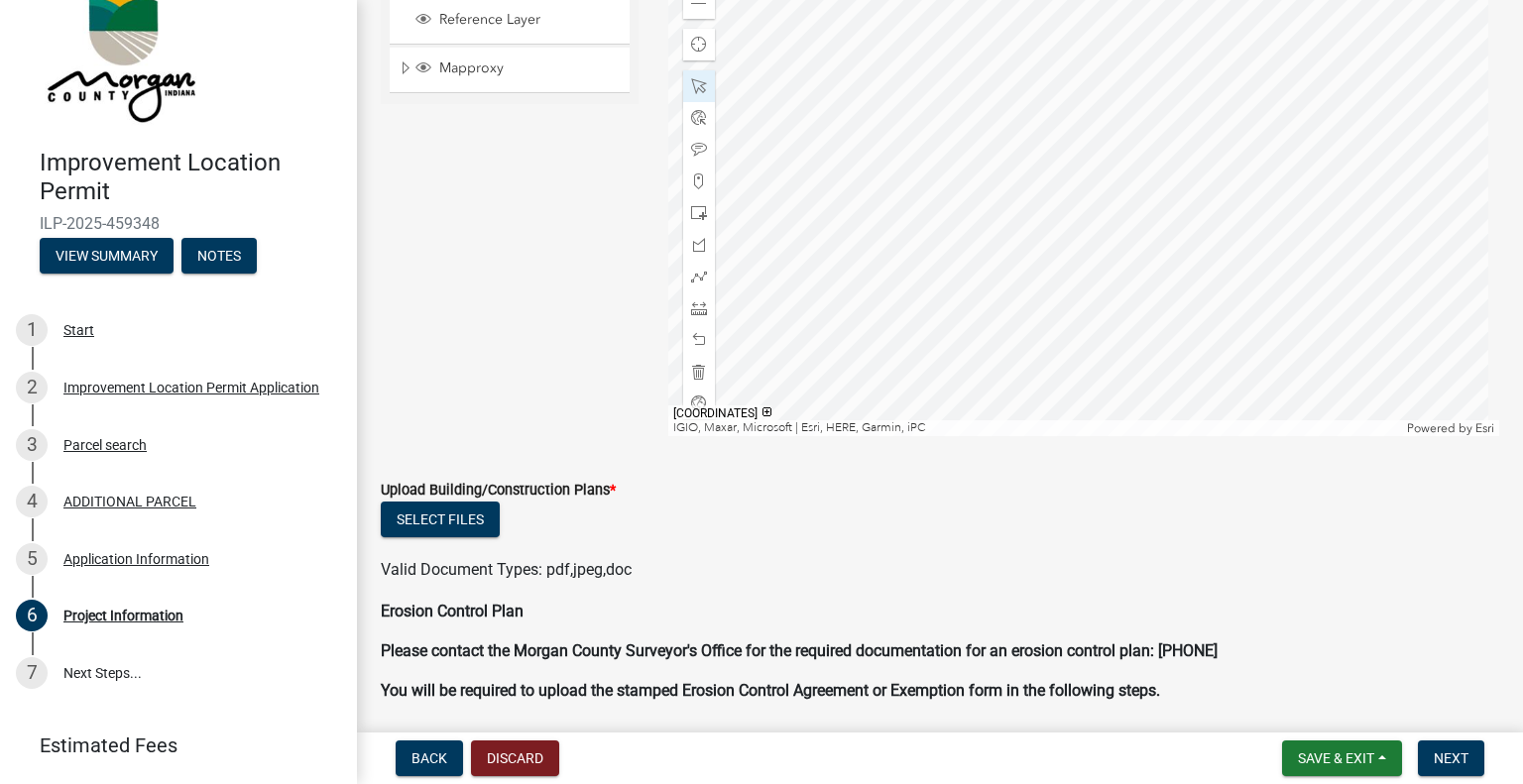 scroll, scrollTop: 3813, scrollLeft: 0, axis: vertical 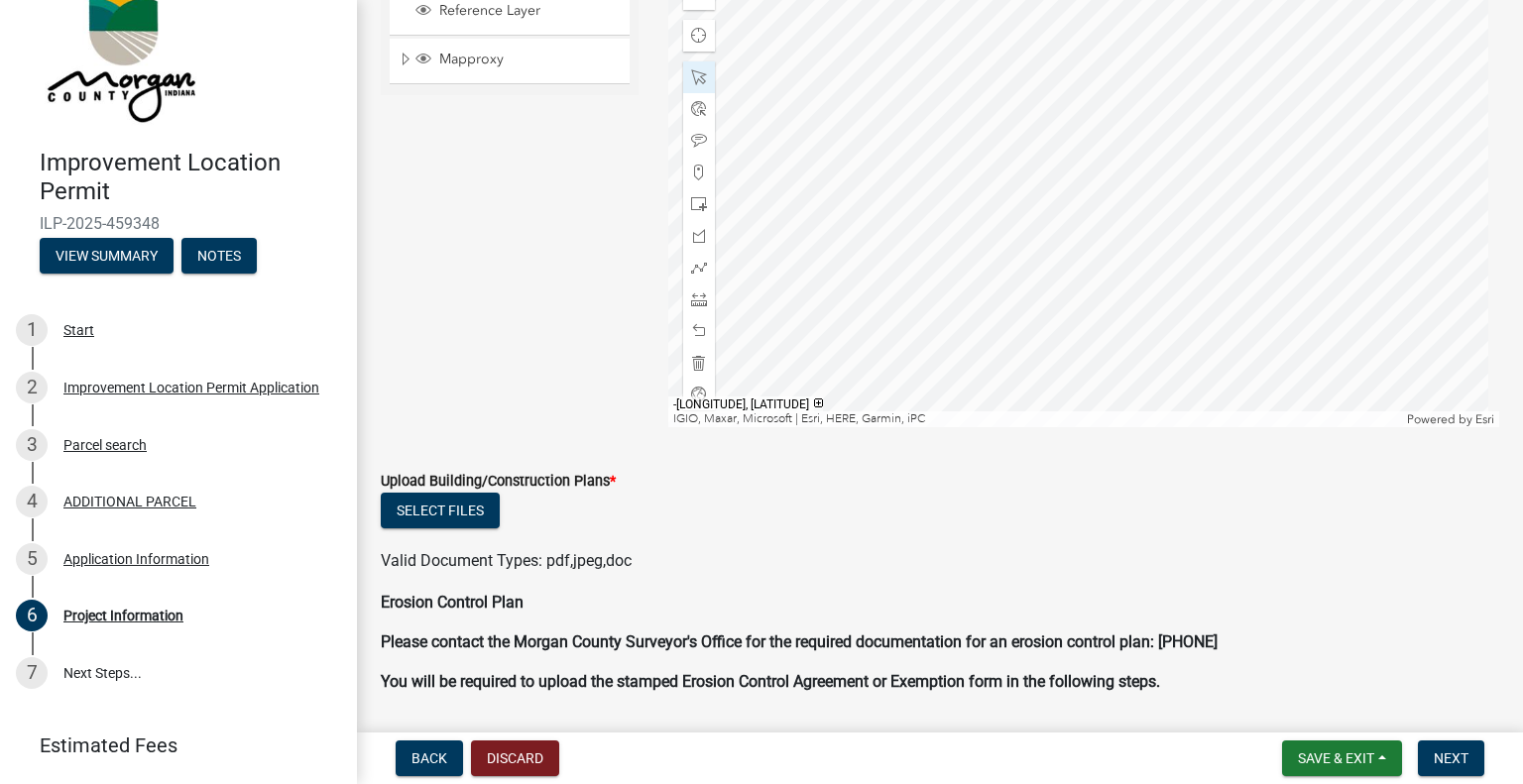 click 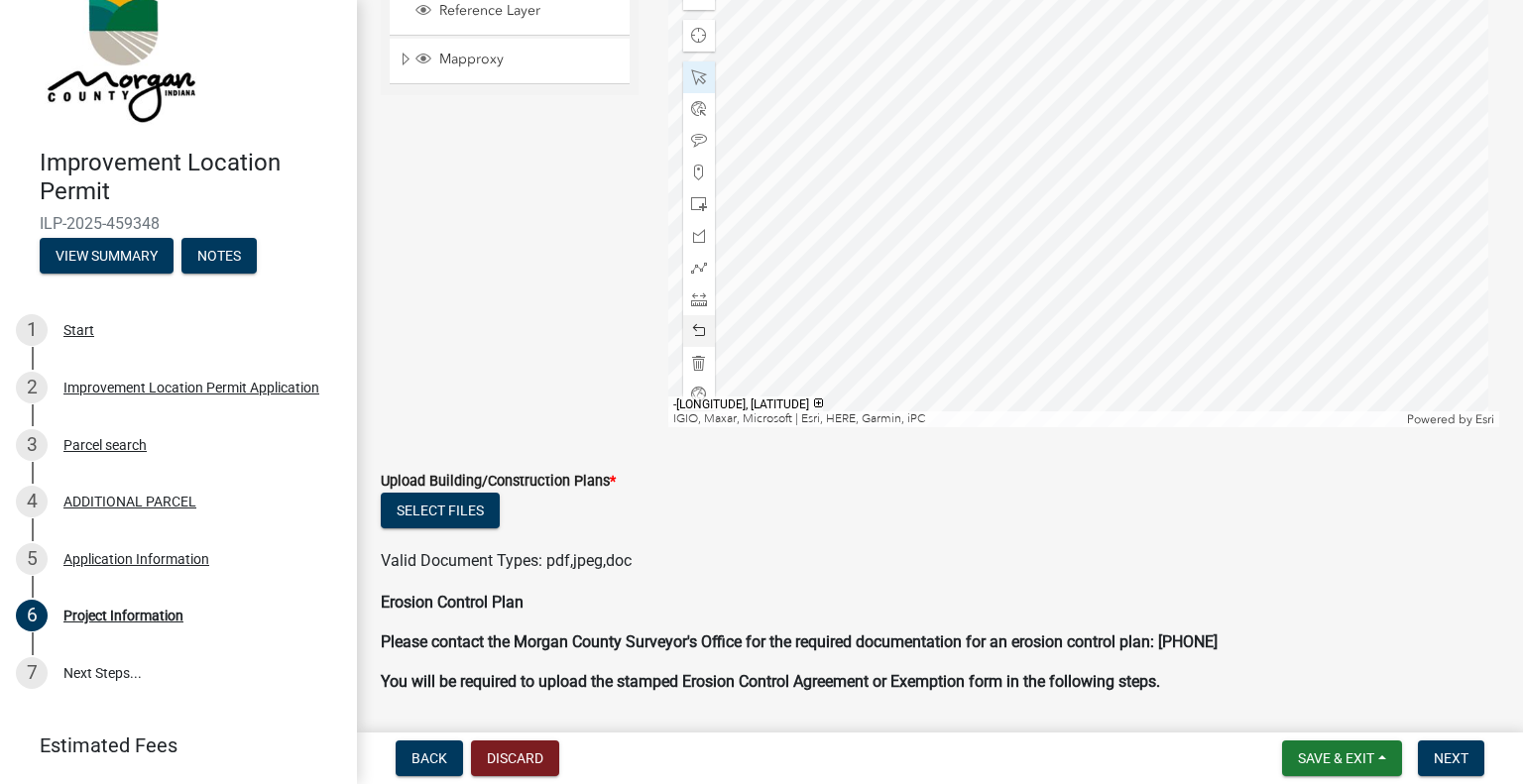 click 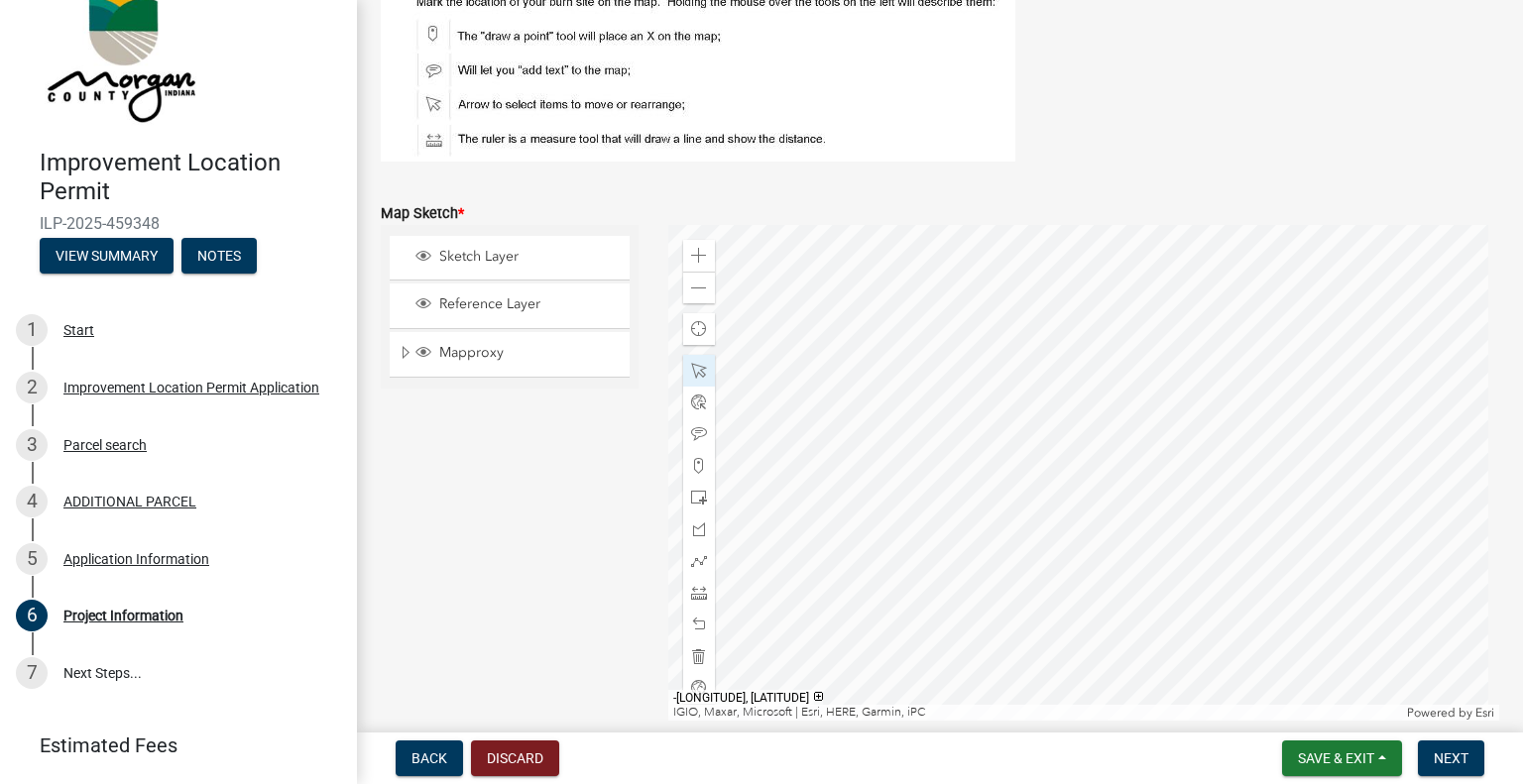 scroll, scrollTop: 3516, scrollLeft: 0, axis: vertical 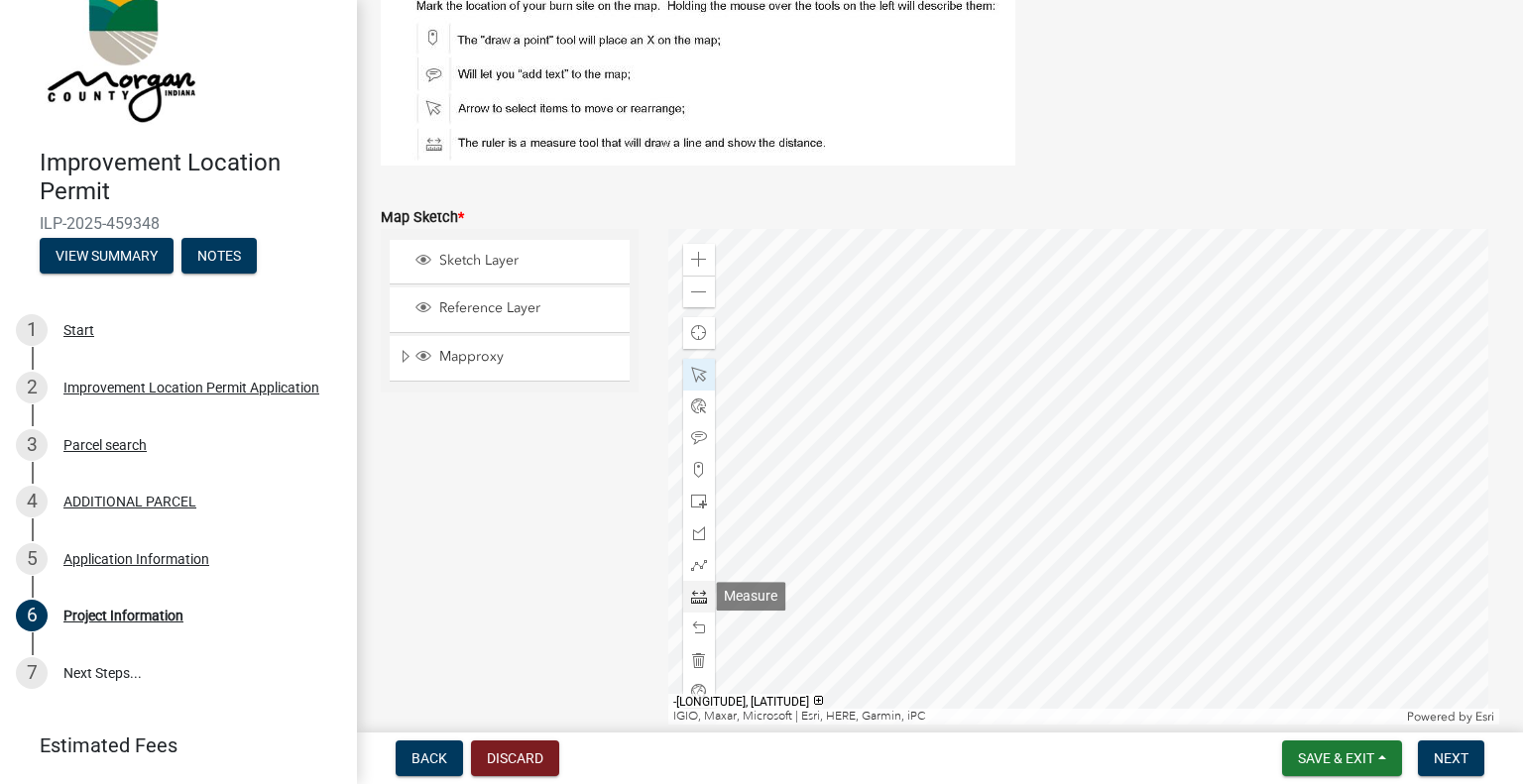 click 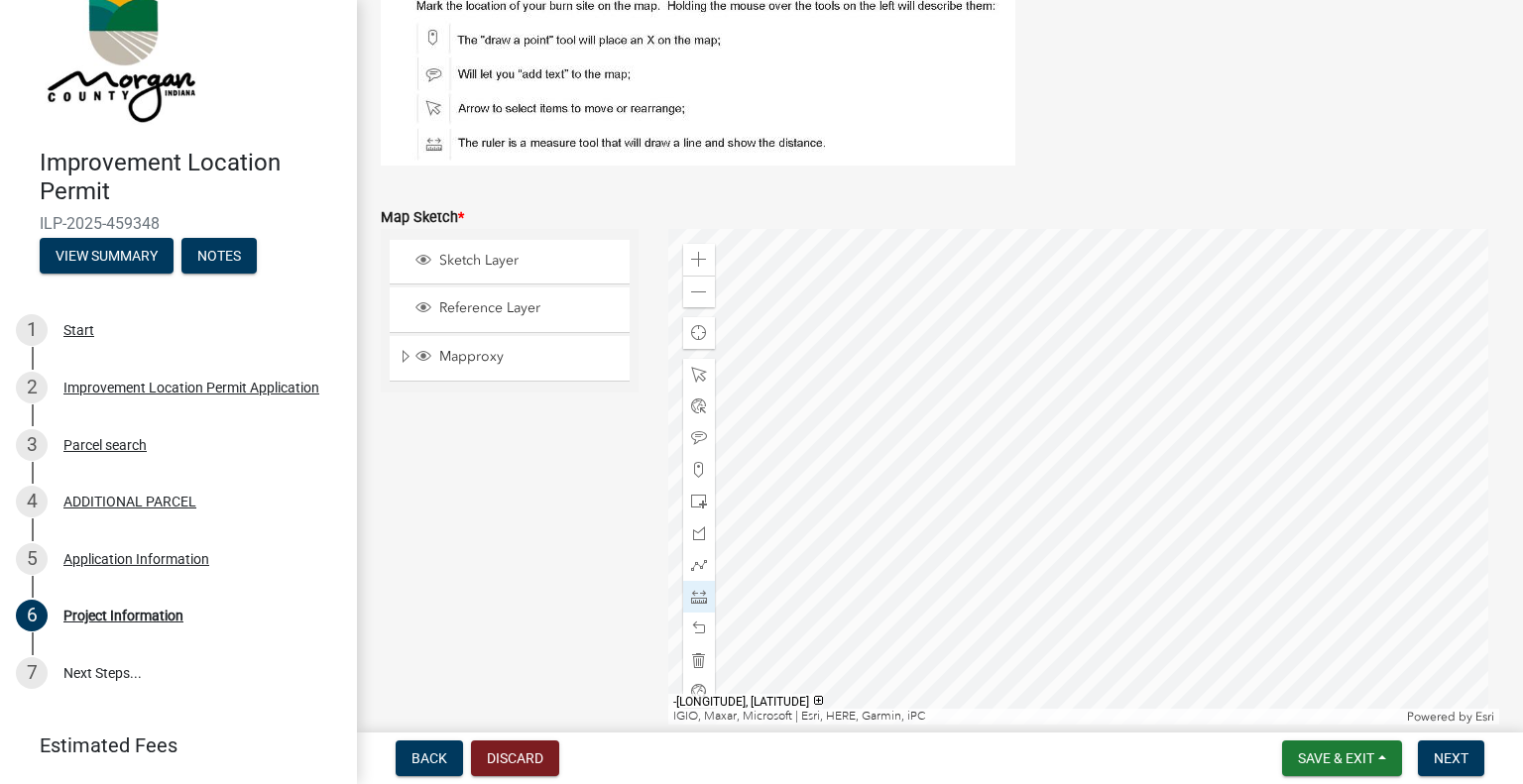 click 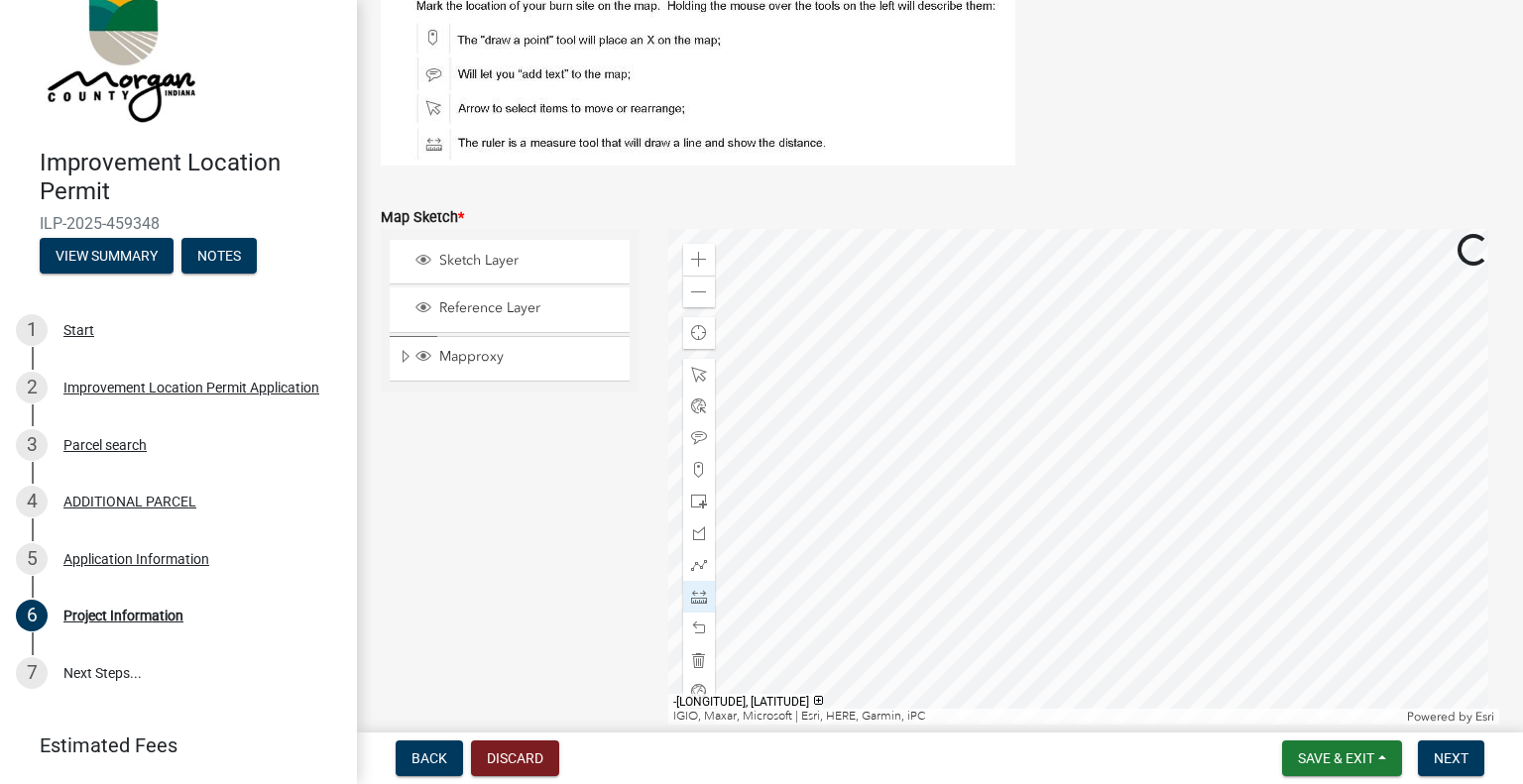 click 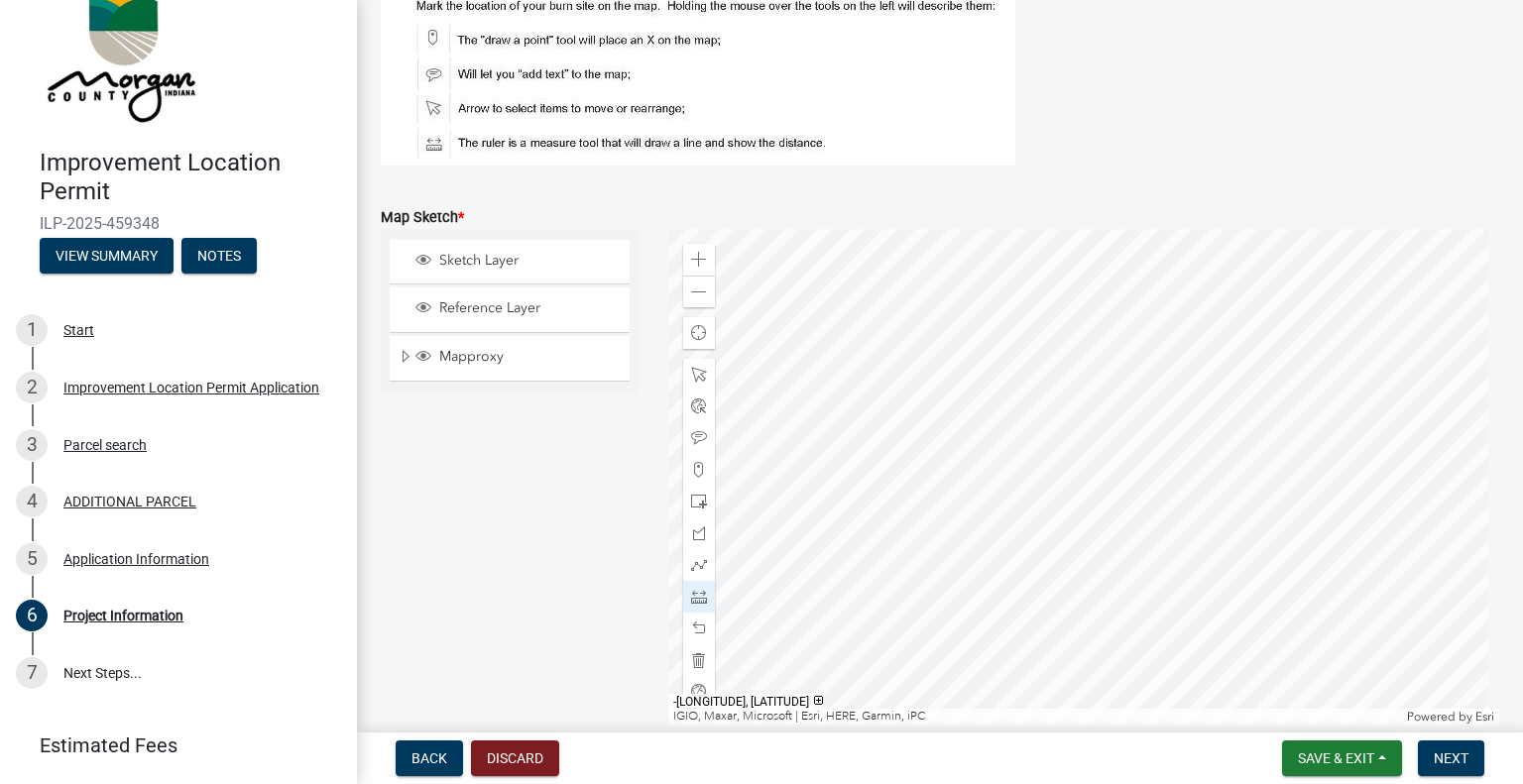 click 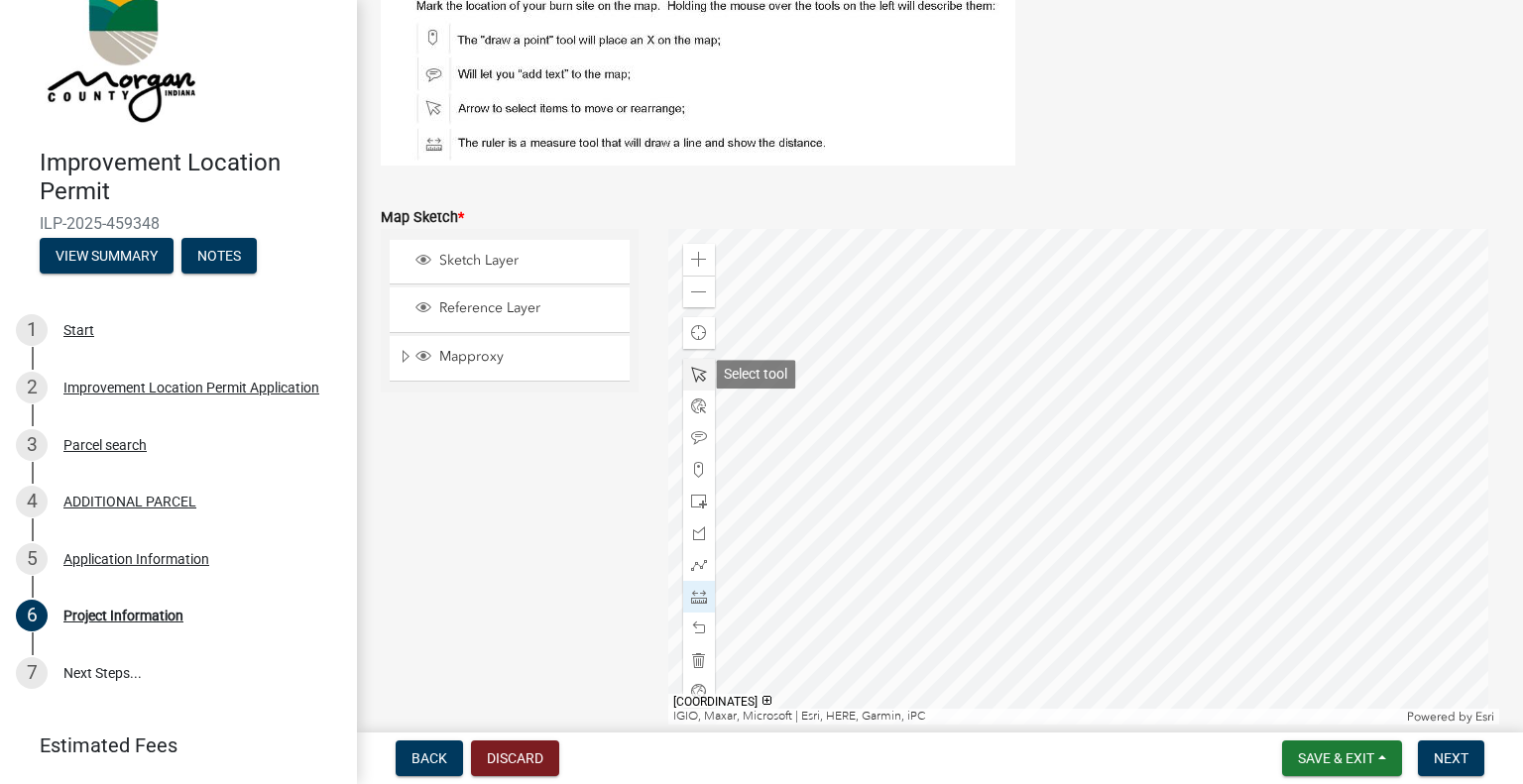 click 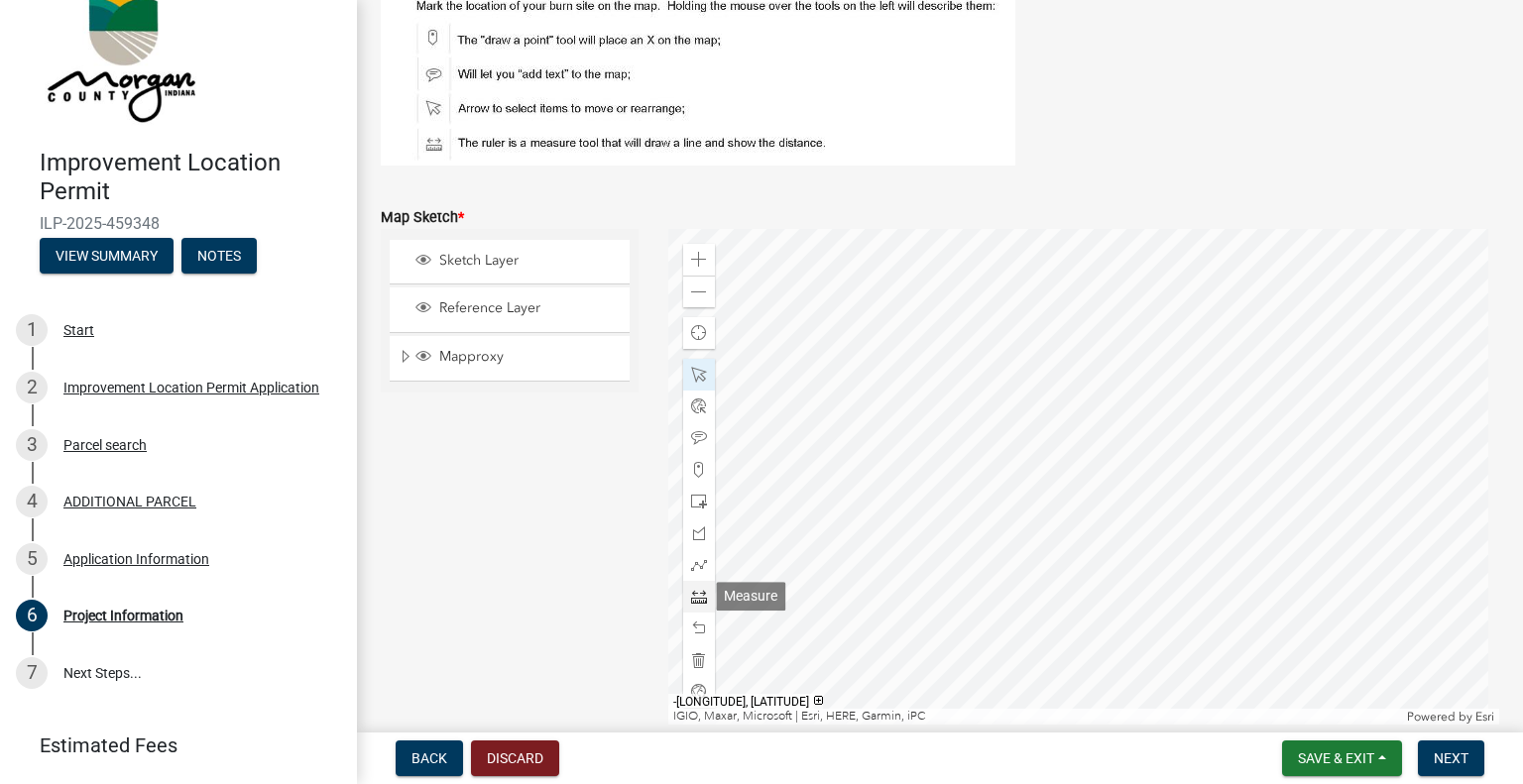 click 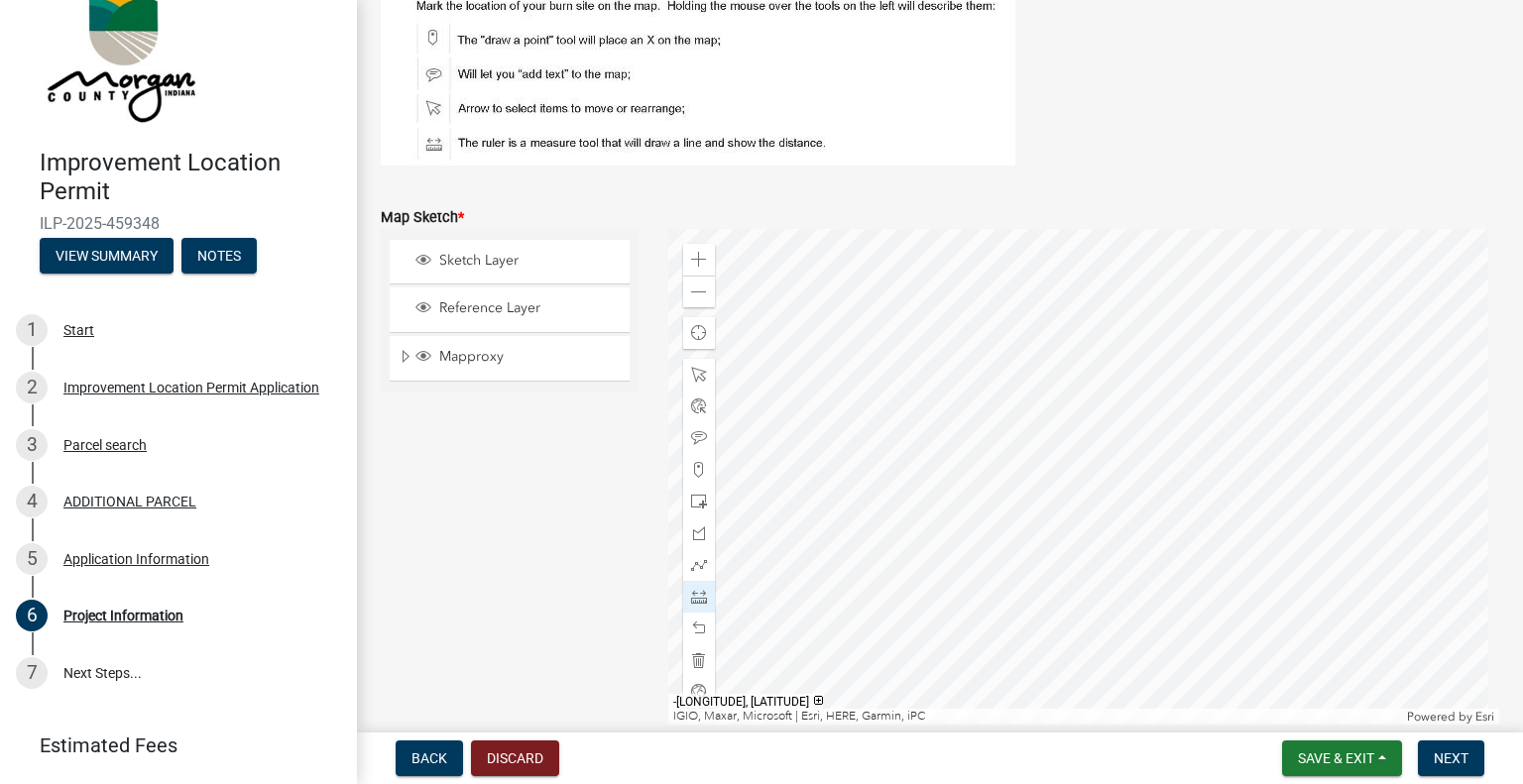 click 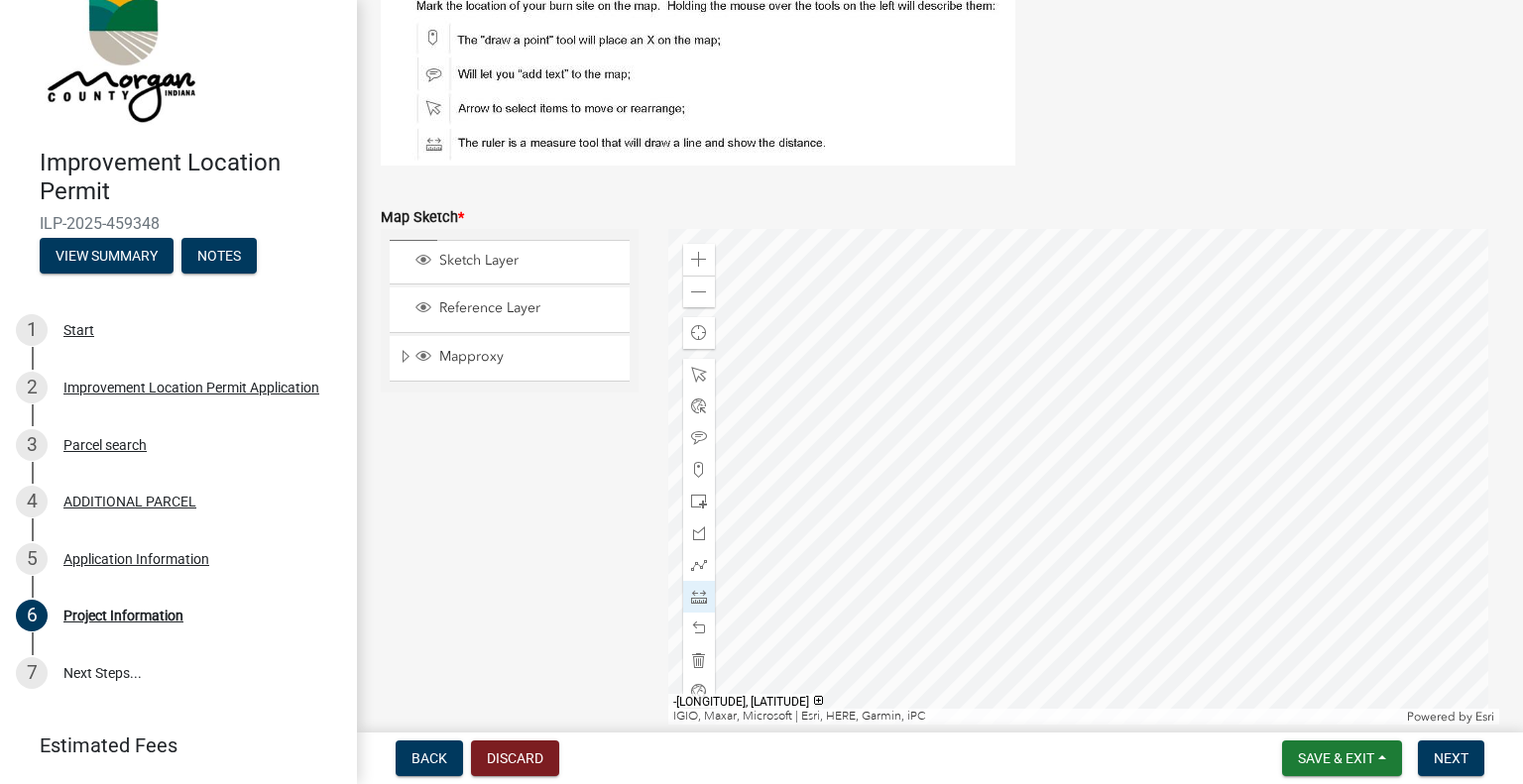 click 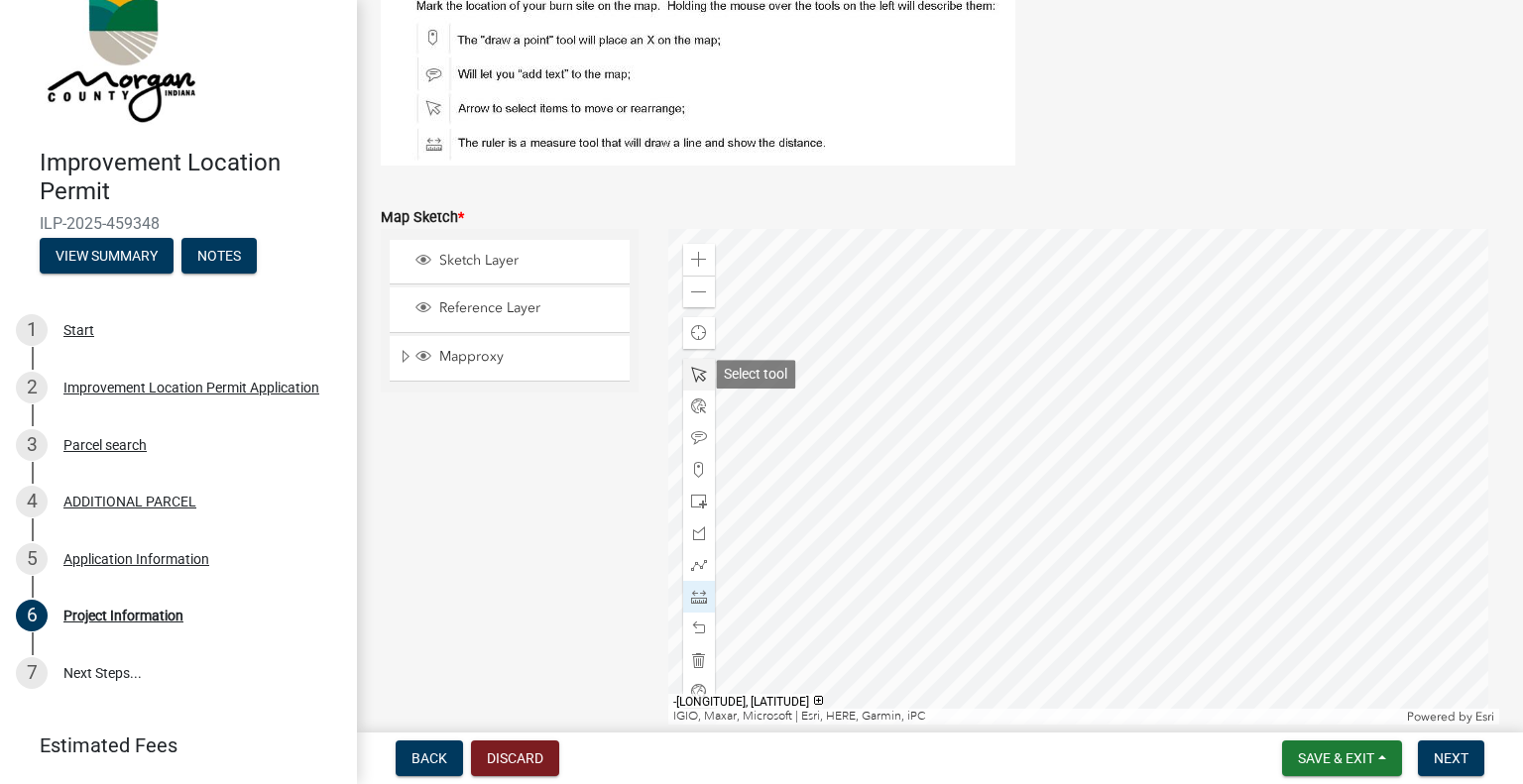 click 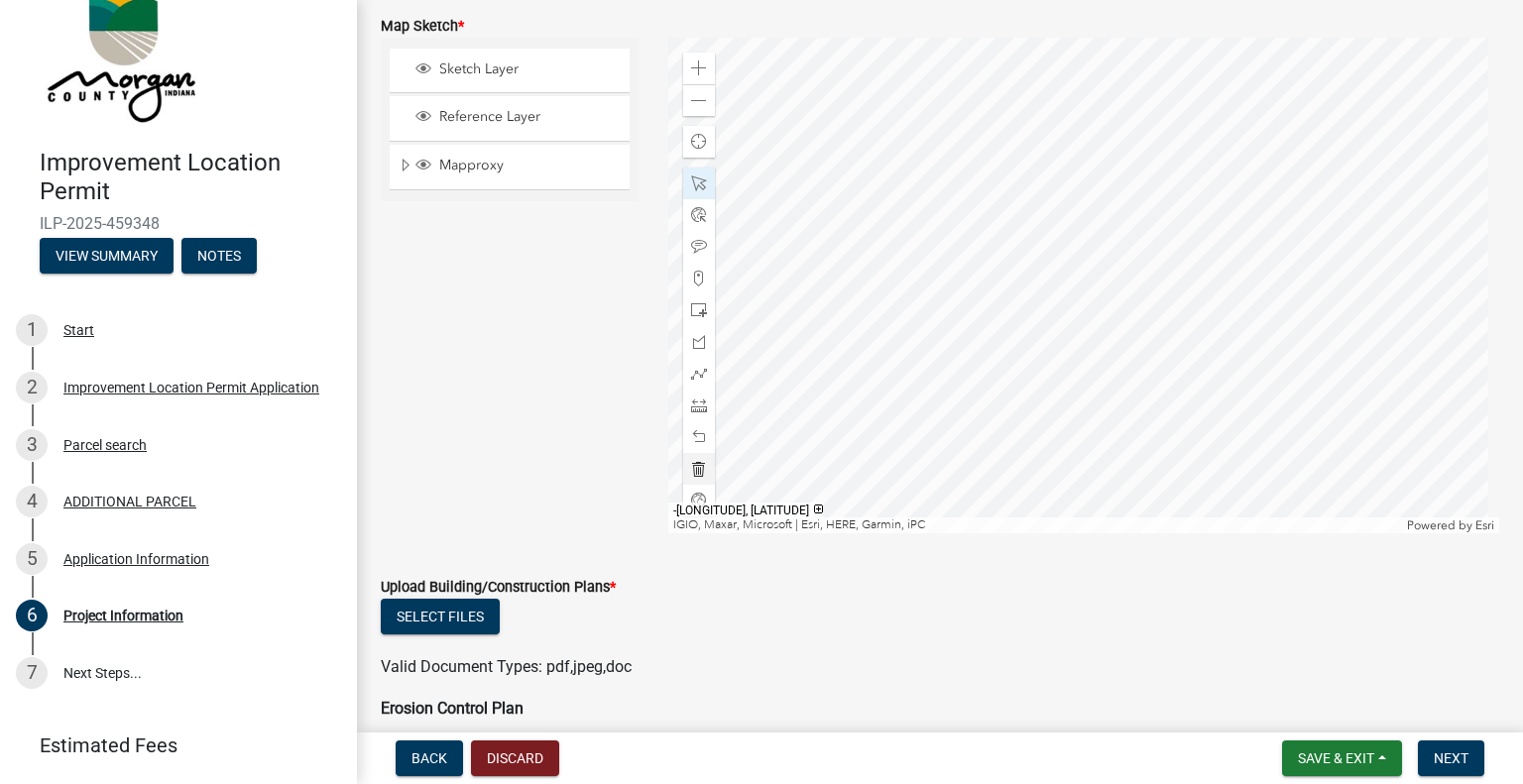 scroll, scrollTop: 3714, scrollLeft: 0, axis: vertical 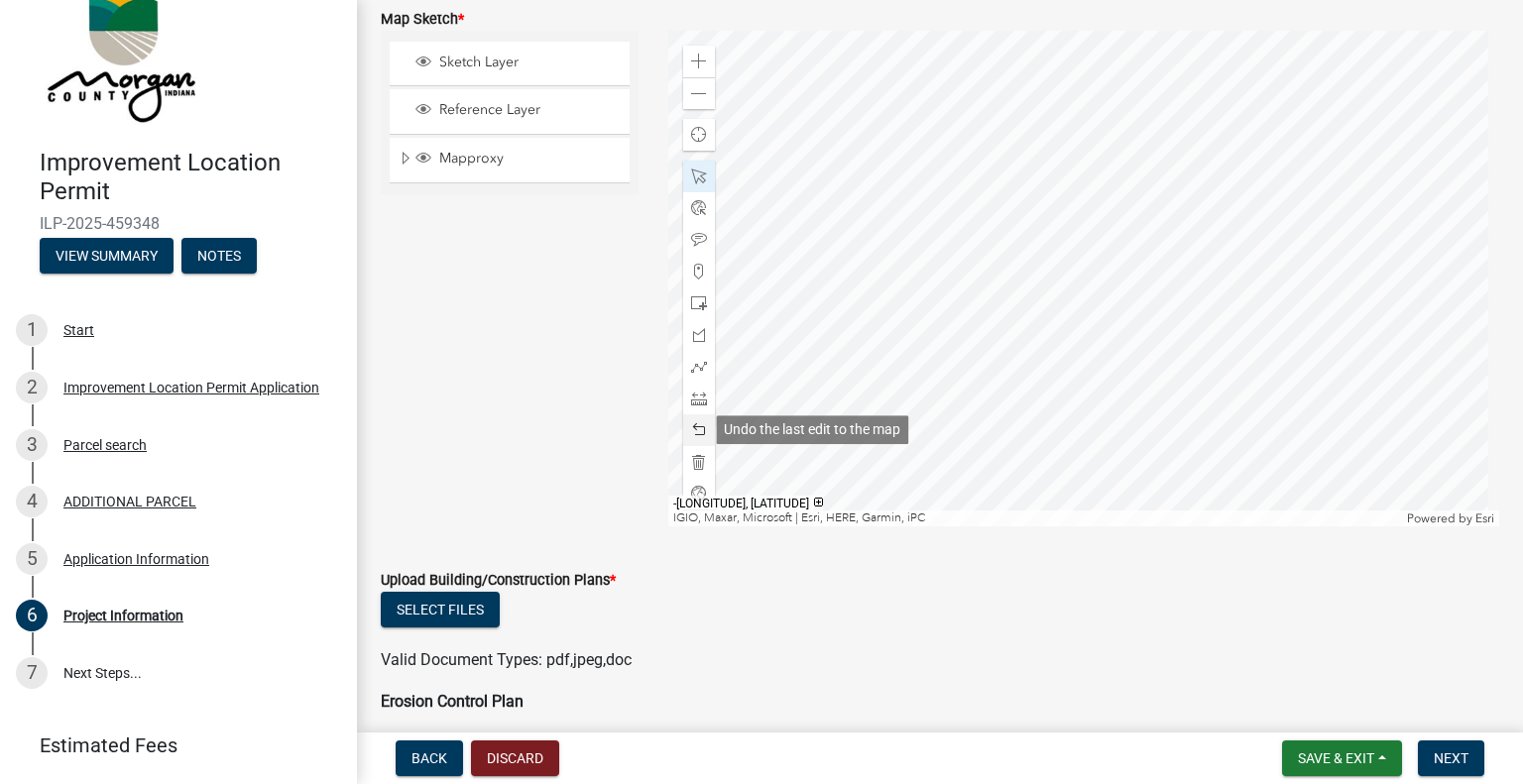 click 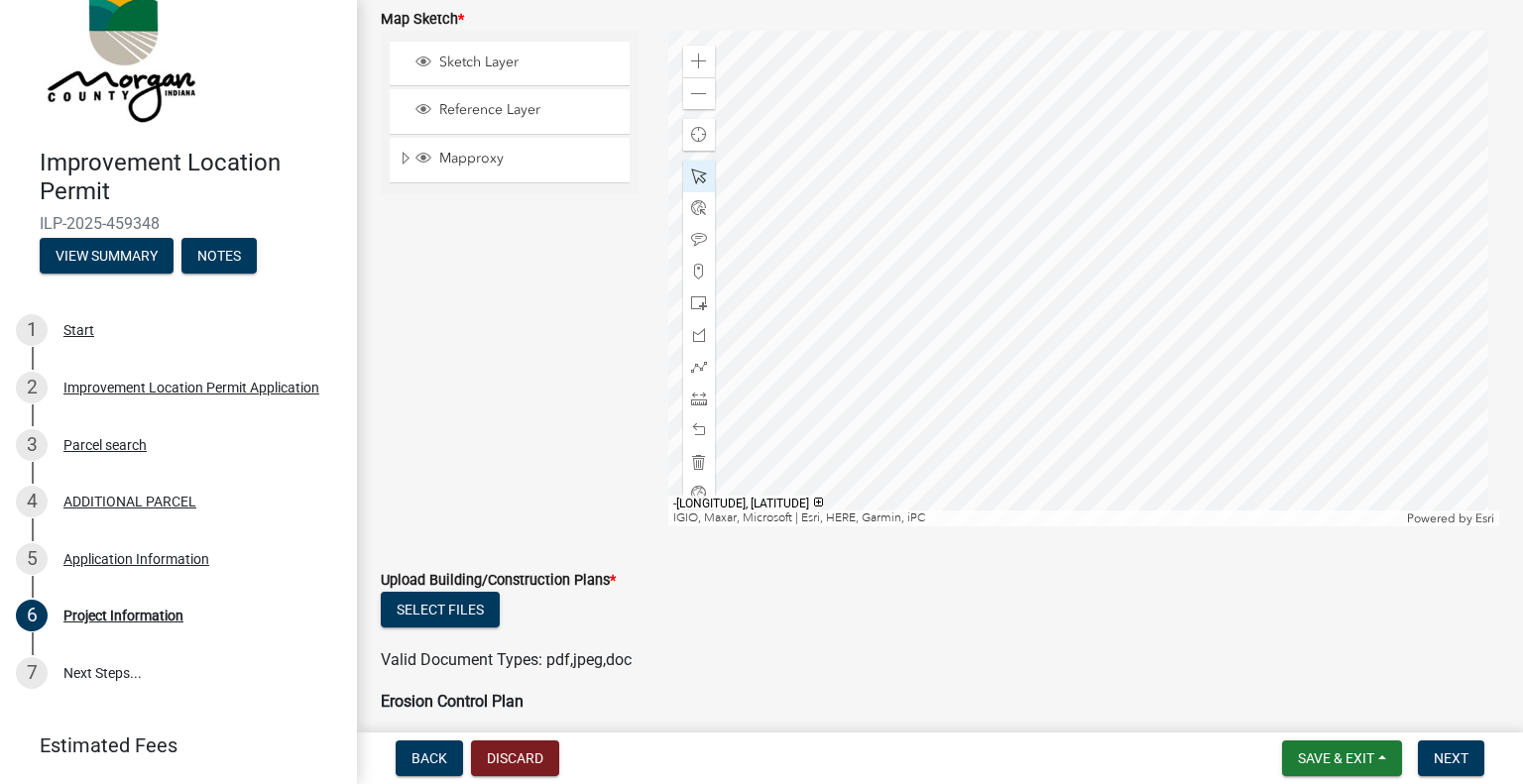 scroll, scrollTop: 3615, scrollLeft: 0, axis: vertical 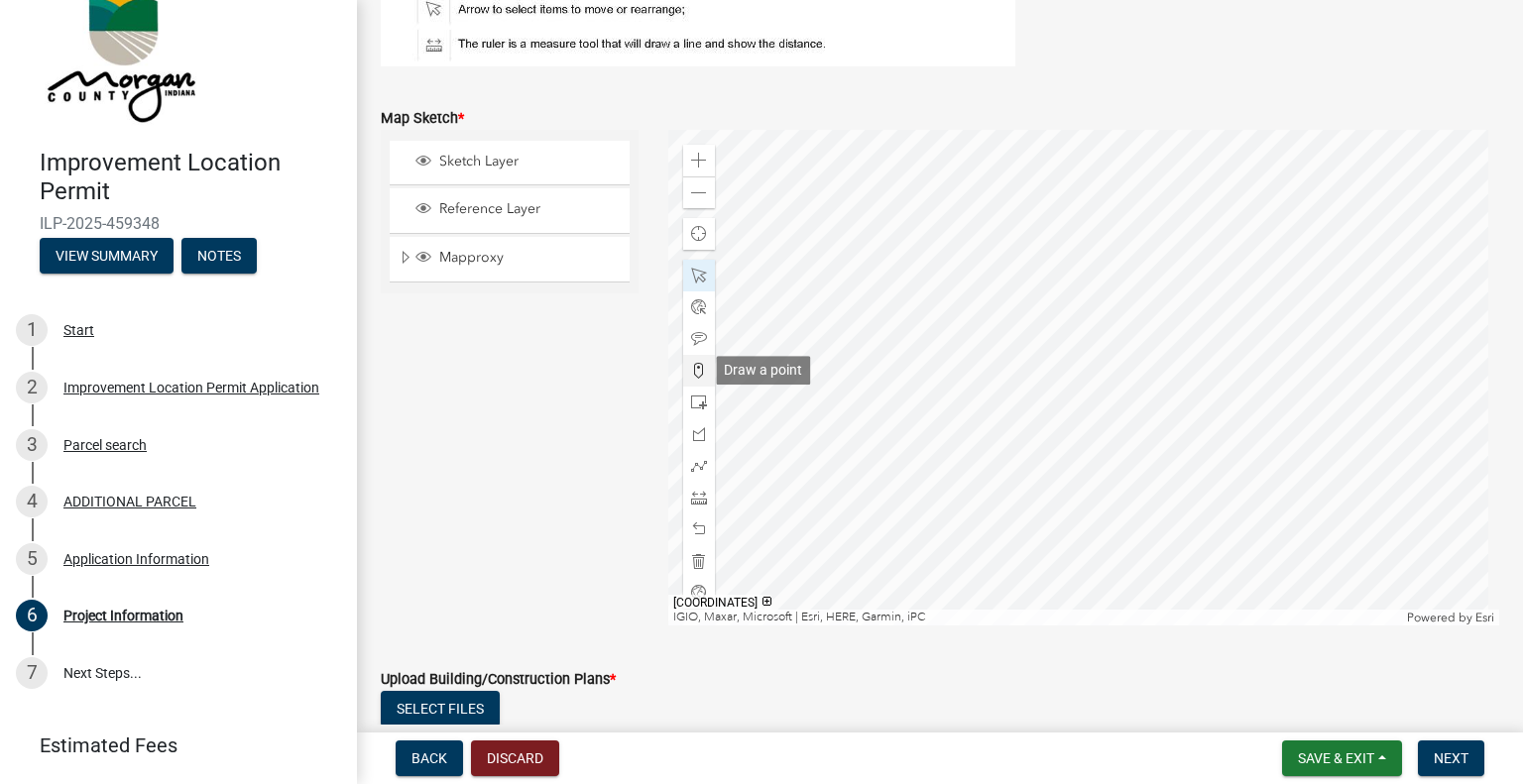 click 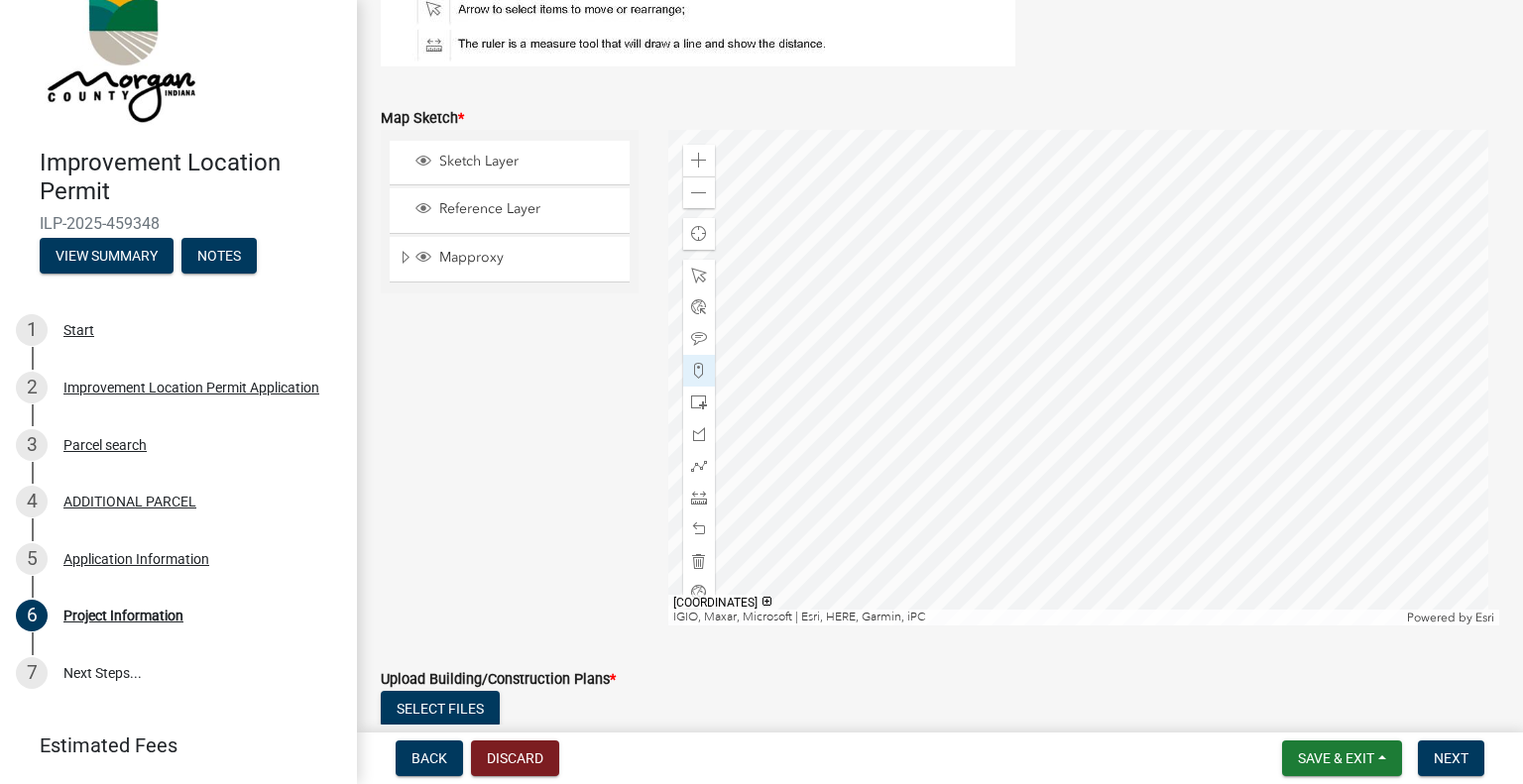 click 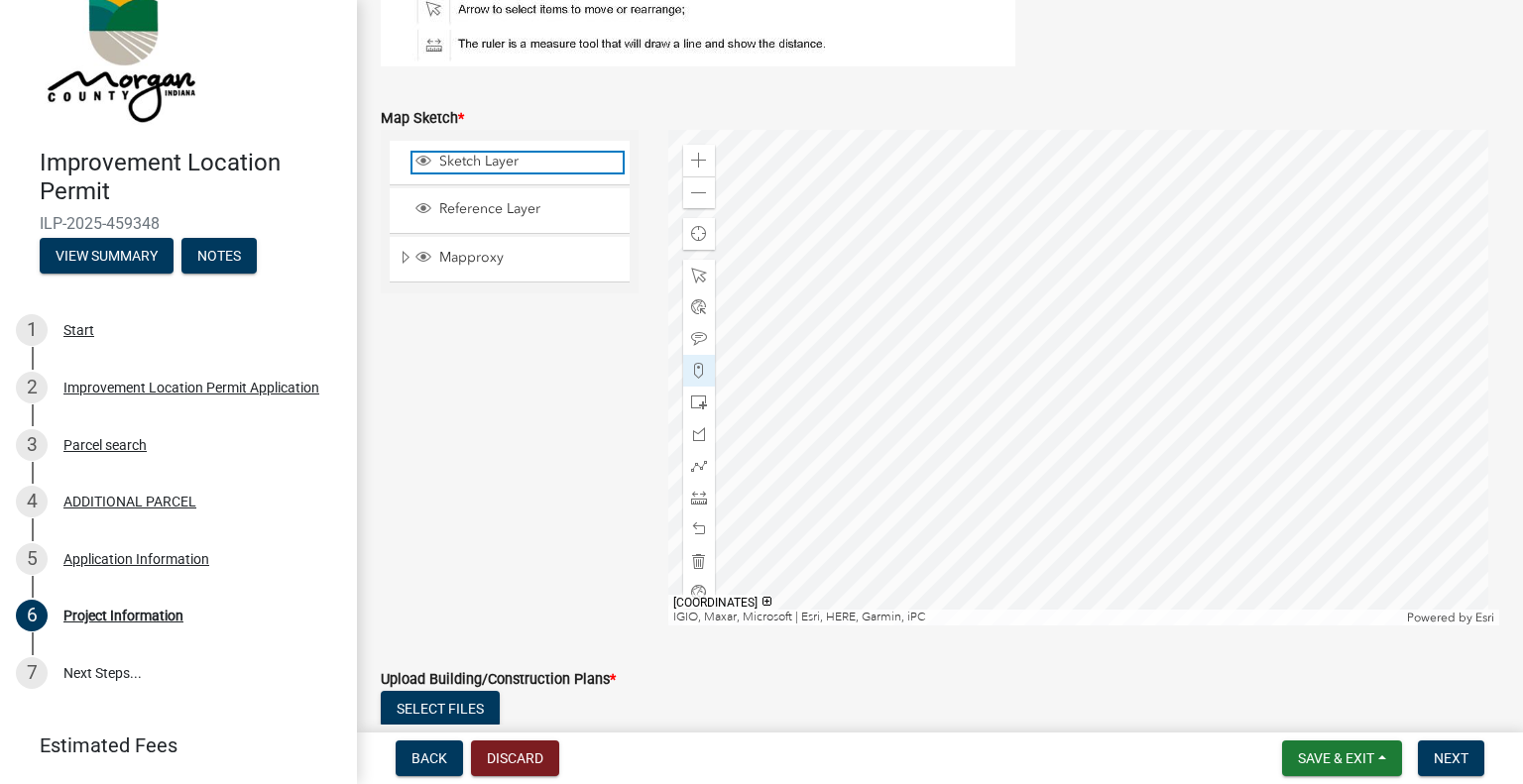 click on "Sketch Layer" at bounding box center (528, 162) 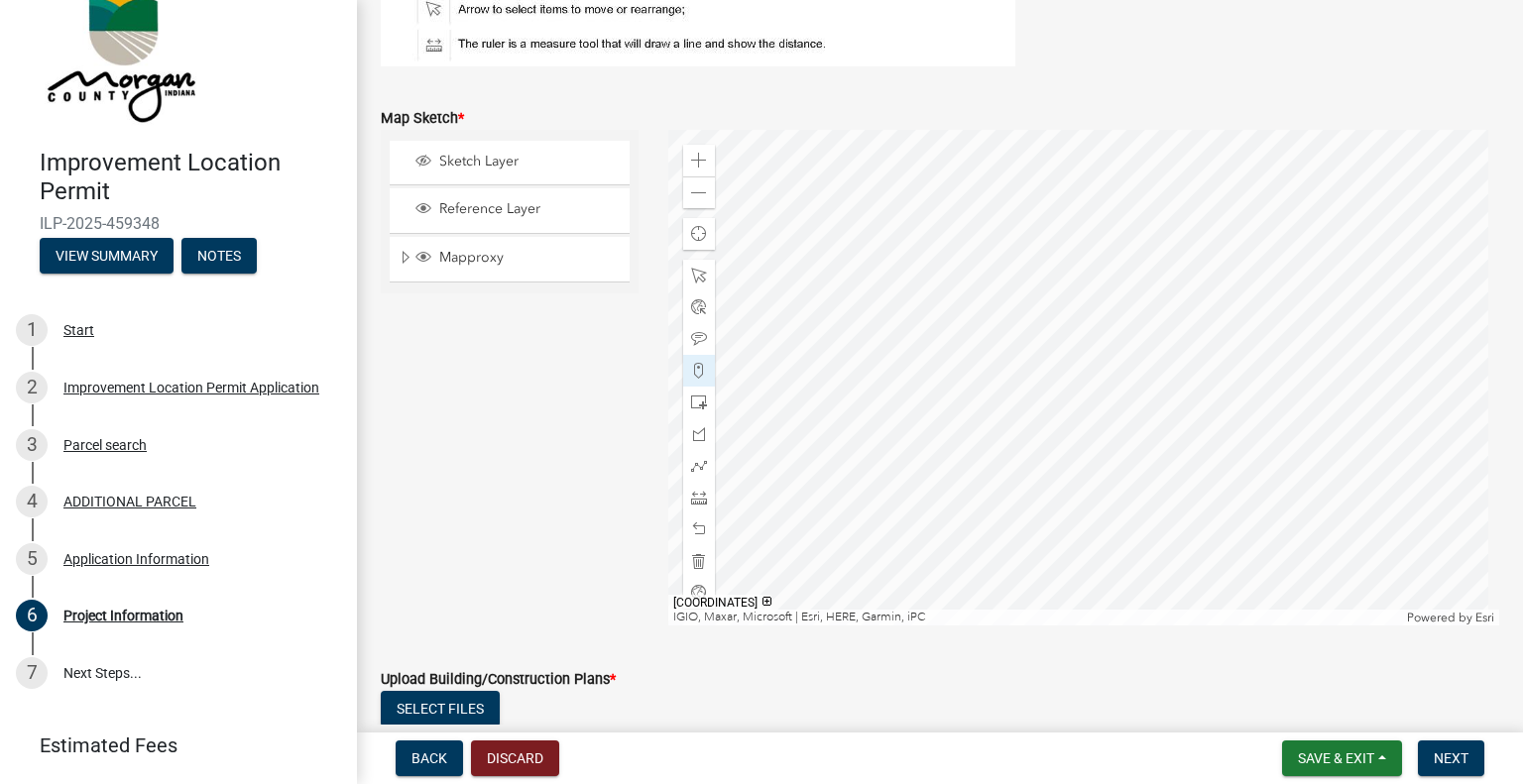 click 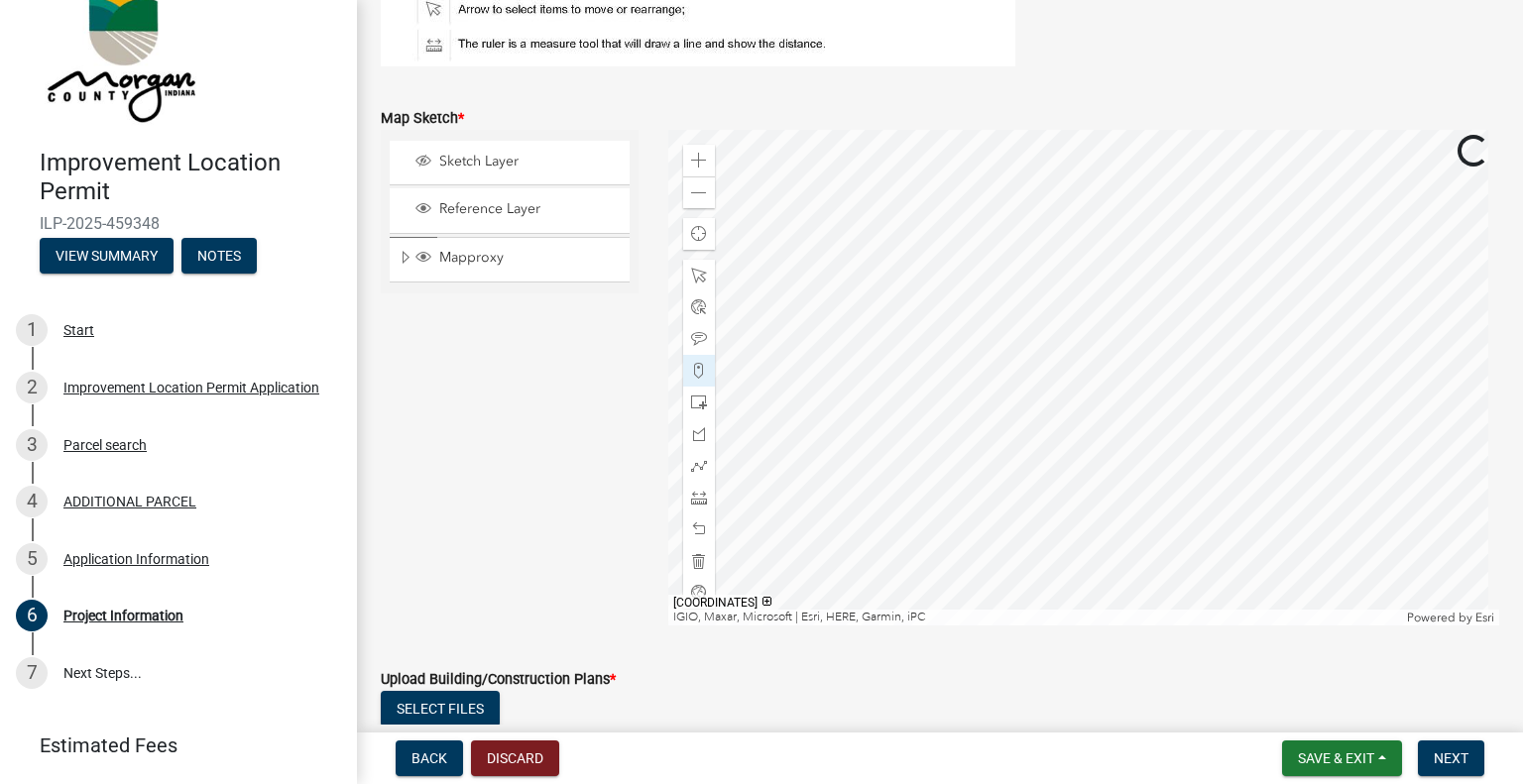 click 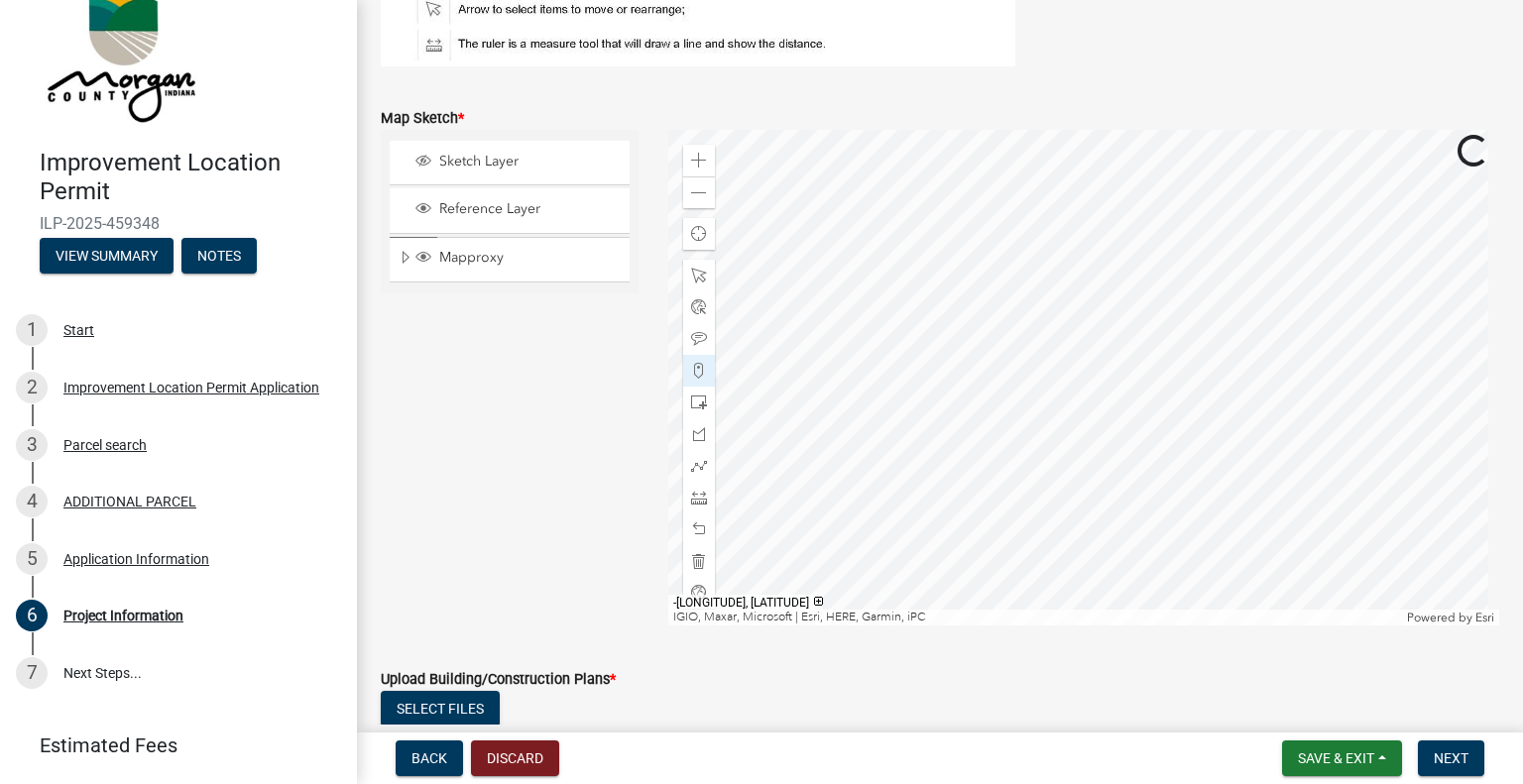 click 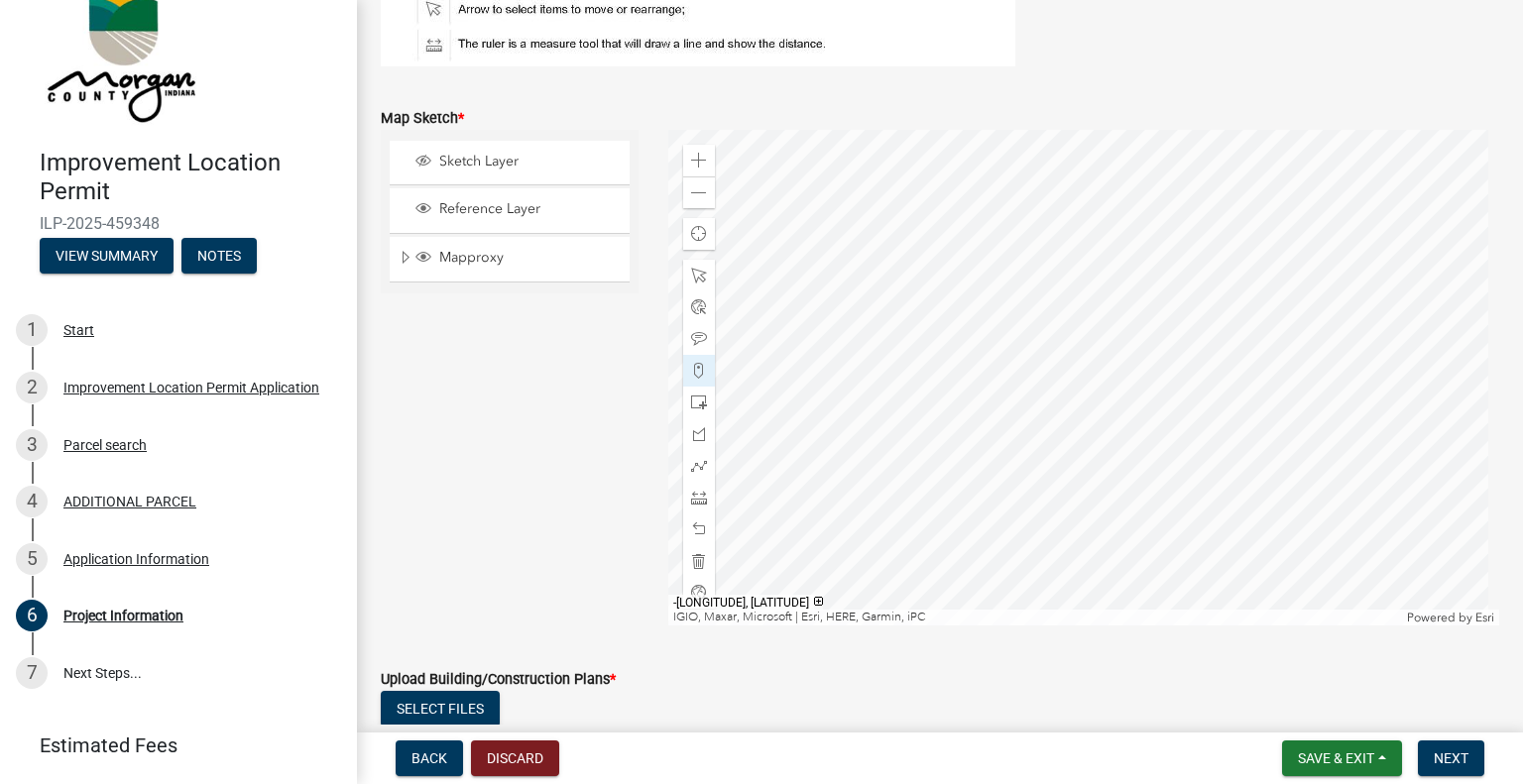 click 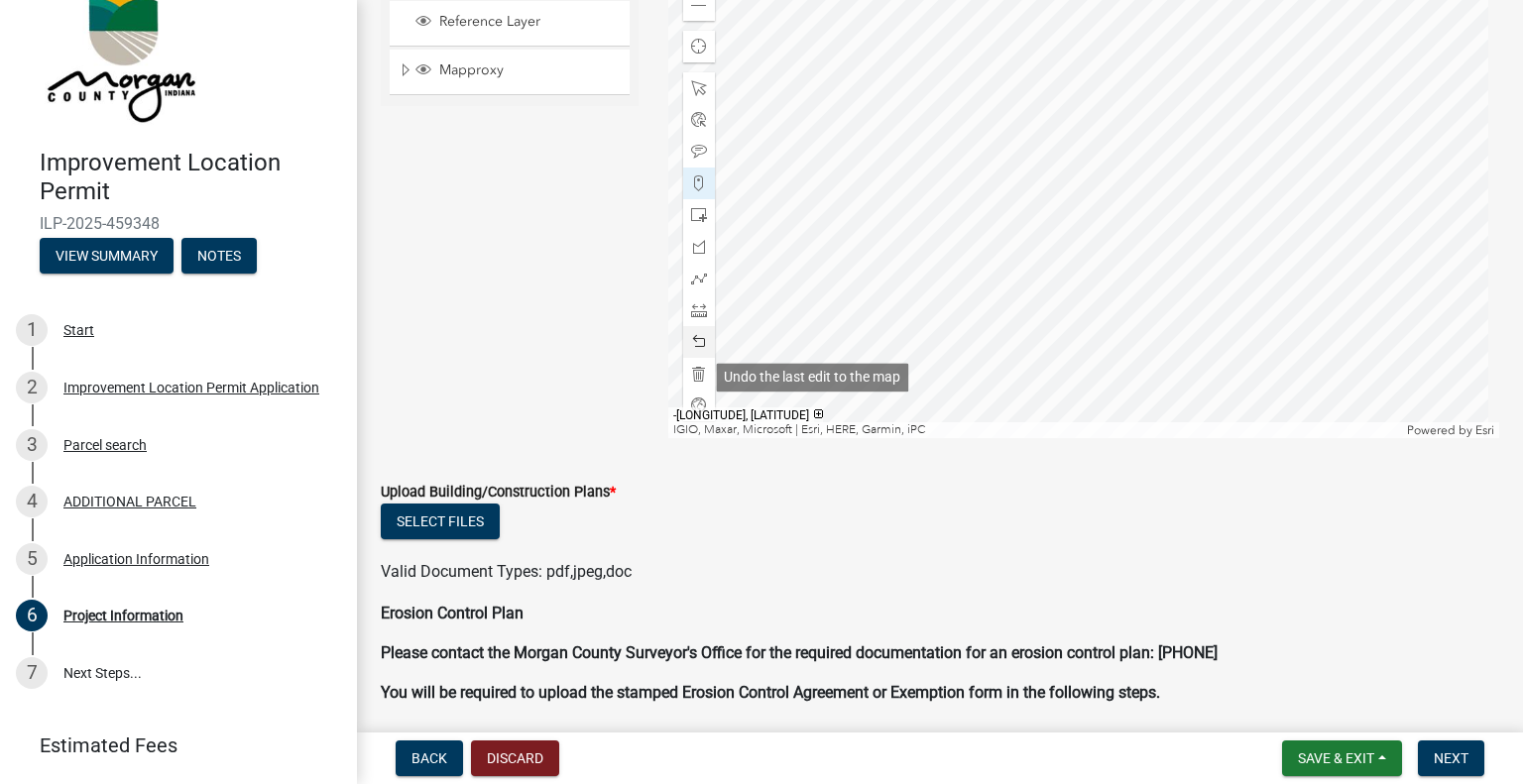 scroll, scrollTop: 3813, scrollLeft: 0, axis: vertical 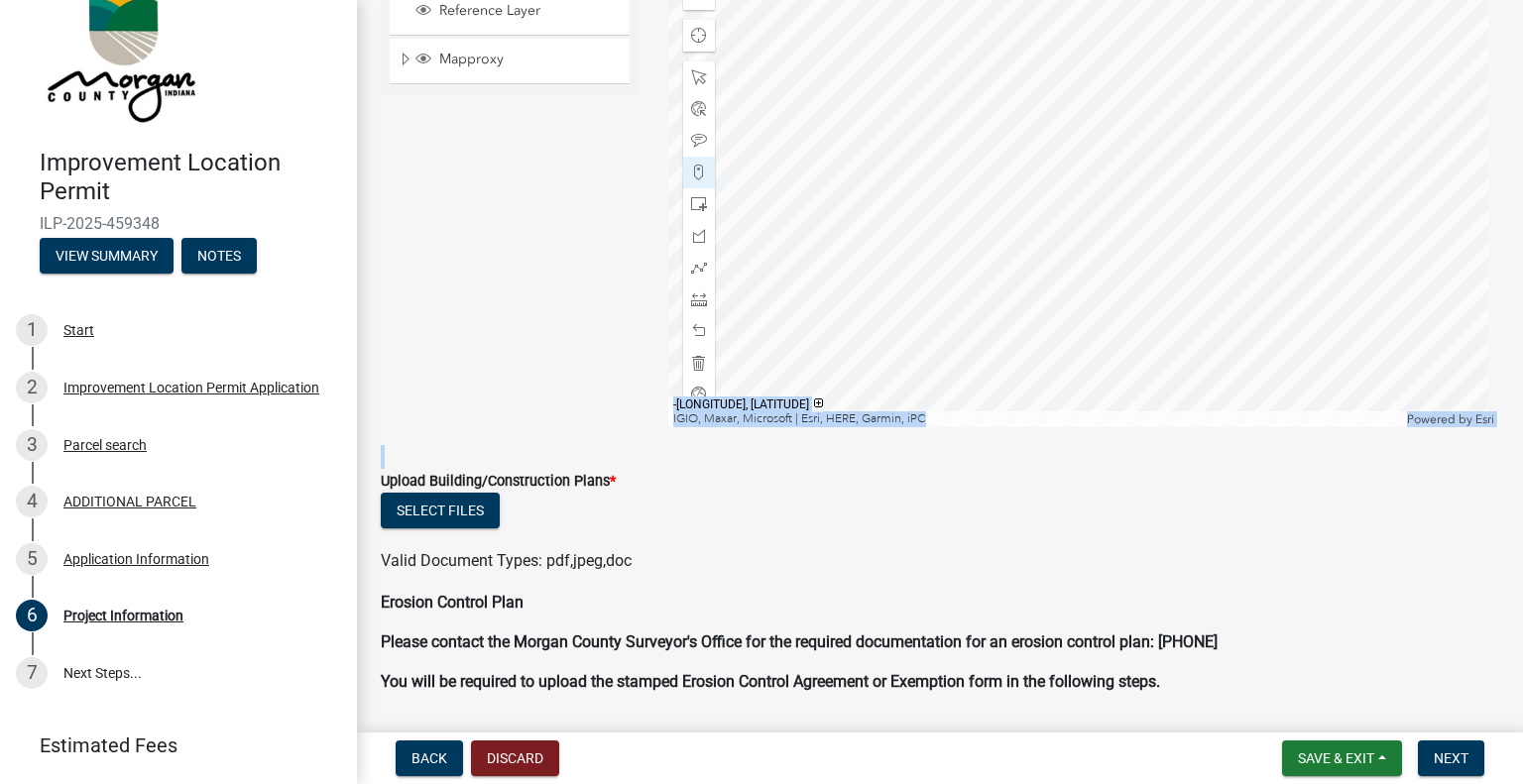 drag, startPoint x: 643, startPoint y: 263, endPoint x: 469, endPoint y: 411, distance: 228.42942 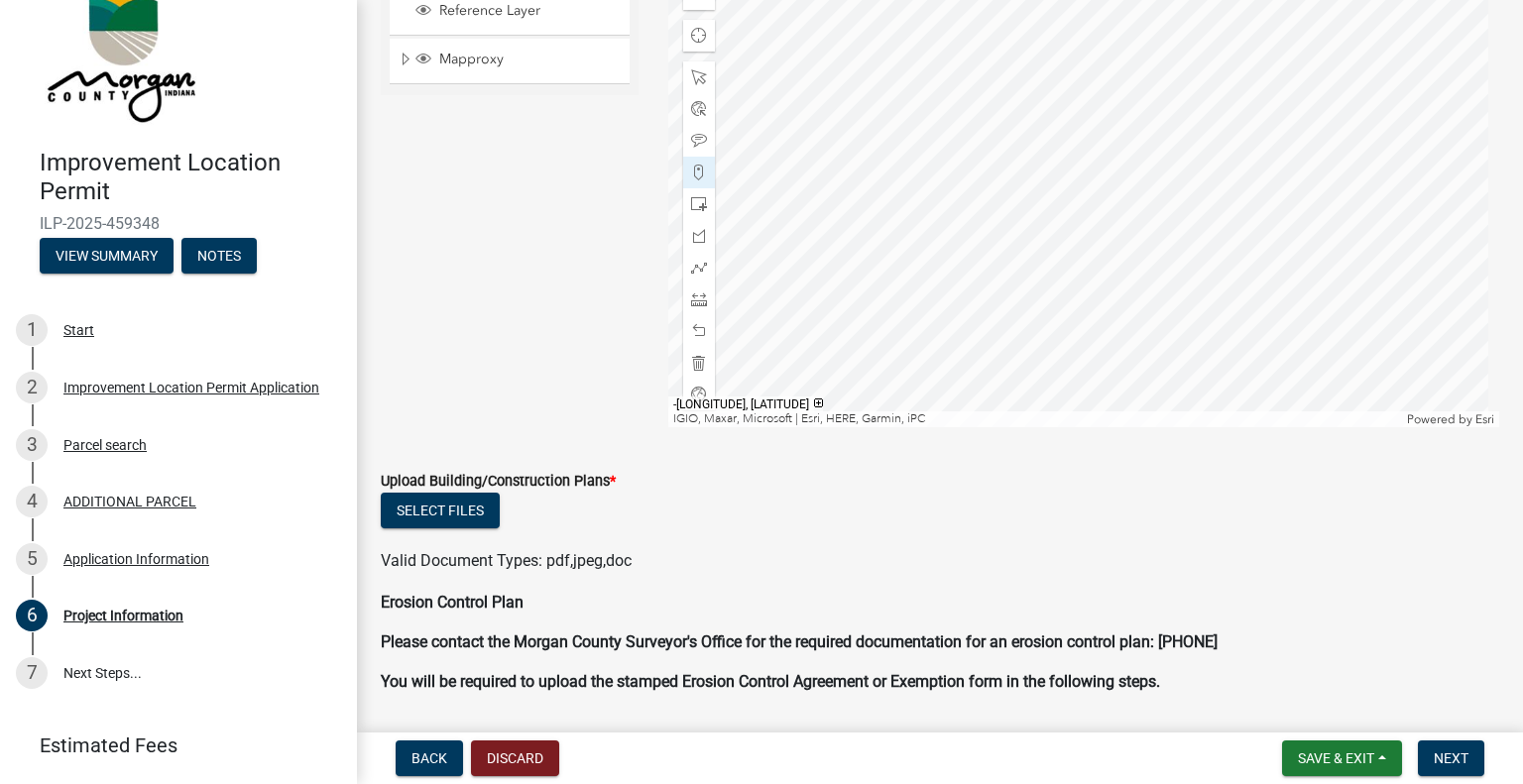 click on "Select files" 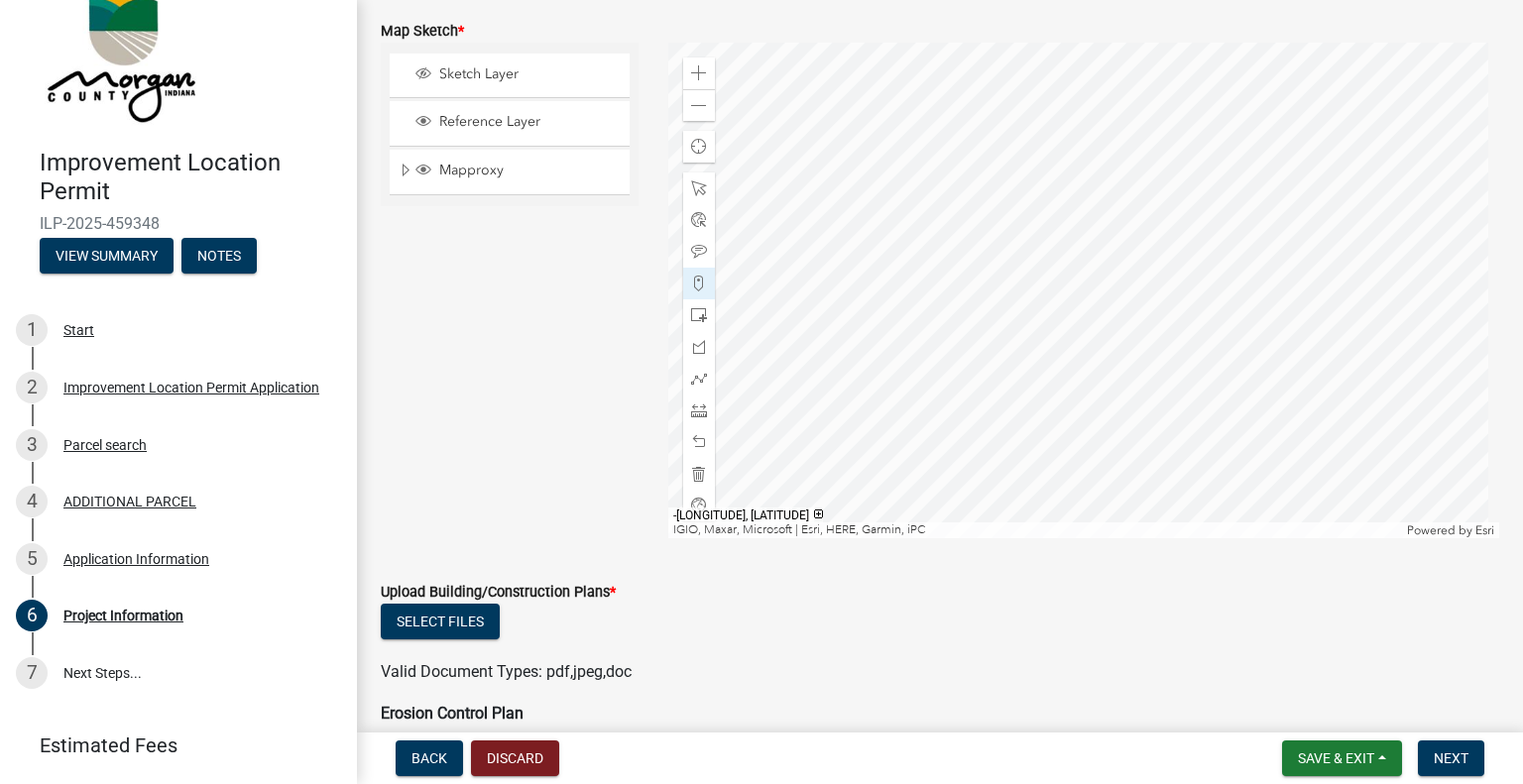 scroll, scrollTop: 3714, scrollLeft: 0, axis: vertical 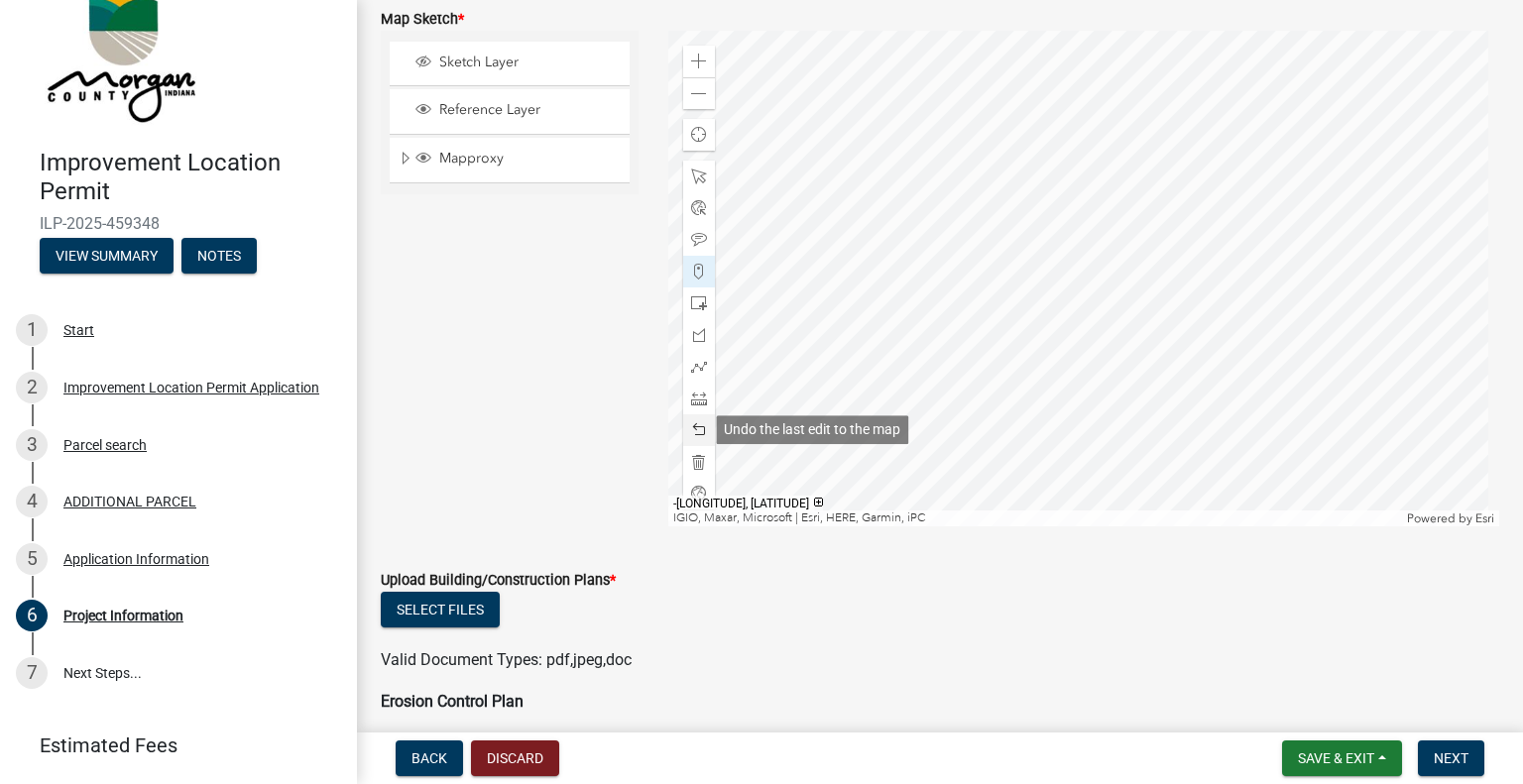 click 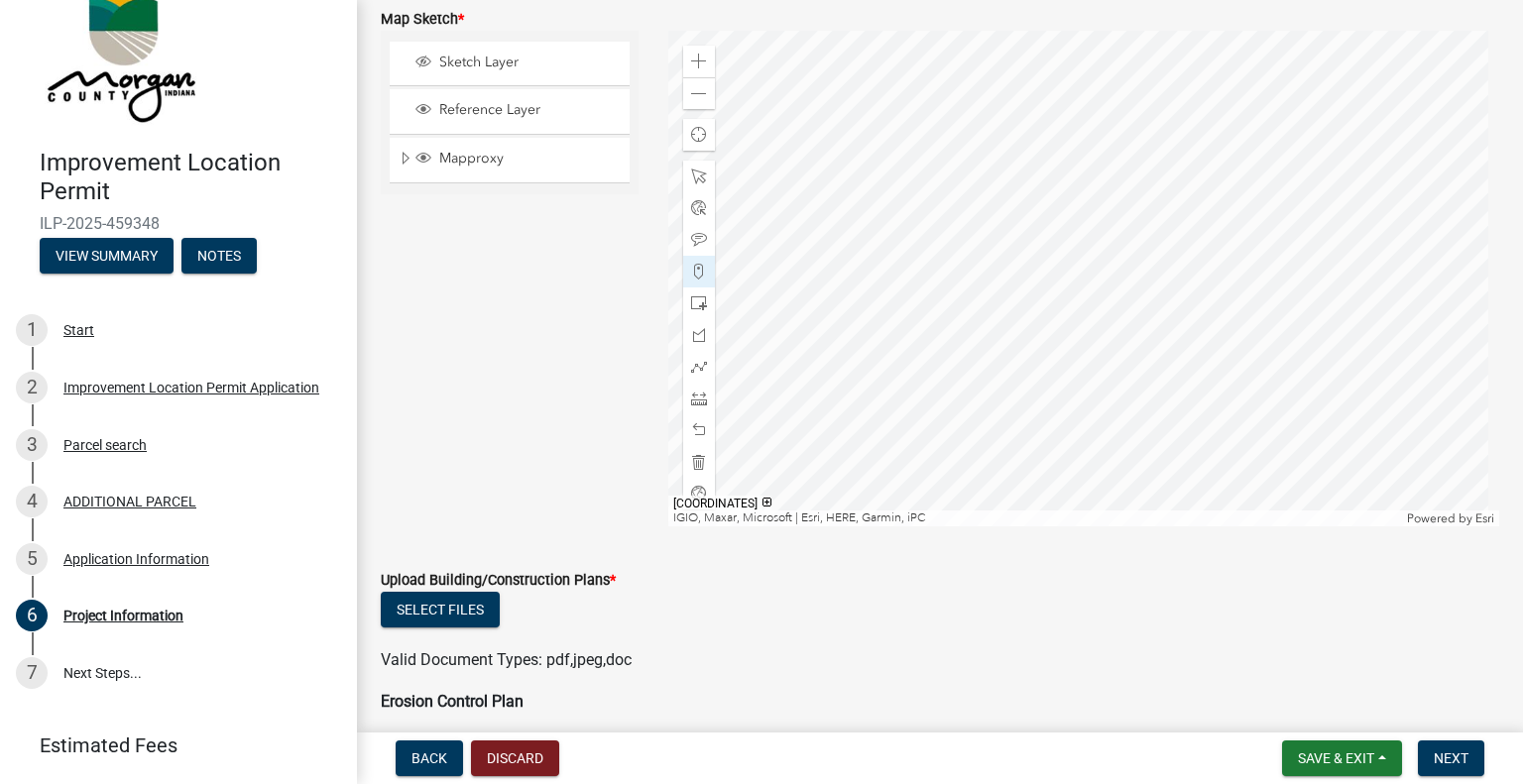 click on "Sketch Layer Reference Layer Mapproxy Roads Interstate labels Major Roads labels Road labels Interstates (Large scale) Major Roads (Large scale) Roads (Medium Scale) Interstate (Small Scale) Major Roads (Small Scale) Roads (Small Scale) Commissioner_Districts Incorporated Areas Townships County Boundary Parcels 2021 Aerial" 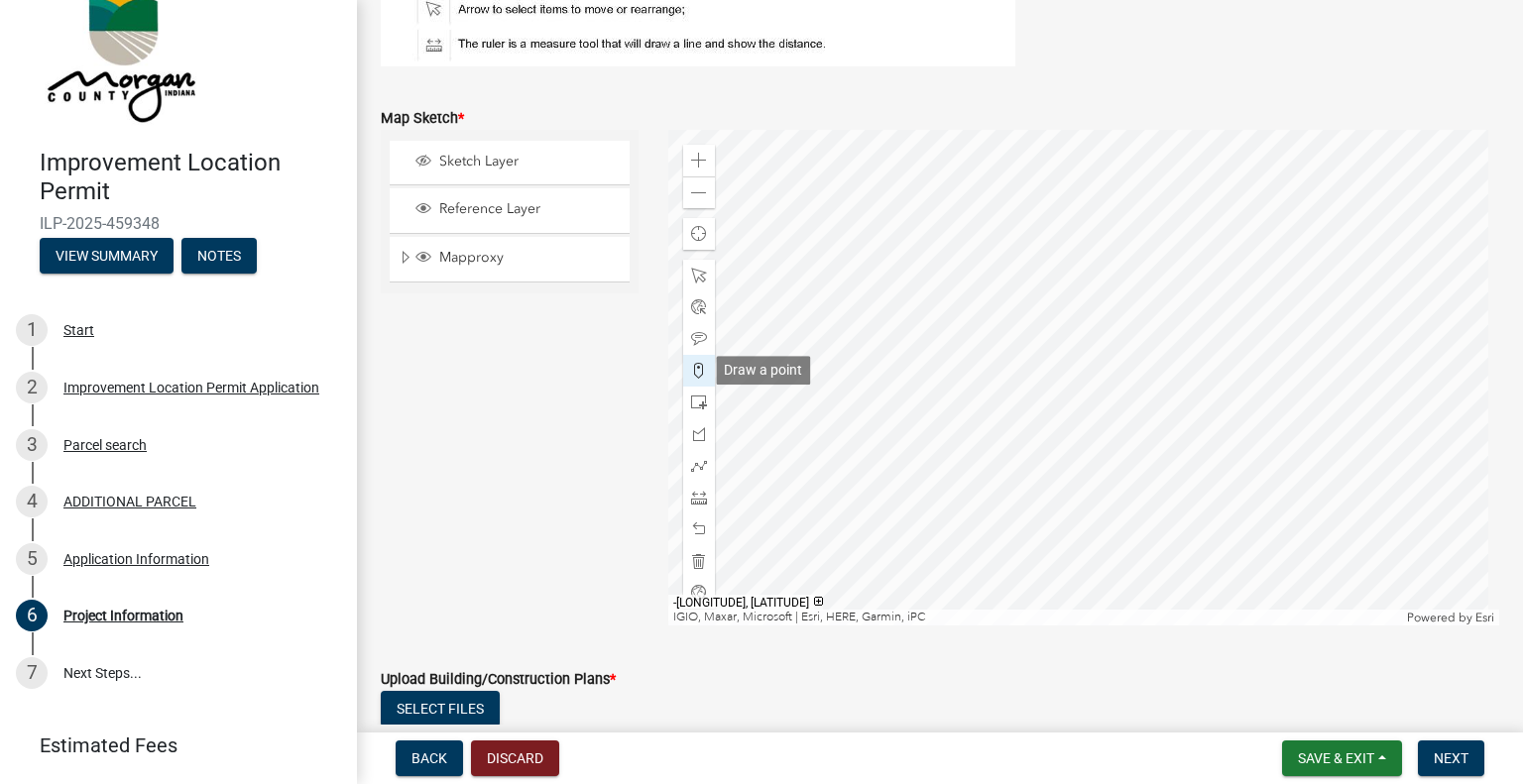 click 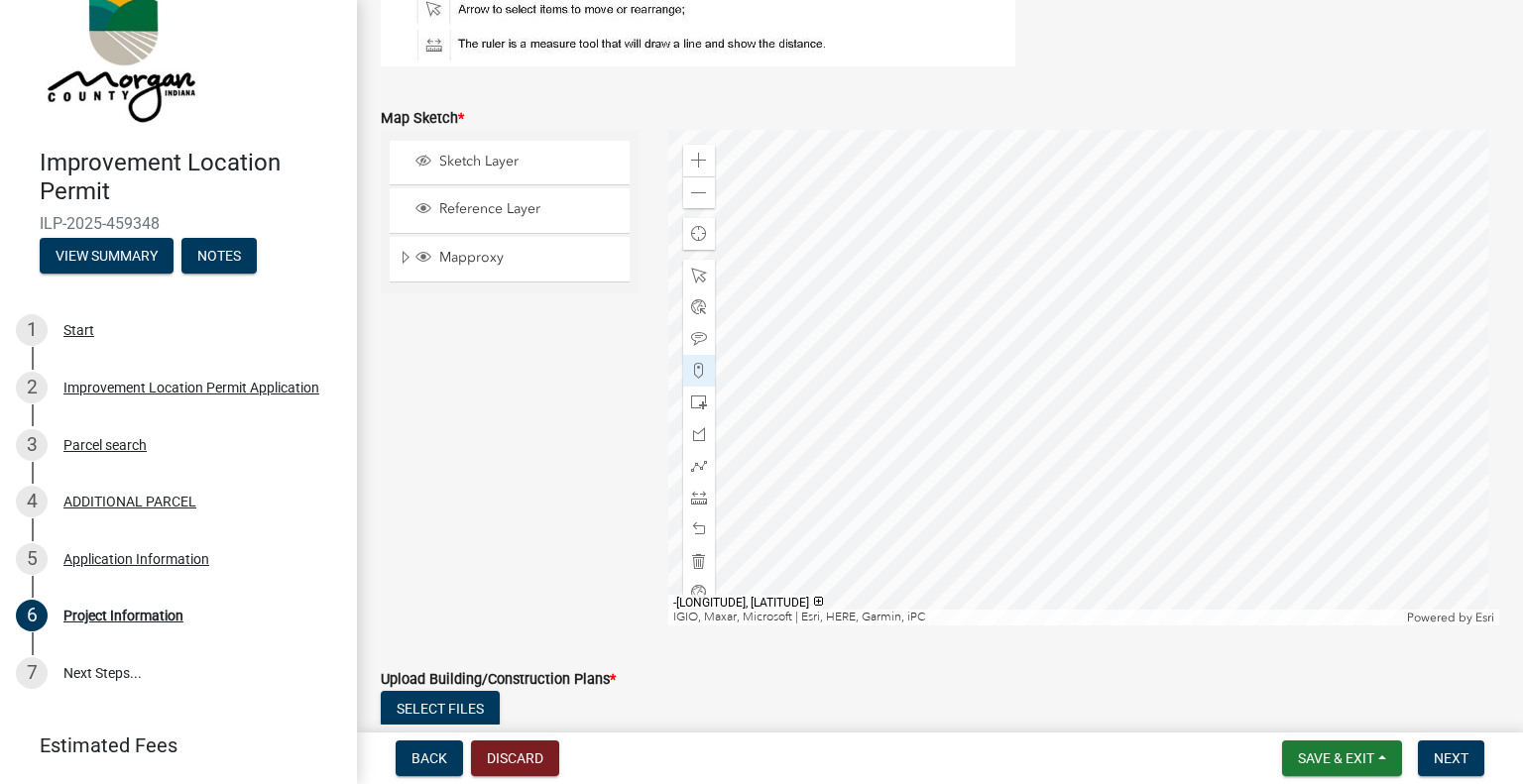 click 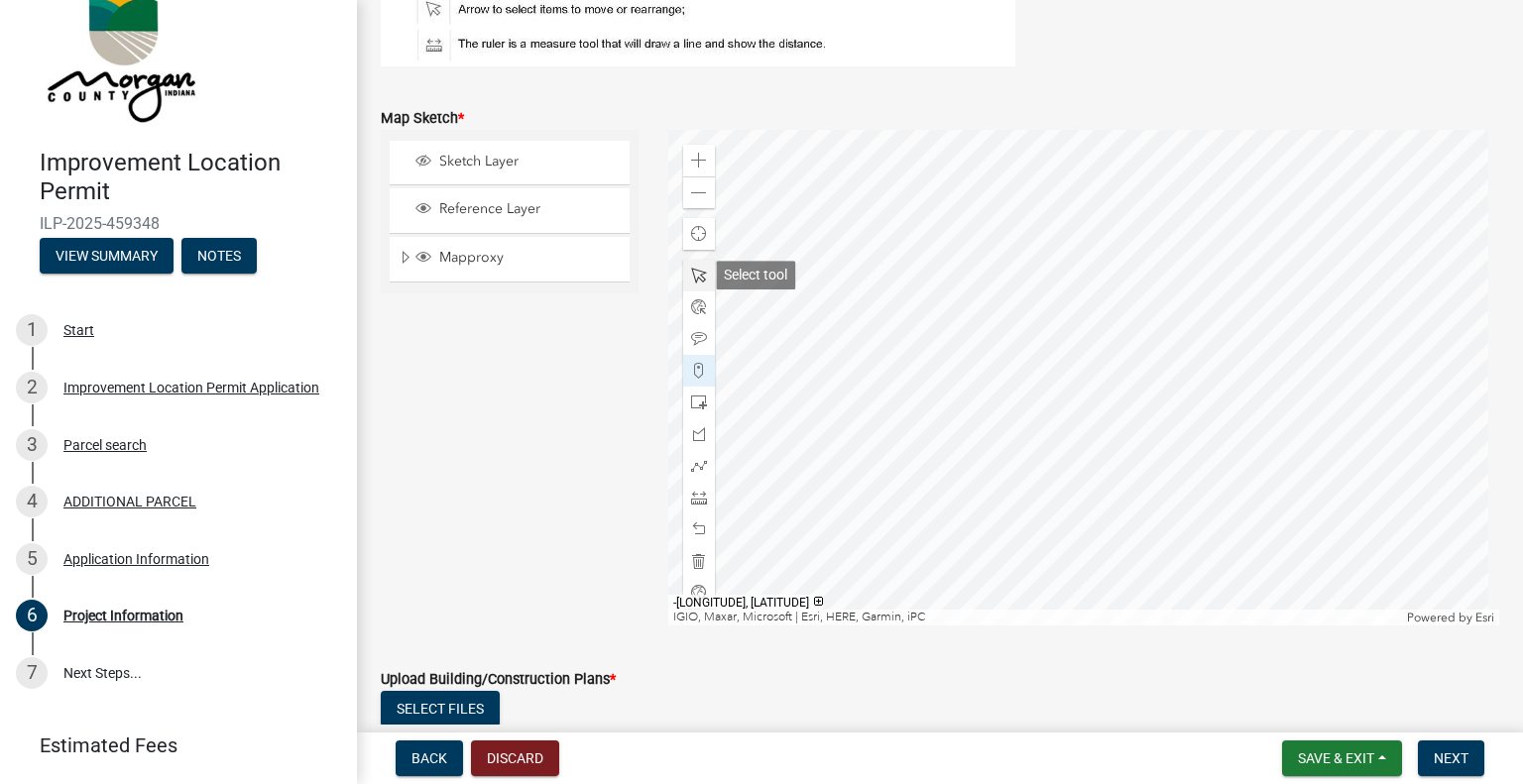 click 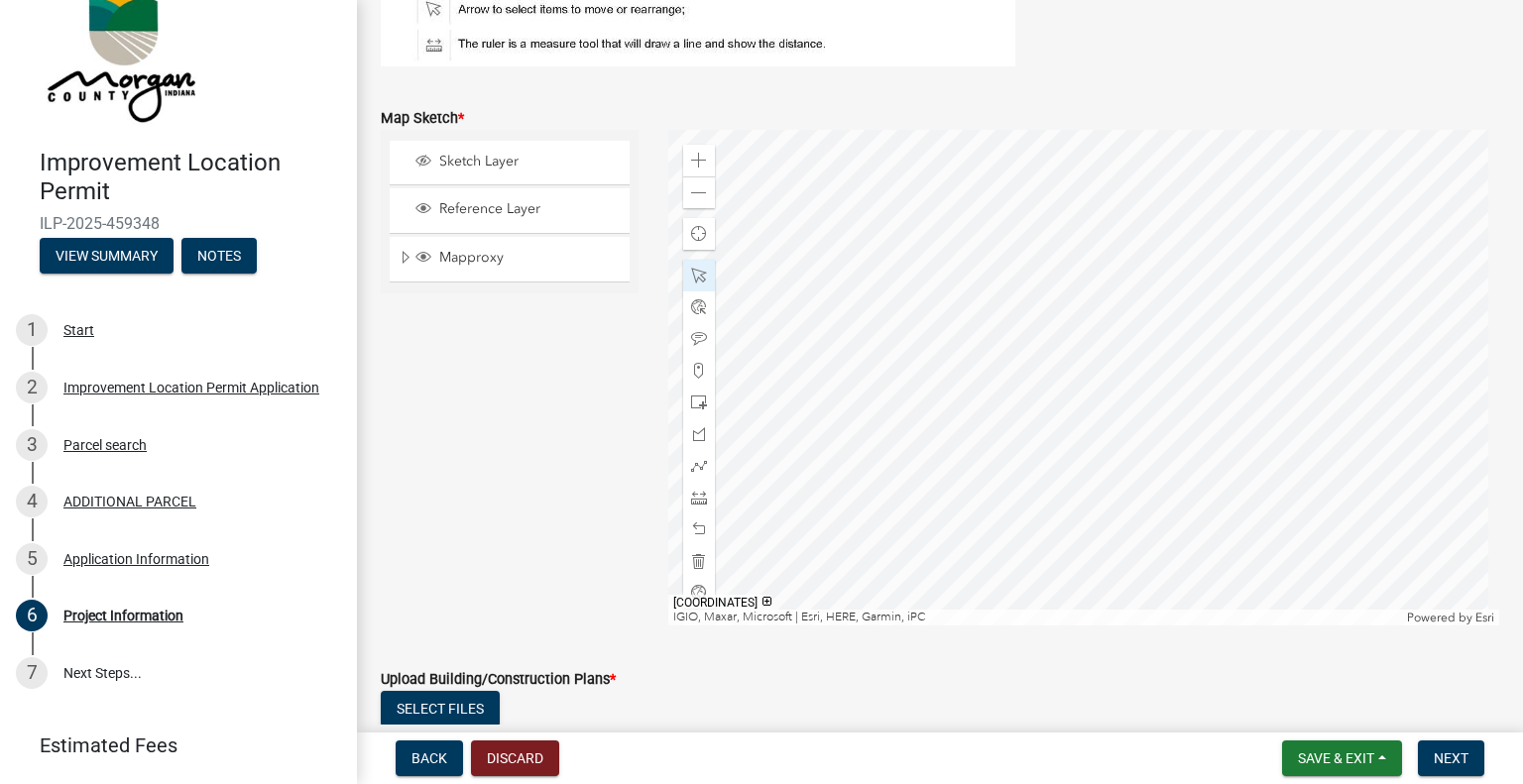 click on "Sketch Layer Reference Layer Mapproxy Roads Interstate labels Major Roads labels Road labels Interstates (Large scale) Major Roads (Large scale) Roads (Medium Scale) Interstate (Small Scale) Major Roads (Small Scale) Roads (Small Scale) Commissioner_Districts Incorporated Areas Townships County Boundary Parcels 2021 Aerial" 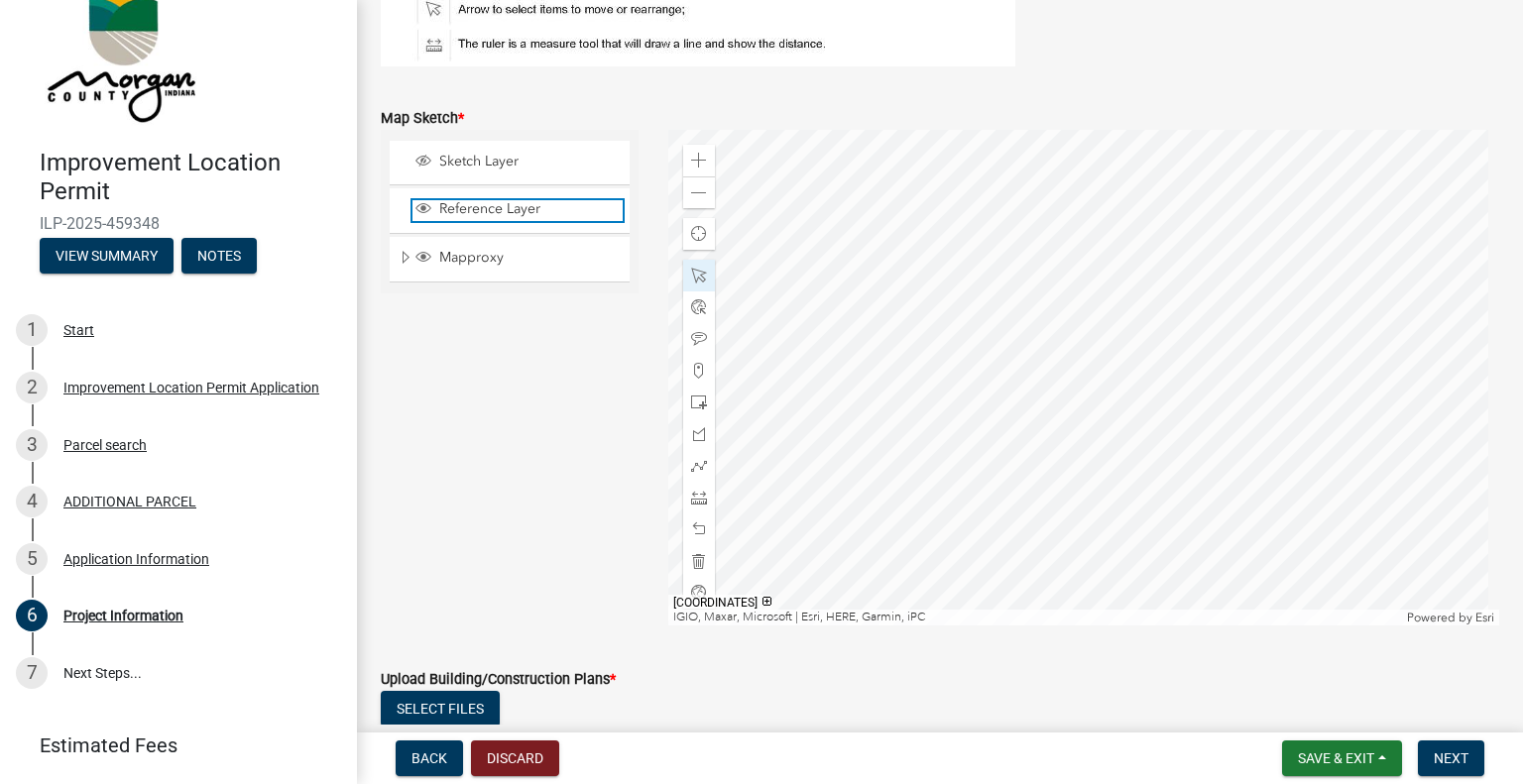 click on "Reference Layer" at bounding box center (528, 209) 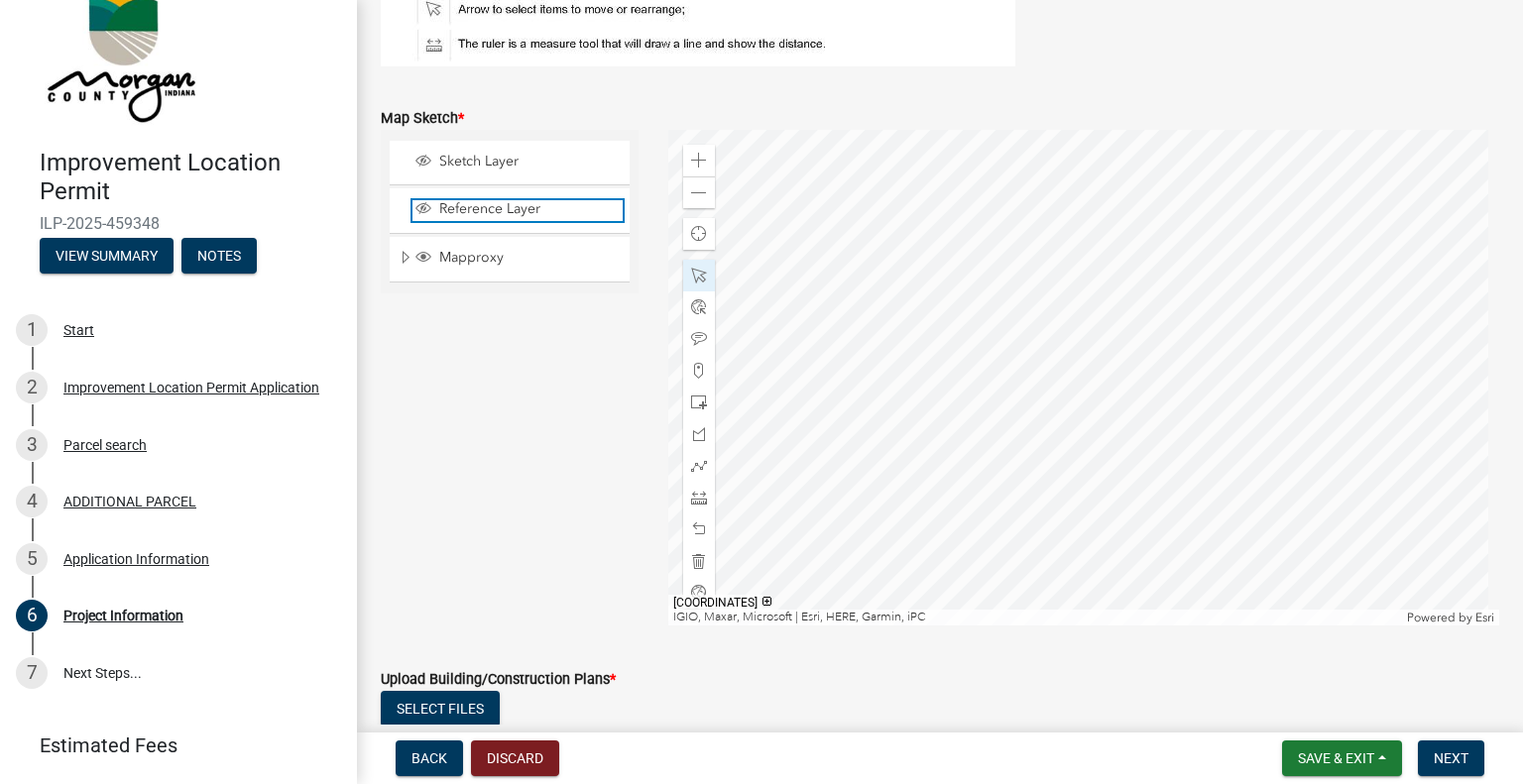 click on "Reference Layer" at bounding box center (528, 209) 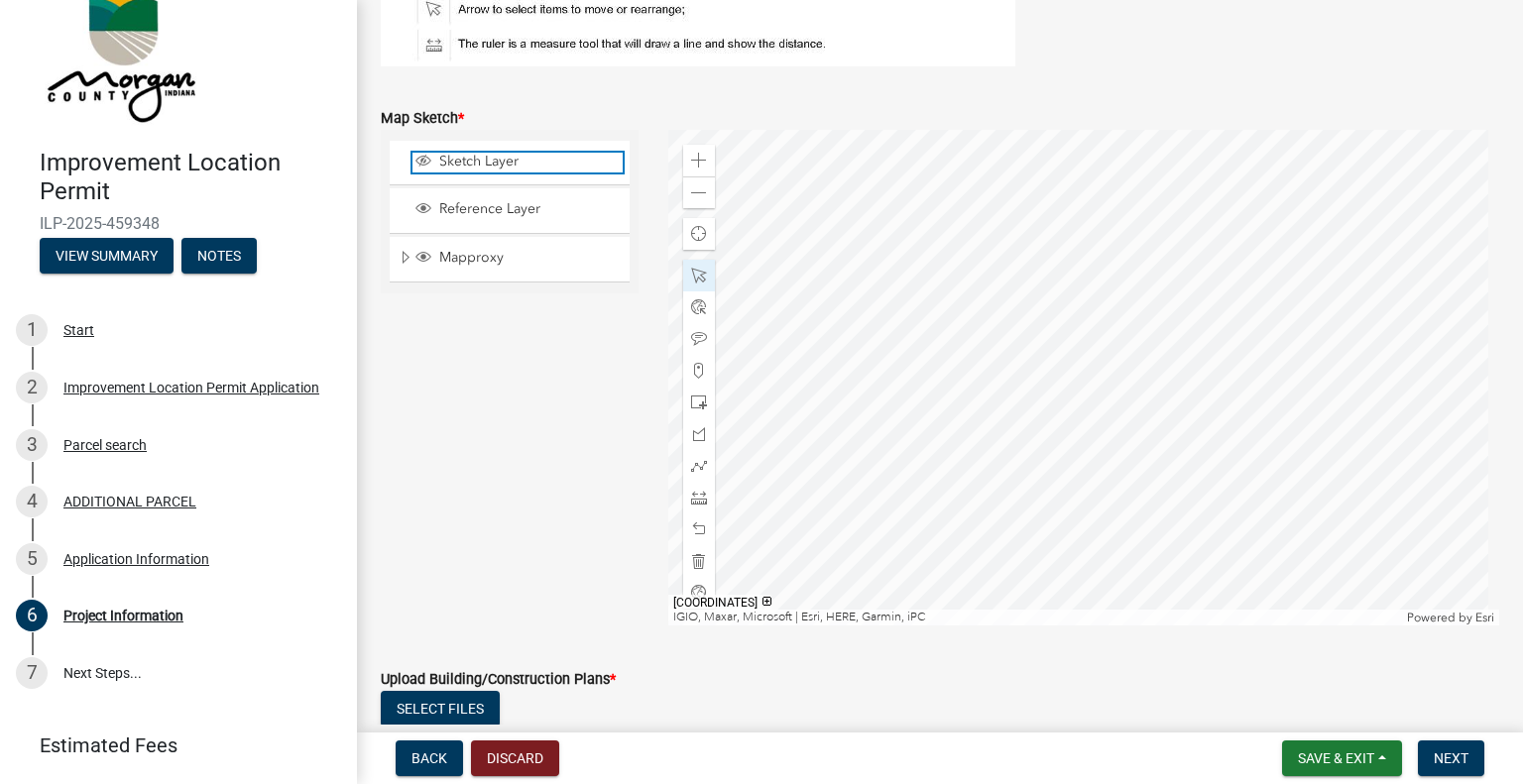 click on "Sketch Layer" at bounding box center (528, 162) 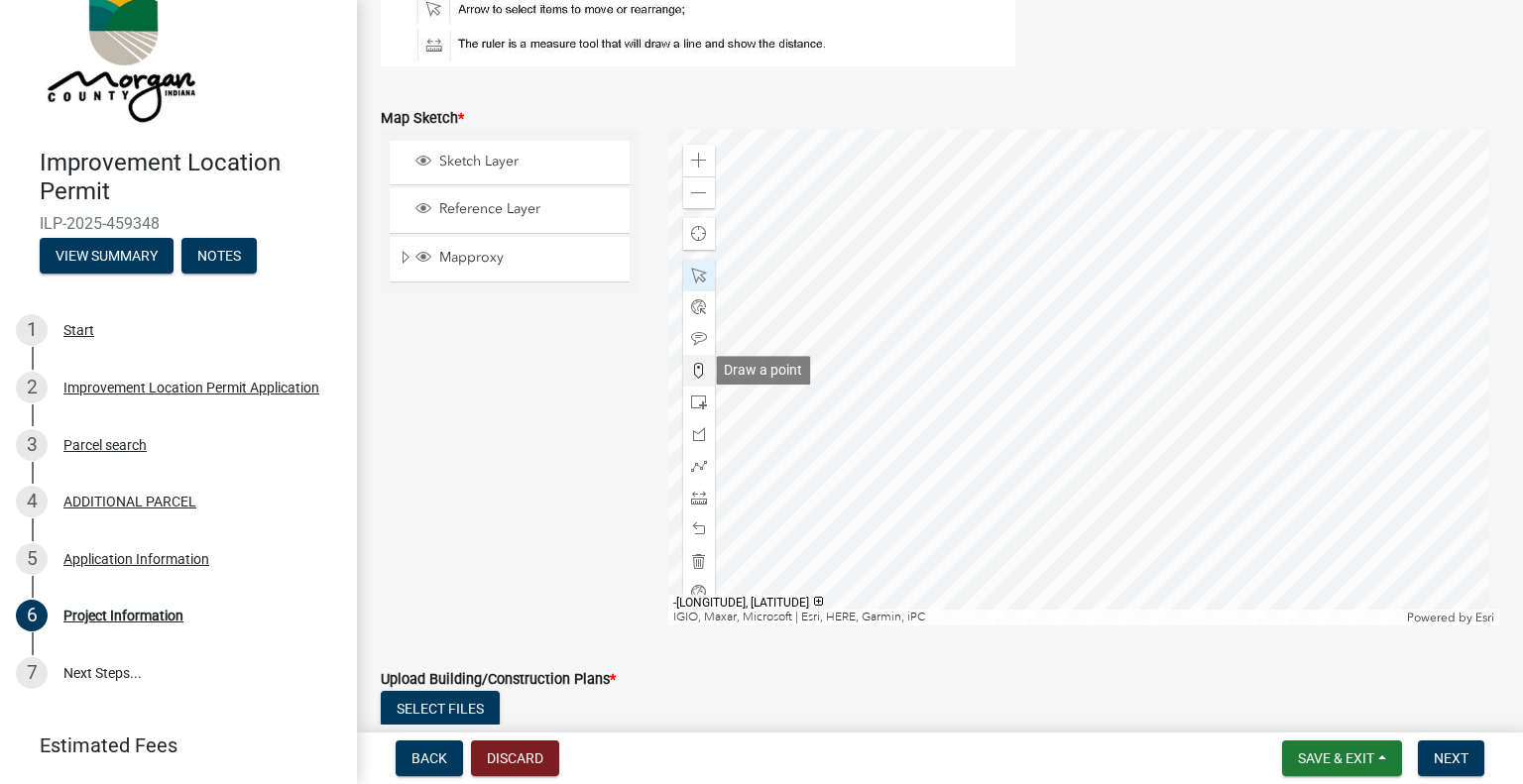 click 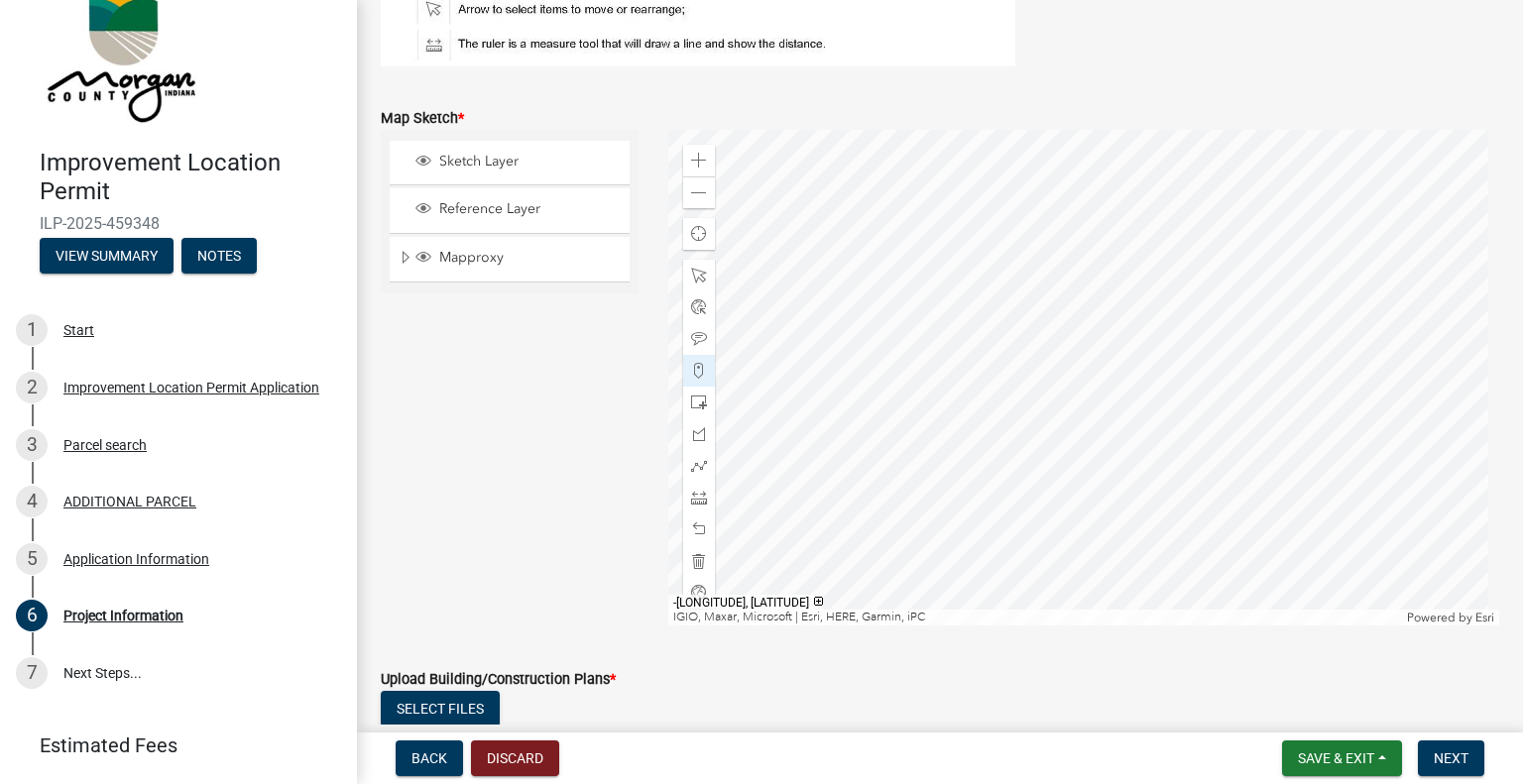 click 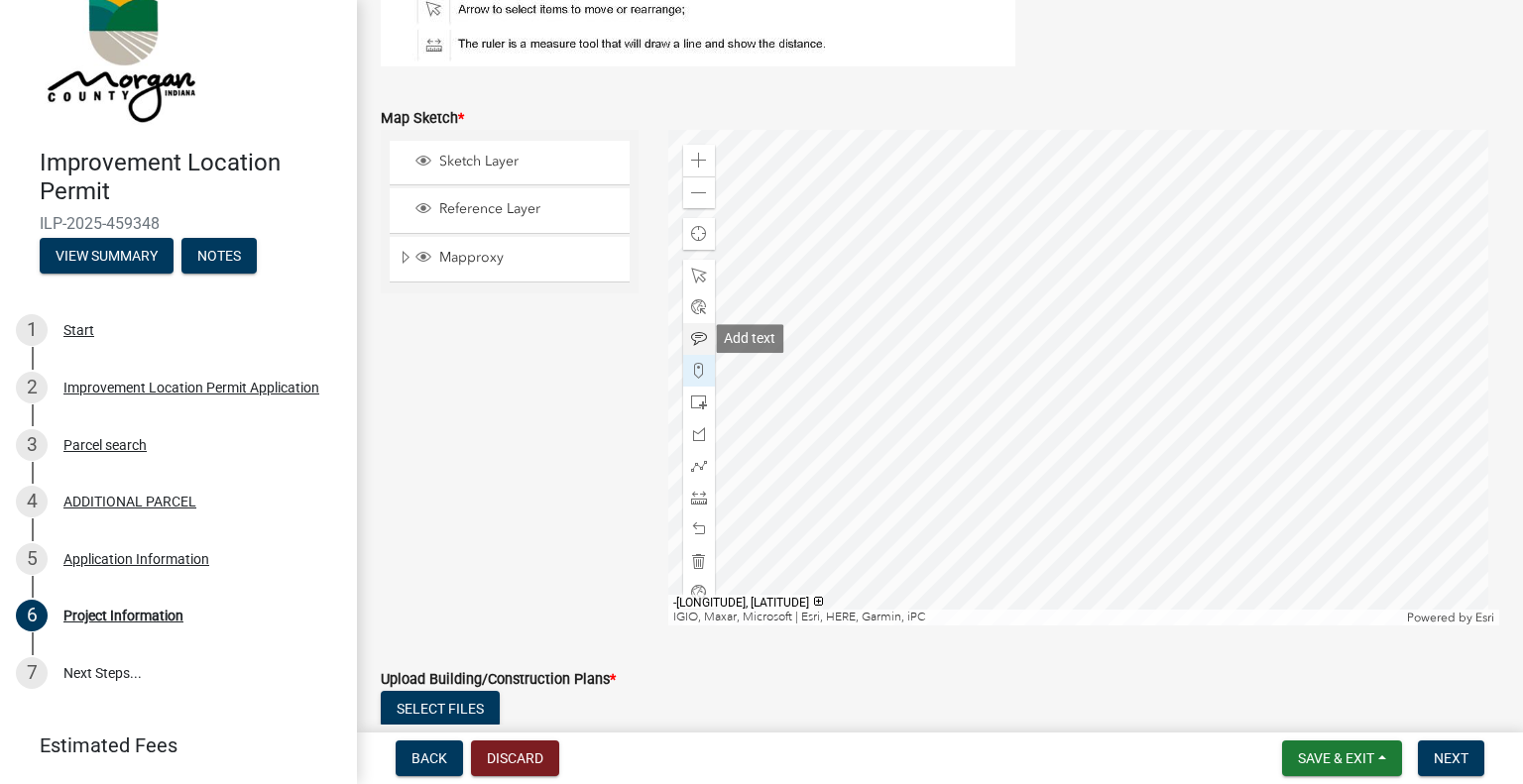 click 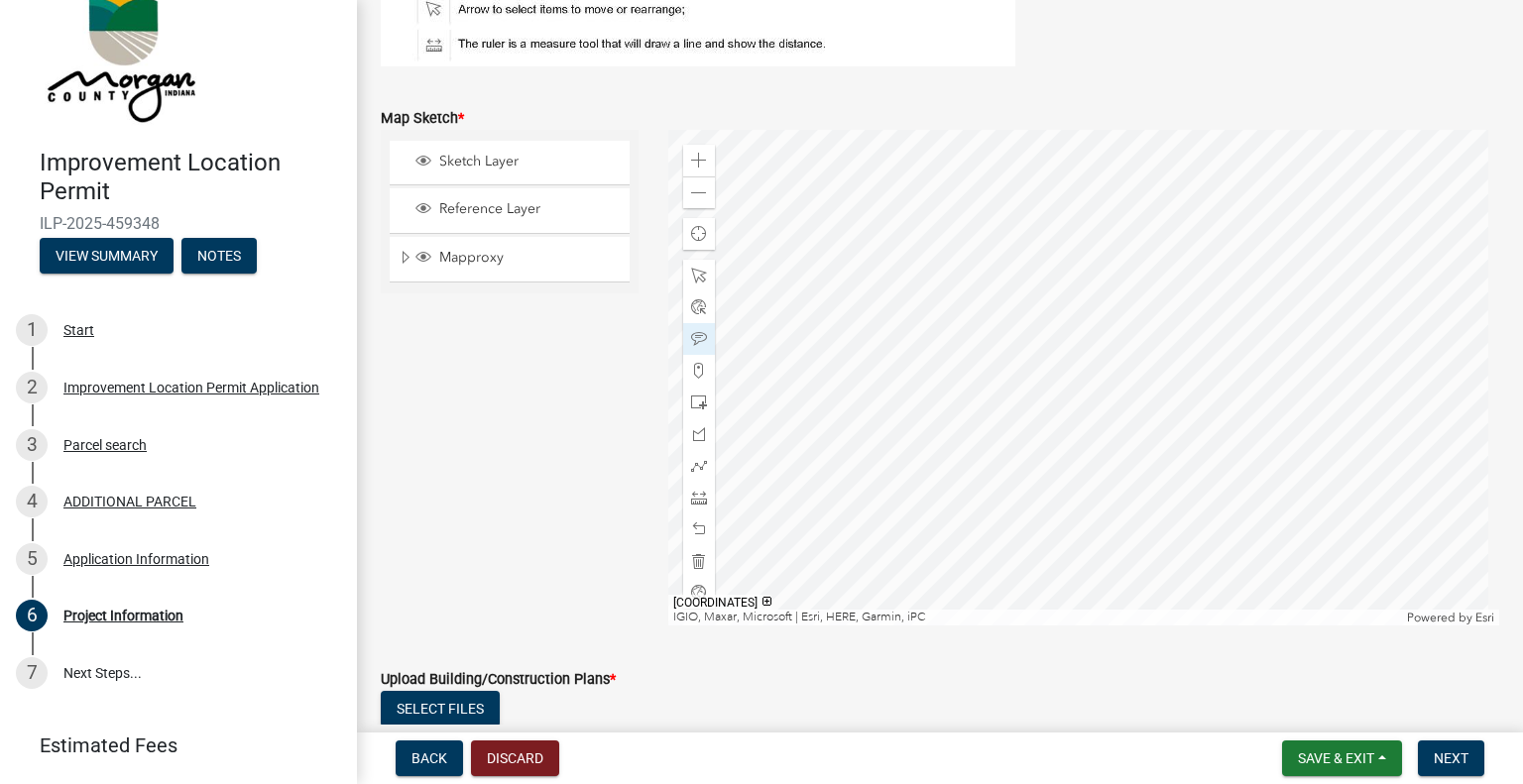 click 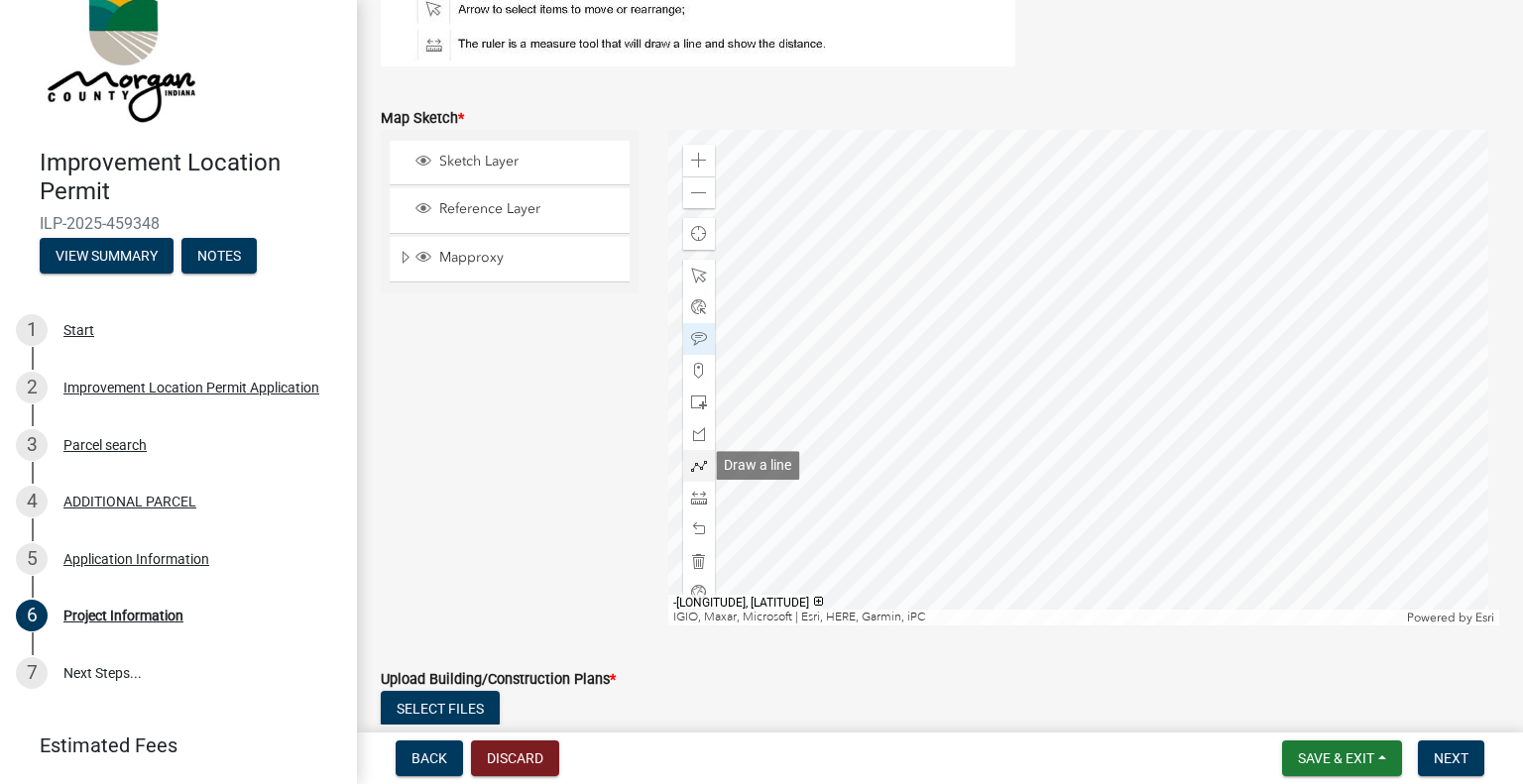click 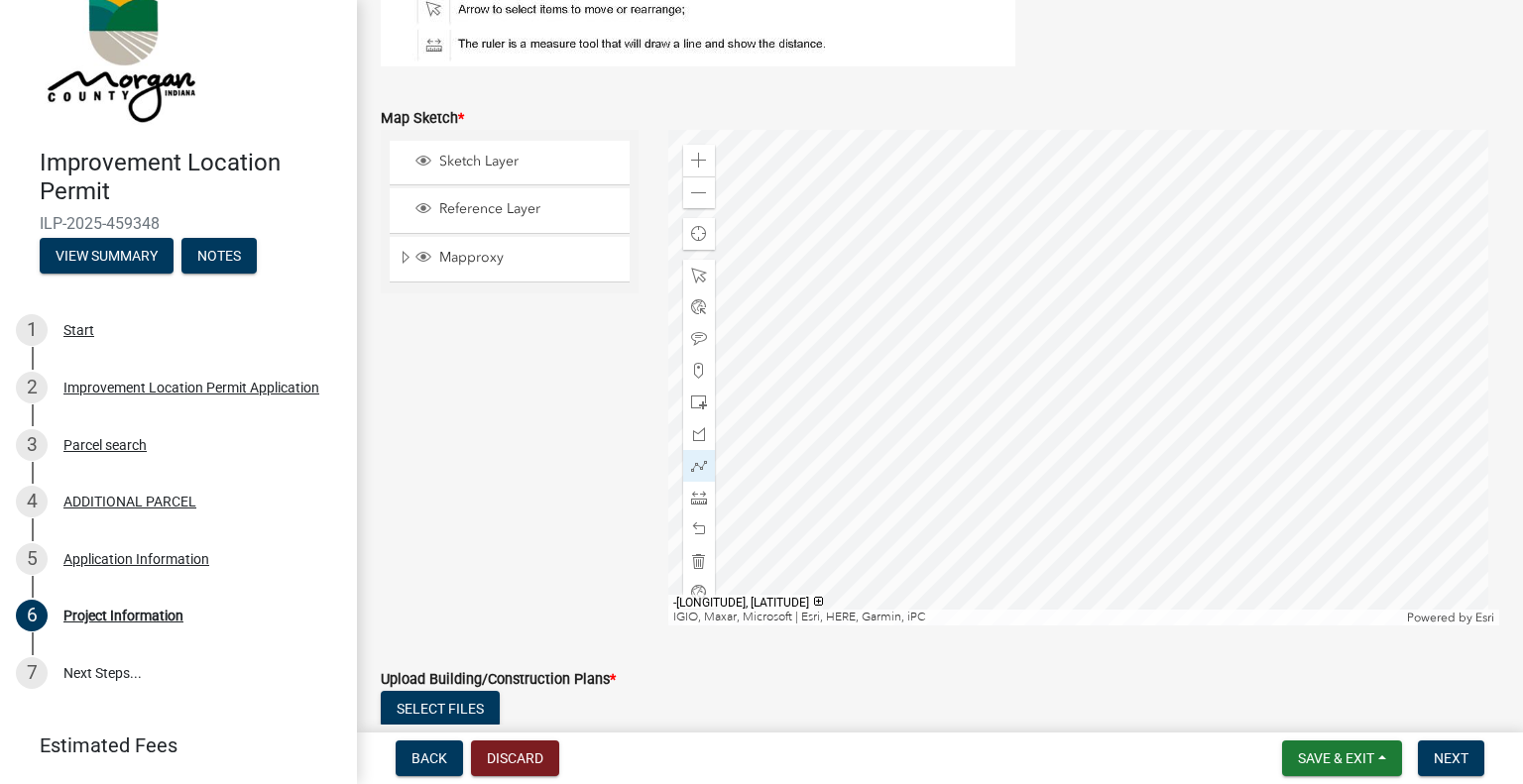 click 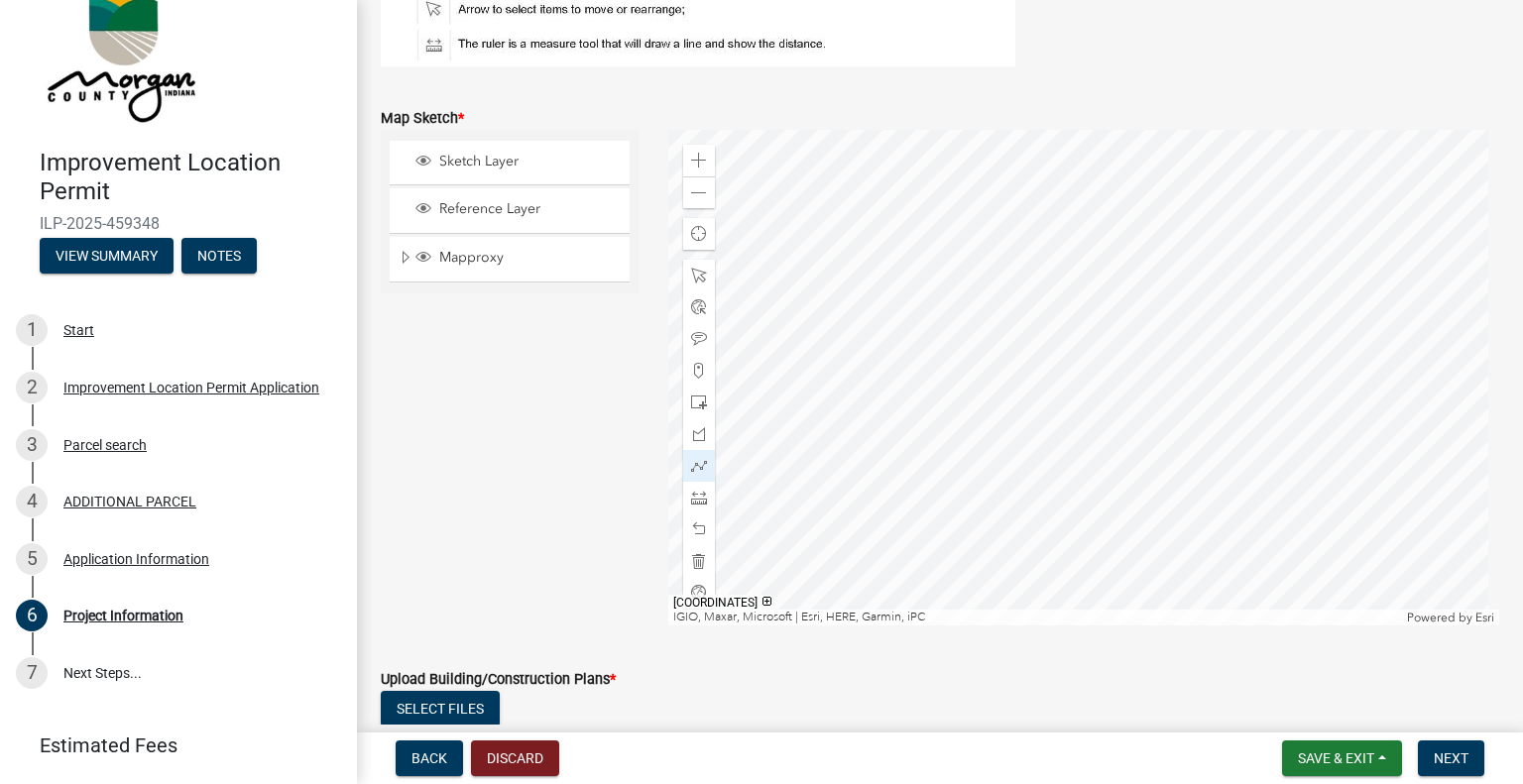 click 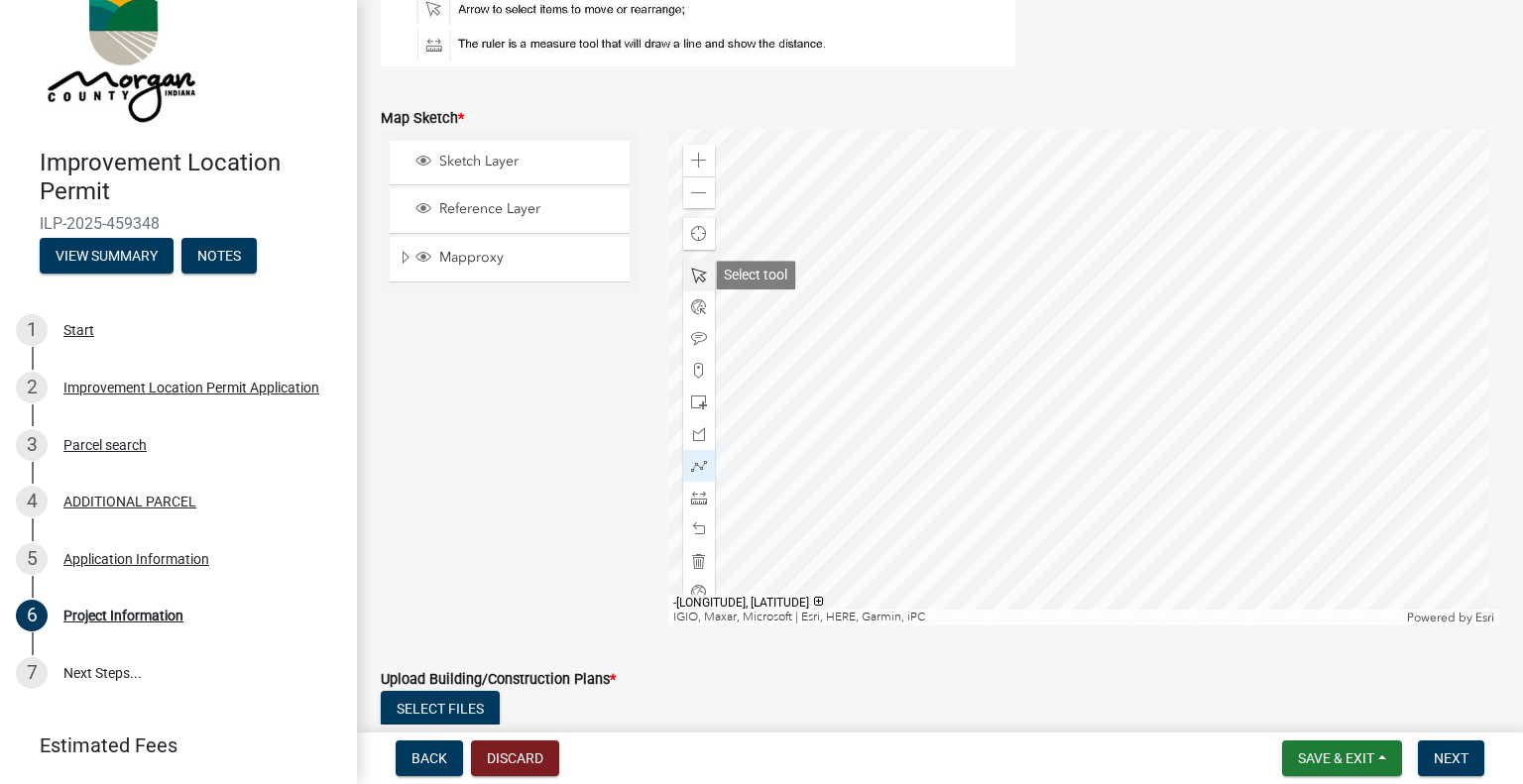 click 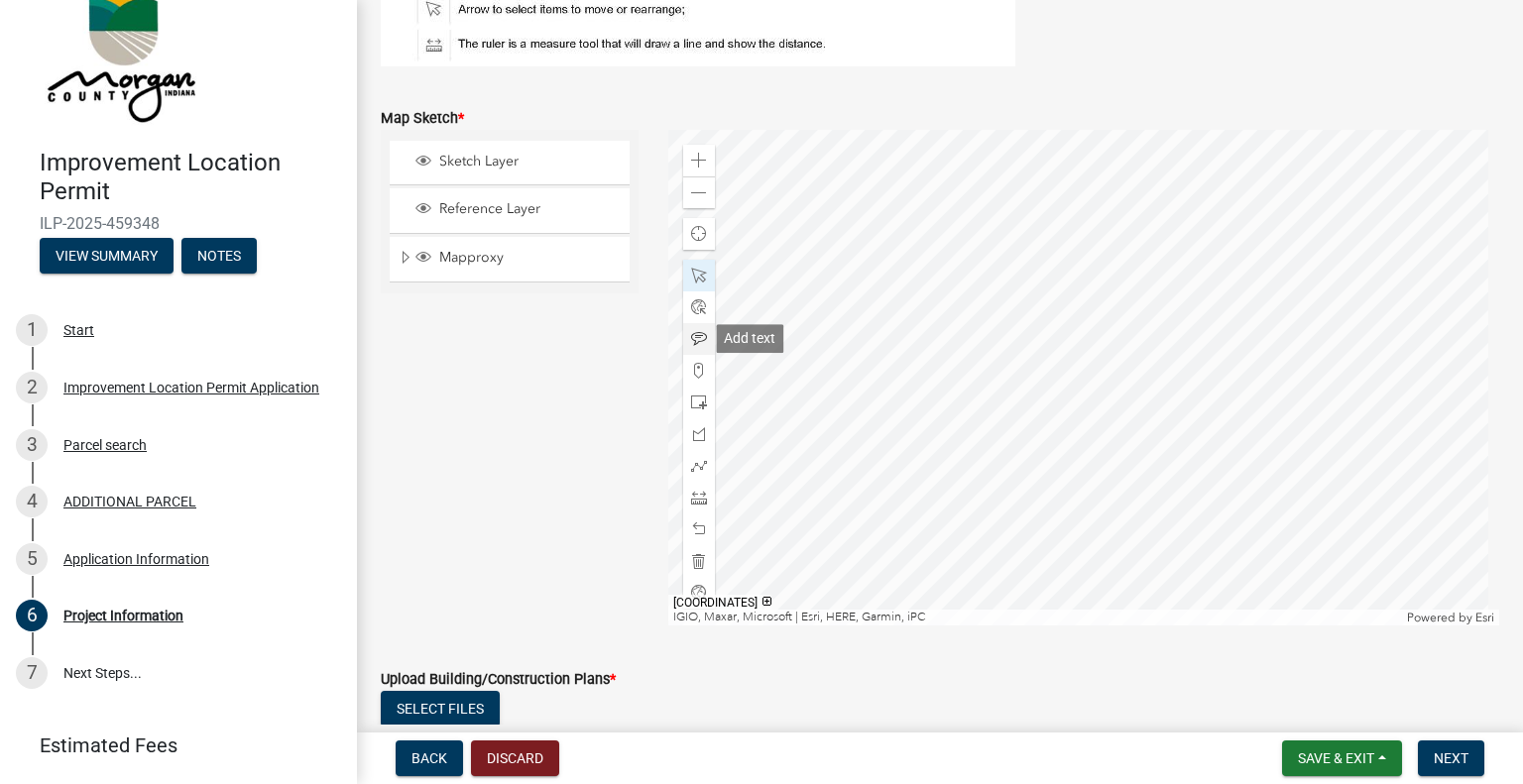 click 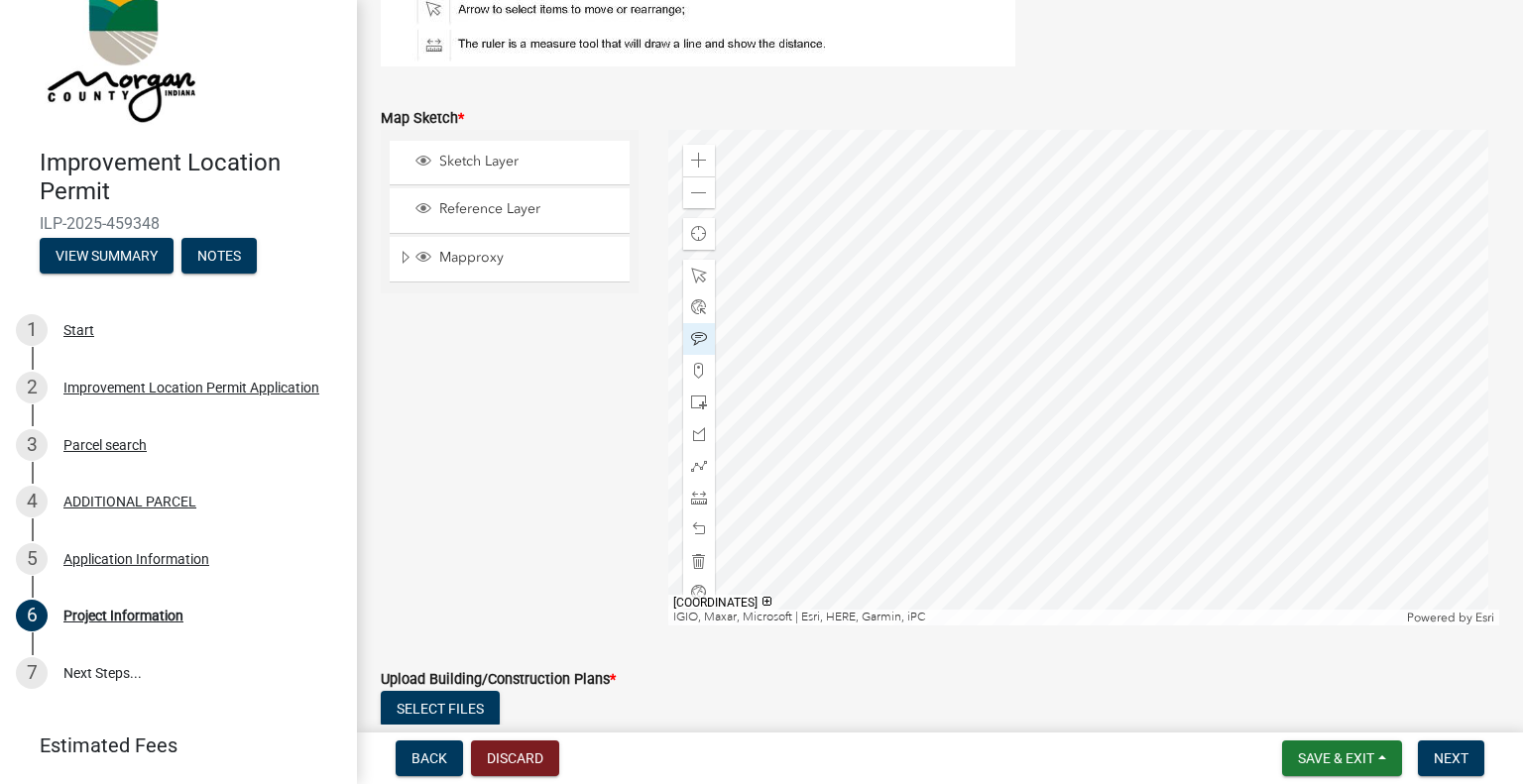 click 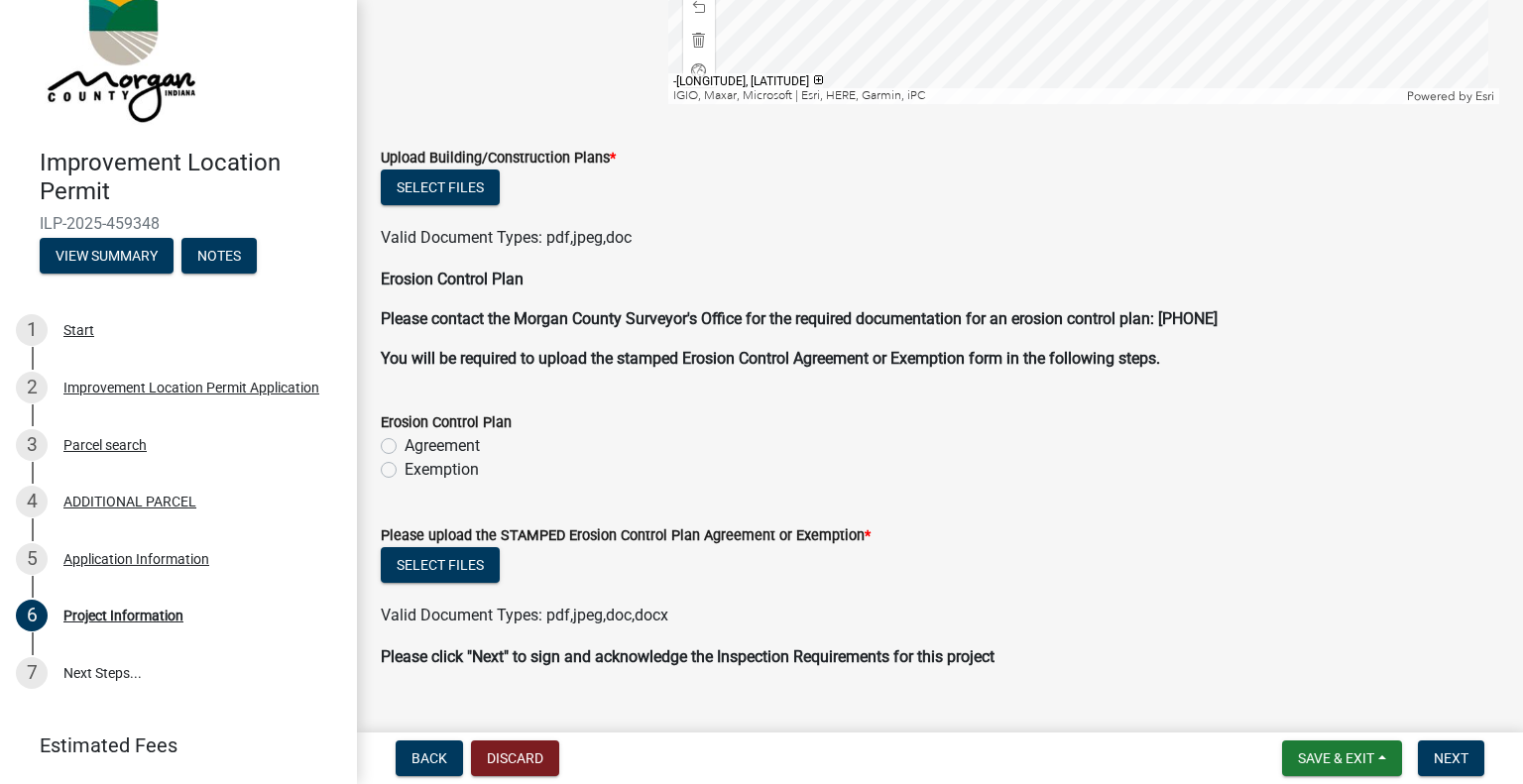 scroll, scrollTop: 4174, scrollLeft: 0, axis: vertical 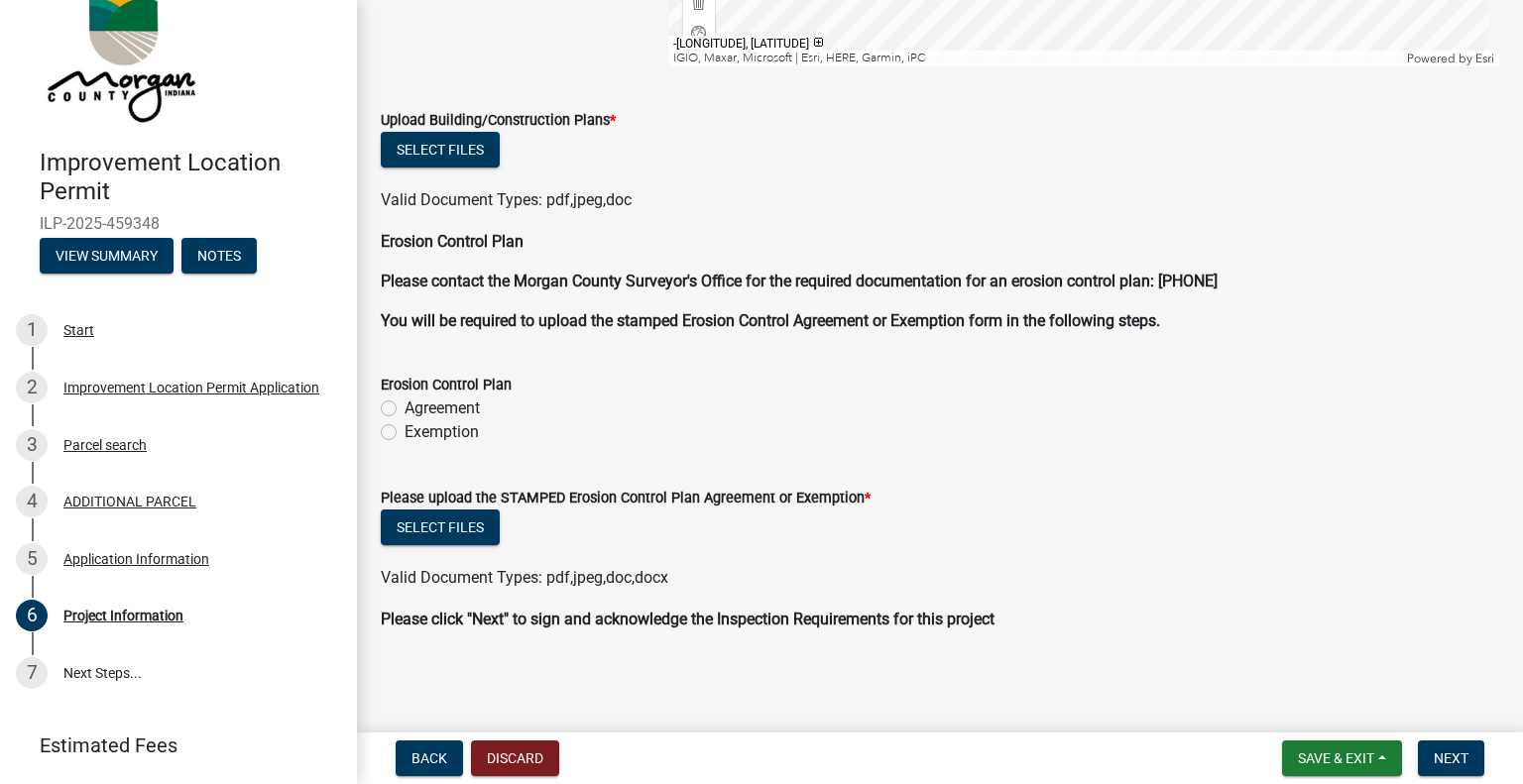 click on "Please contact the Morgan County Surveyor's Office for the required documentation for an erosion control plan: [PHONE]" 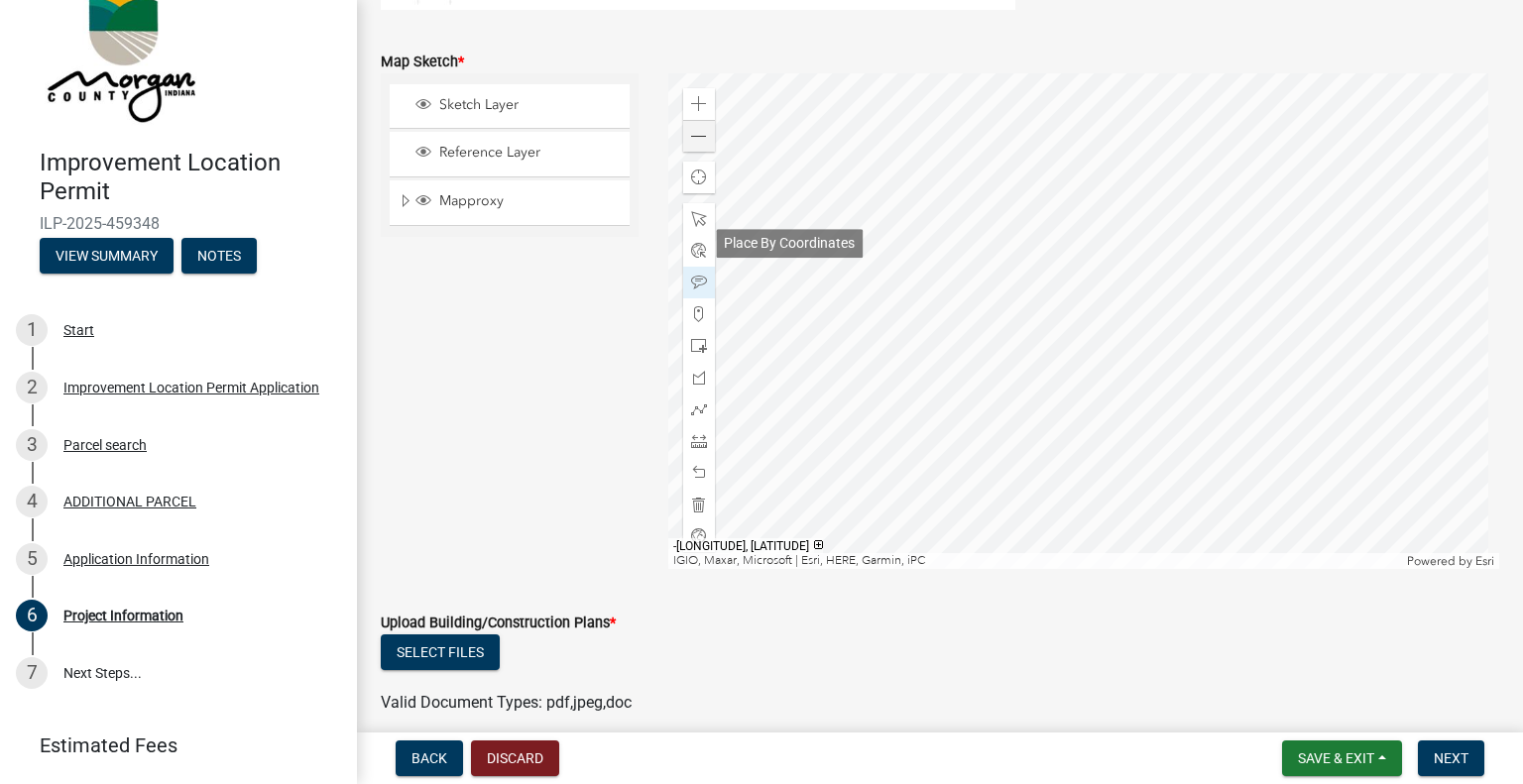 scroll, scrollTop: 3678, scrollLeft: 0, axis: vertical 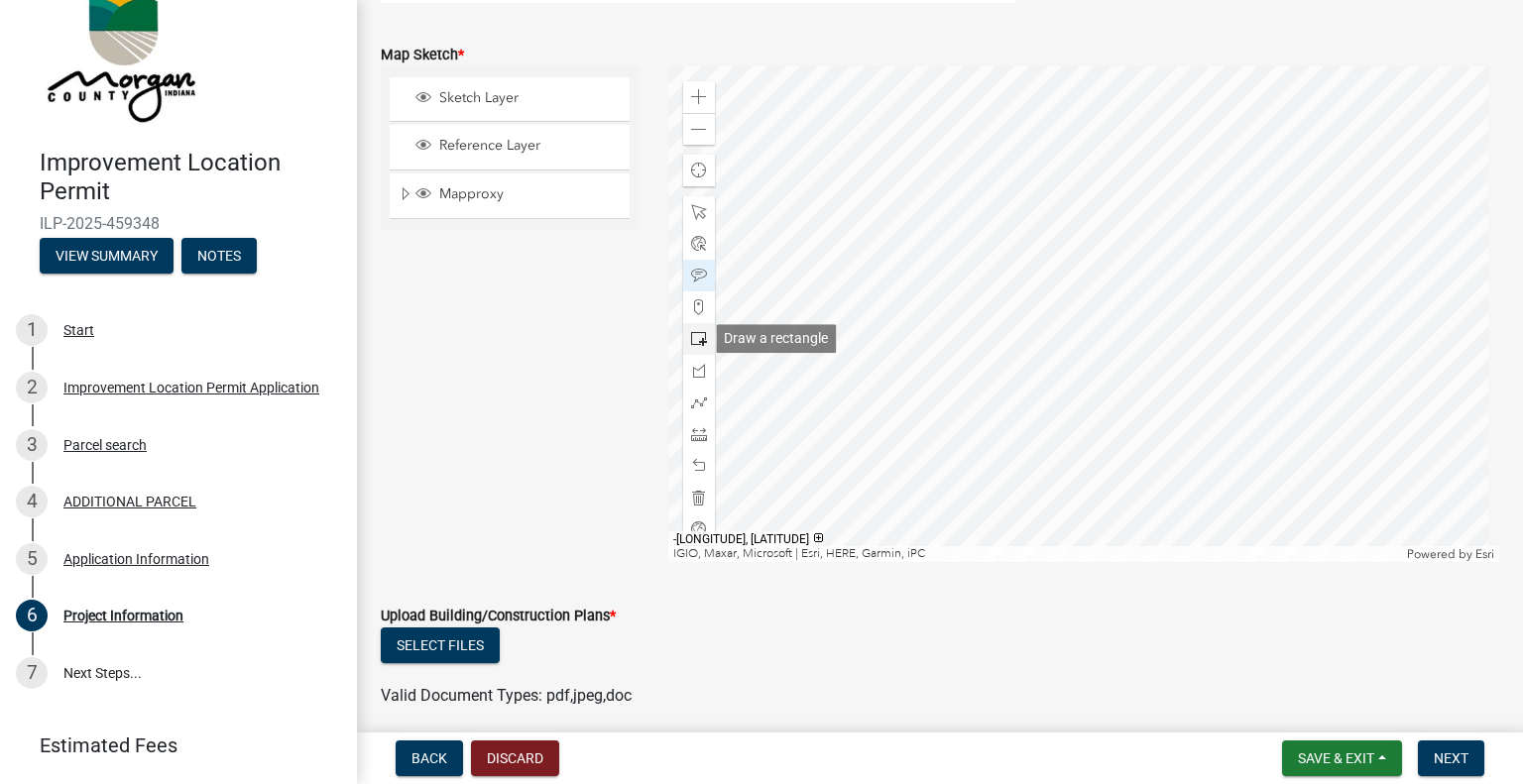 click 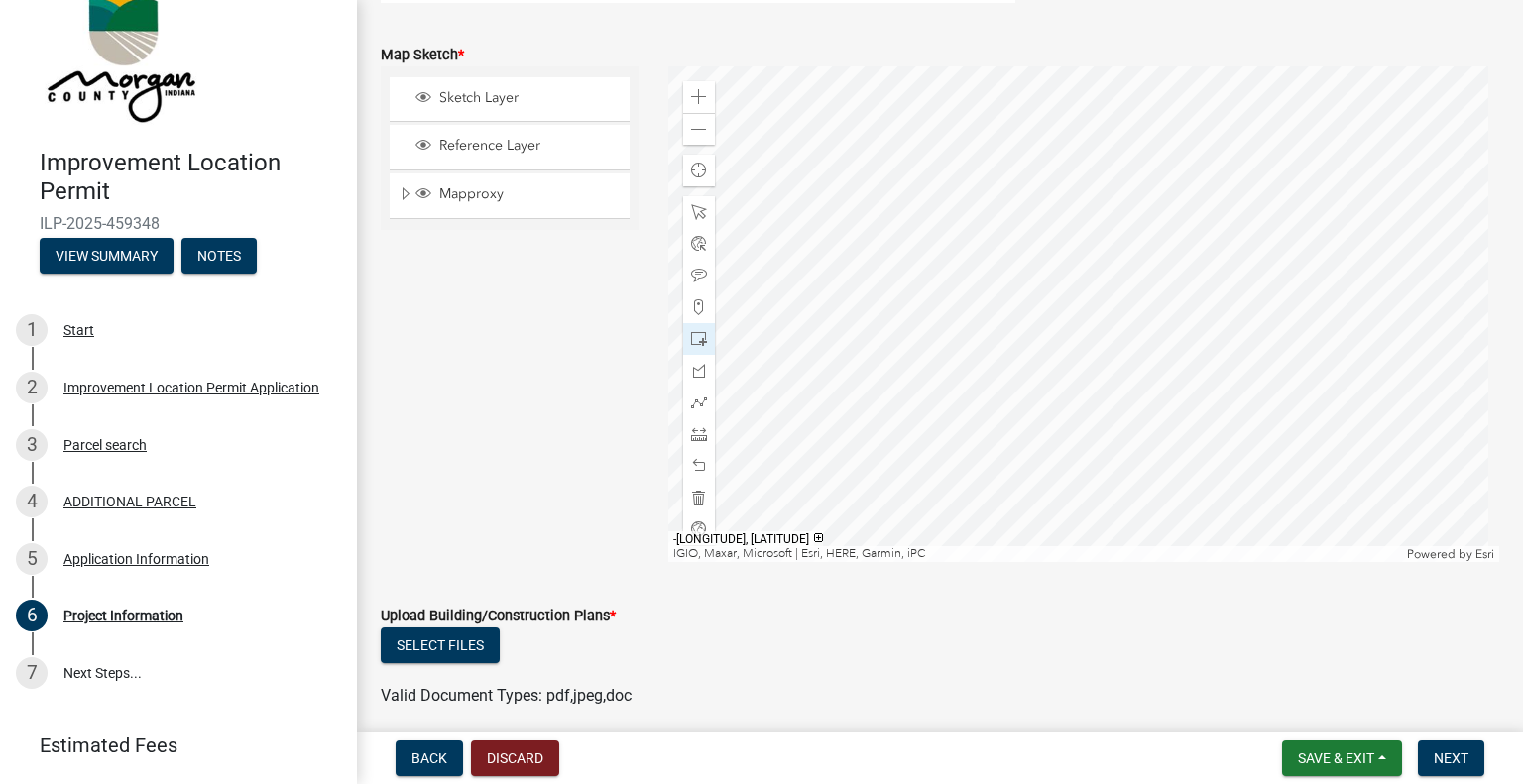 click 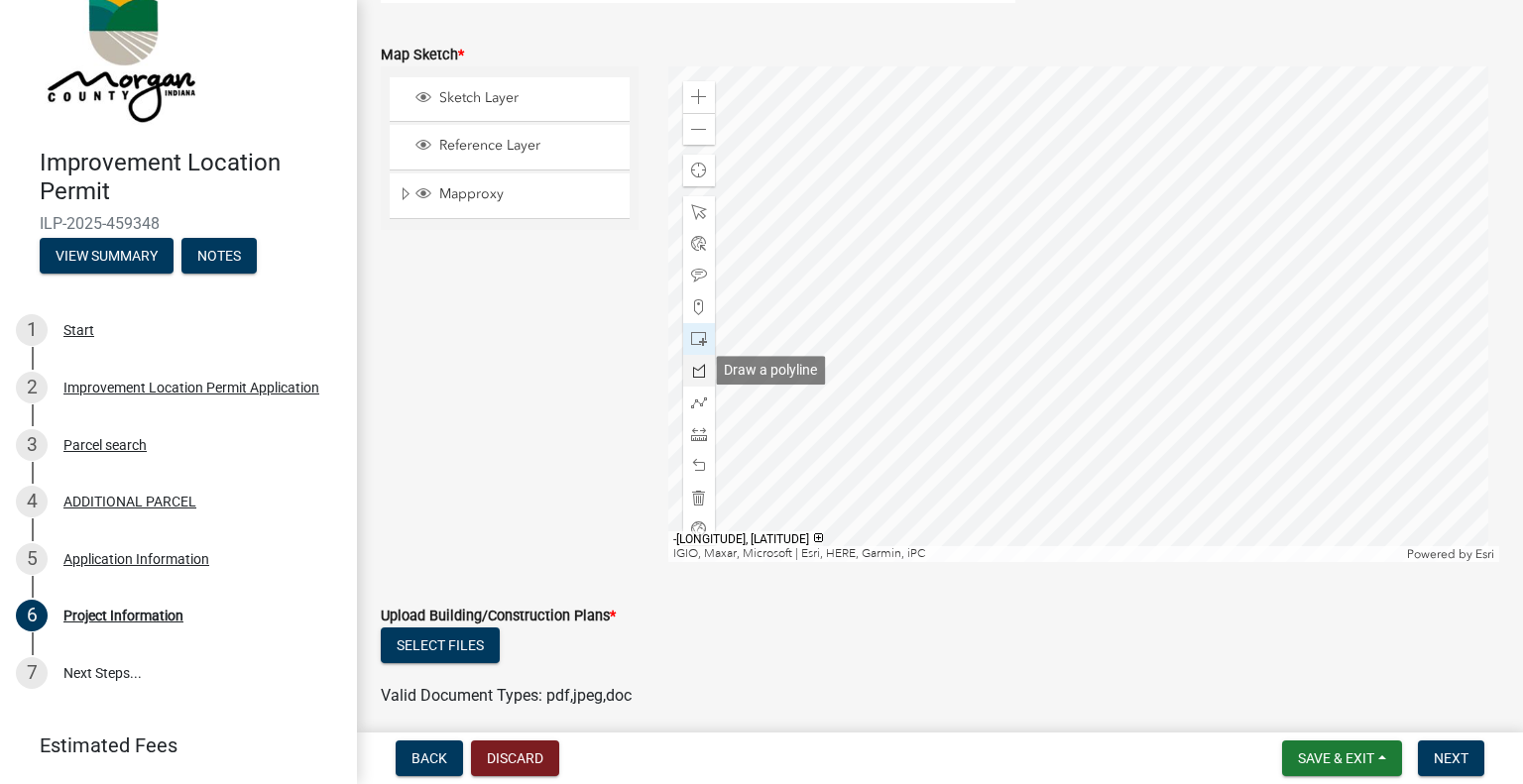 click 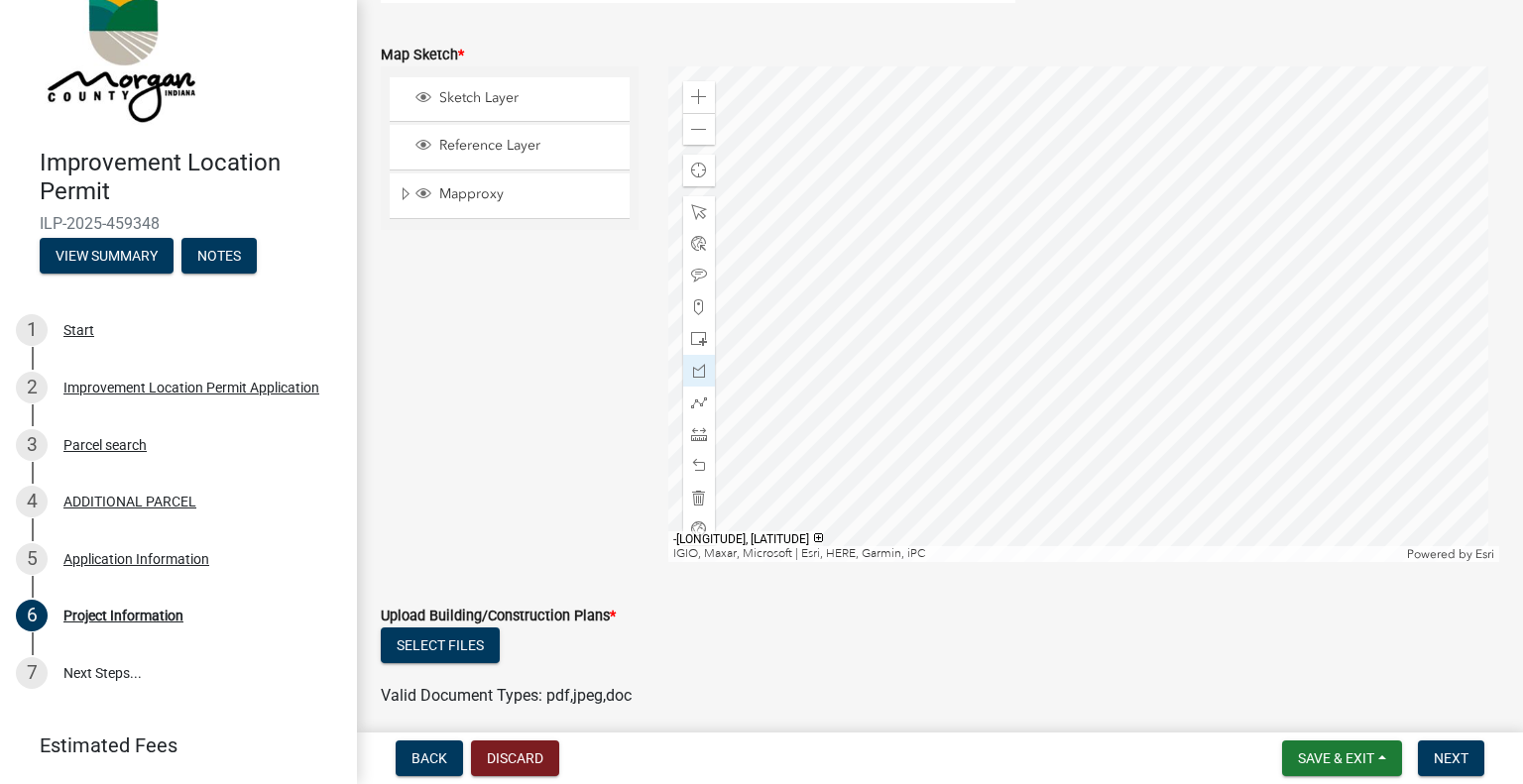 click 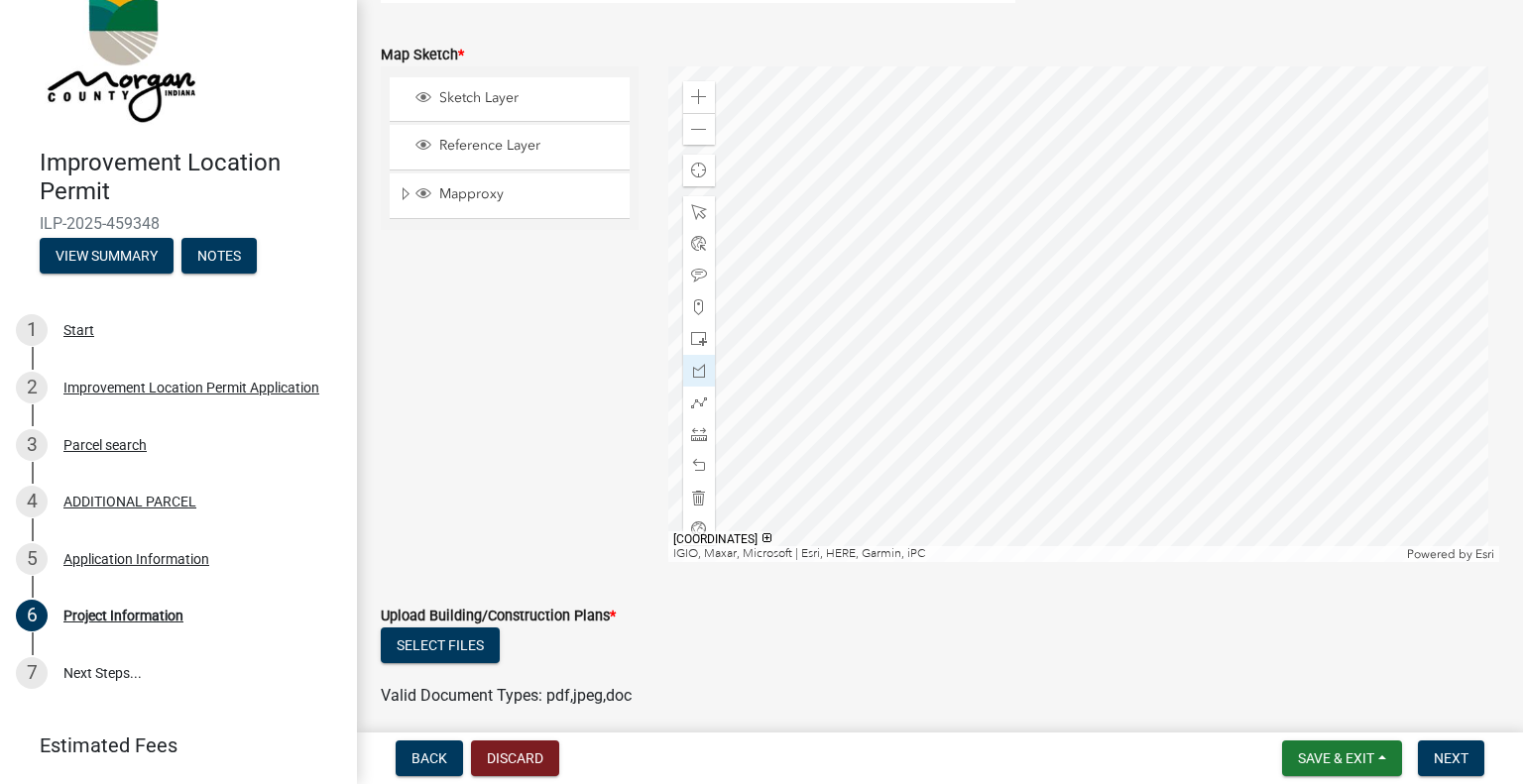 click 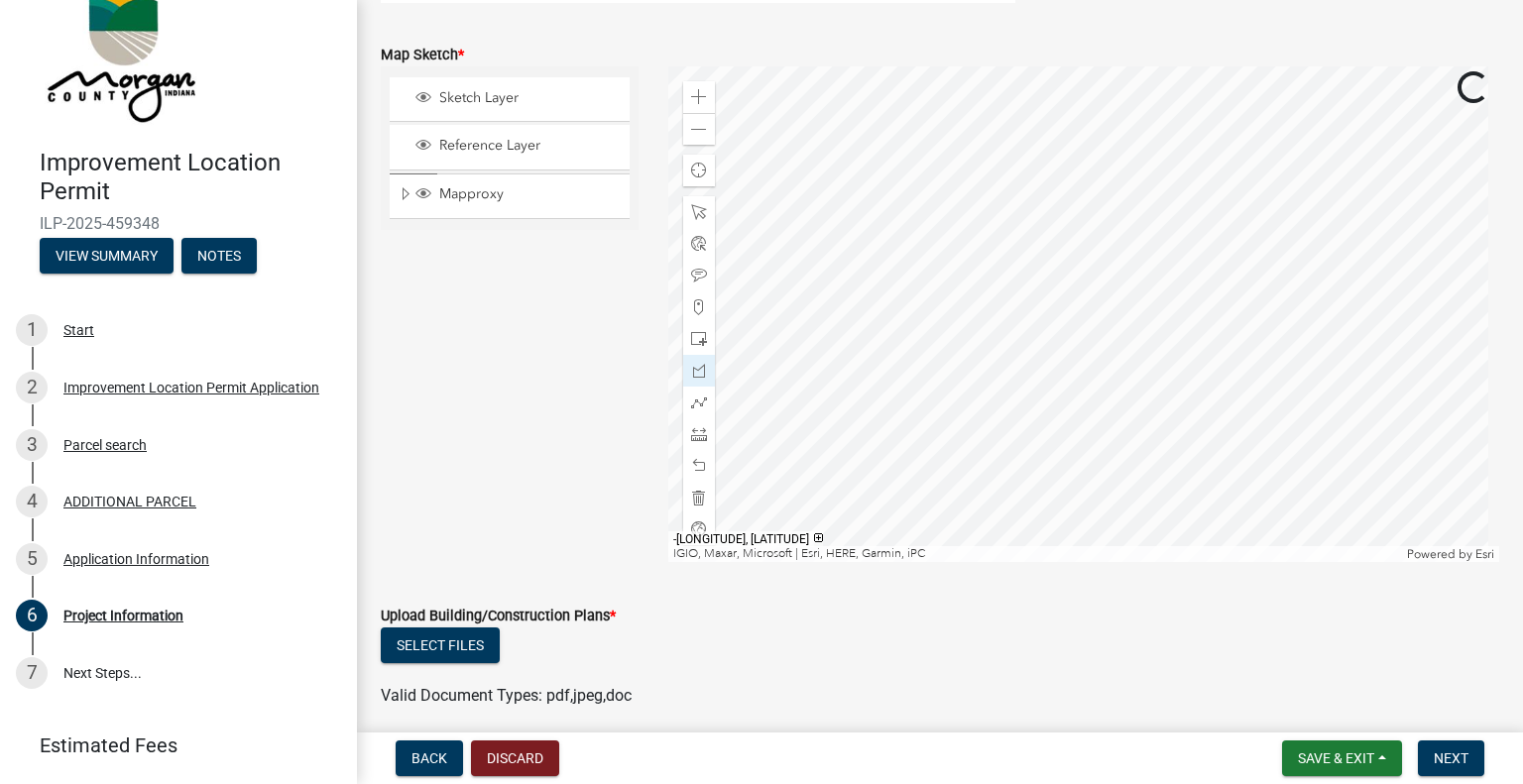 click 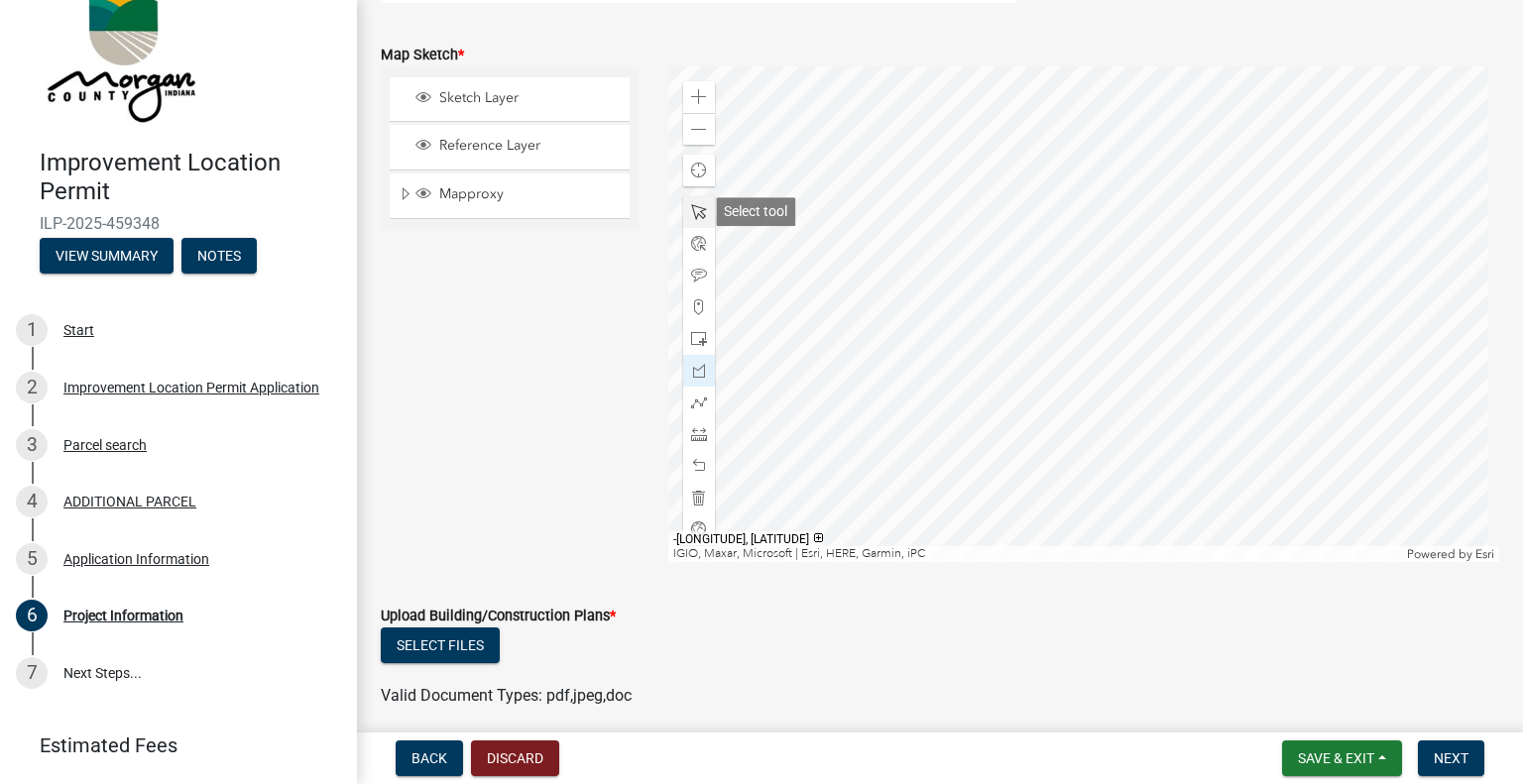 click 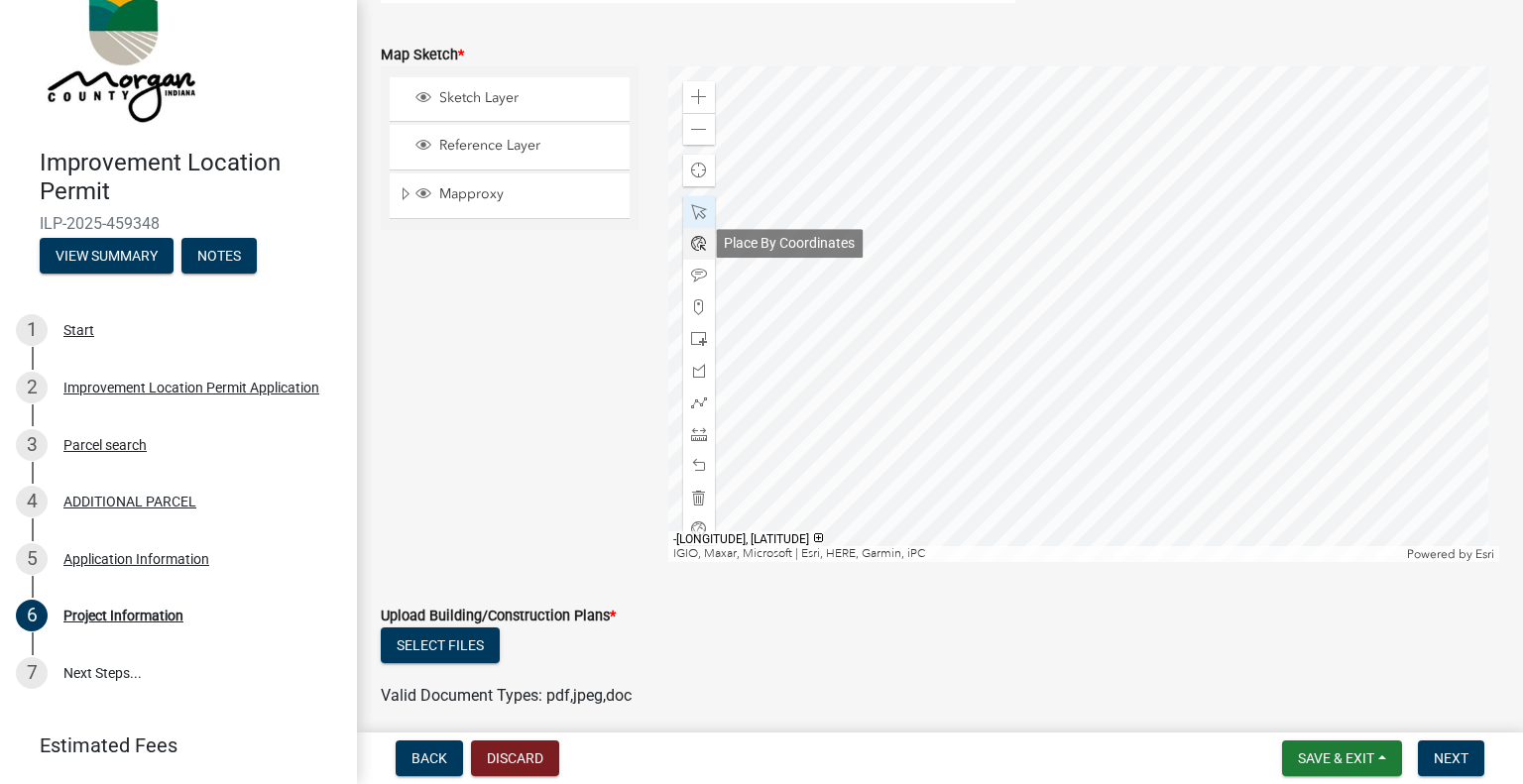 click 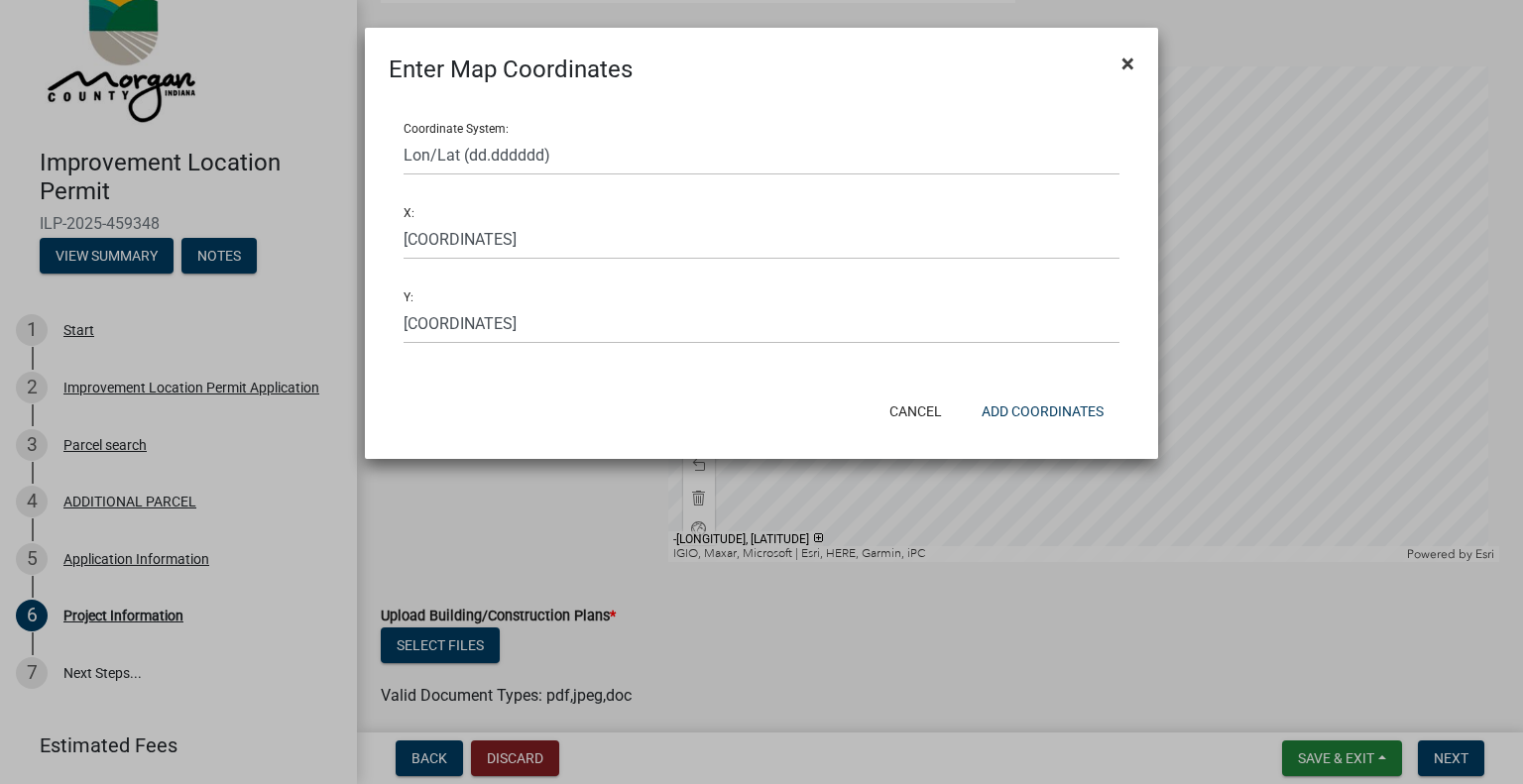 click on "×" 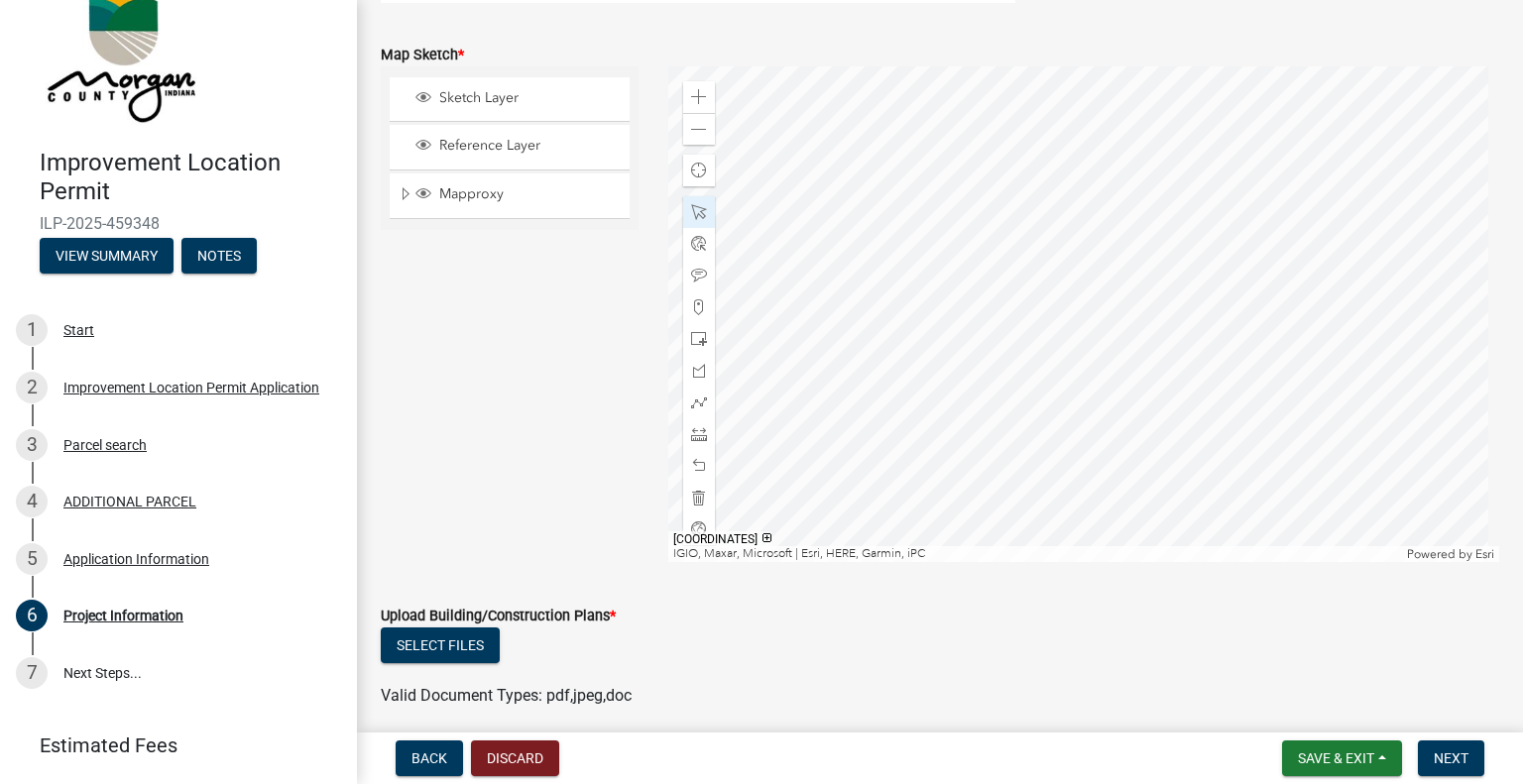 click 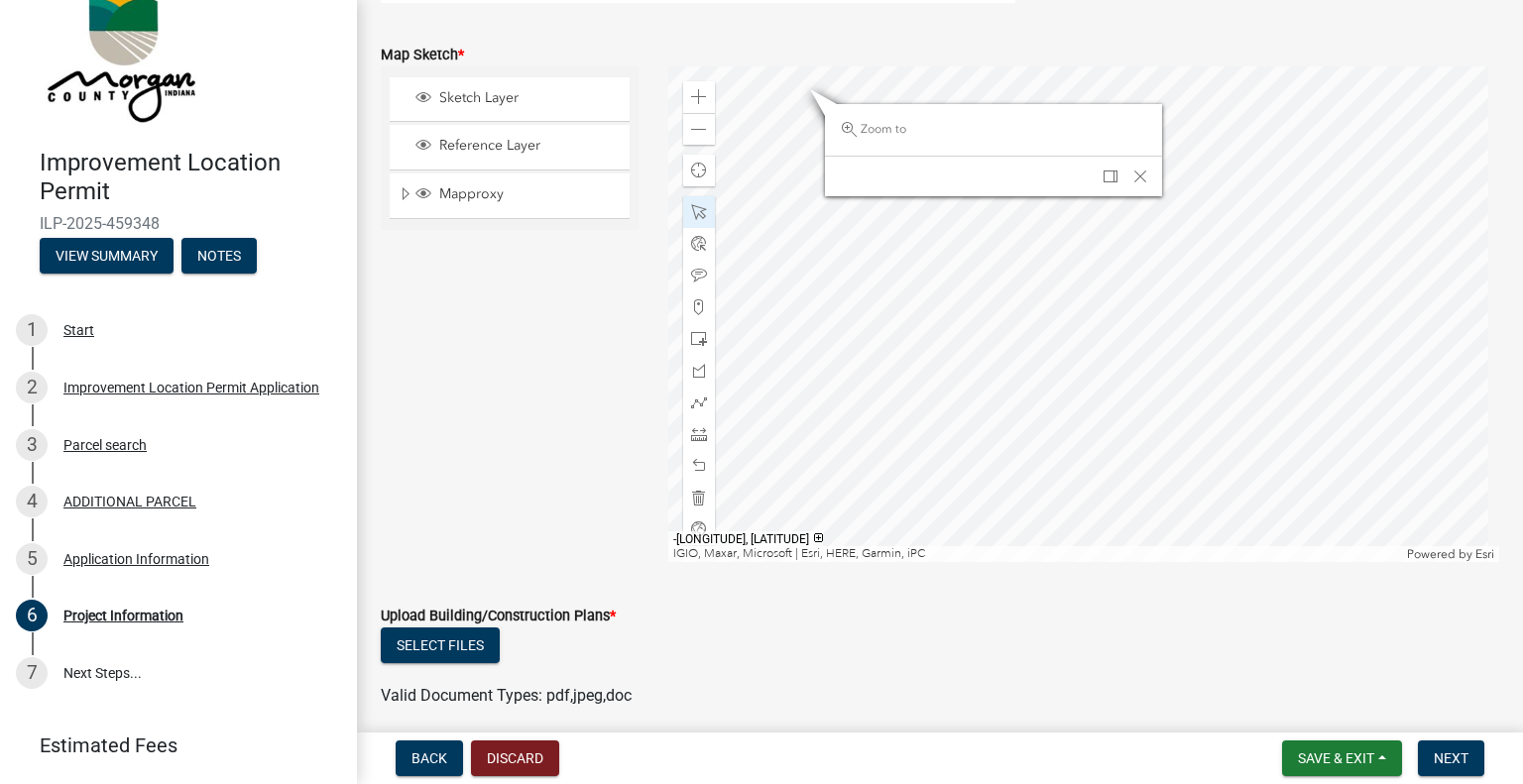 click 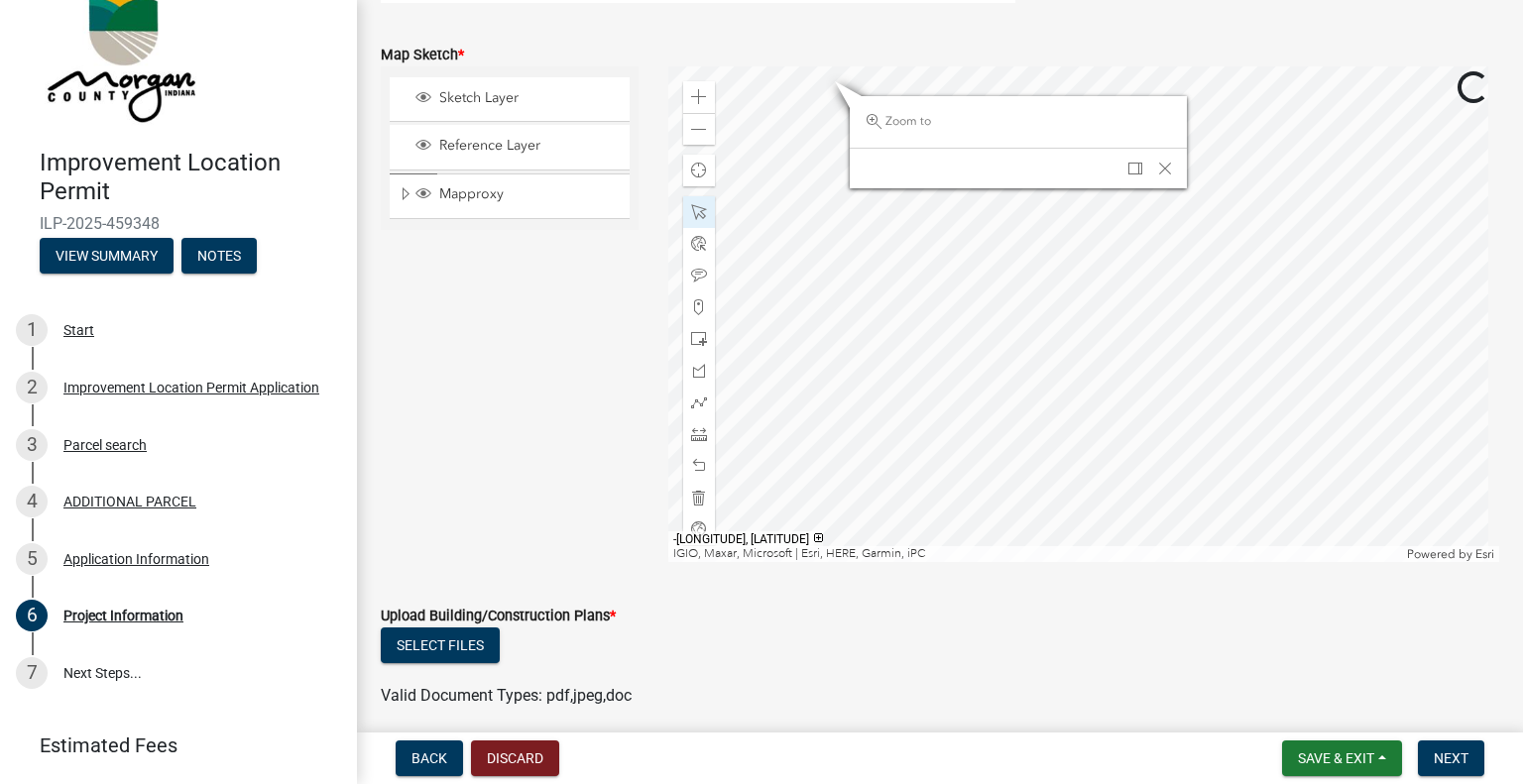 click 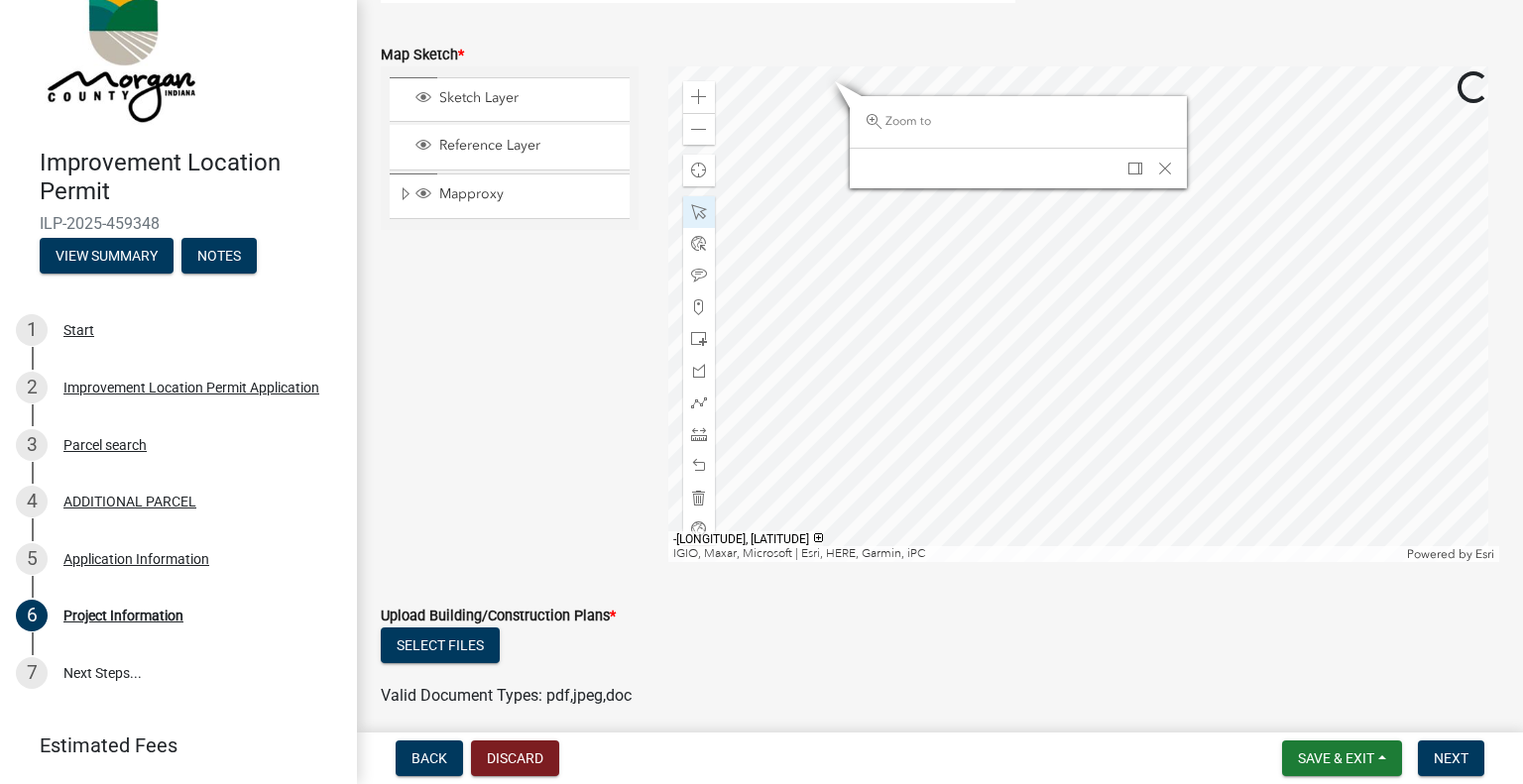 click 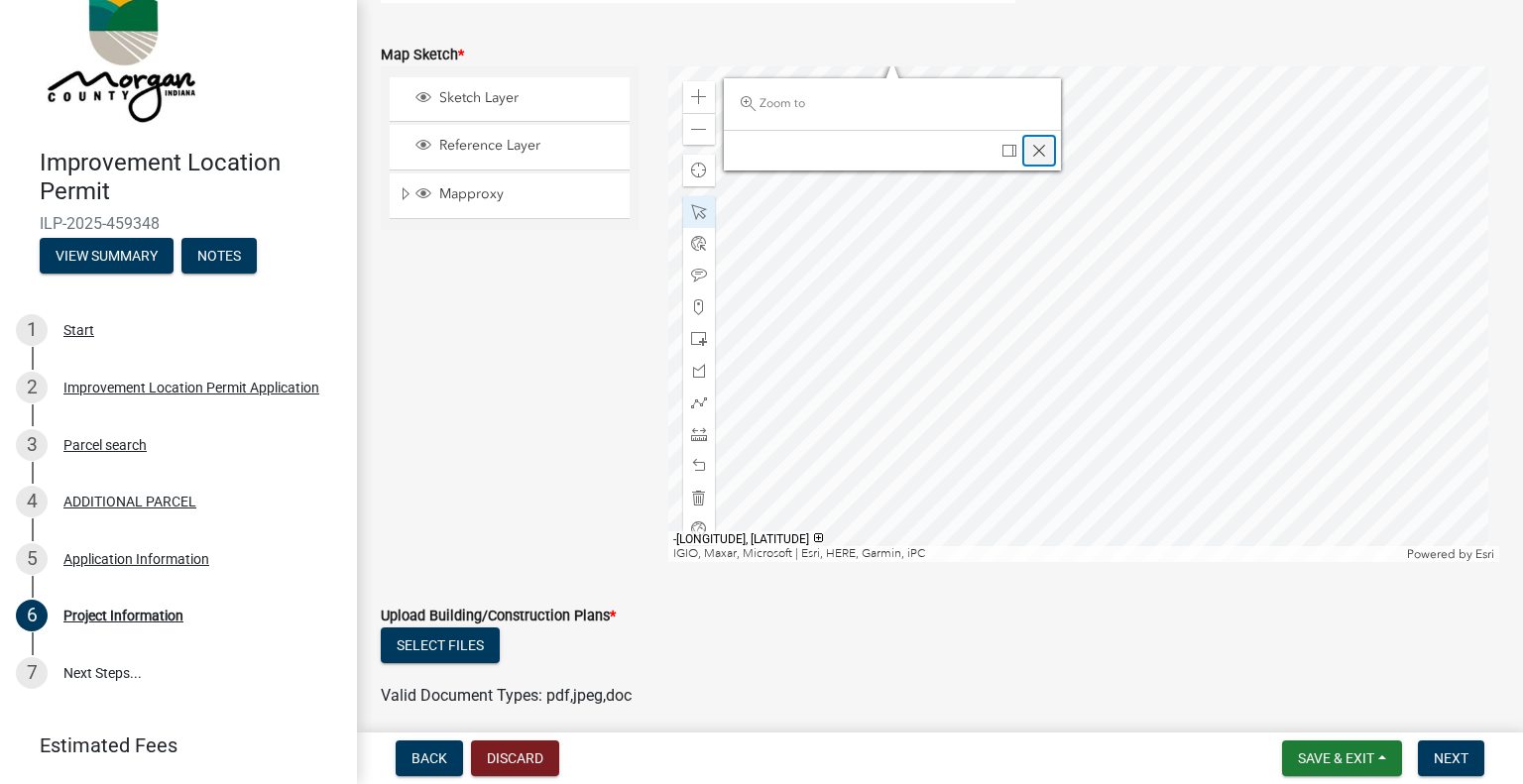 click 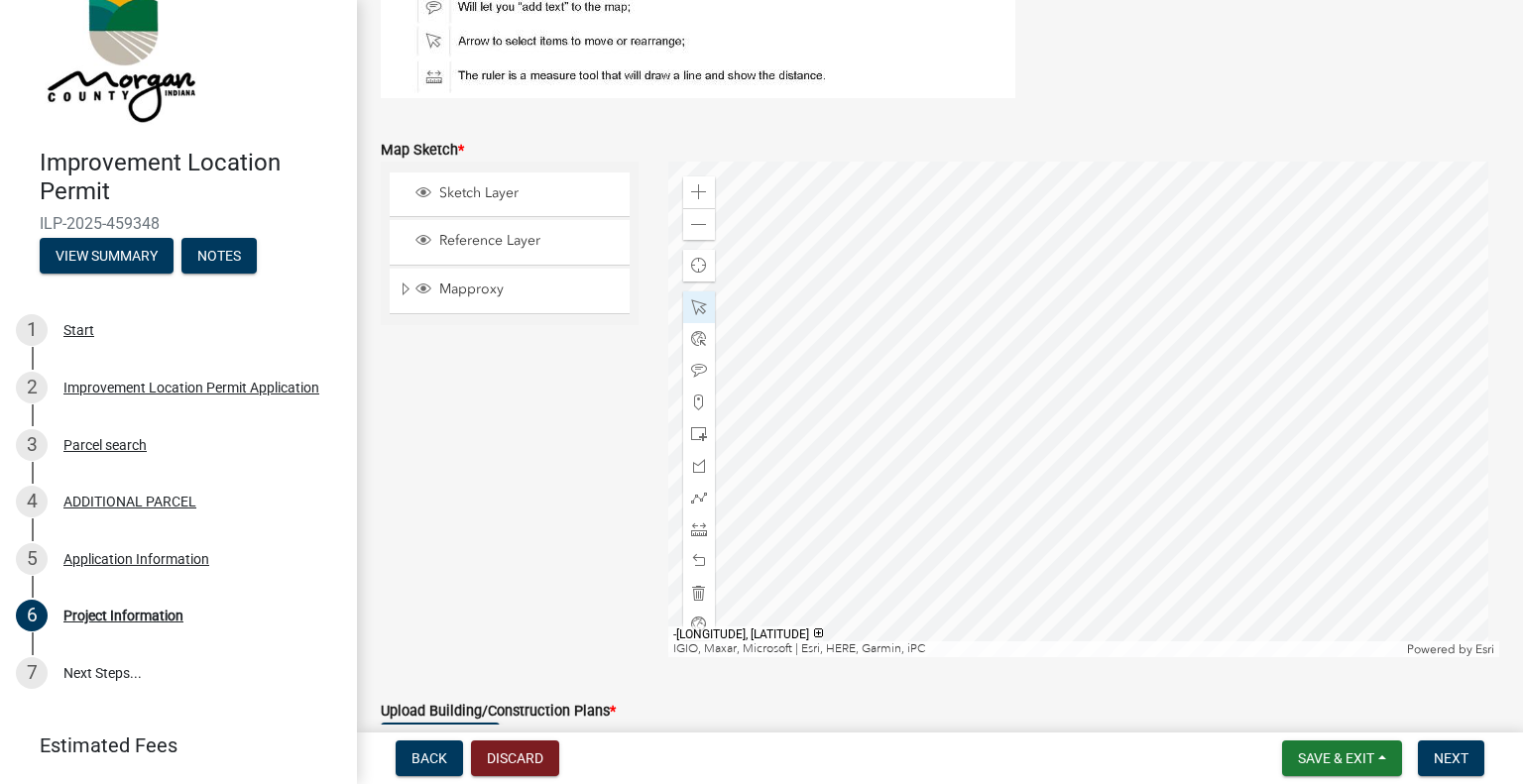scroll, scrollTop: 3579, scrollLeft: 0, axis: vertical 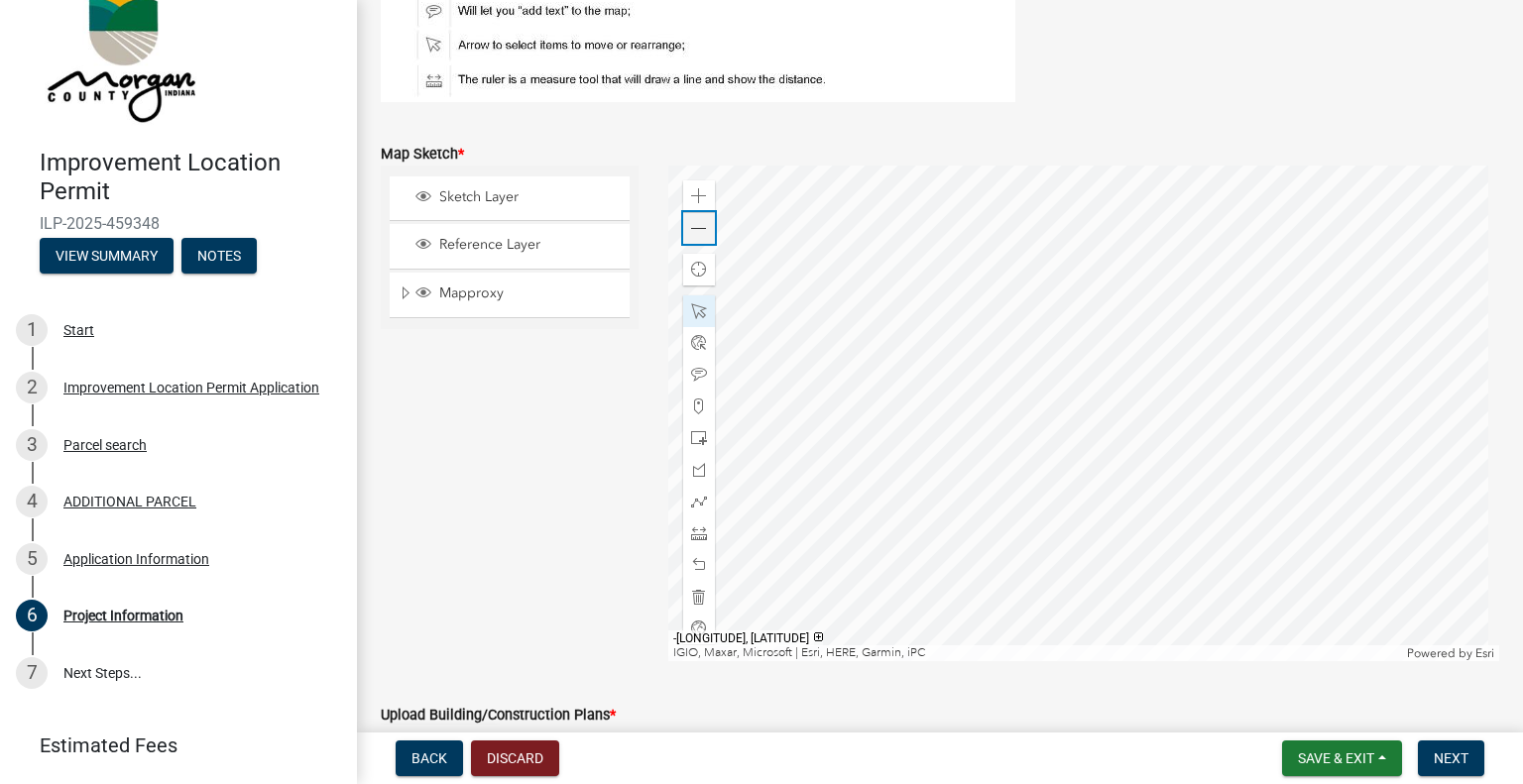 click 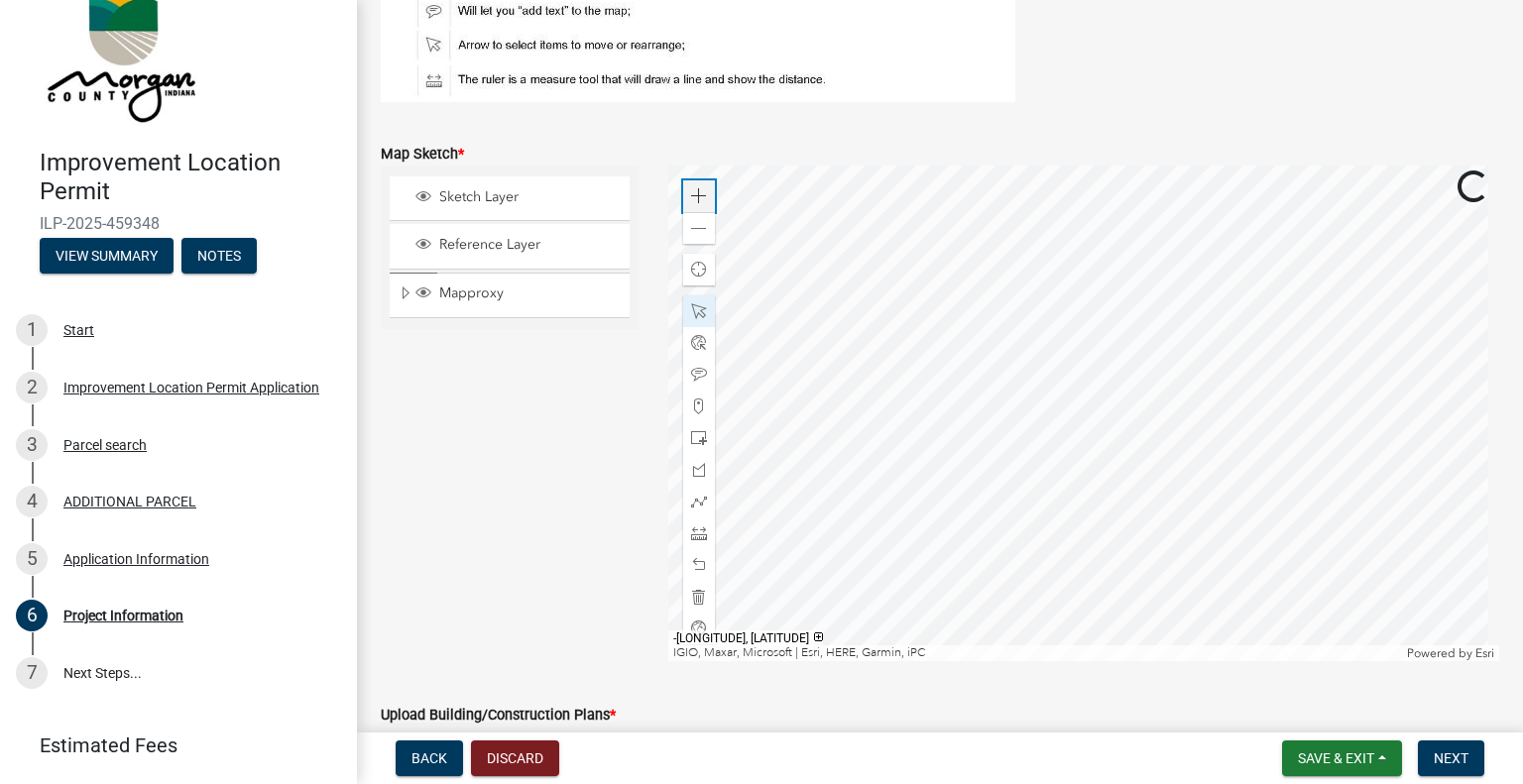 click 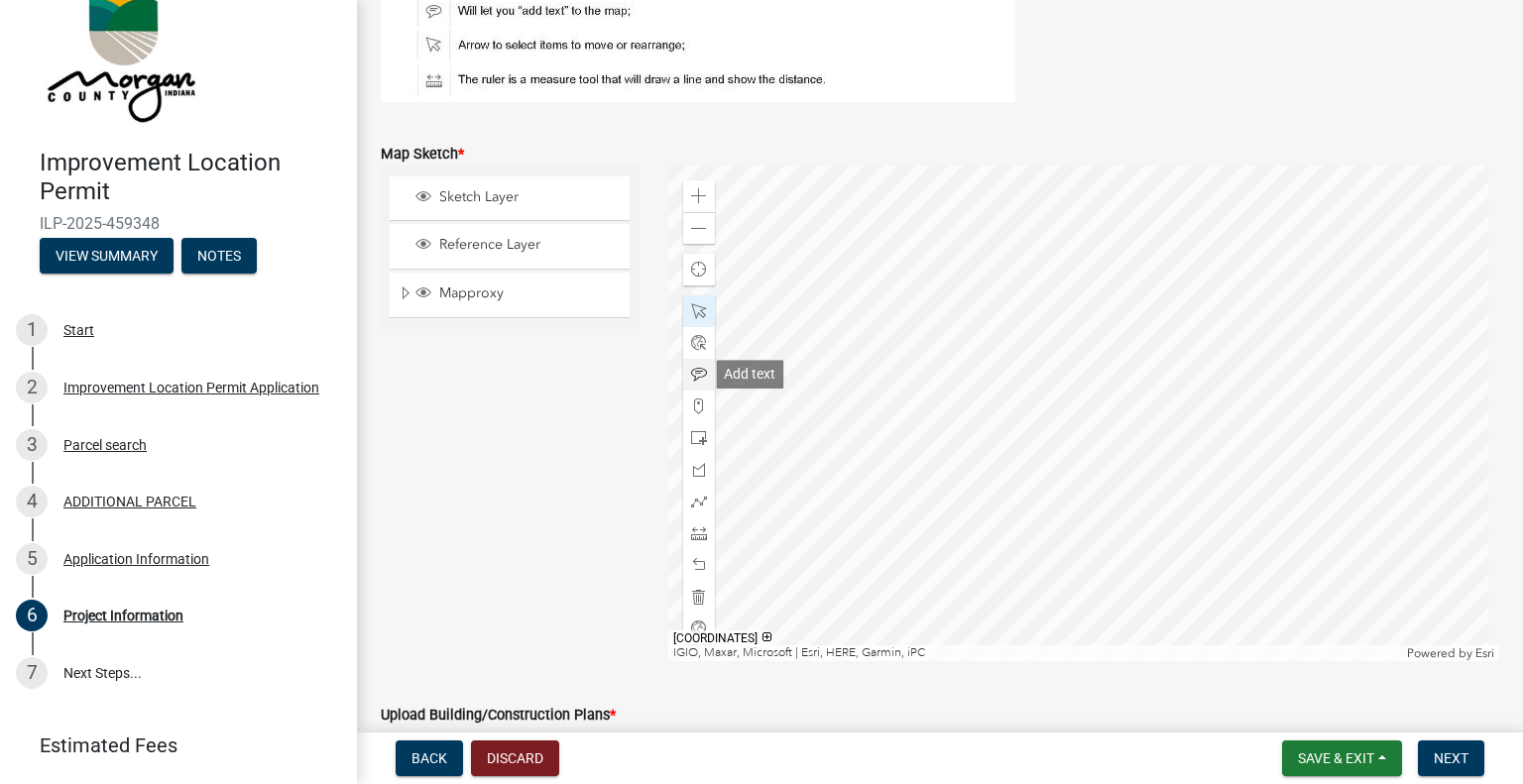 click 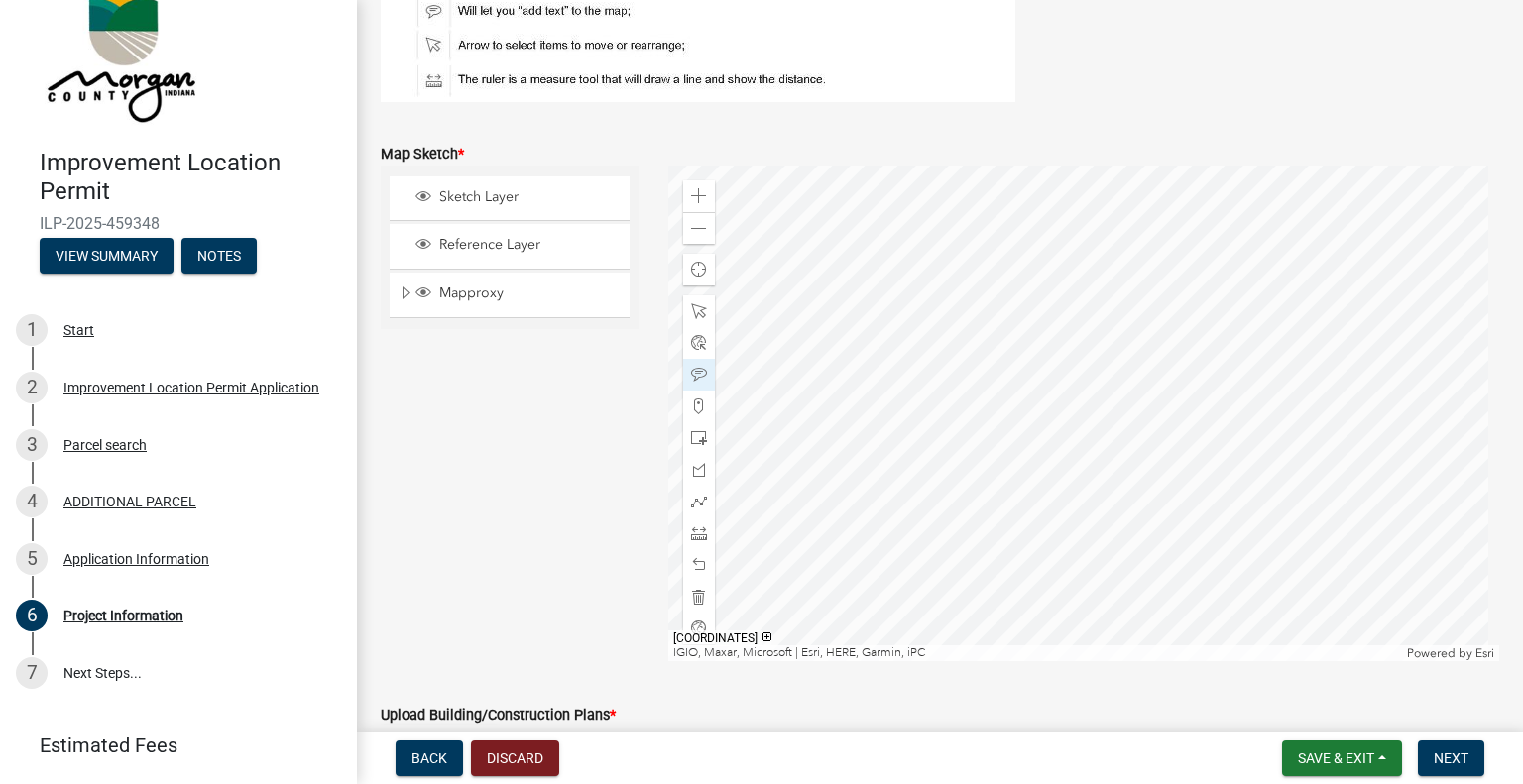 click 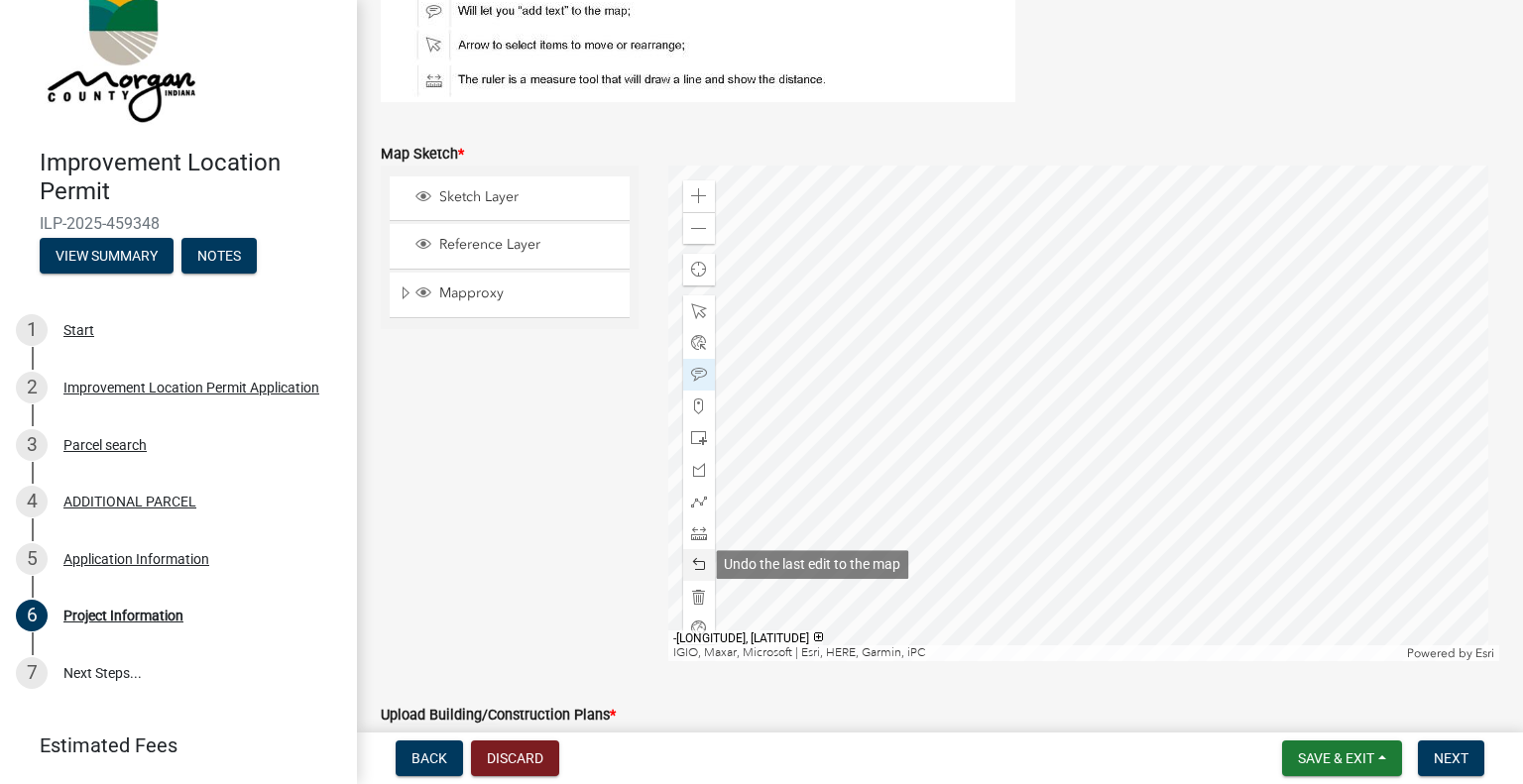 click 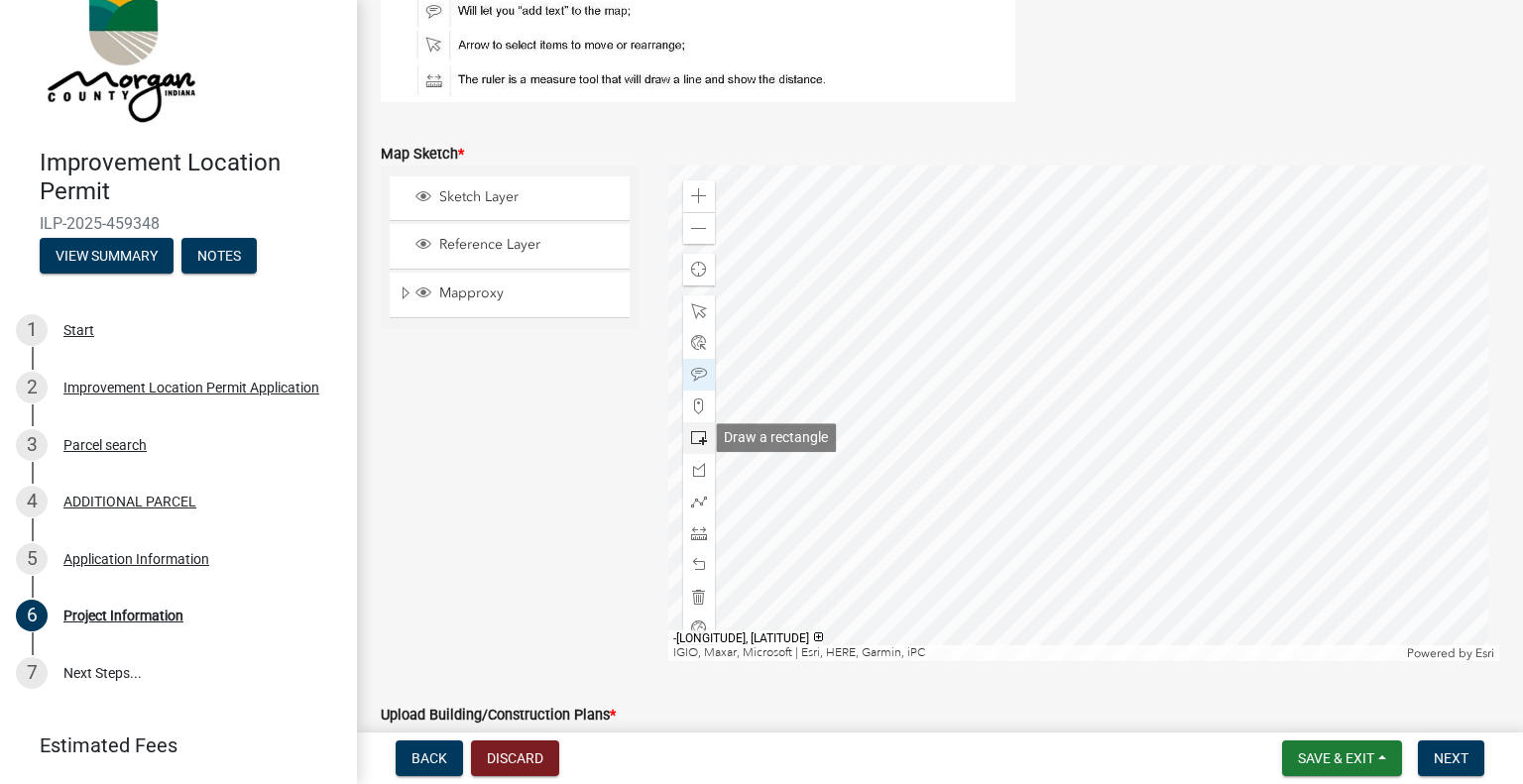 click 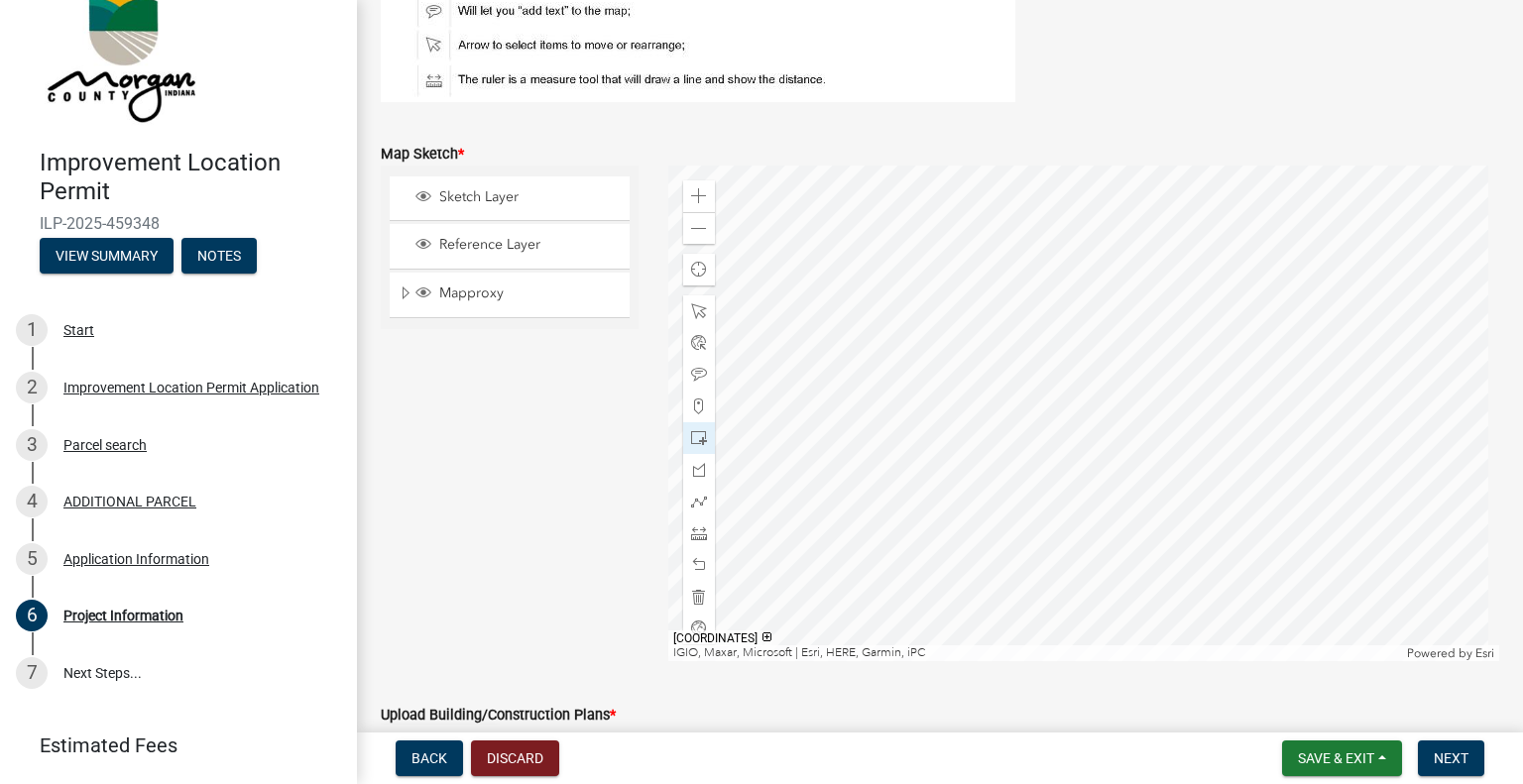 scroll, scrollTop: 3678, scrollLeft: 0, axis: vertical 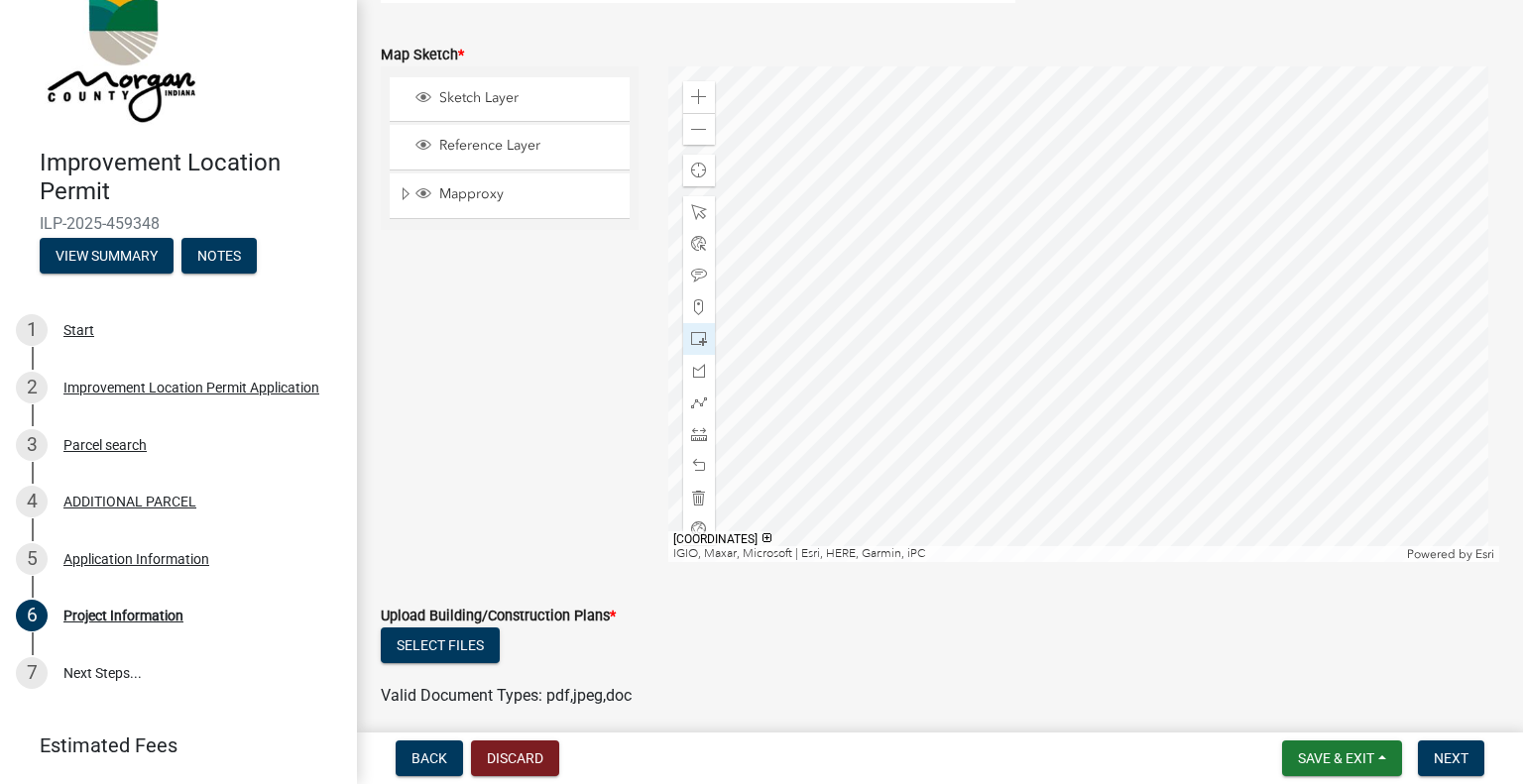 click 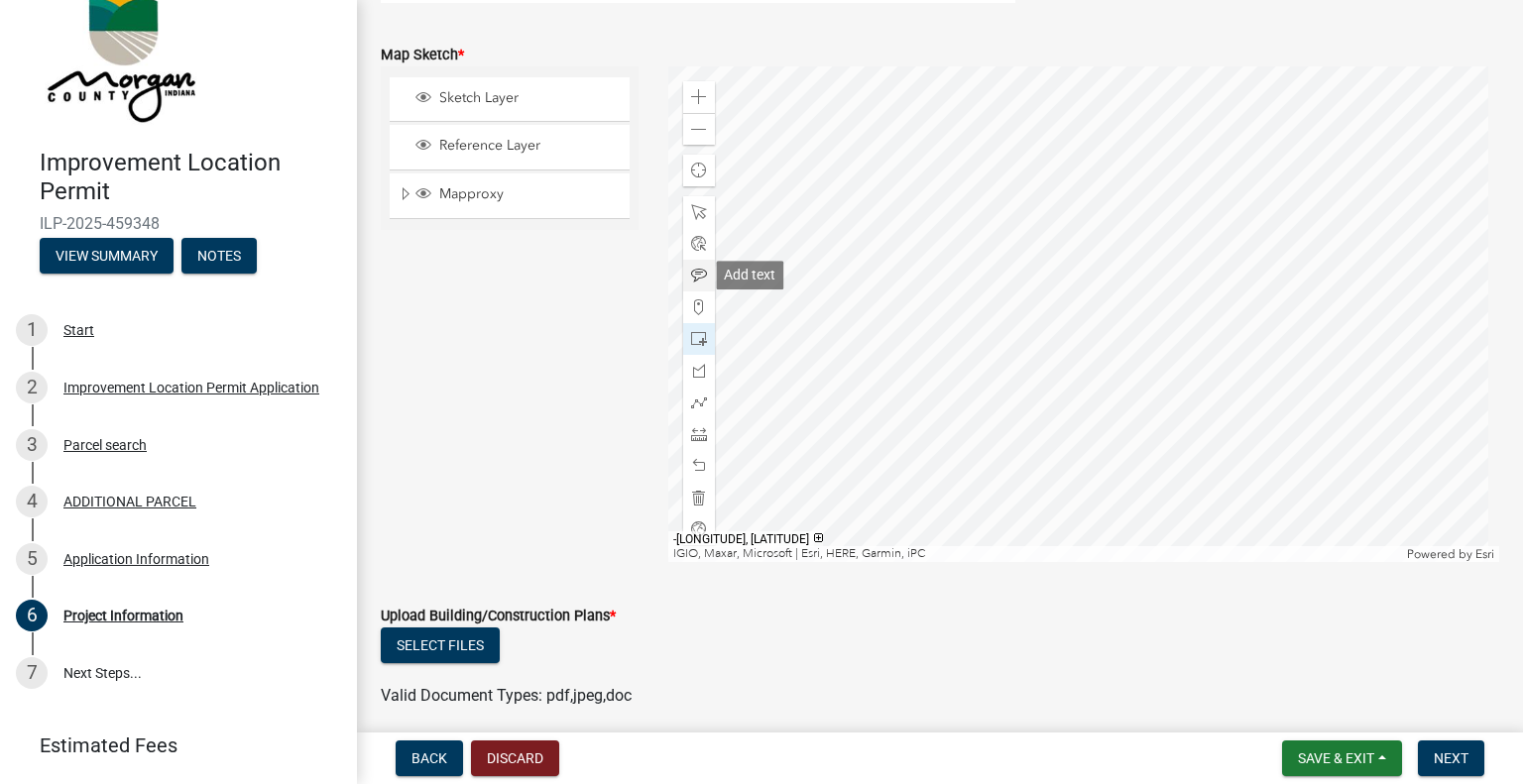 click 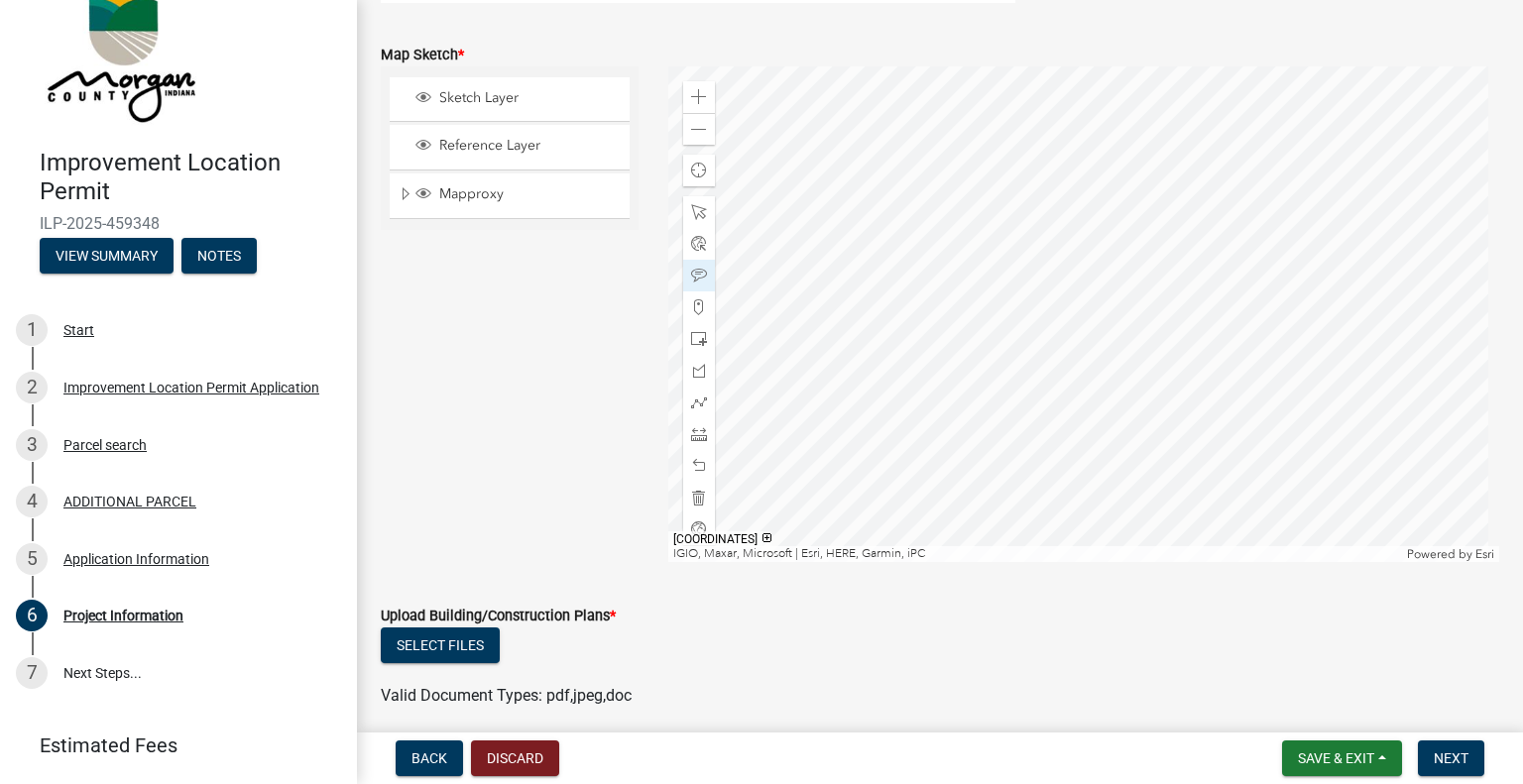 click 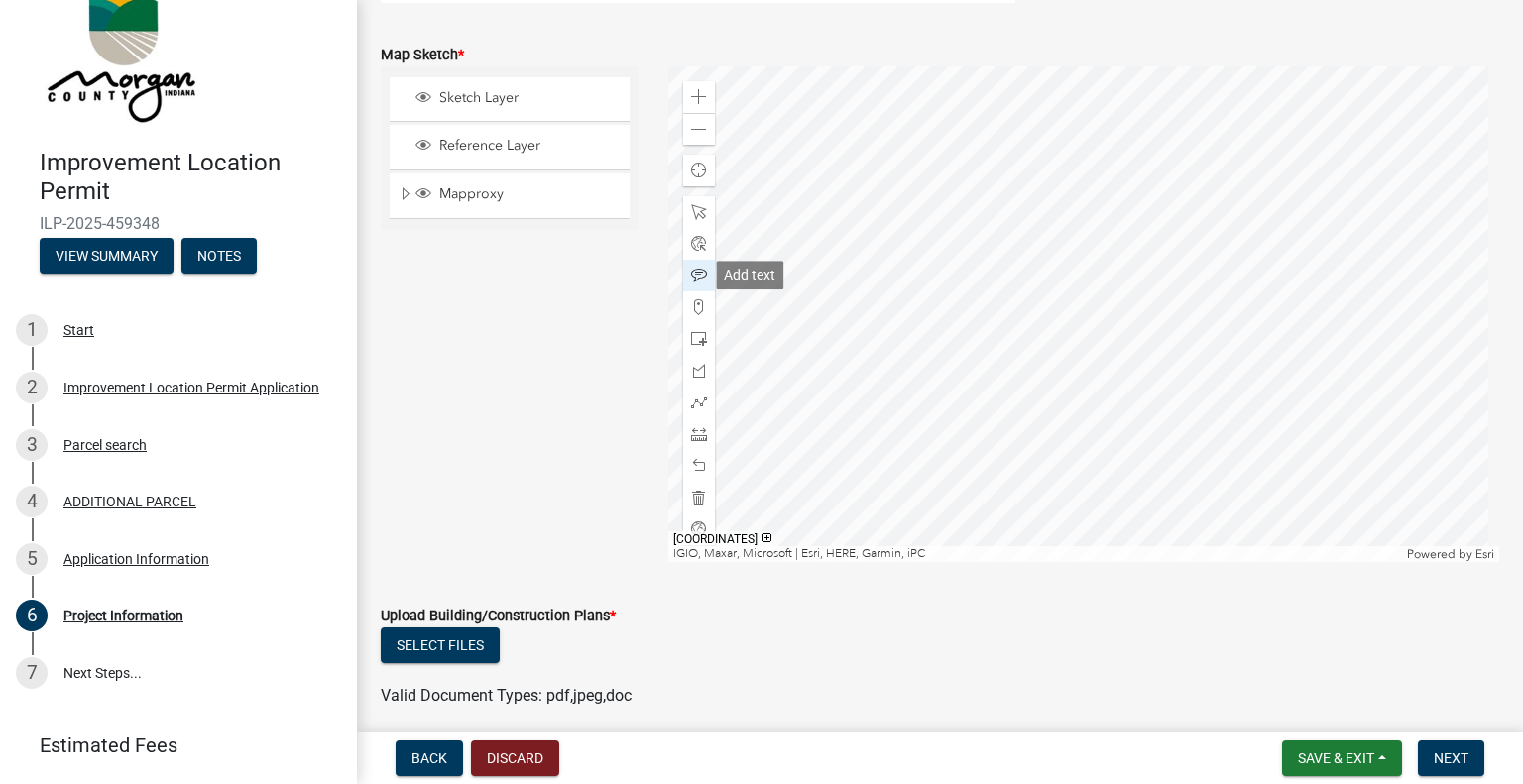 click 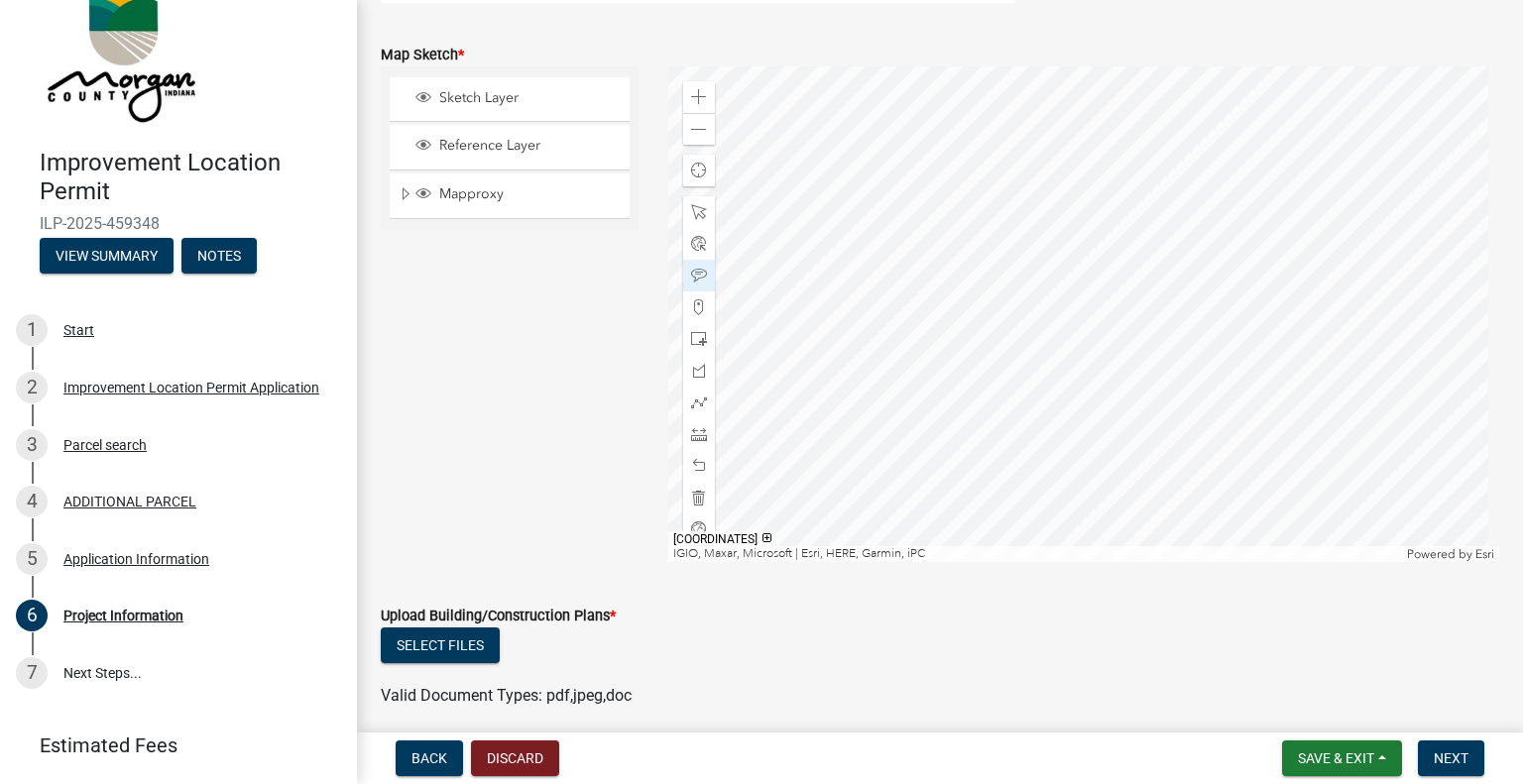 click 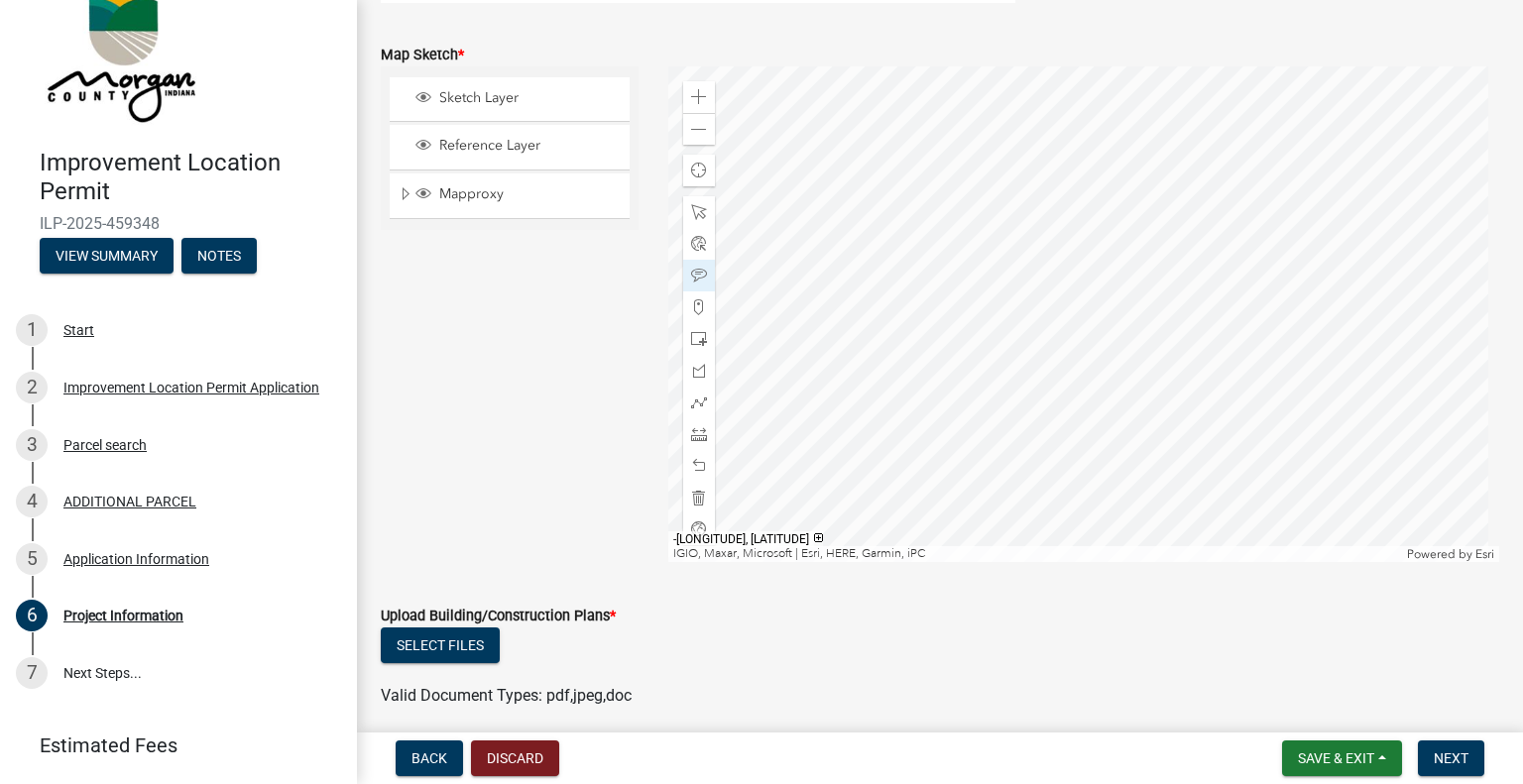 click on "Select files" 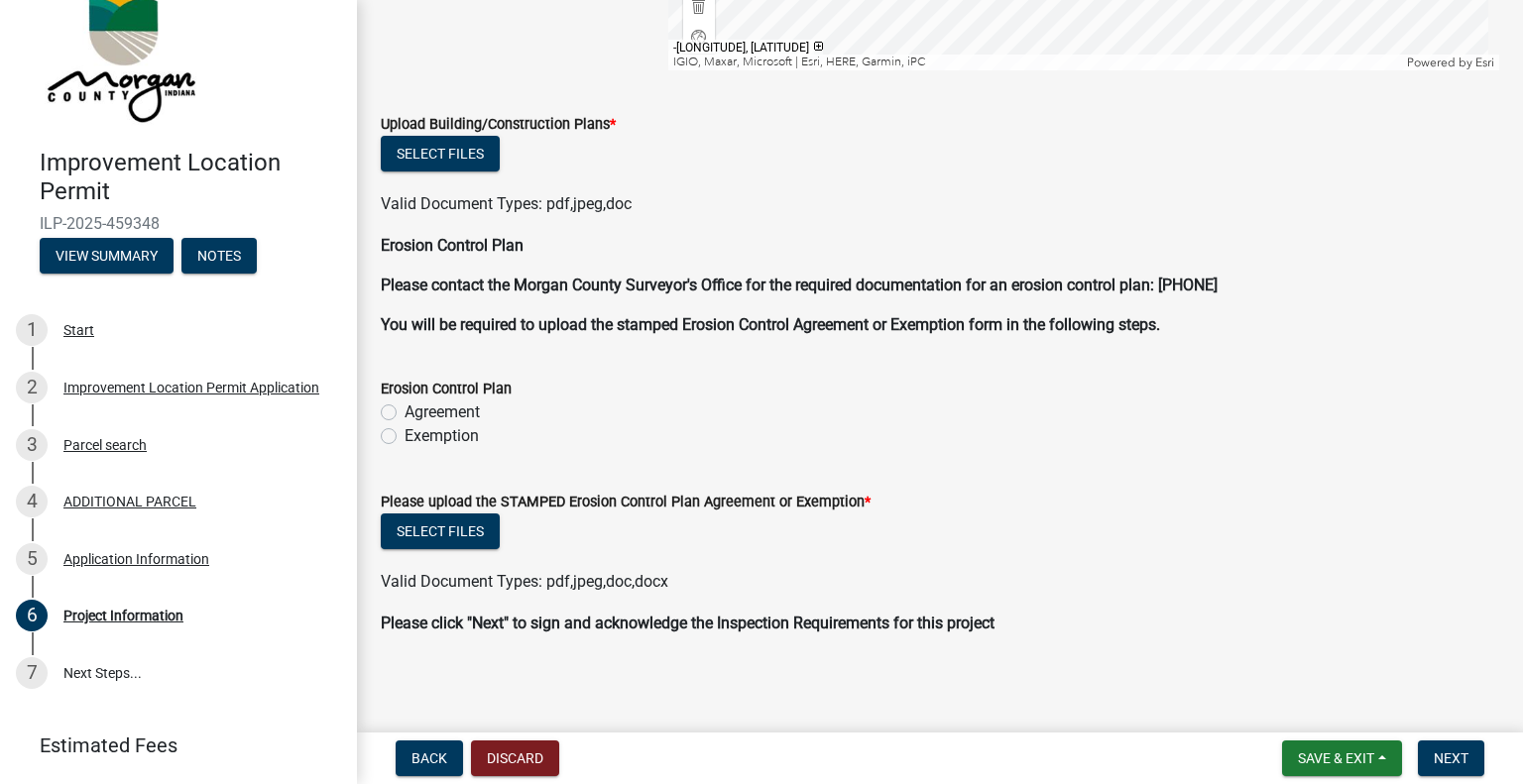 scroll, scrollTop: 4174, scrollLeft: 0, axis: vertical 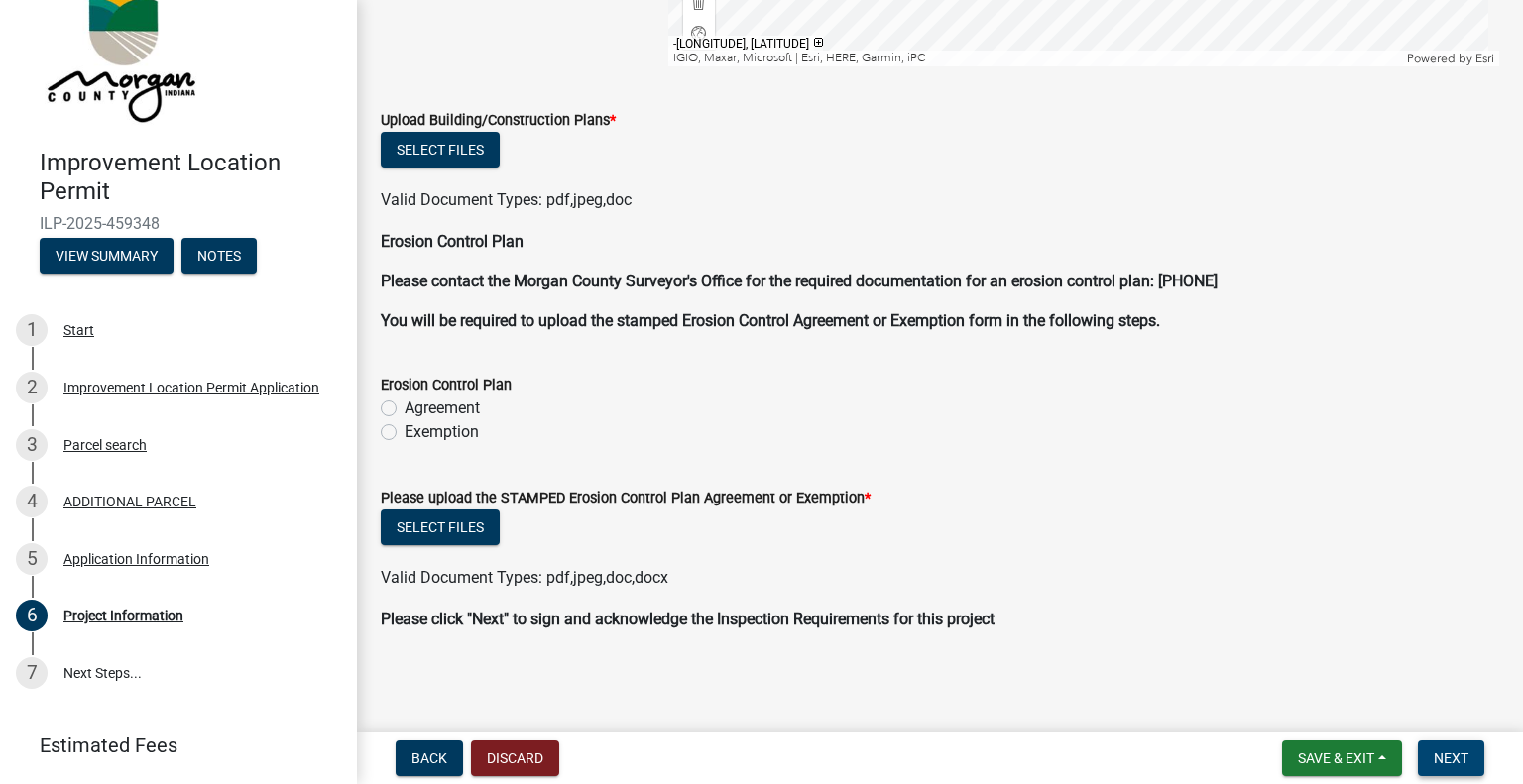 click on "Next" at bounding box center [1451, 758] 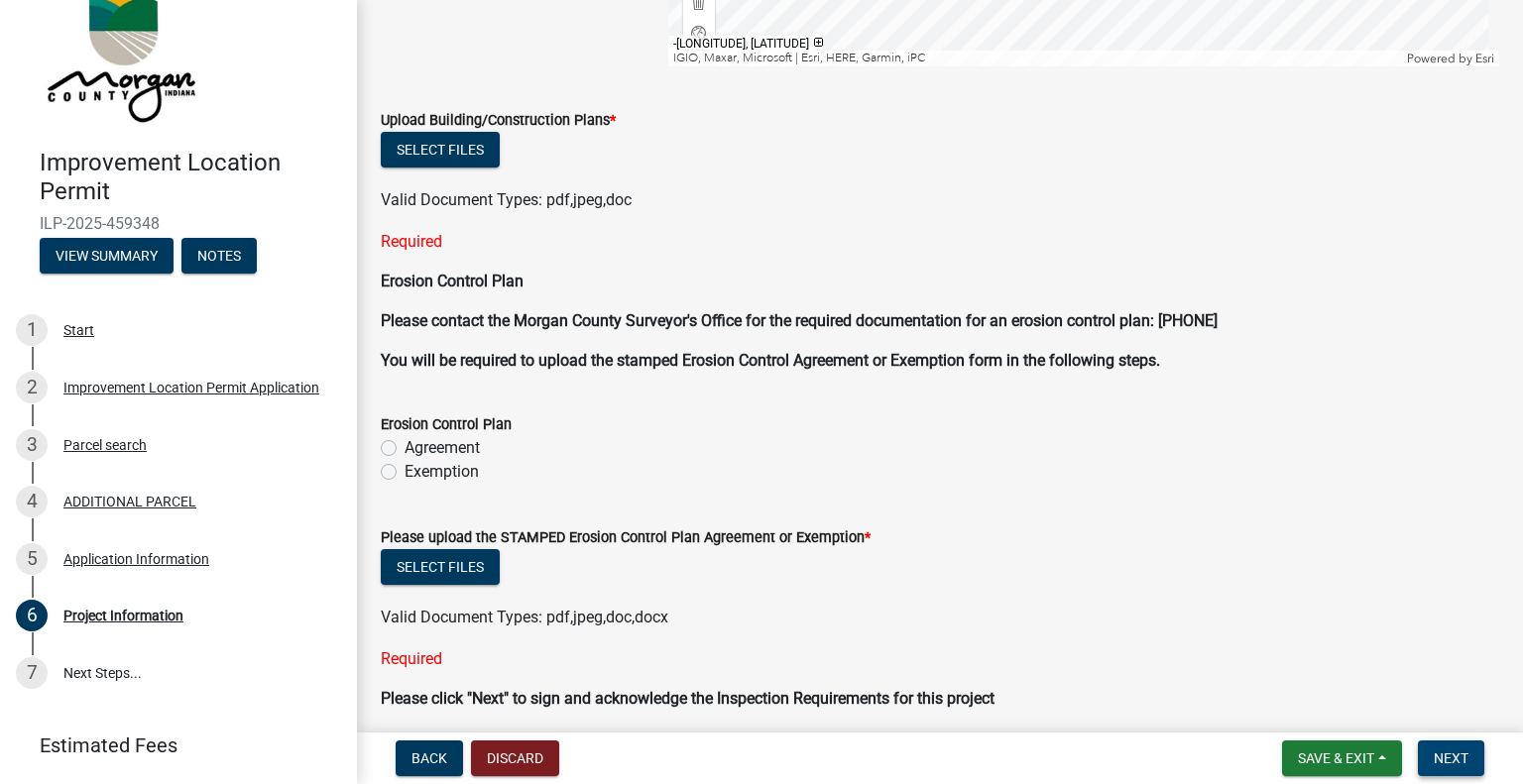 scroll, scrollTop: 4293, scrollLeft: 0, axis: vertical 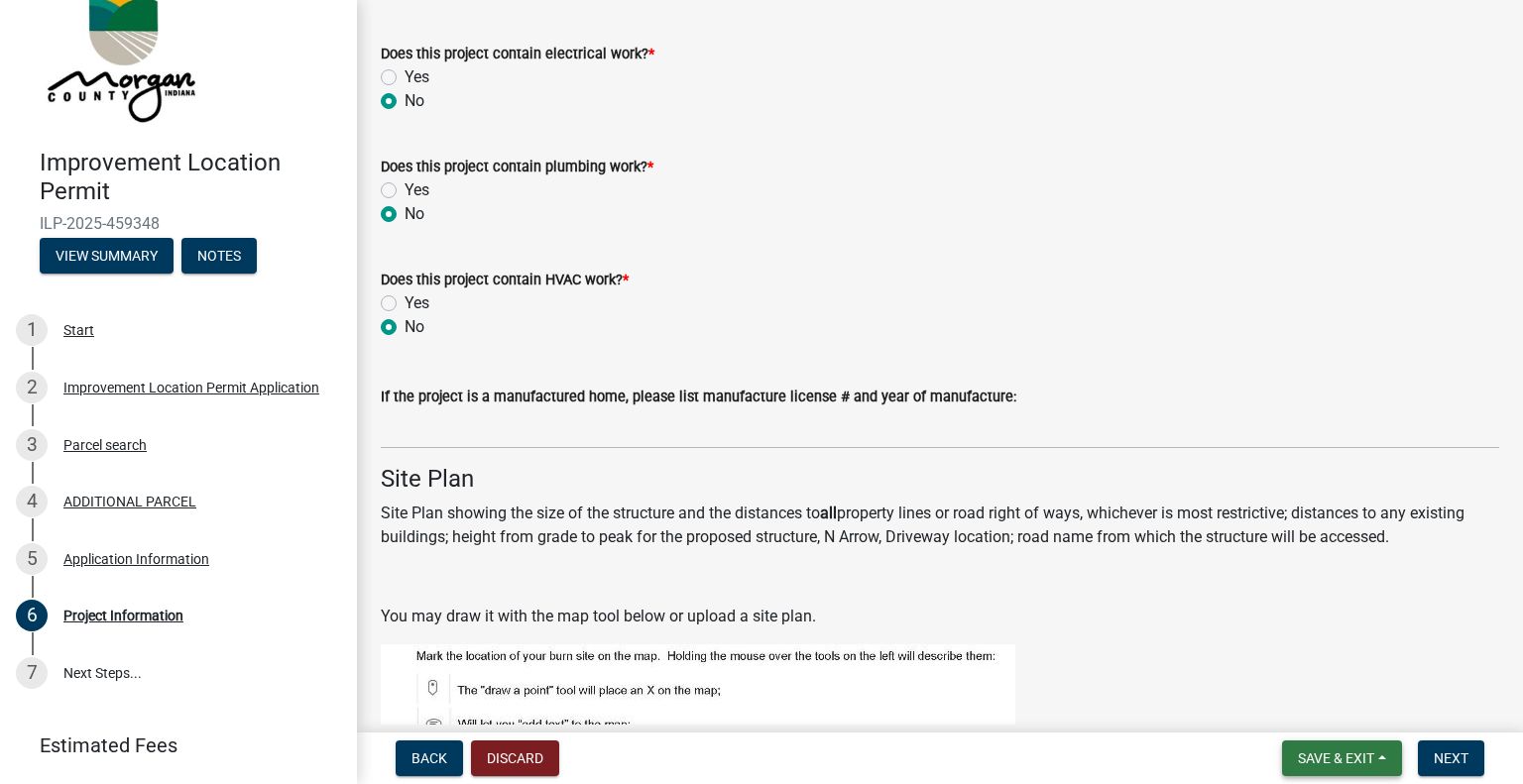 click on "Save & Exit" at bounding box center [1336, 758] 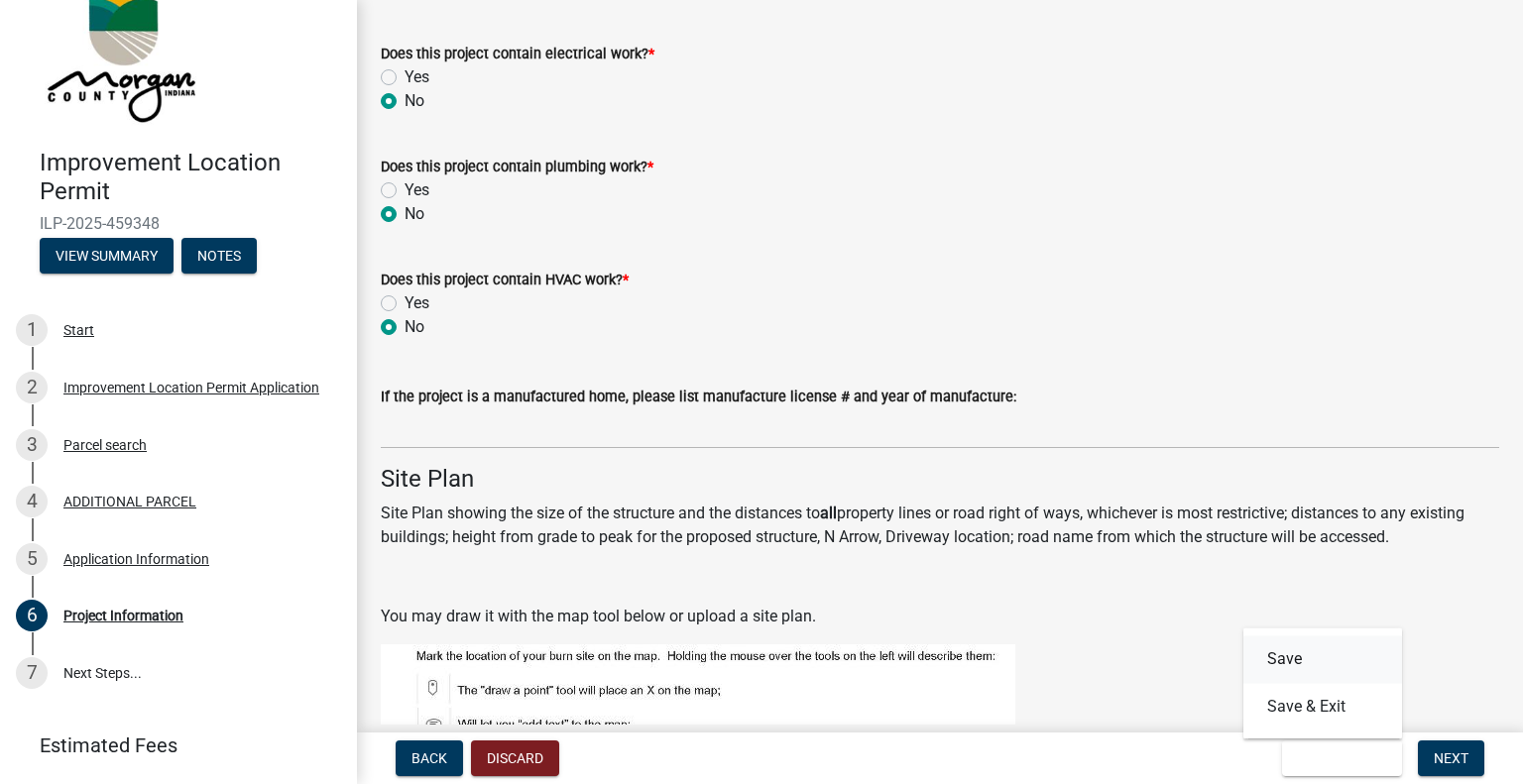 click on "Save" at bounding box center (1323, 659) 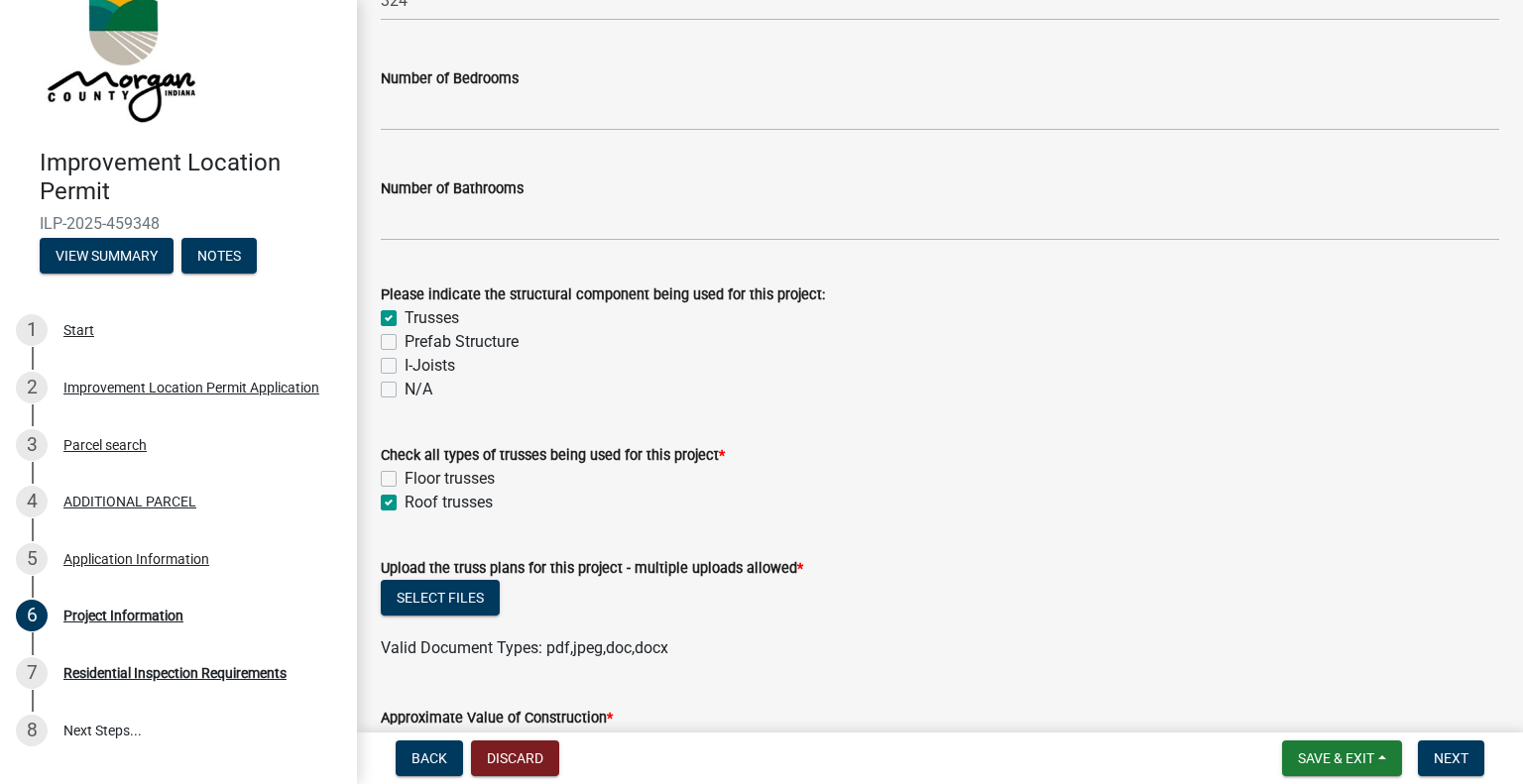 scroll, scrollTop: 1685, scrollLeft: 0, axis: vertical 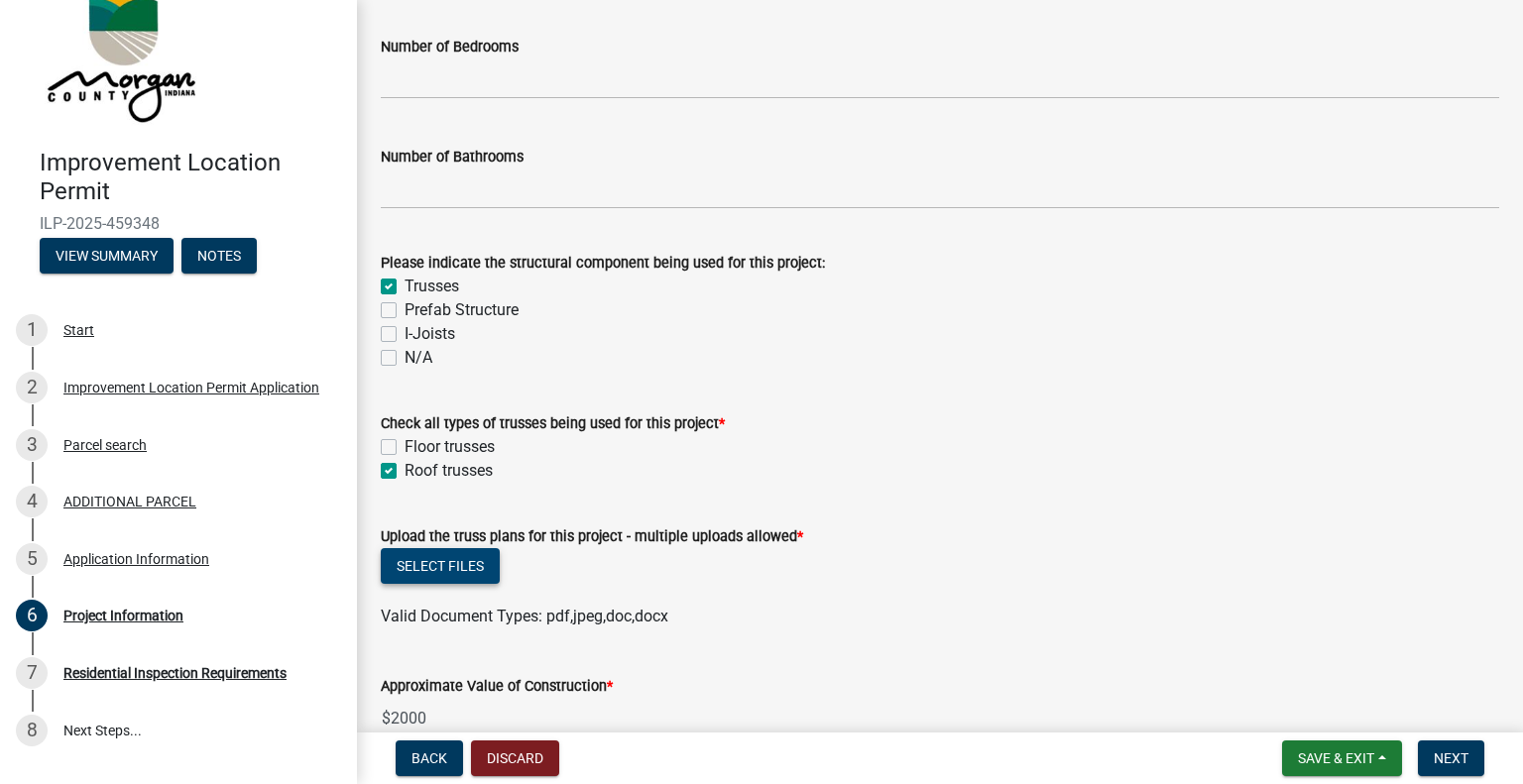 click on "Select files" 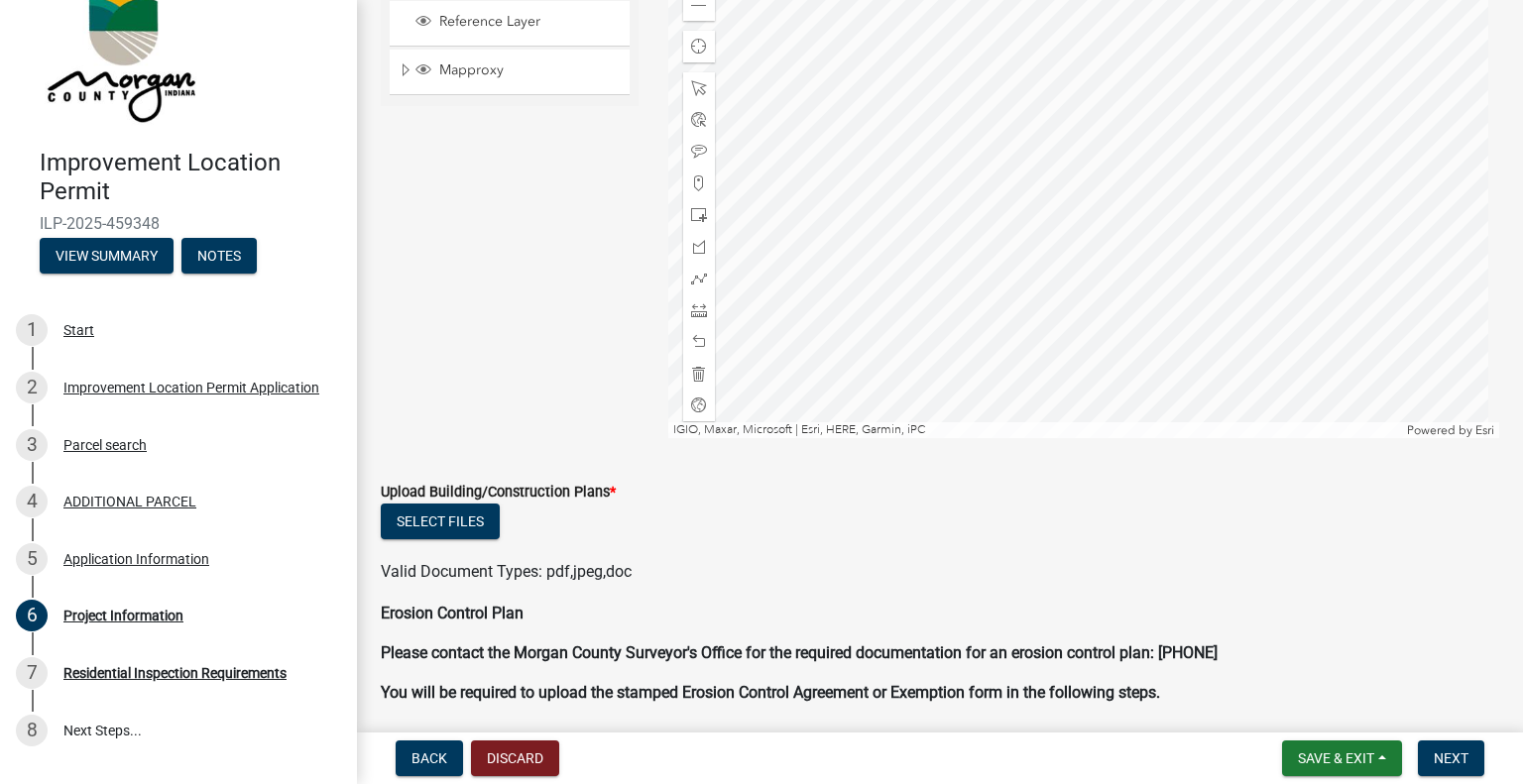 scroll, scrollTop: 4369, scrollLeft: 0, axis: vertical 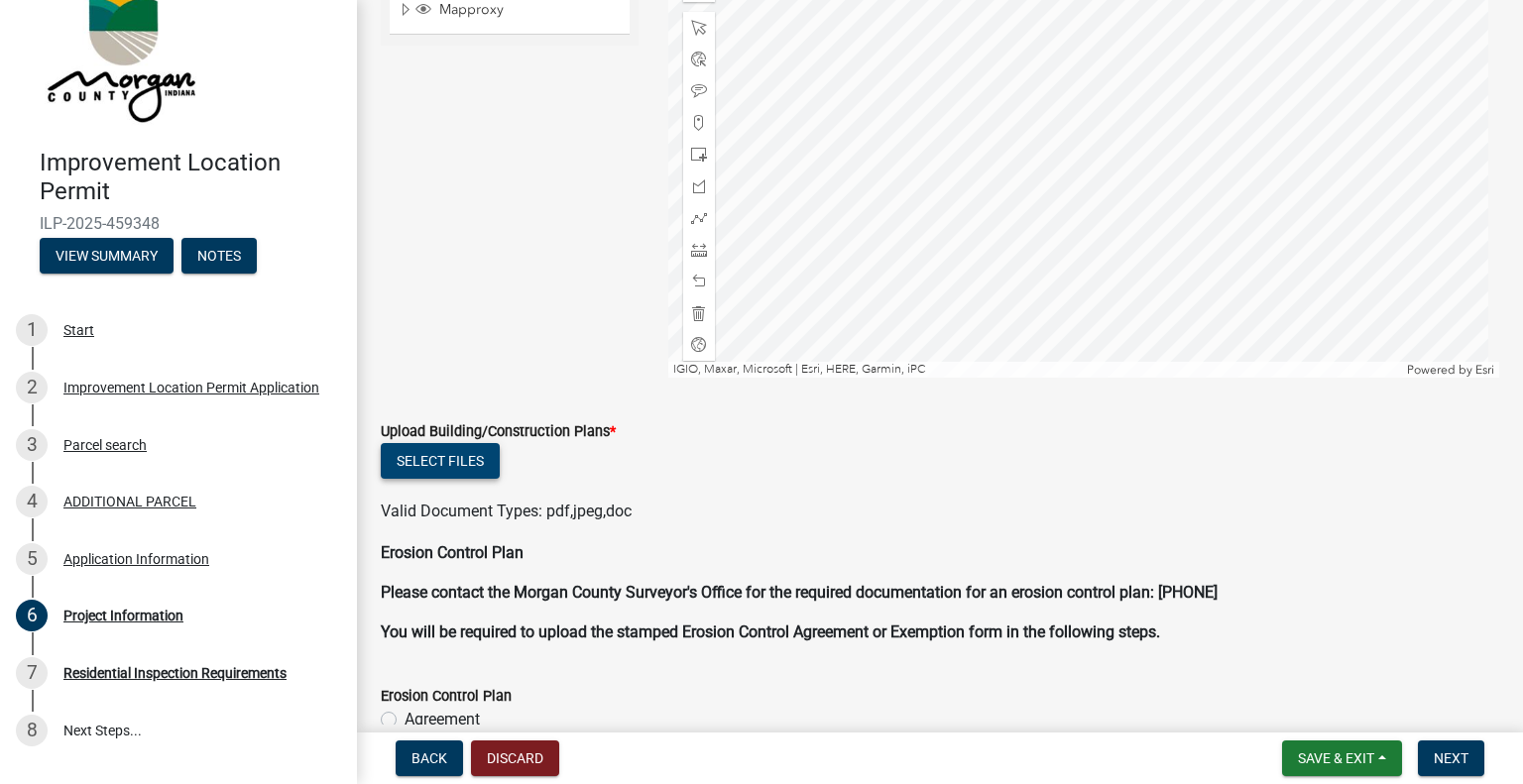 click on "Select files" 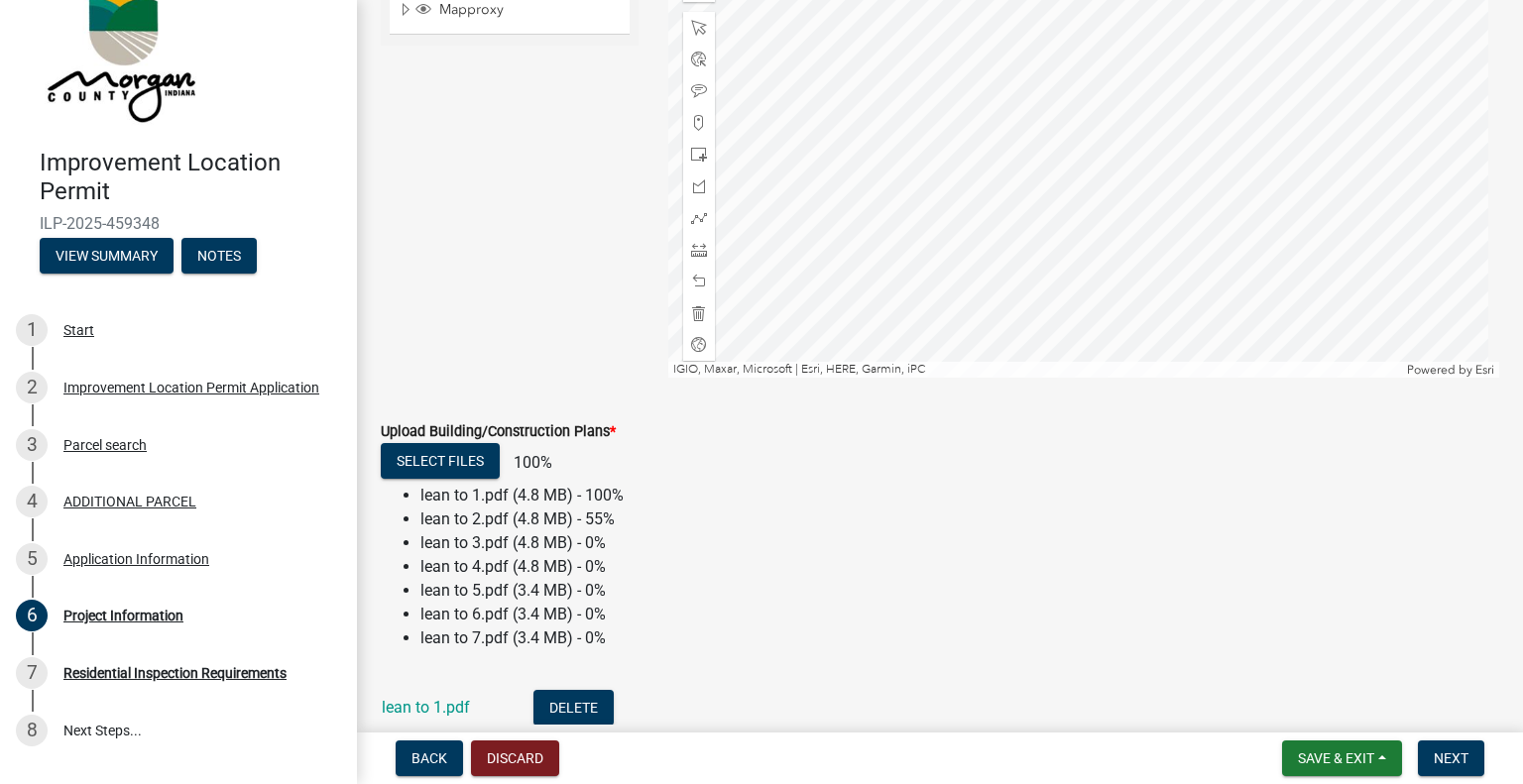 click on "lean to 4.pdf (4.8 MB) - 0%" 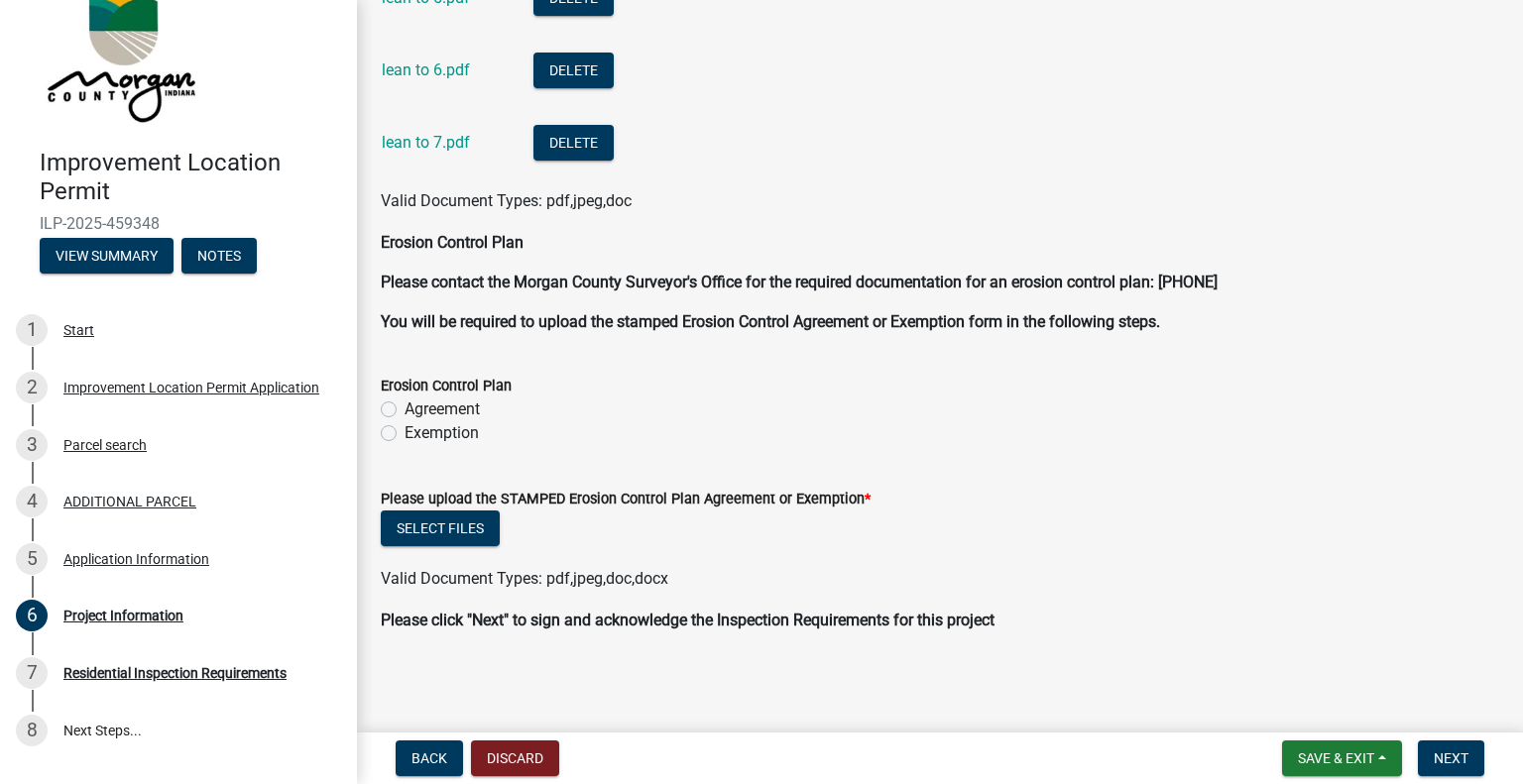 scroll, scrollTop: 5186, scrollLeft: 0, axis: vertical 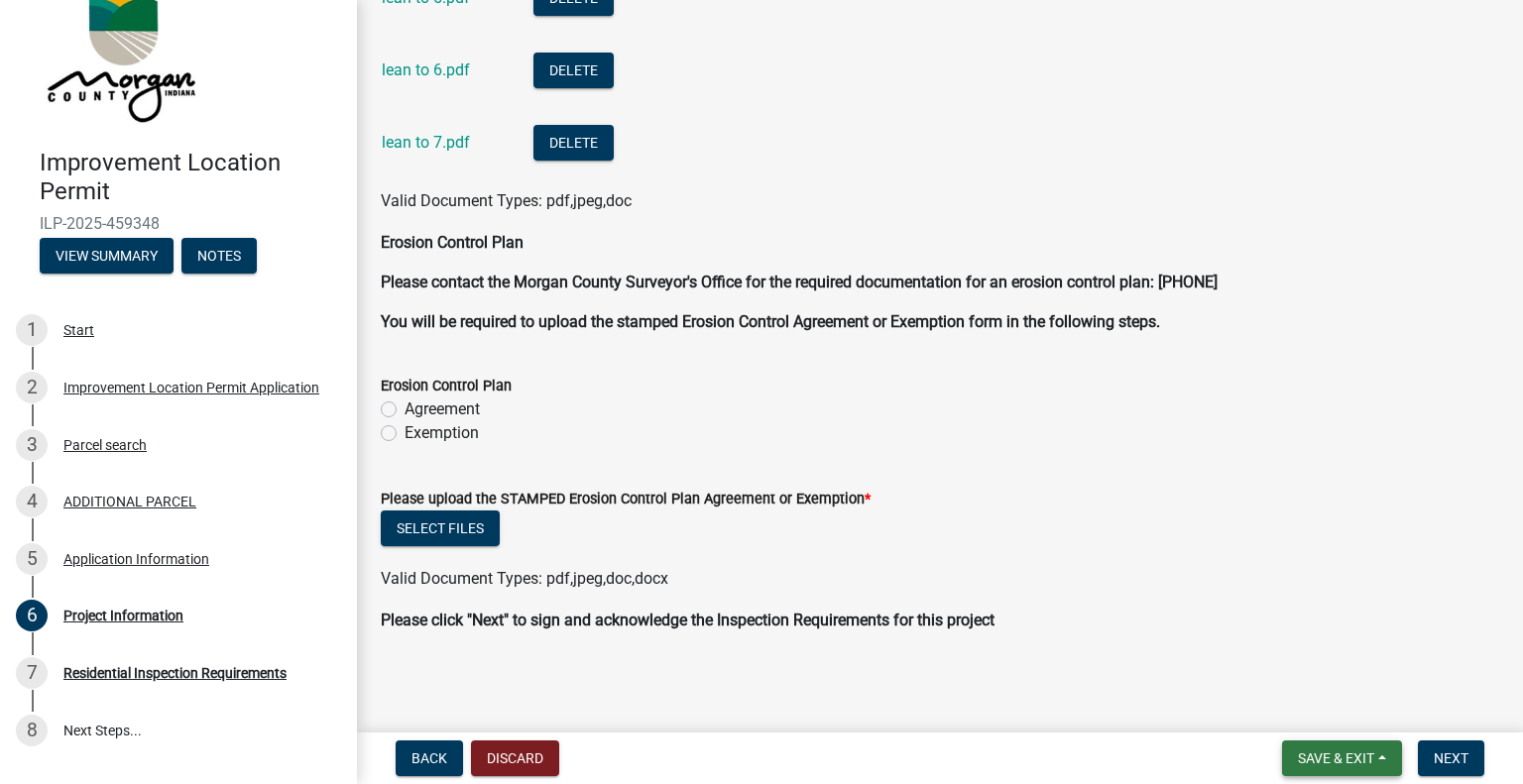click on "Save & Exit" at bounding box center [1342, 758] 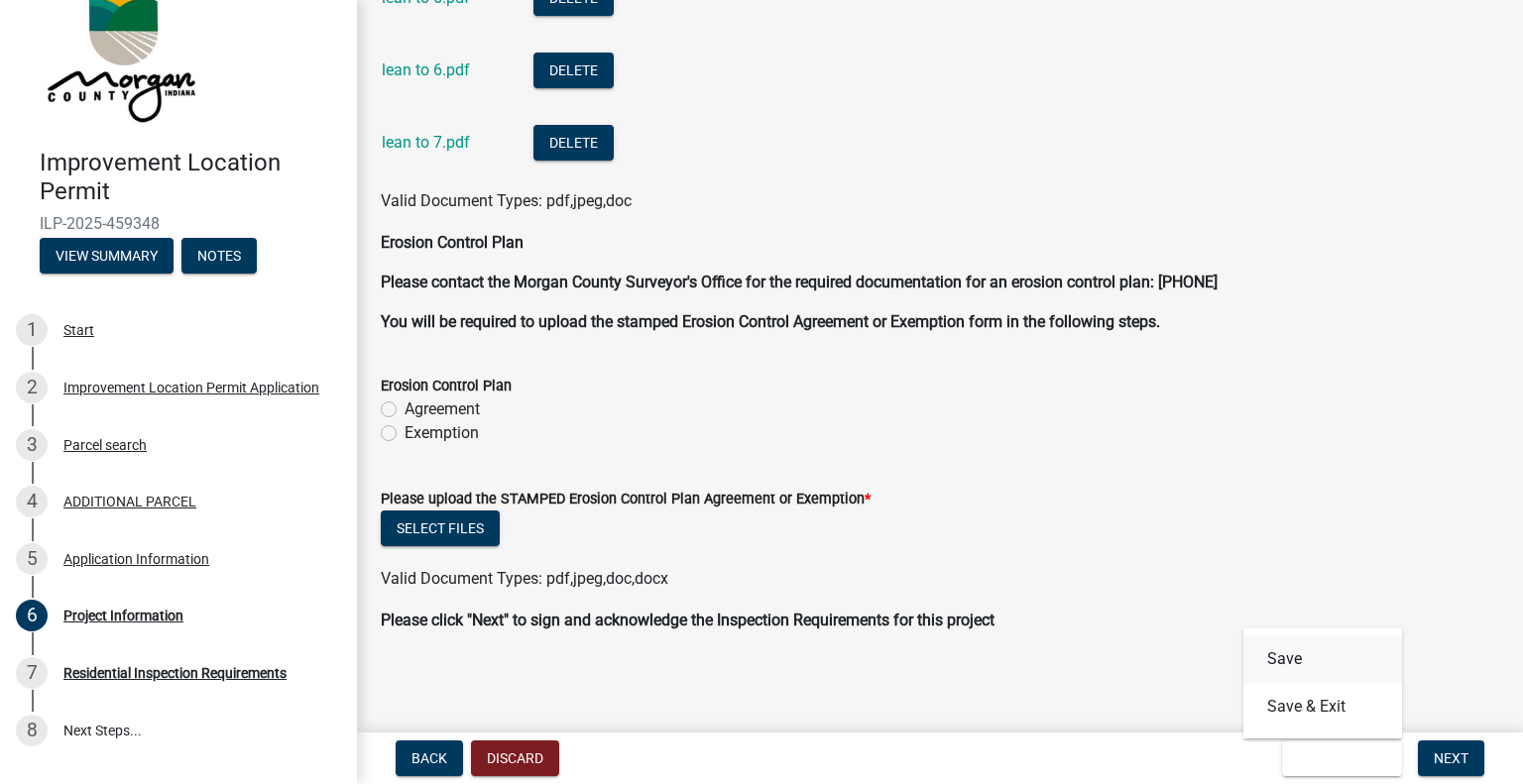 click on "Save" at bounding box center [1323, 659] 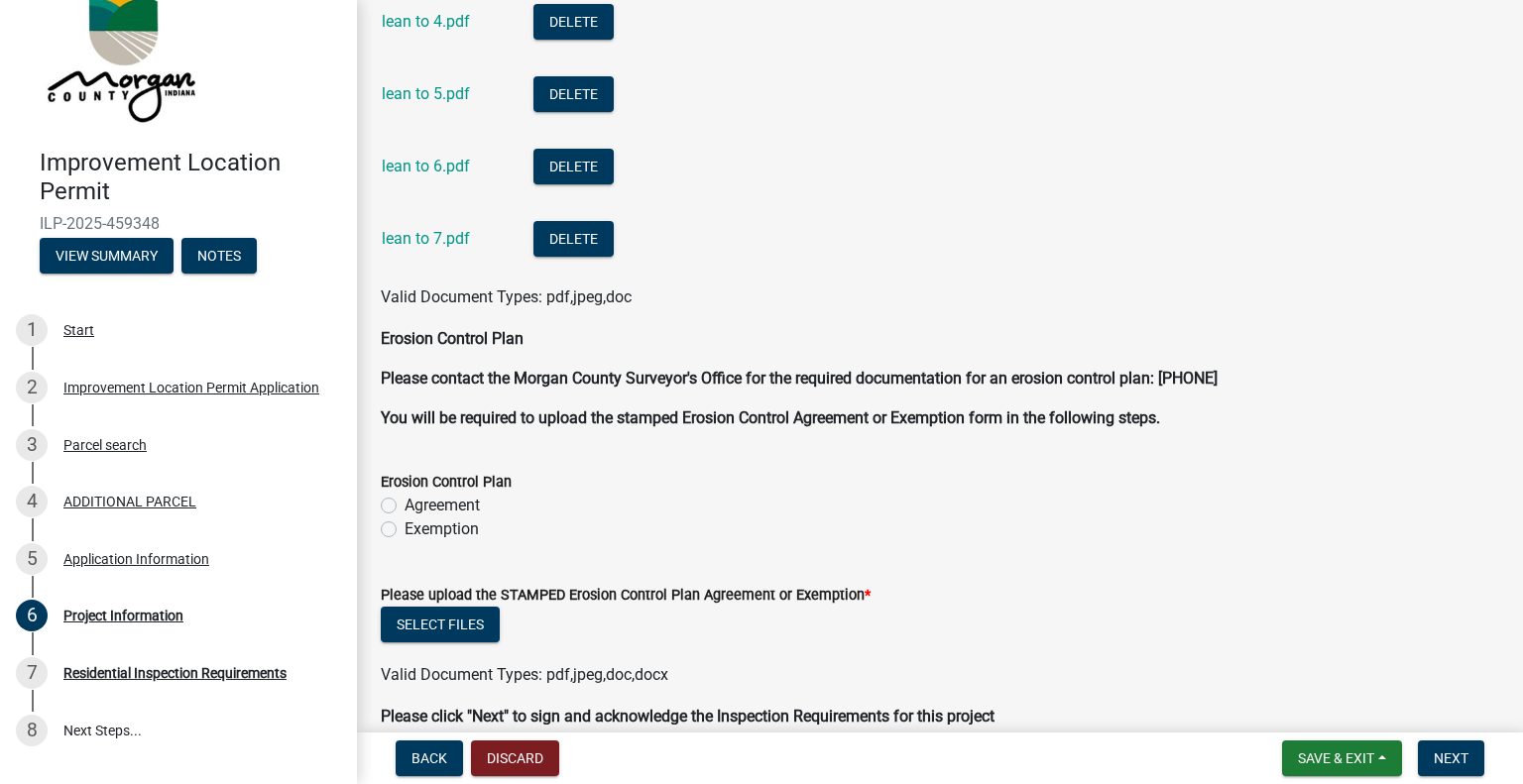 scroll, scrollTop: 5154, scrollLeft: 0, axis: vertical 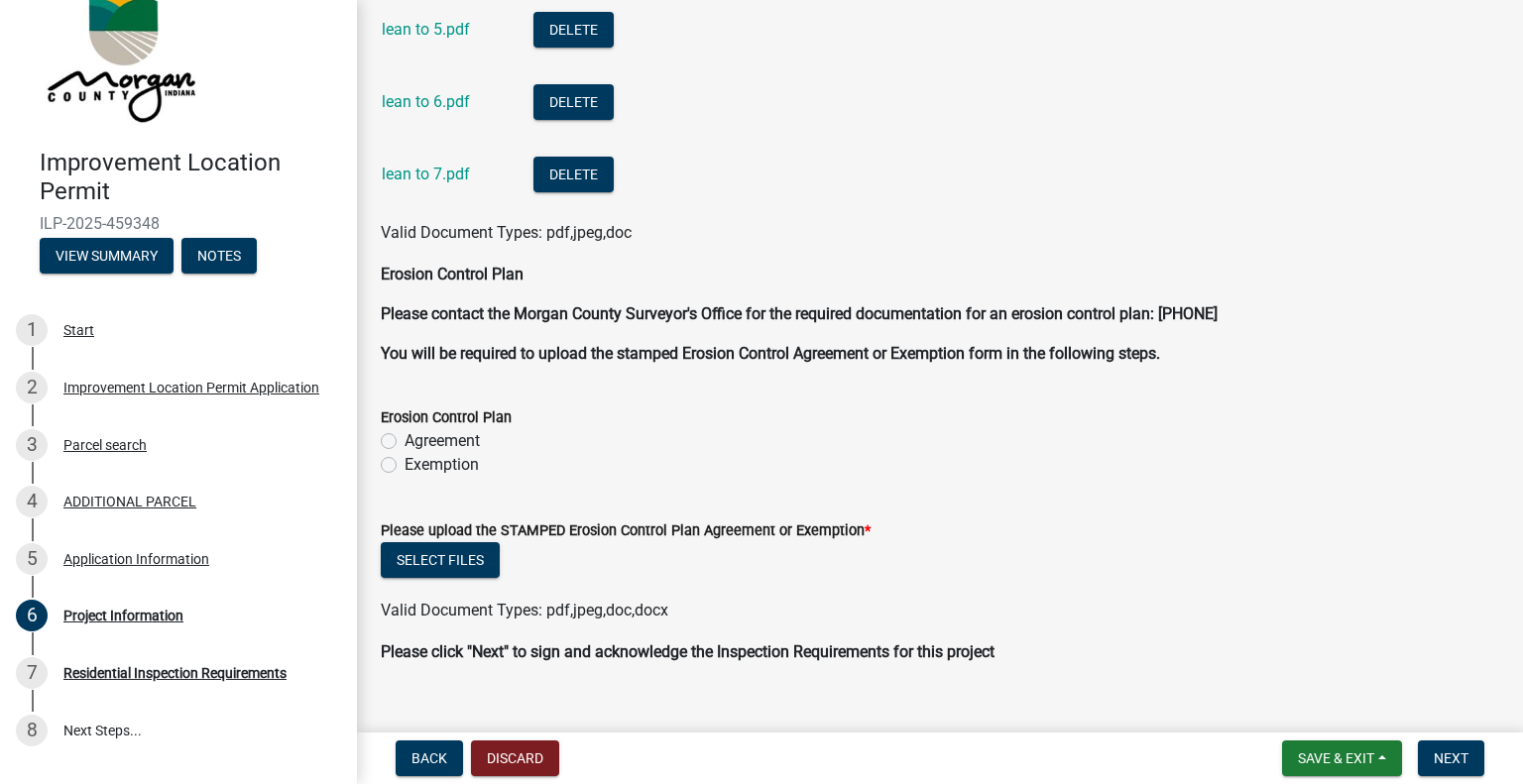 click on "Exemption" 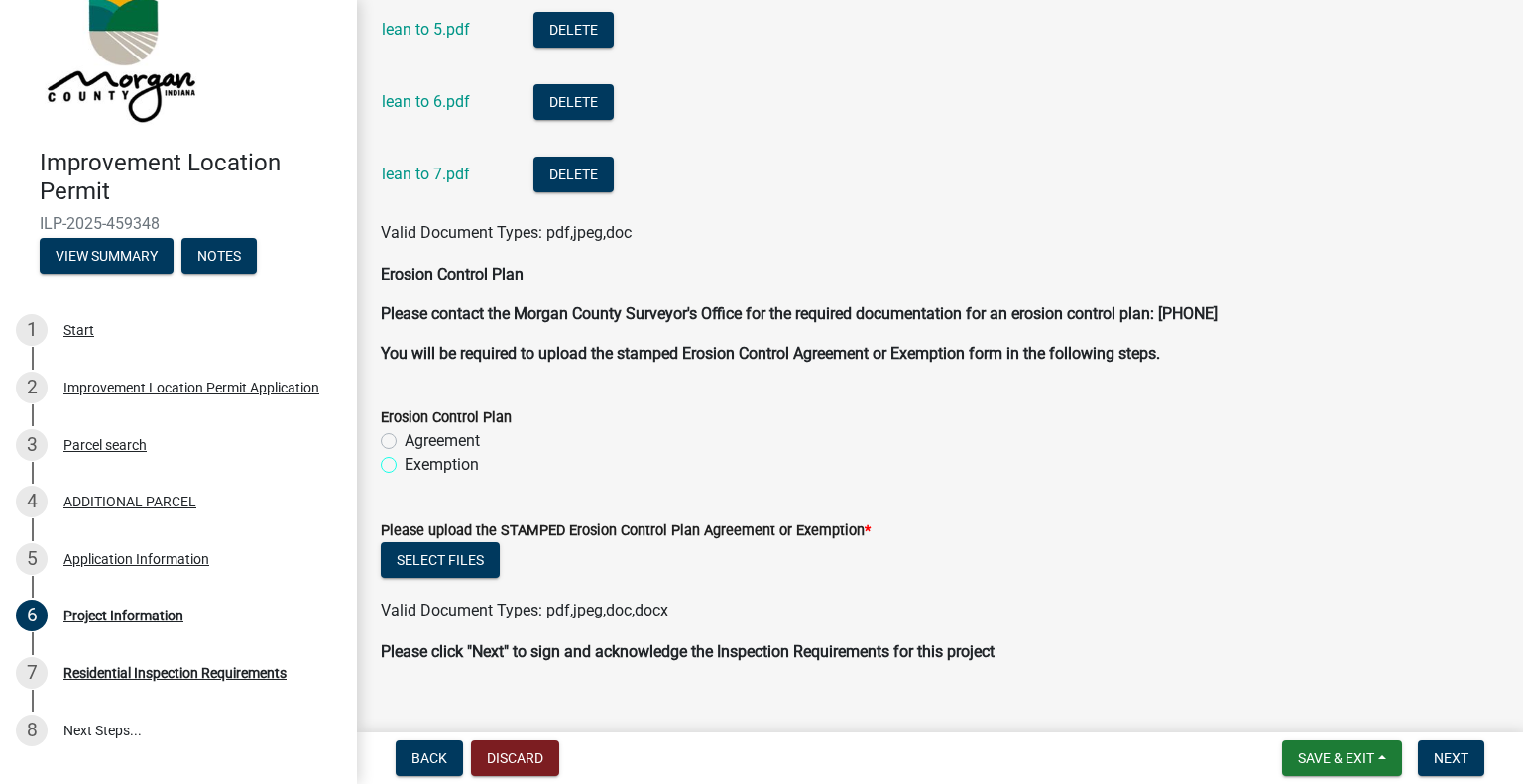 click on "Exemption" at bounding box center (410, 459) 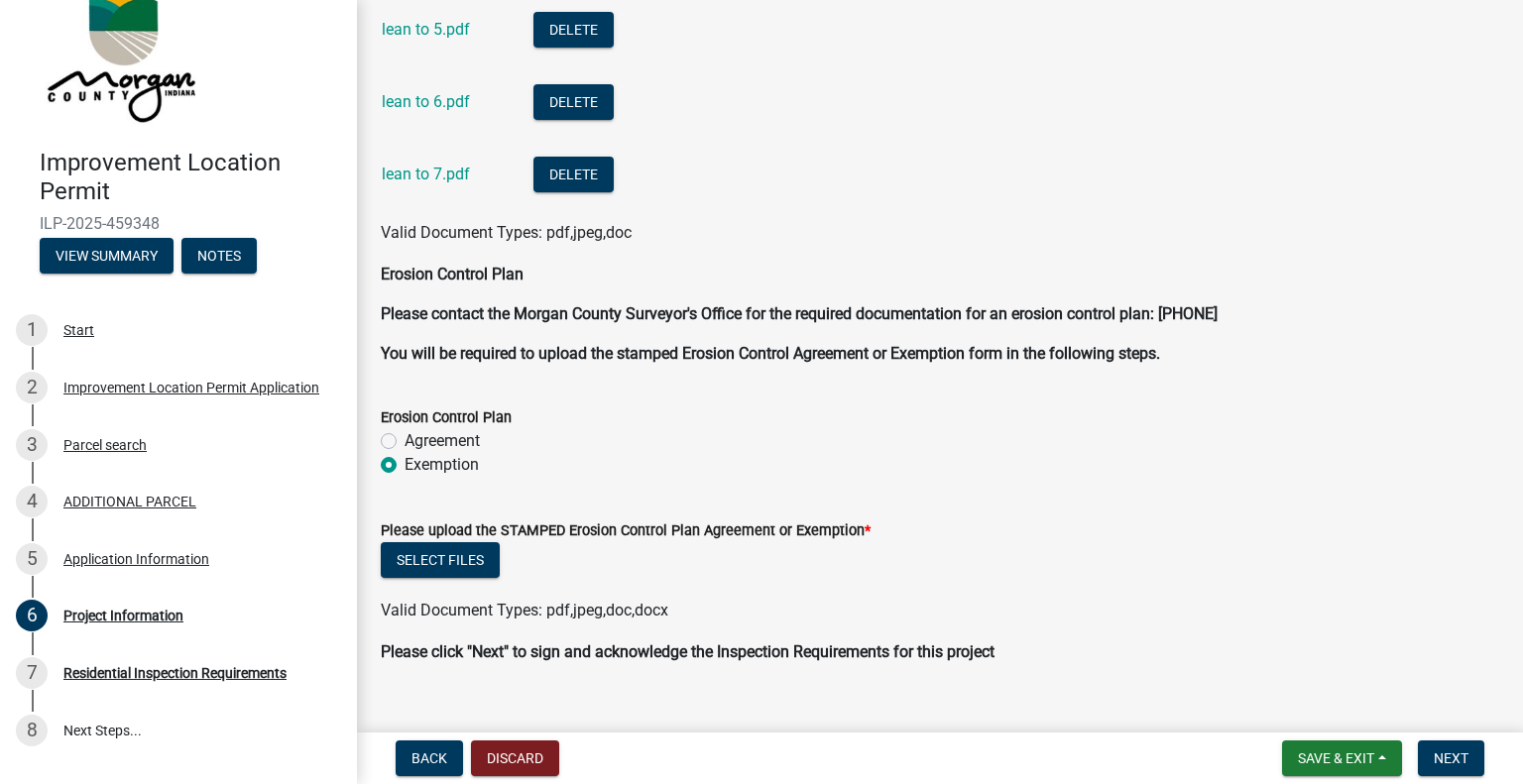 radio on "true" 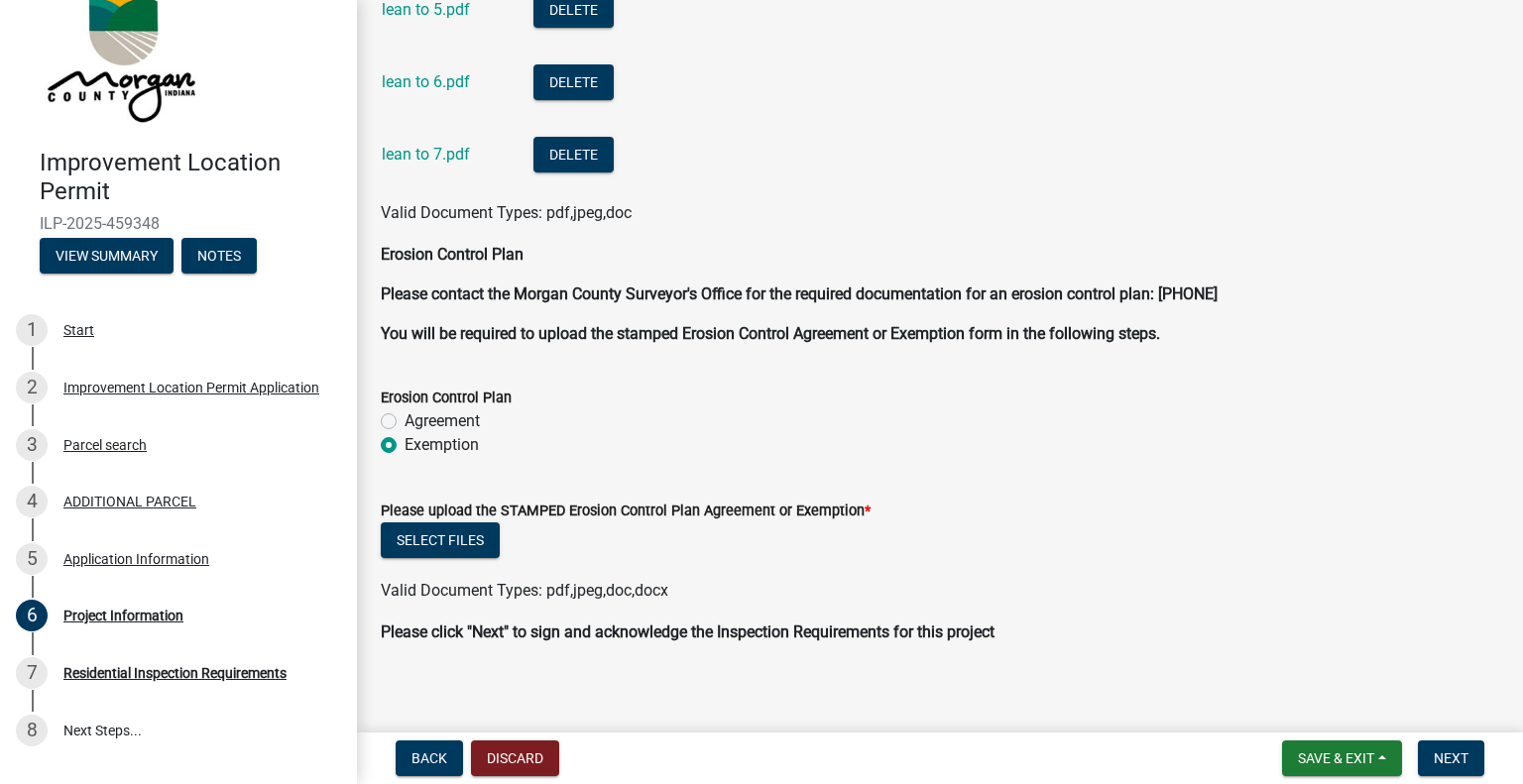 scroll, scrollTop: 5186, scrollLeft: 0, axis: vertical 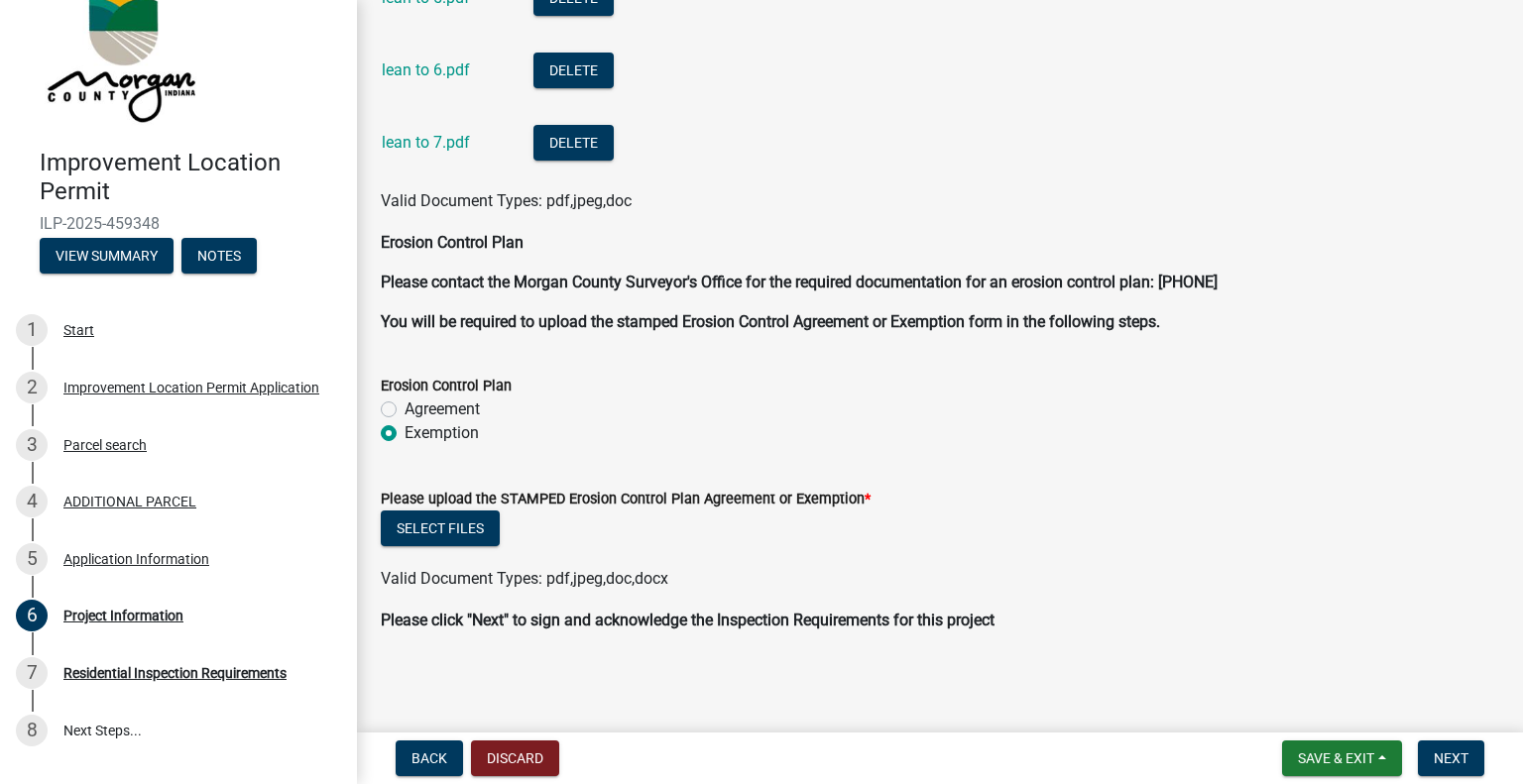 click on "Please upload the STAMPED Erosion Control Plan Agreement or Exemption *" 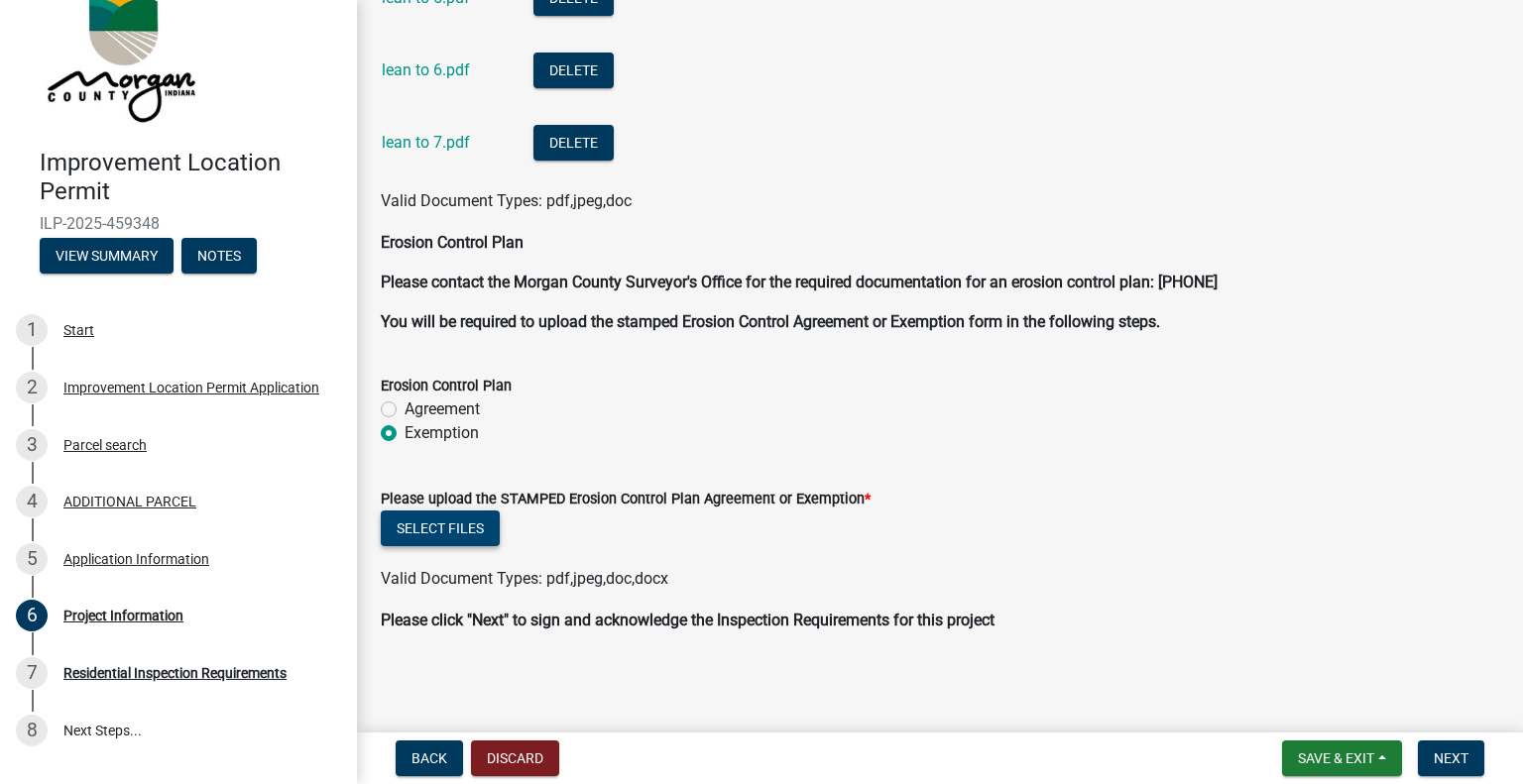 click on "Select files" 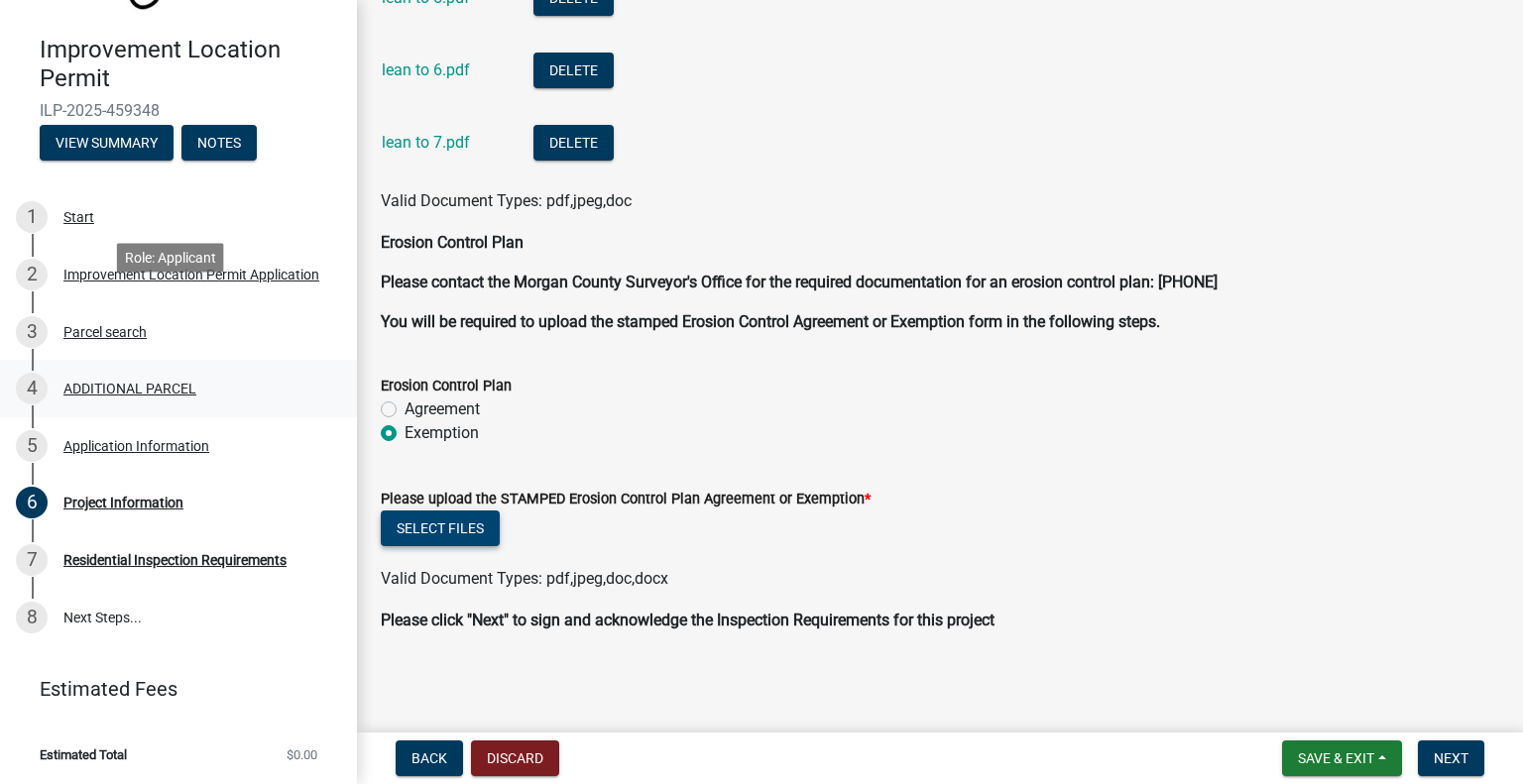 scroll, scrollTop: 156, scrollLeft: 0, axis: vertical 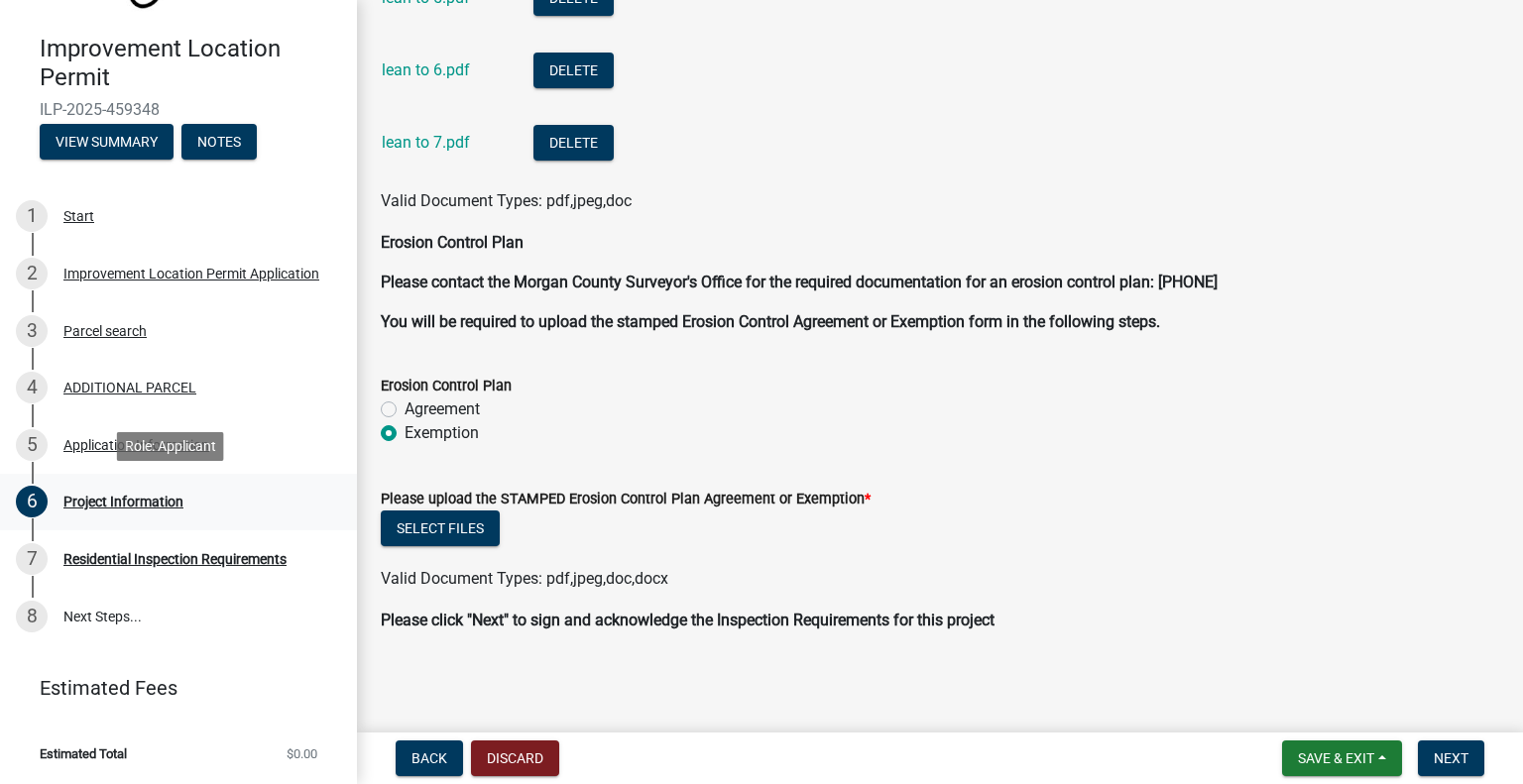 click on "Project Information" at bounding box center (123, 502) 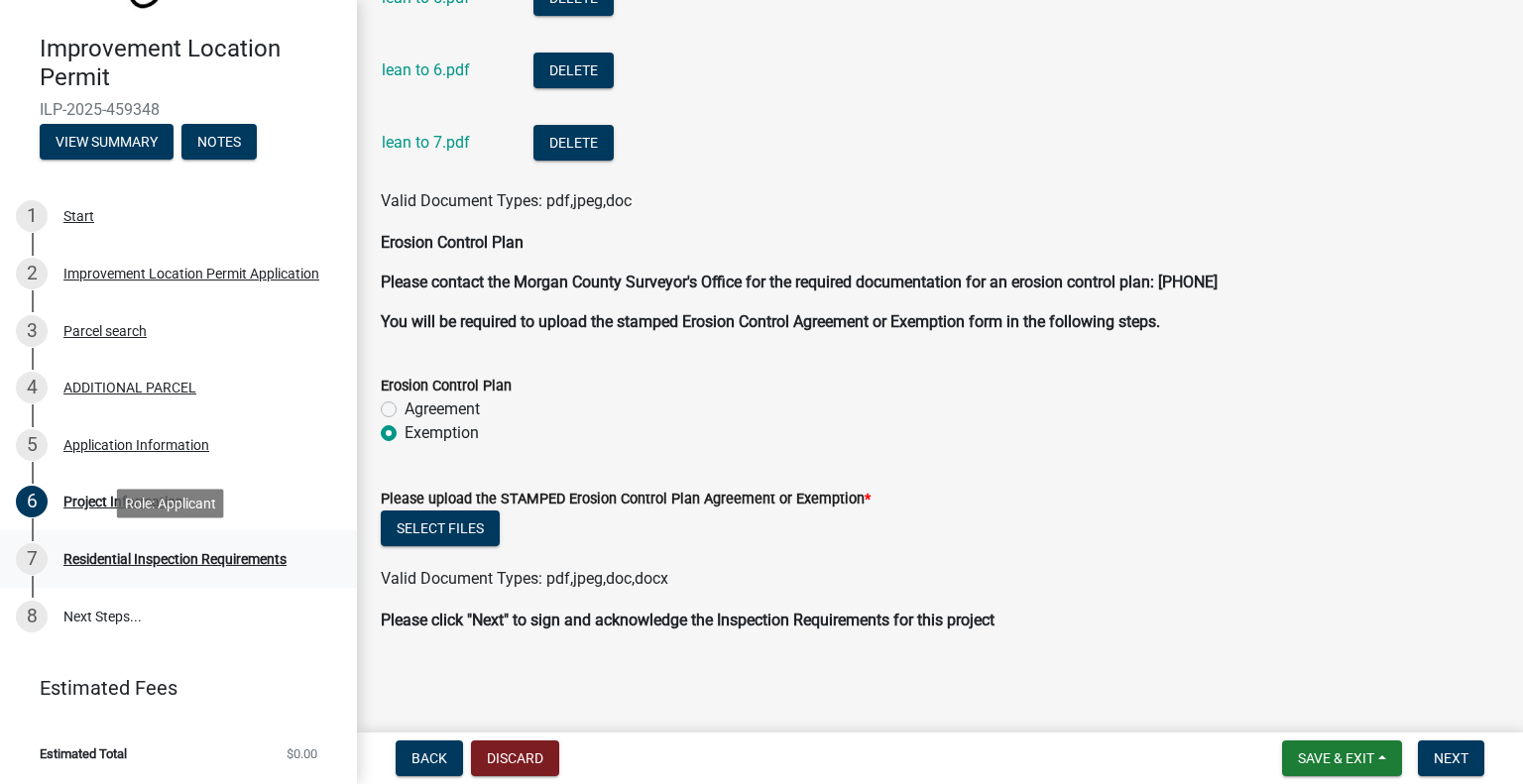 click on "Residential Inspection Requirements" at bounding box center (175, 559) 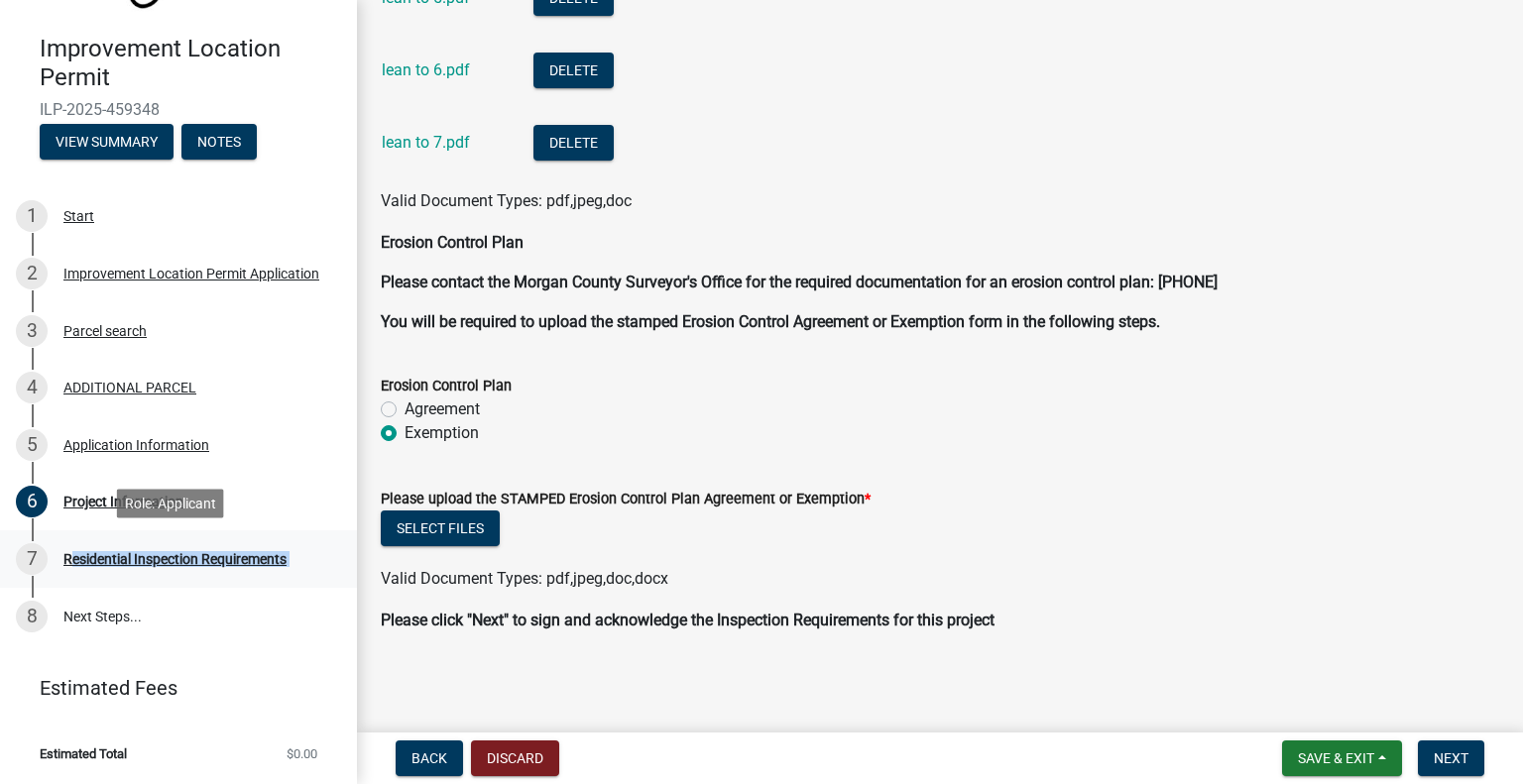 click on "Residential Inspection Requirements" at bounding box center [175, 559] 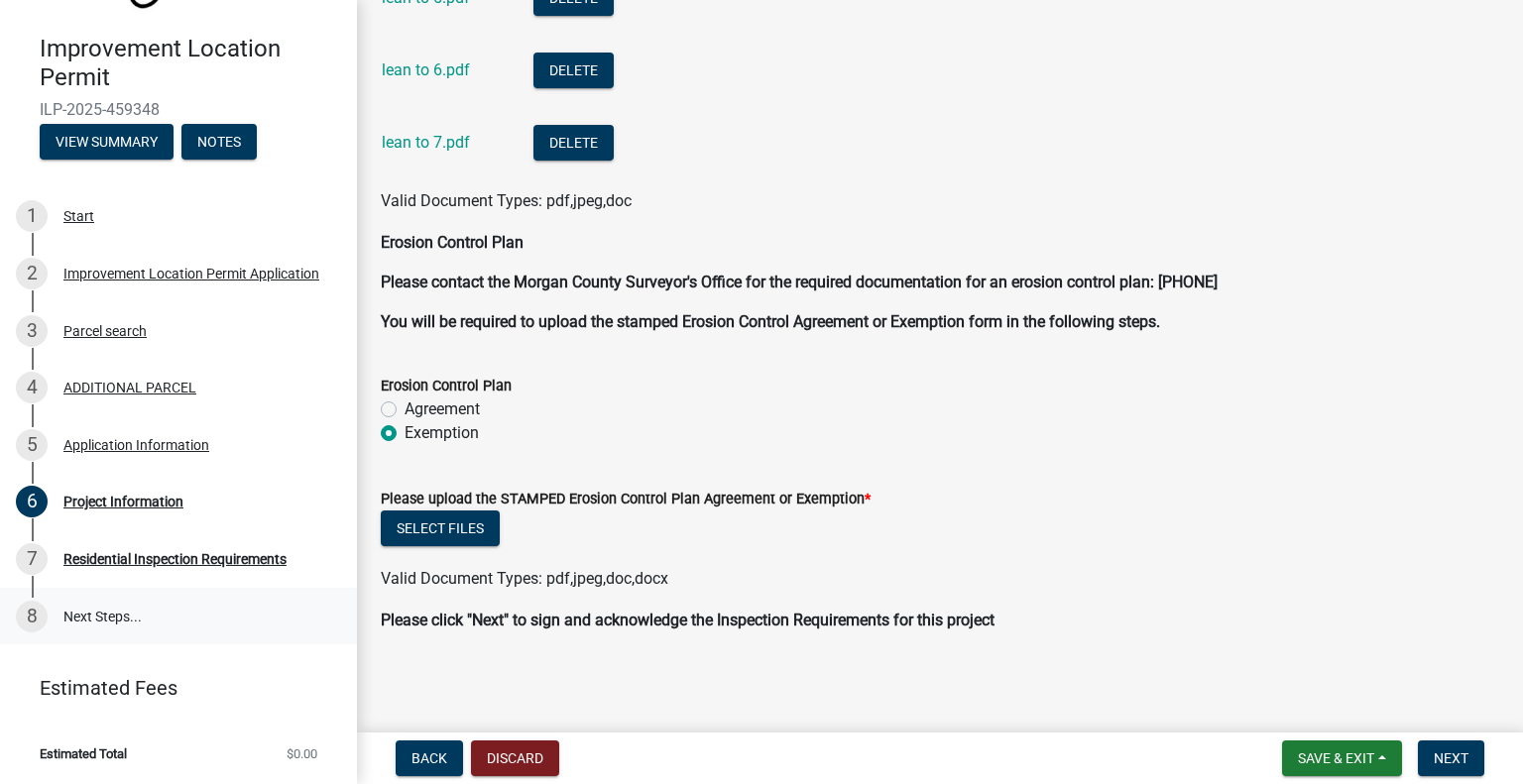 click on "8   Next Steps..." at bounding box center [178, 616] 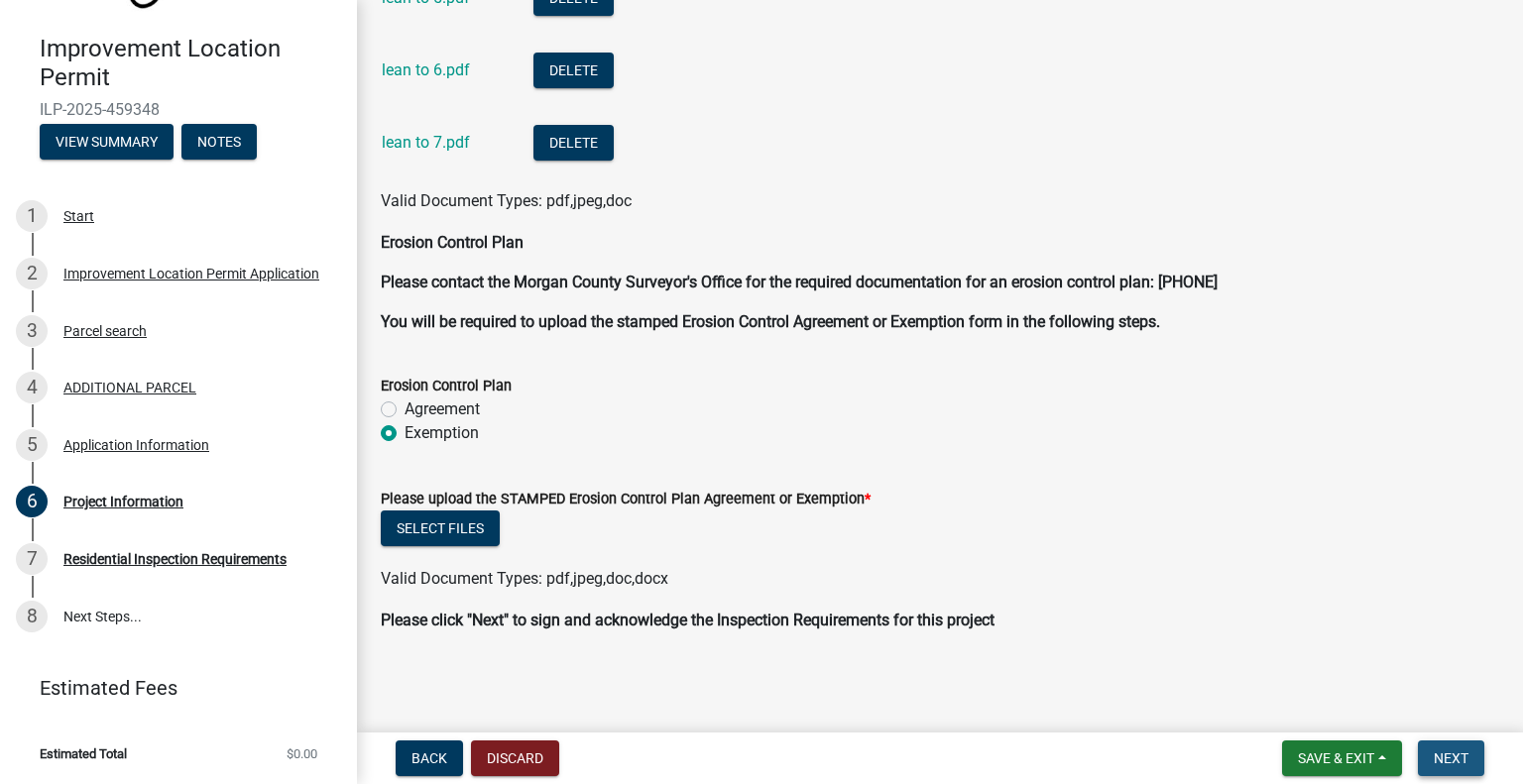 click on "Next" at bounding box center [1451, 758] 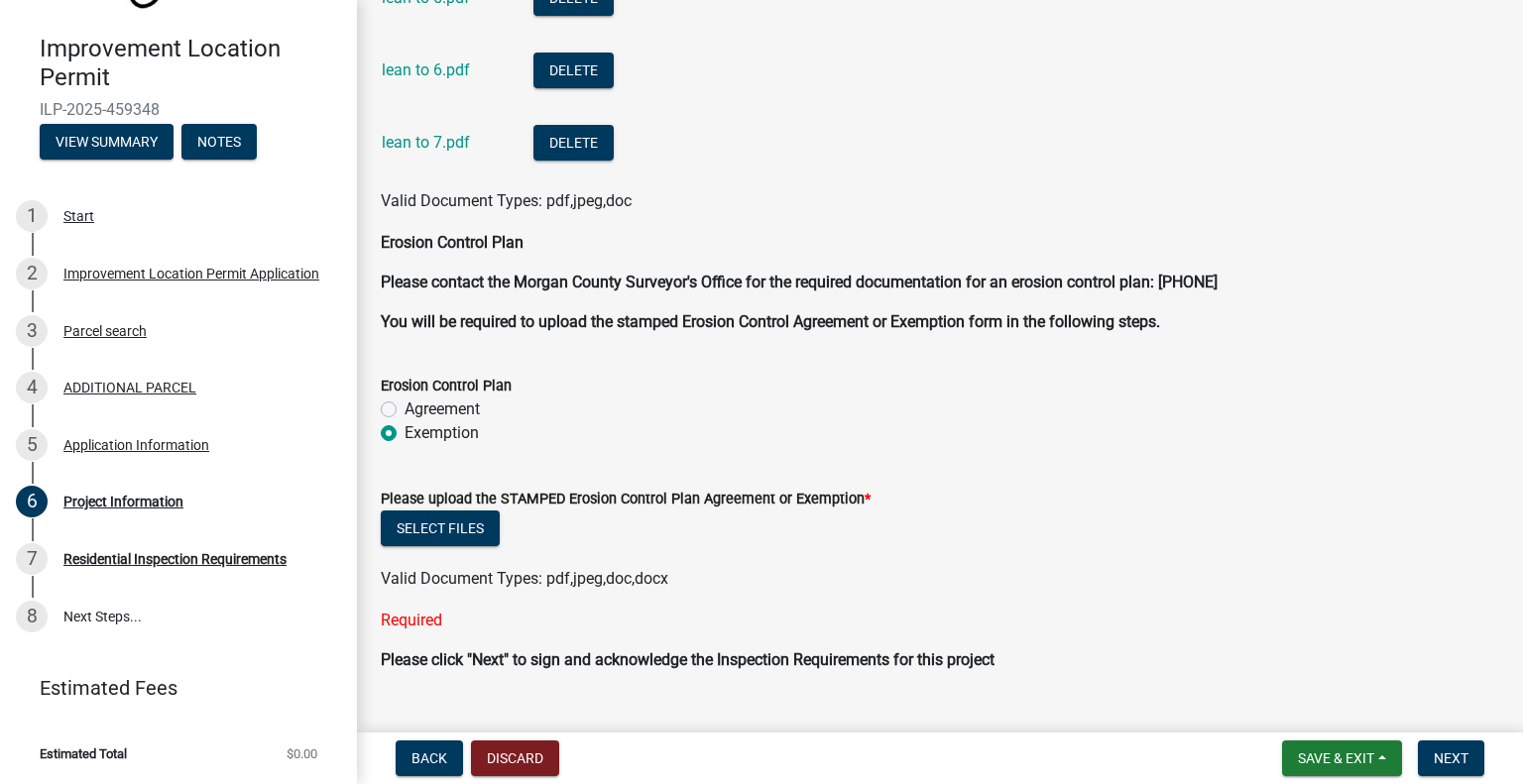 click on "Please upload the STAMPED Erosion Control Plan Agreement or Exemption  *  Select files  Valid Document Types: pdf,jpeg,doc,docx" 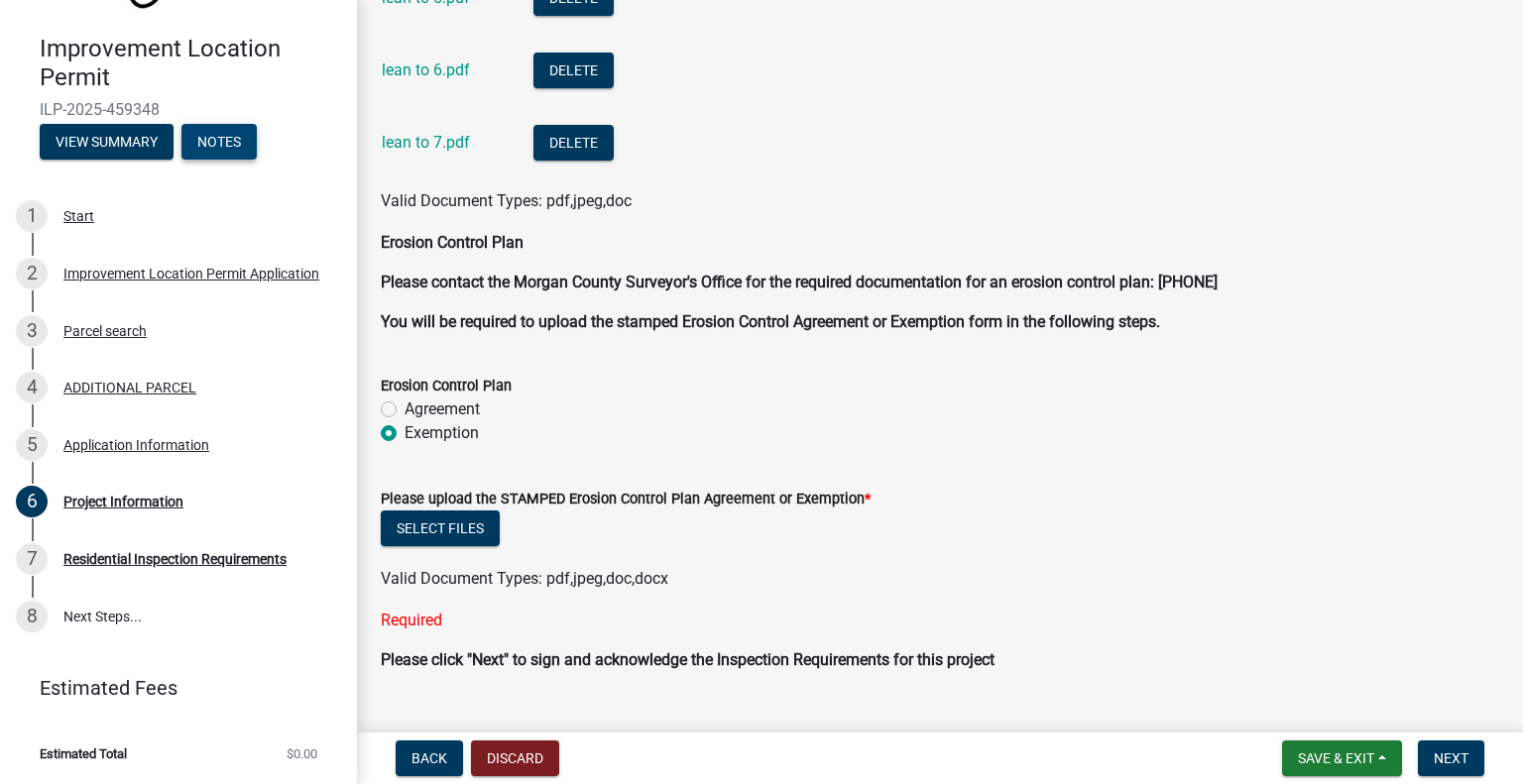 click on "Notes" at bounding box center [219, 142] 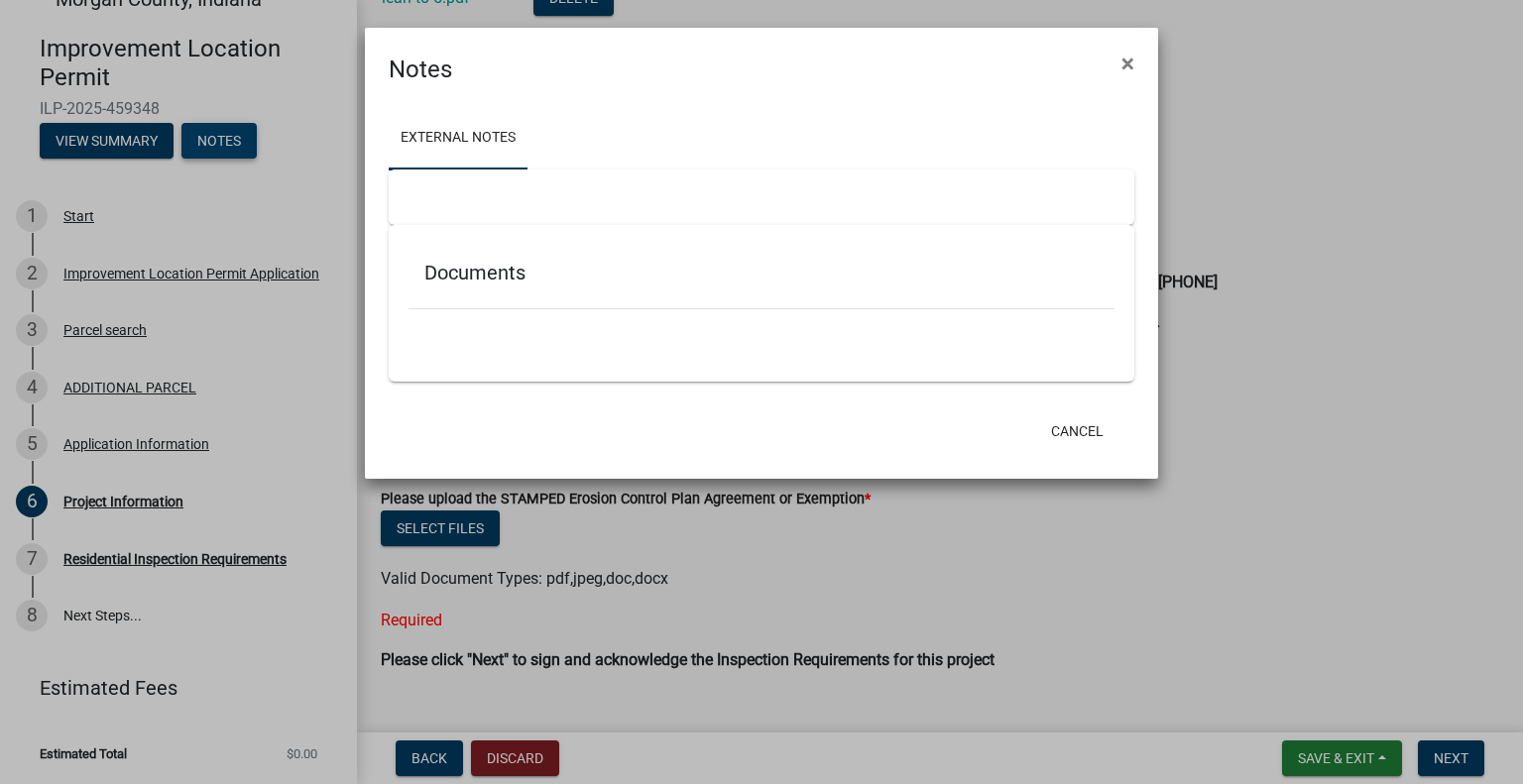 scroll, scrollTop: 38, scrollLeft: 0, axis: vertical 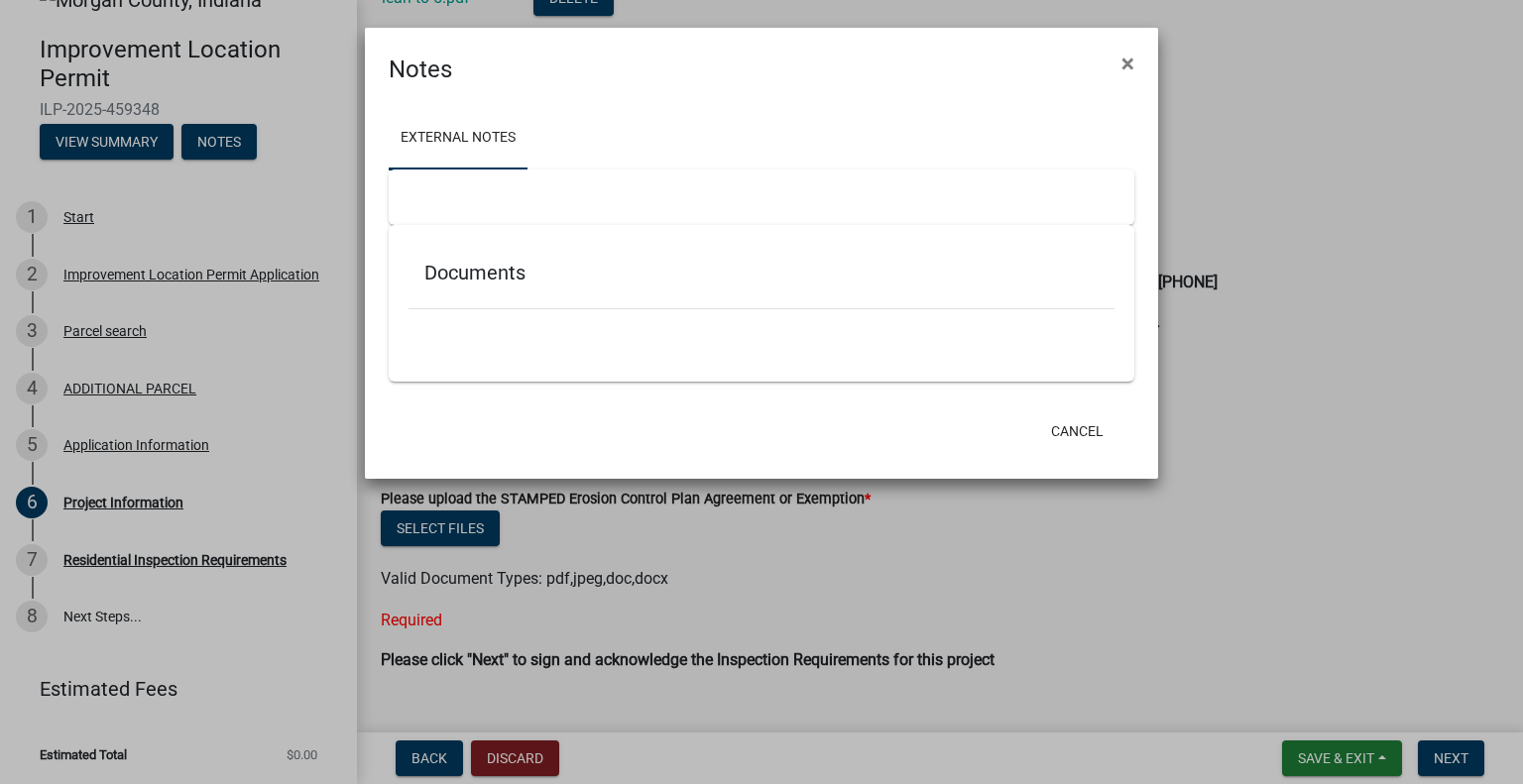 click at bounding box center (762, 197) 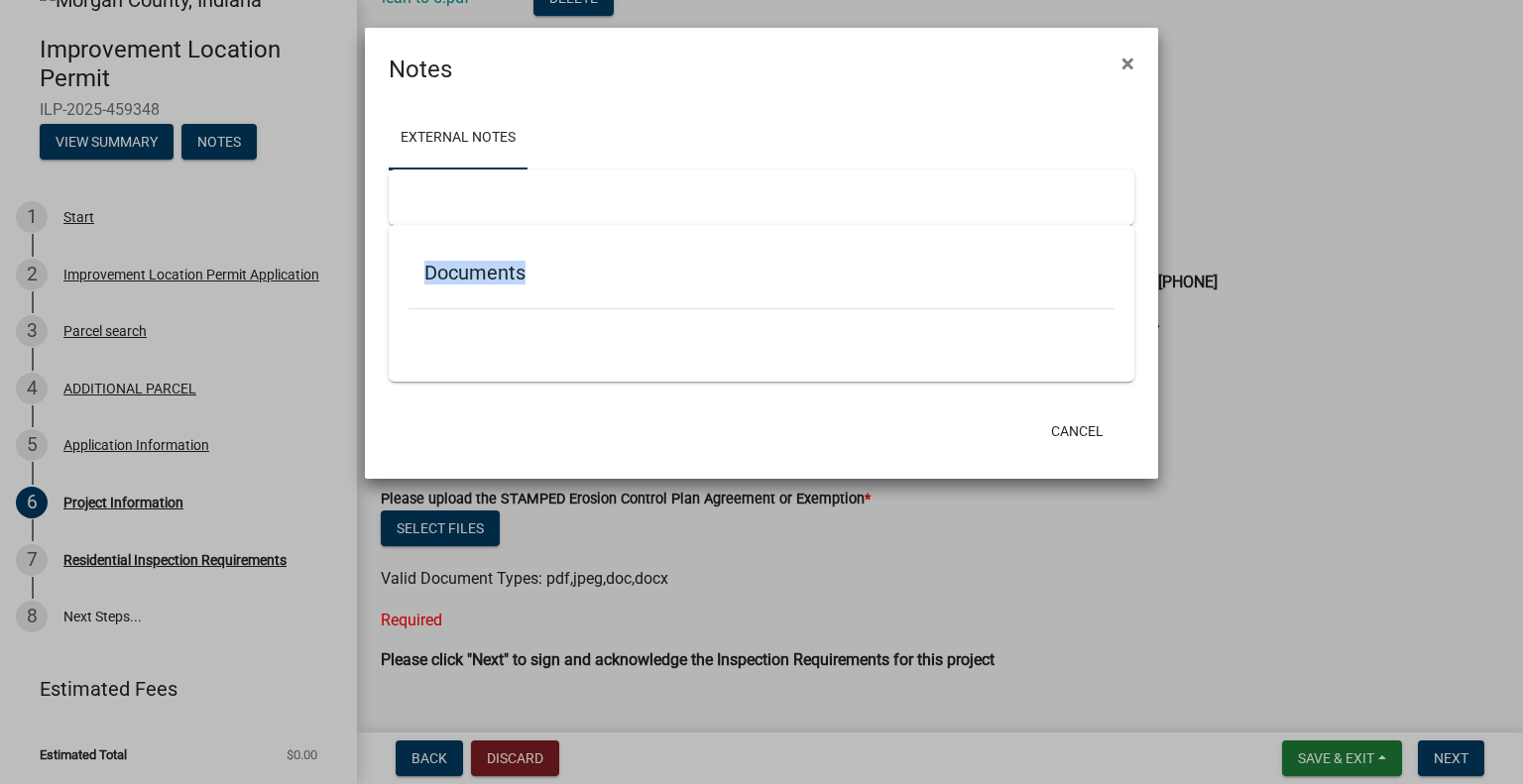 click at bounding box center [762, 197] 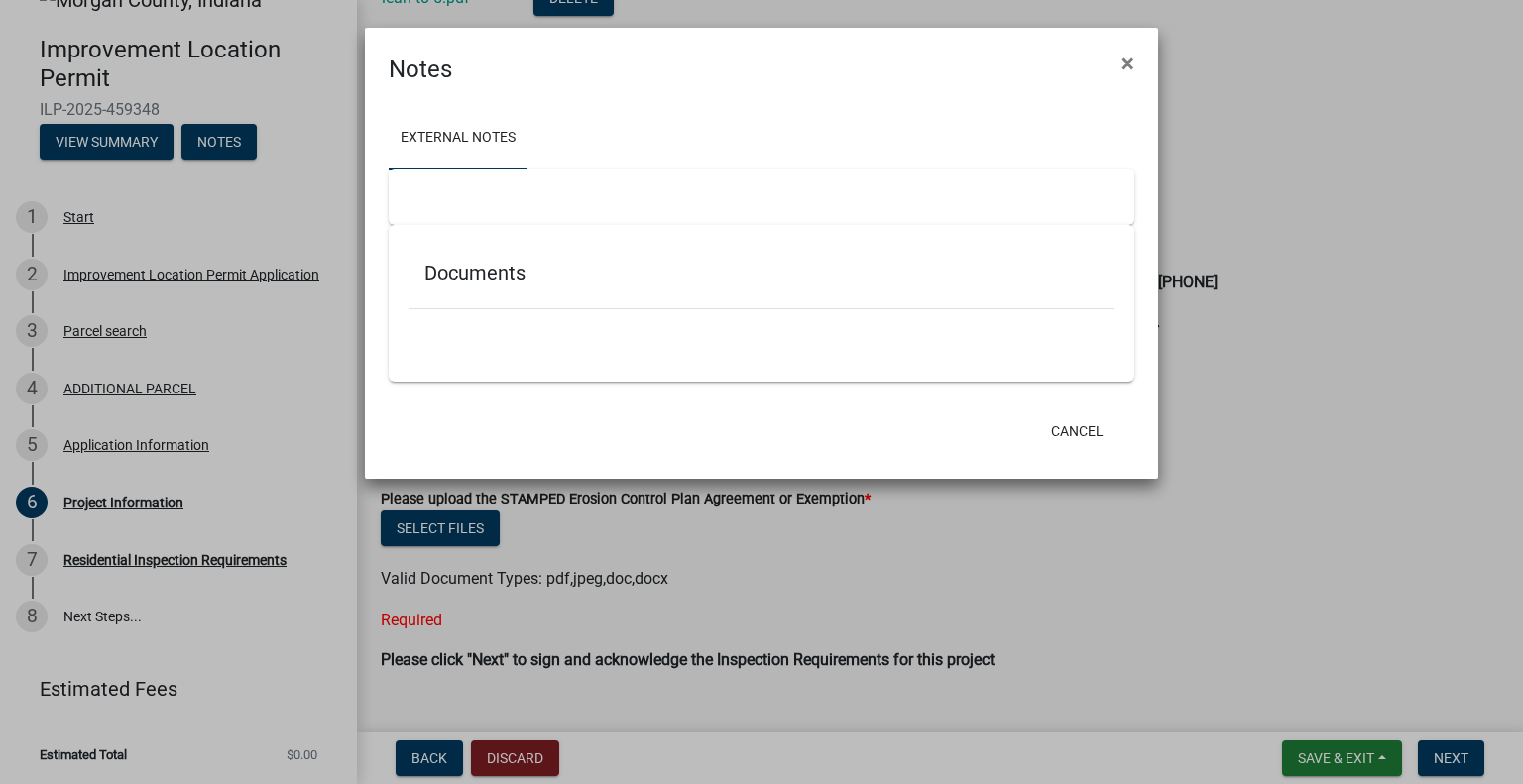 click at bounding box center (762, 197) 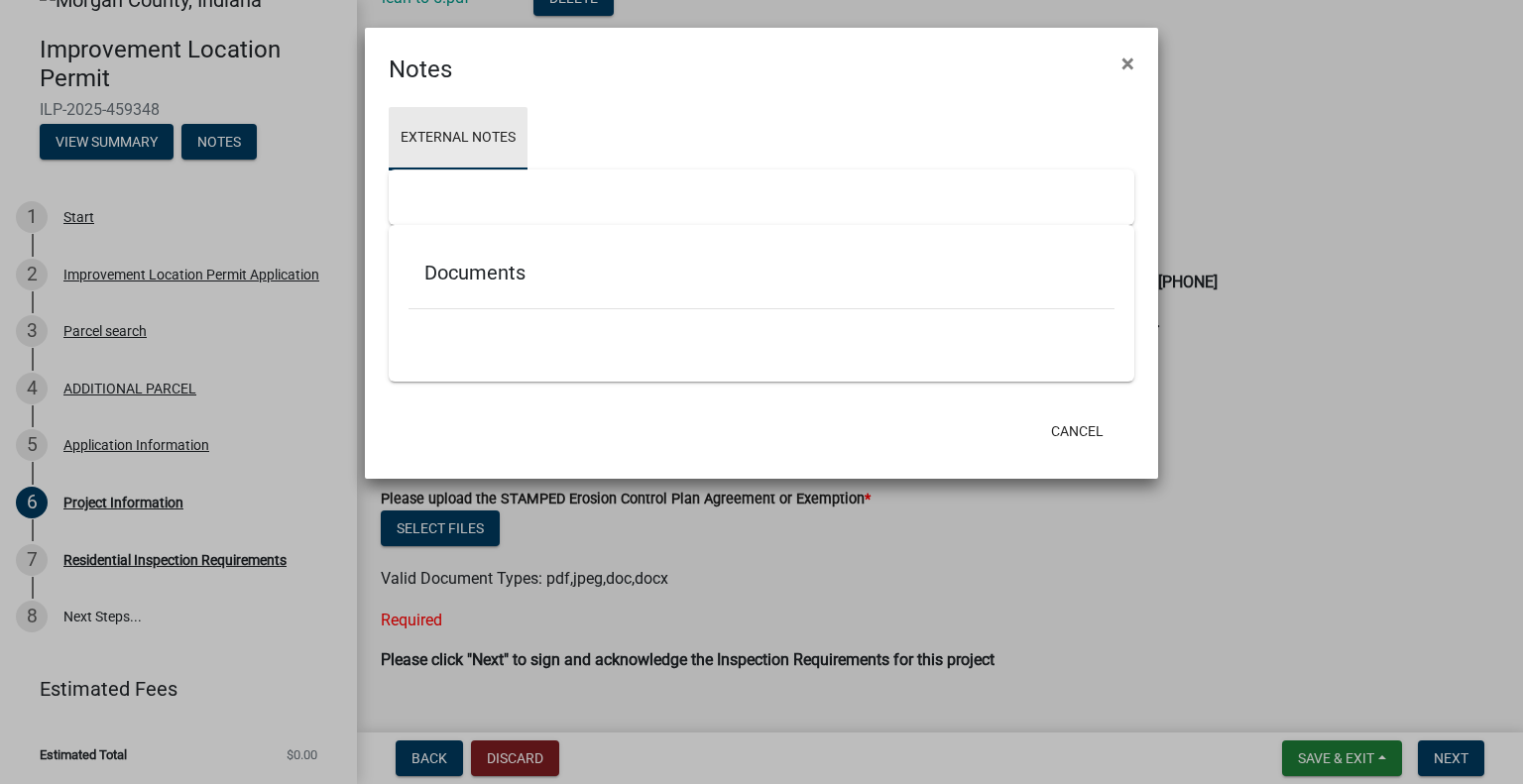 click on "External Notes" at bounding box center [458, 139] 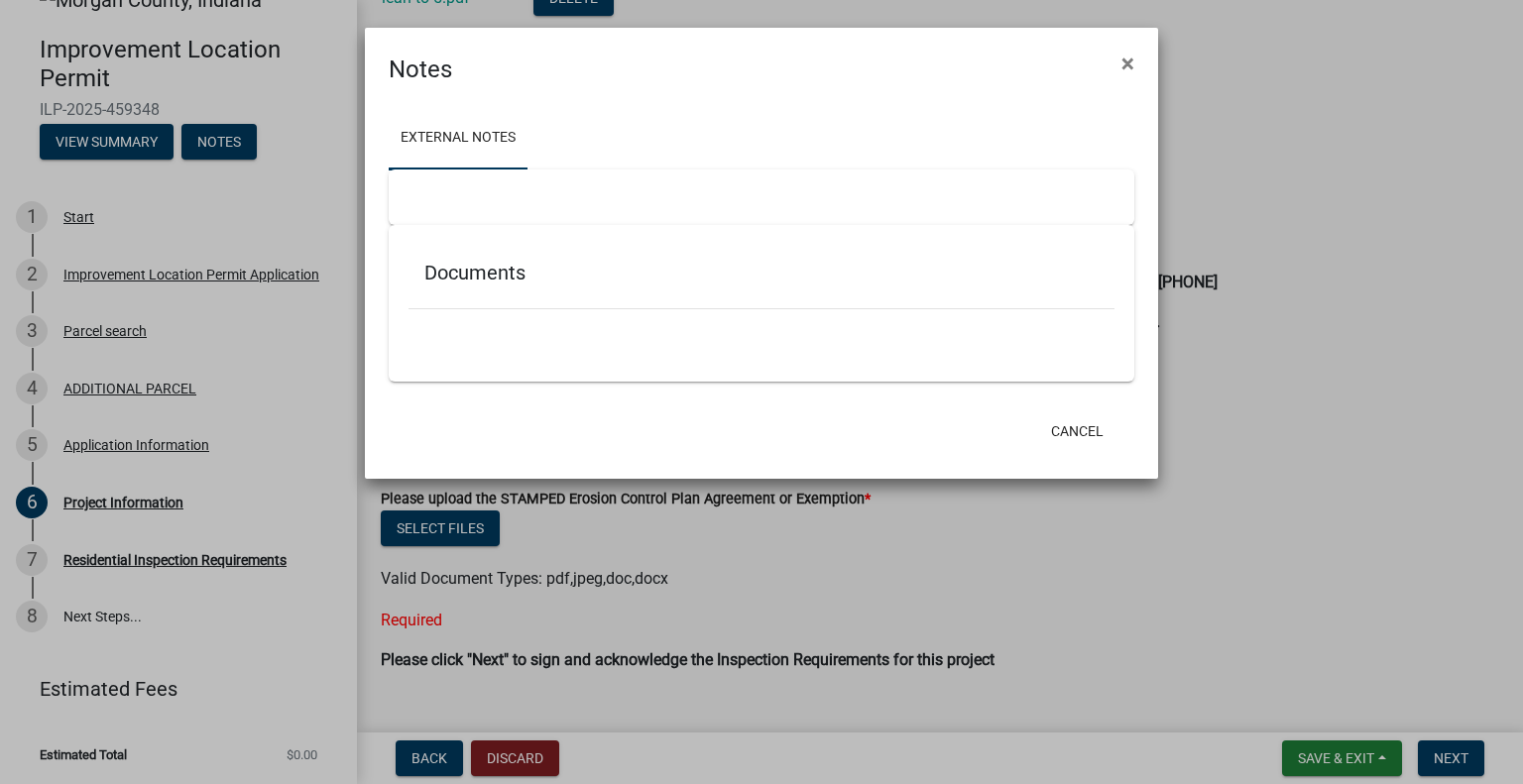 click on "Documents" at bounding box center [762, 303] 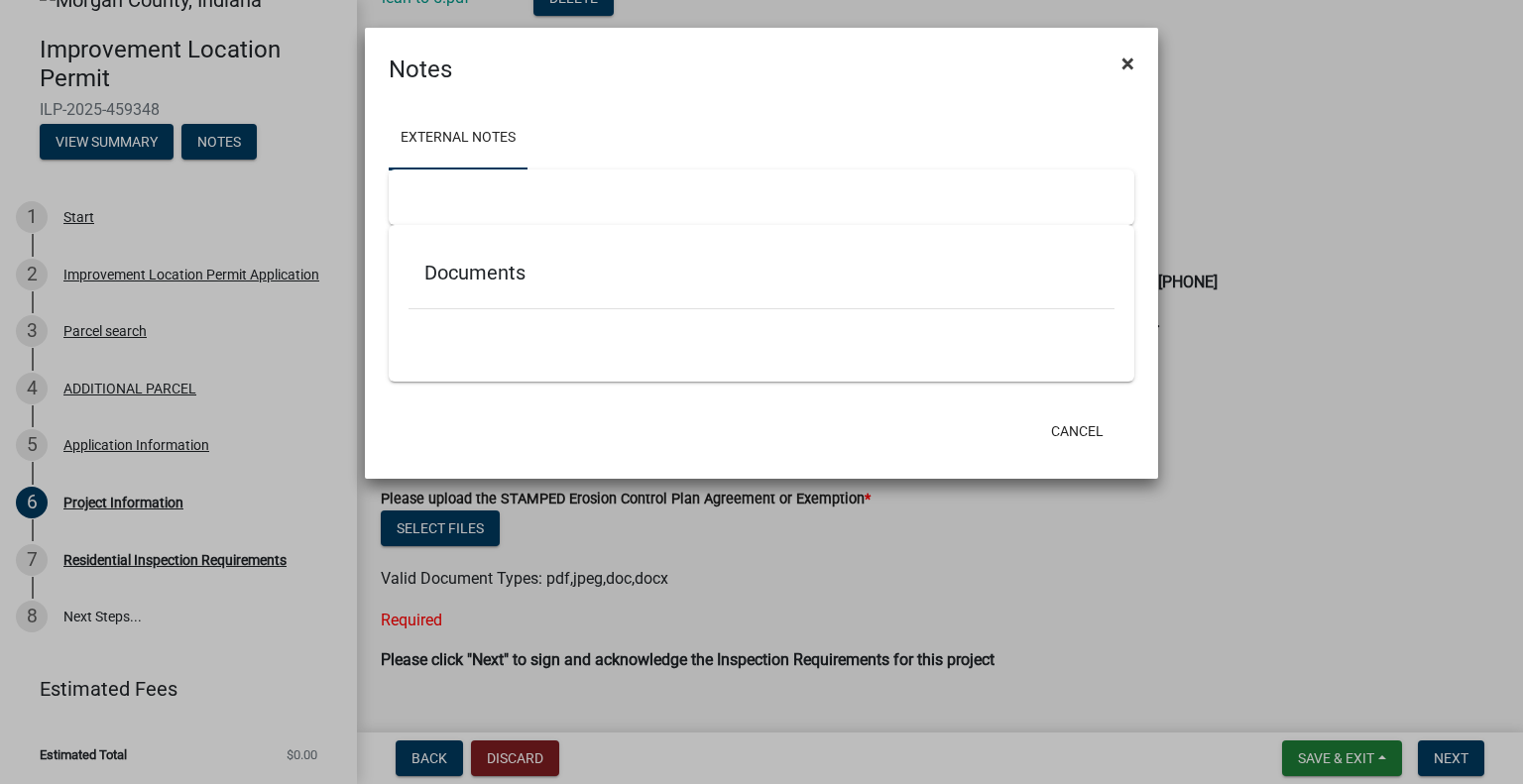 click on "×" 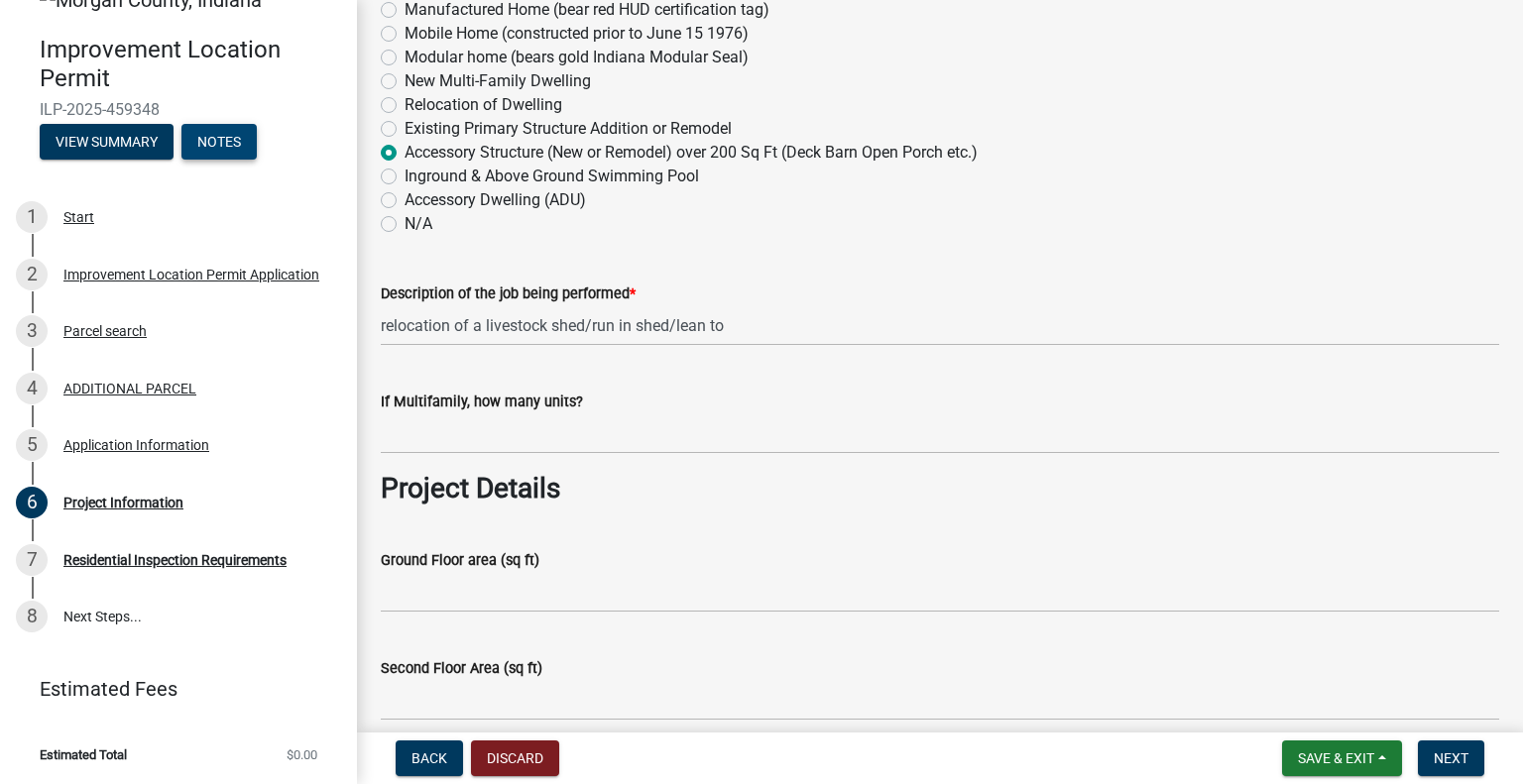scroll, scrollTop: 0, scrollLeft: 0, axis: both 